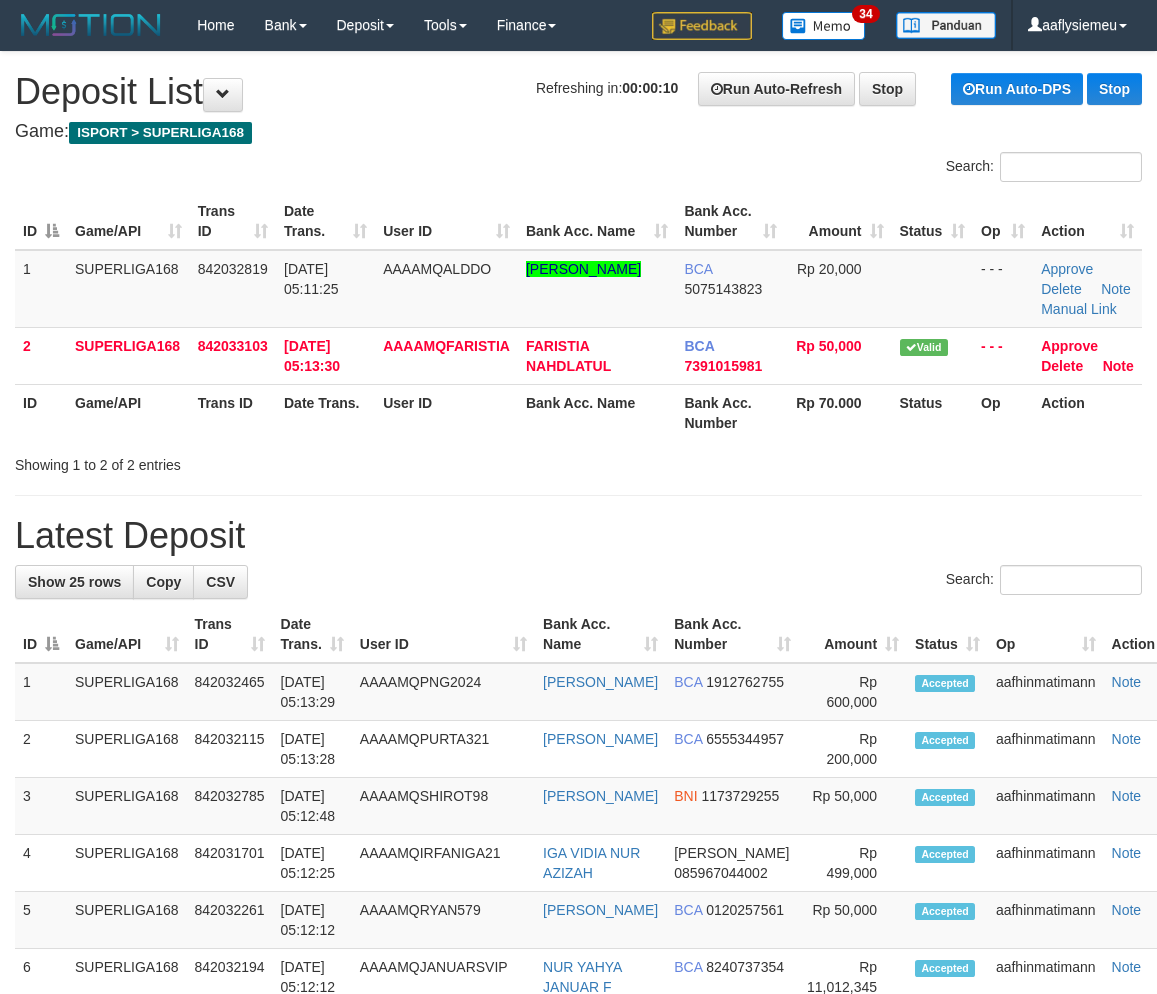 scroll, scrollTop: 0, scrollLeft: 0, axis: both 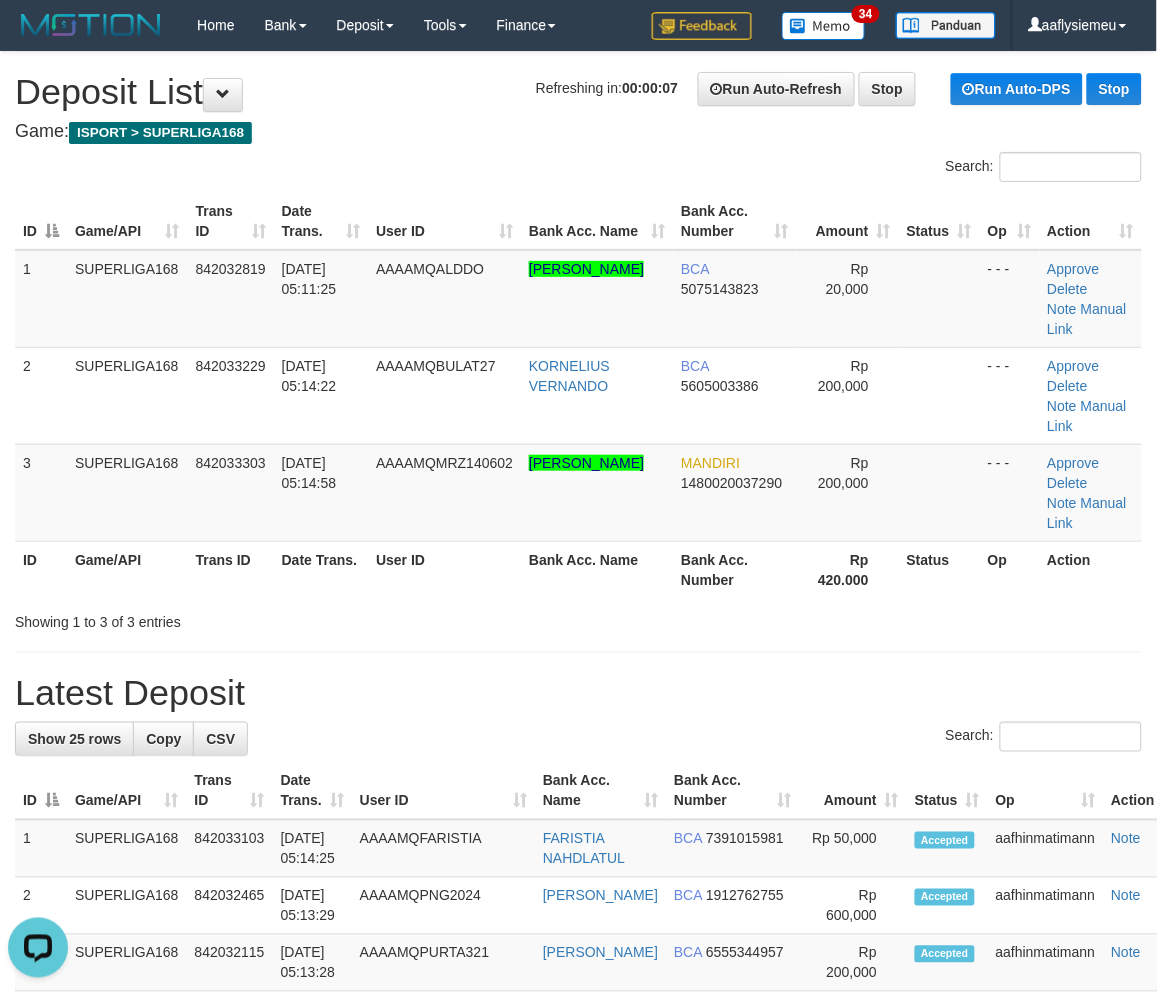 drag, startPoint x: 411, startPoint y: 318, endPoint x: 6, endPoint y: 476, distance: 434.72864 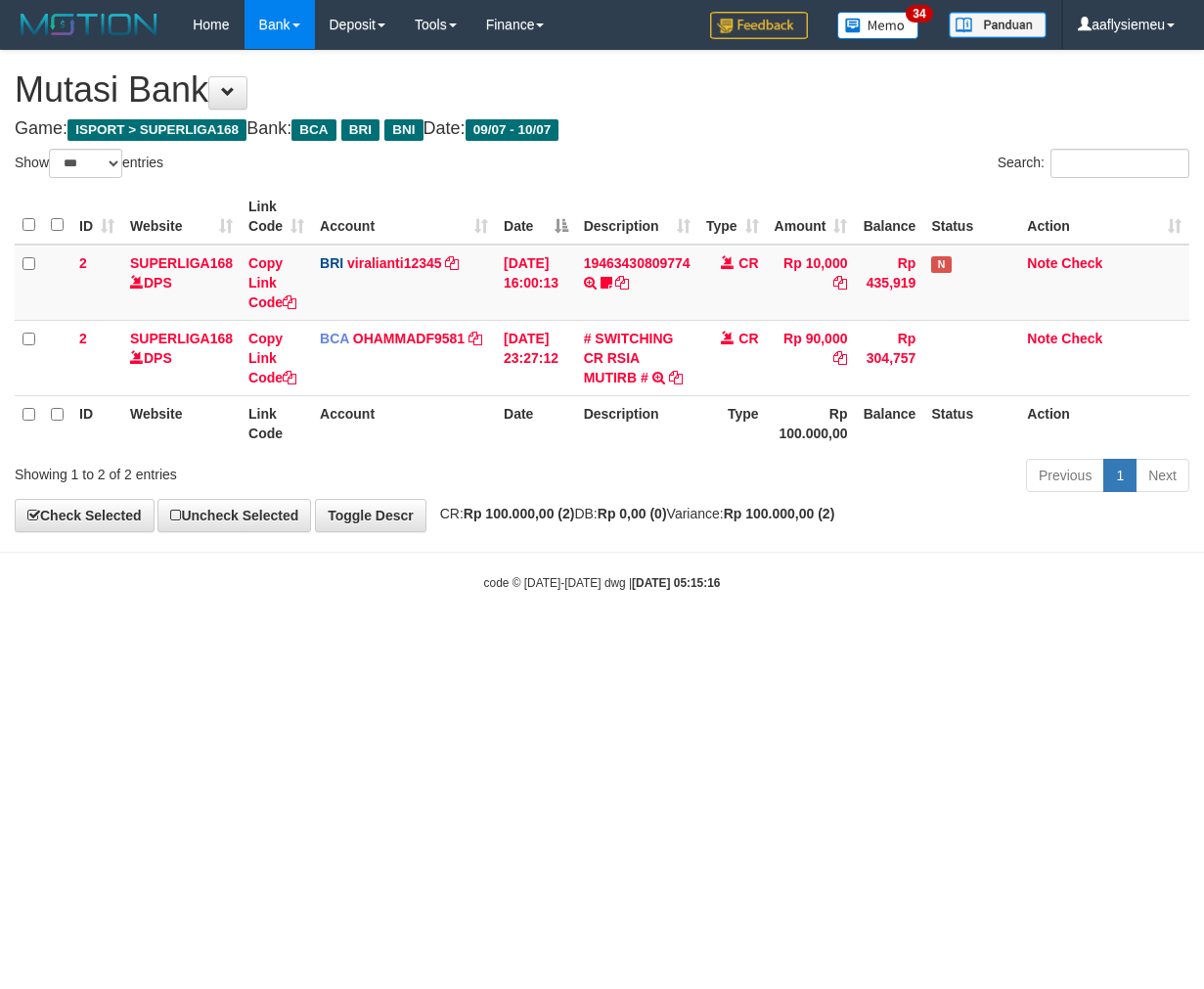 select on "***" 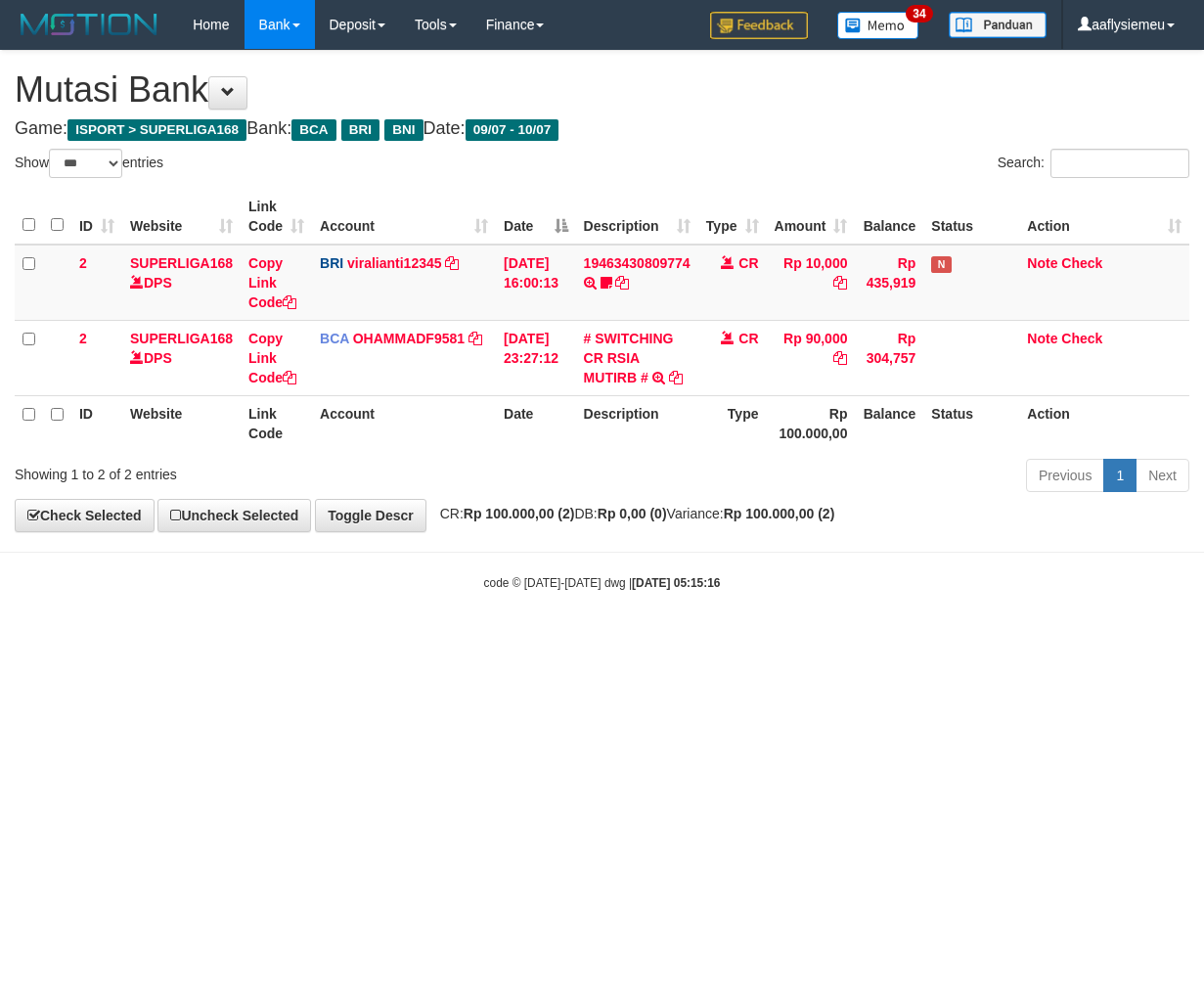 scroll, scrollTop: 0, scrollLeft: 0, axis: both 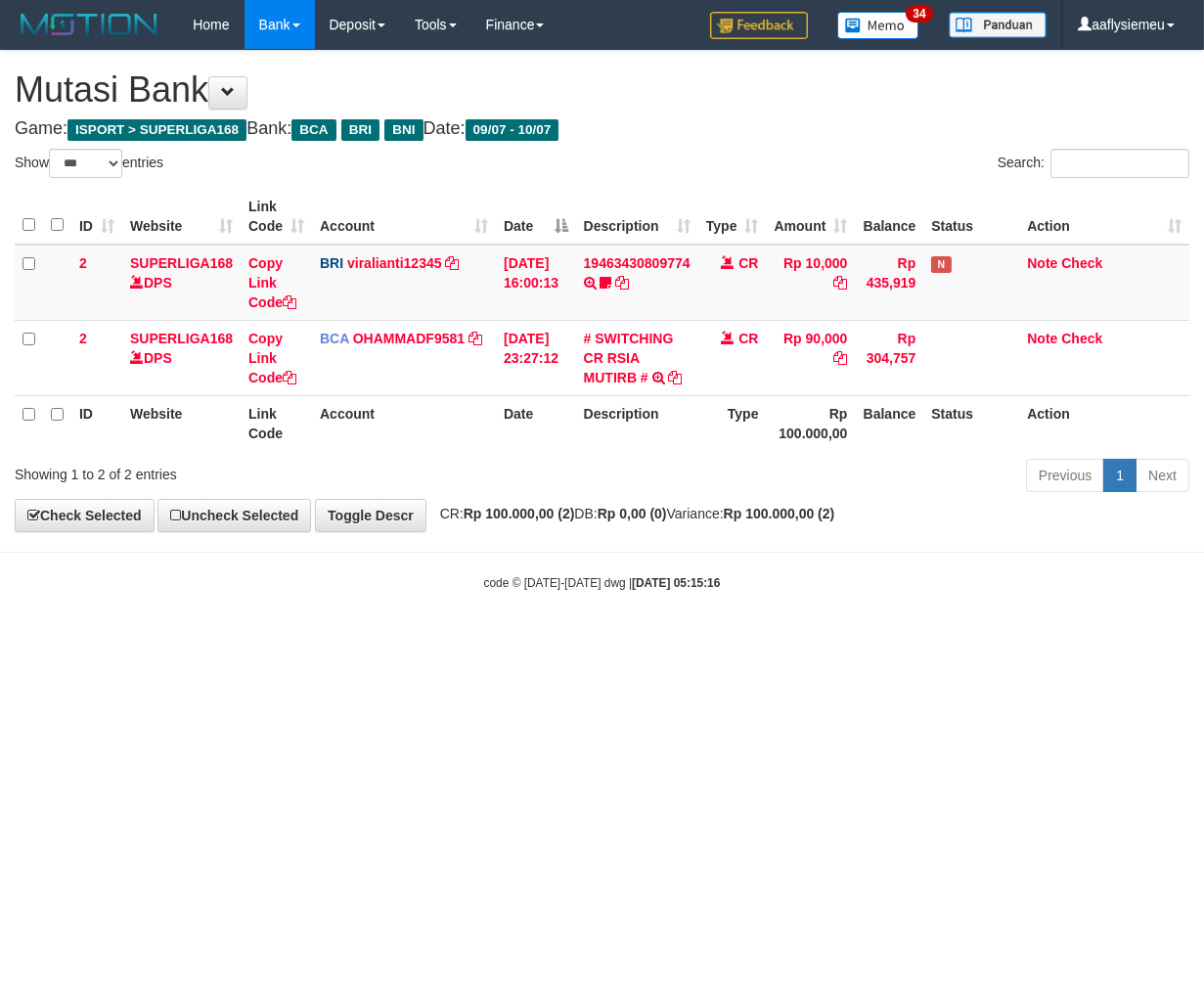 click on "Toggle navigation
Home
Bank
Account List
Load
By Website
Group
[ISPORT]													SUPERLIGA168
By Load Group (DPS)
34" at bounding box center (602, 320) 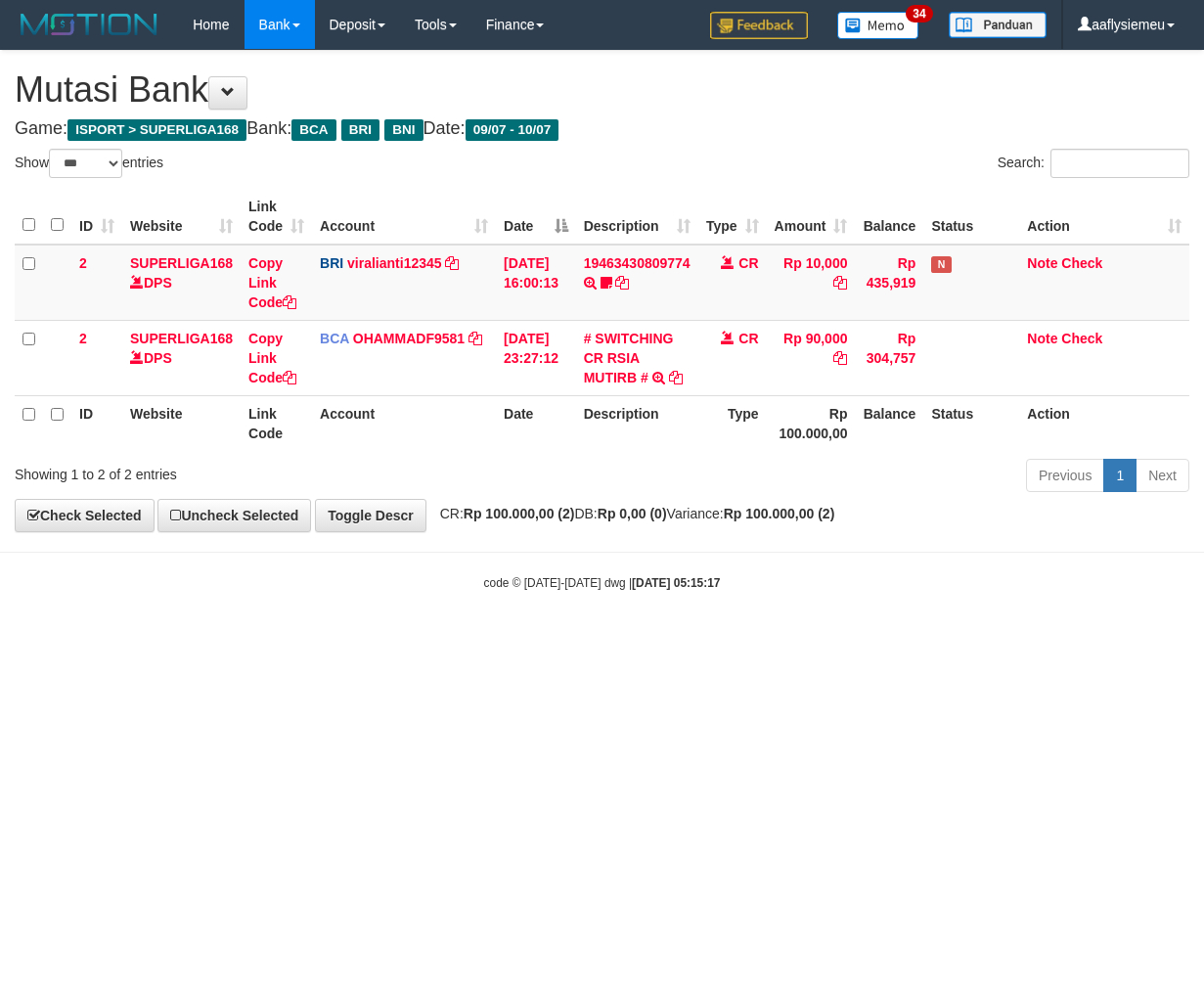 select on "***" 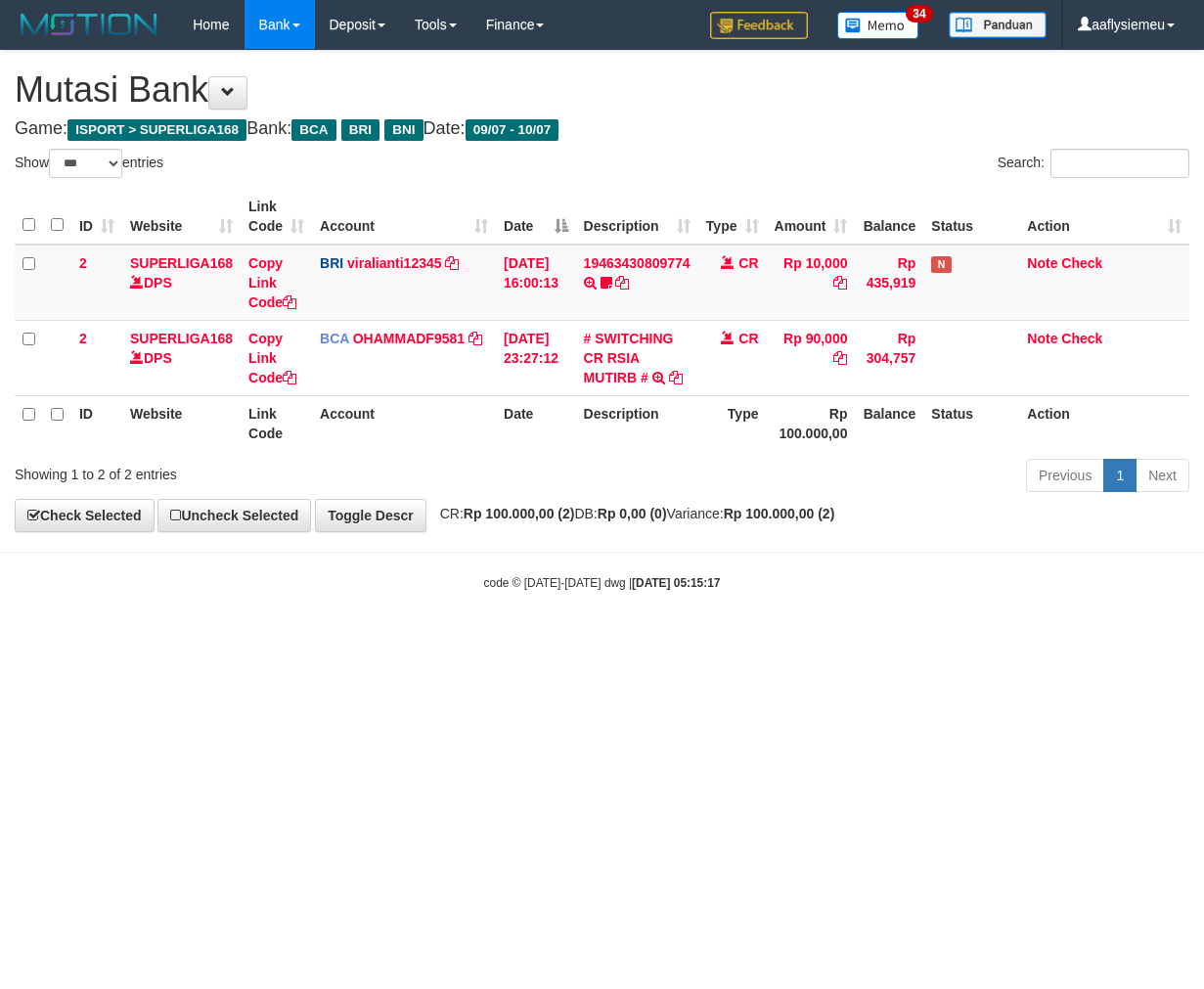 scroll, scrollTop: 0, scrollLeft: 0, axis: both 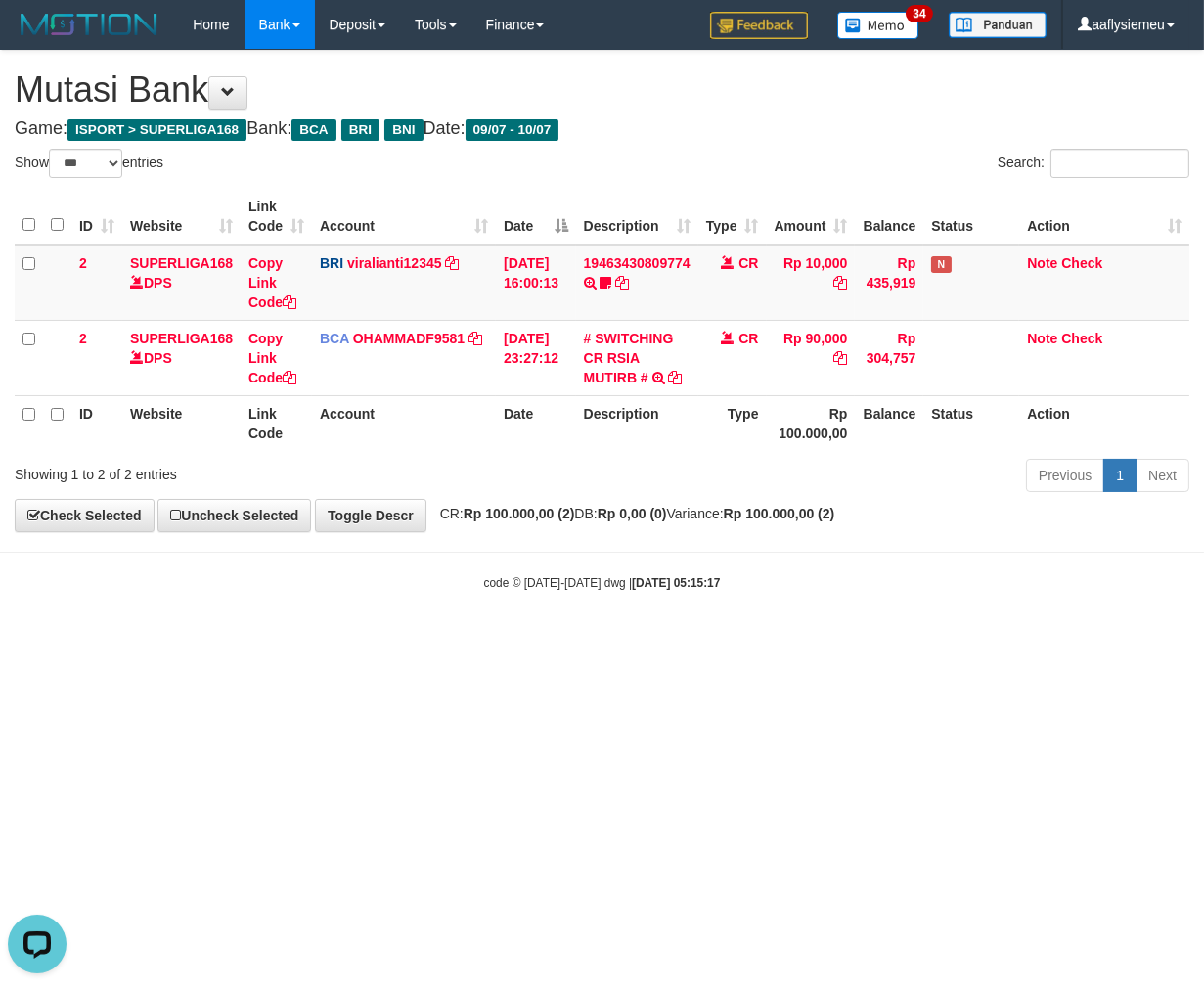 drag, startPoint x: 818, startPoint y: 113, endPoint x: 813, endPoint y: 162, distance: 49.25444 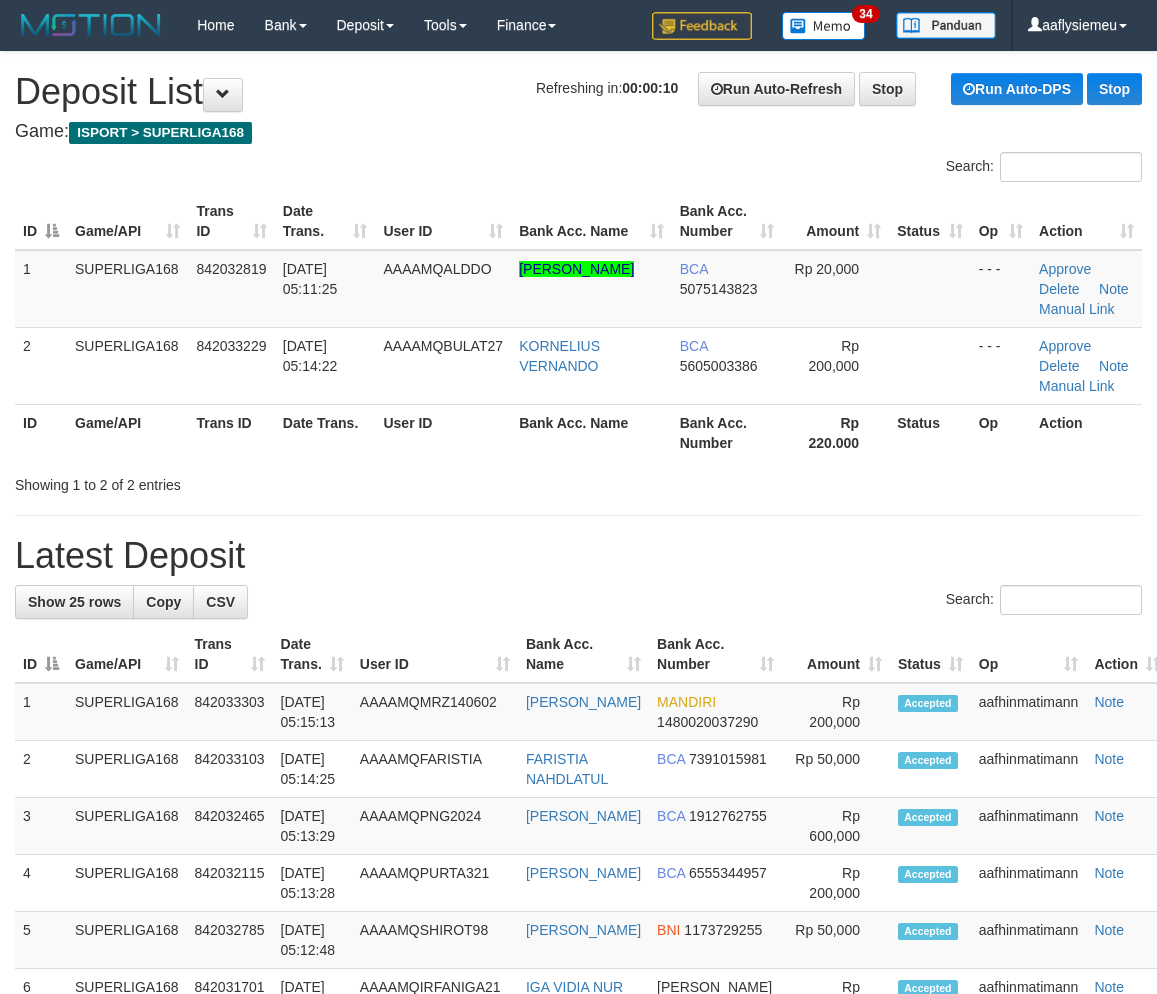 scroll, scrollTop: 0, scrollLeft: 0, axis: both 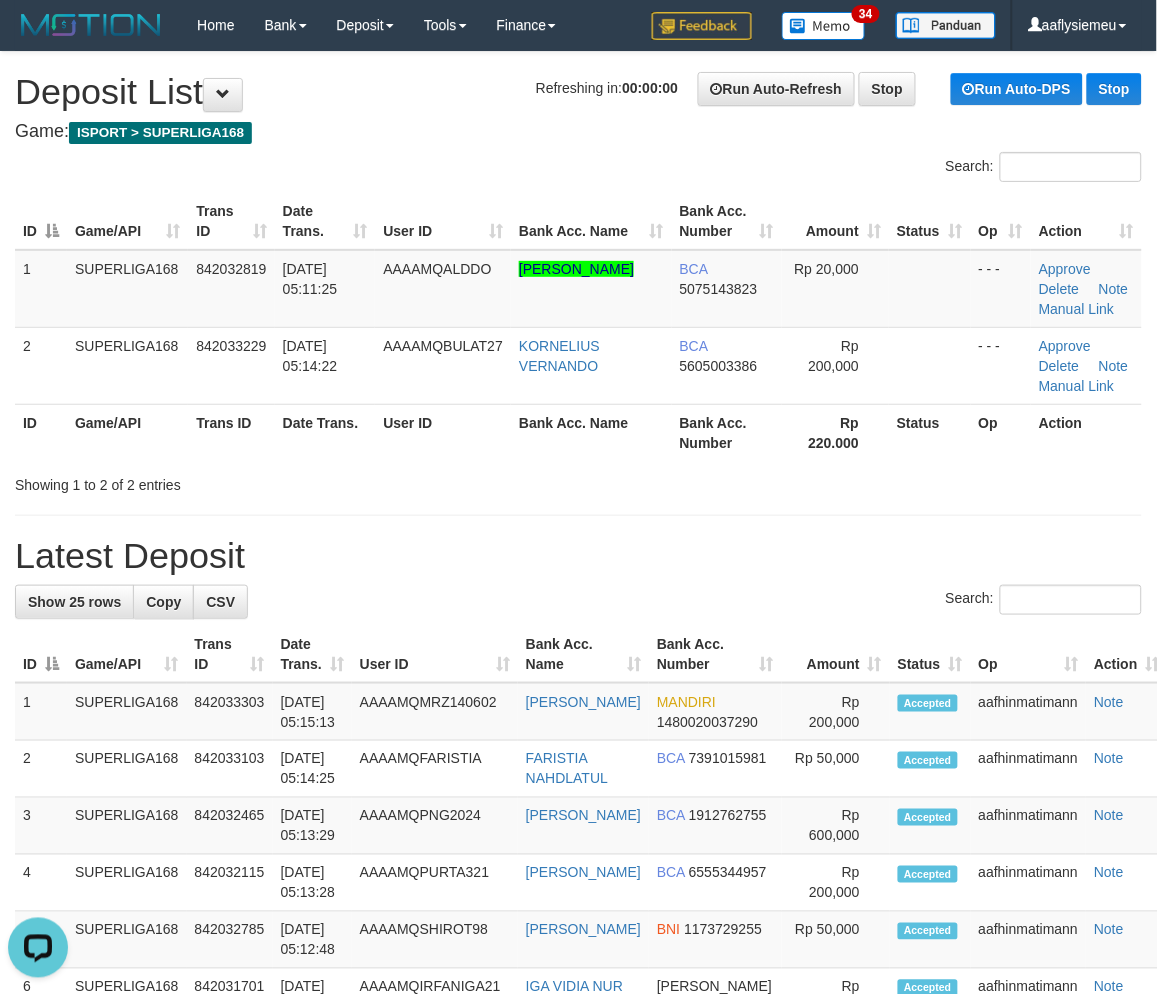 drag, startPoint x: 218, startPoint y: 474, endPoint x: 194, endPoint y: 491, distance: 29.410883 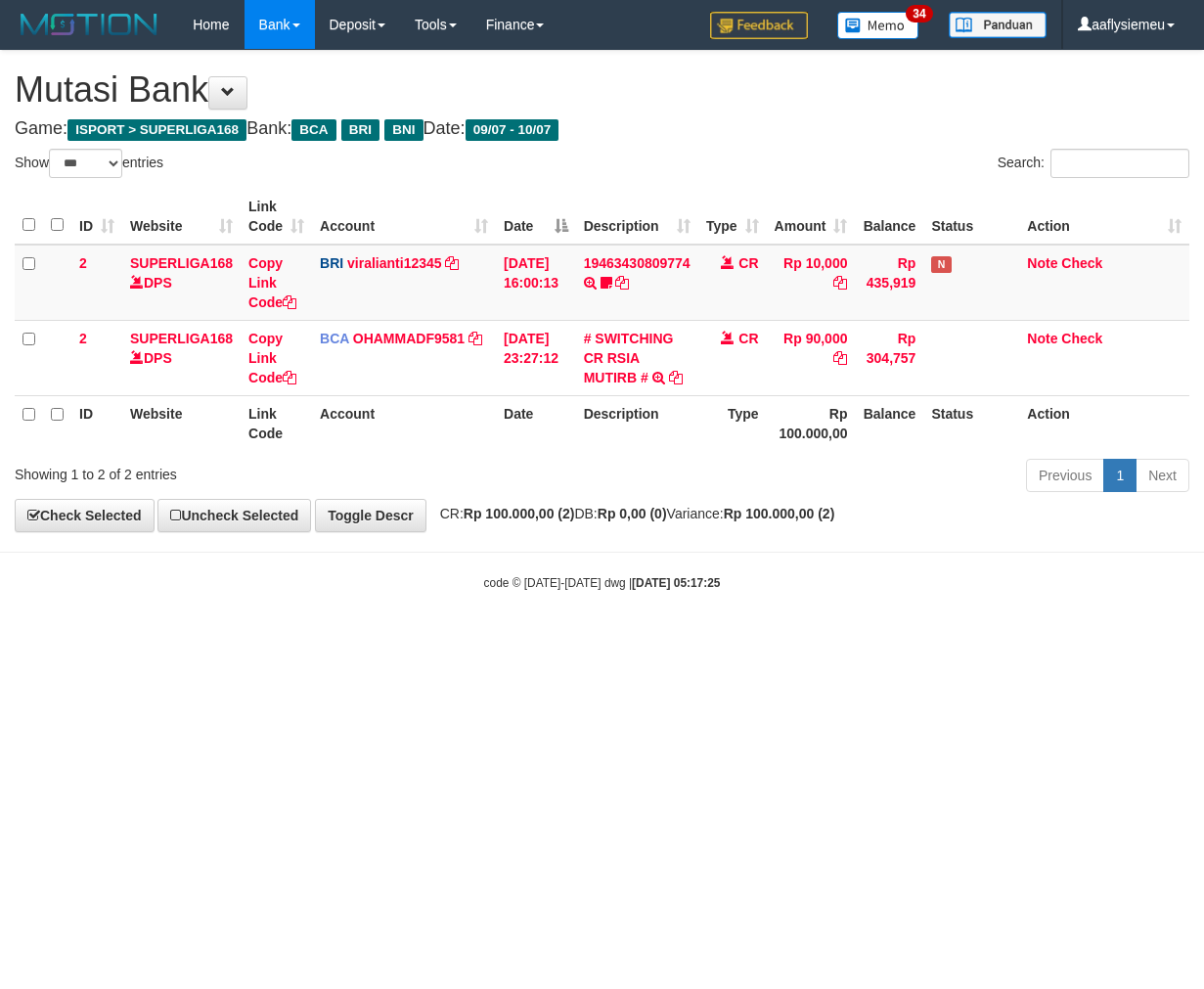 select on "***" 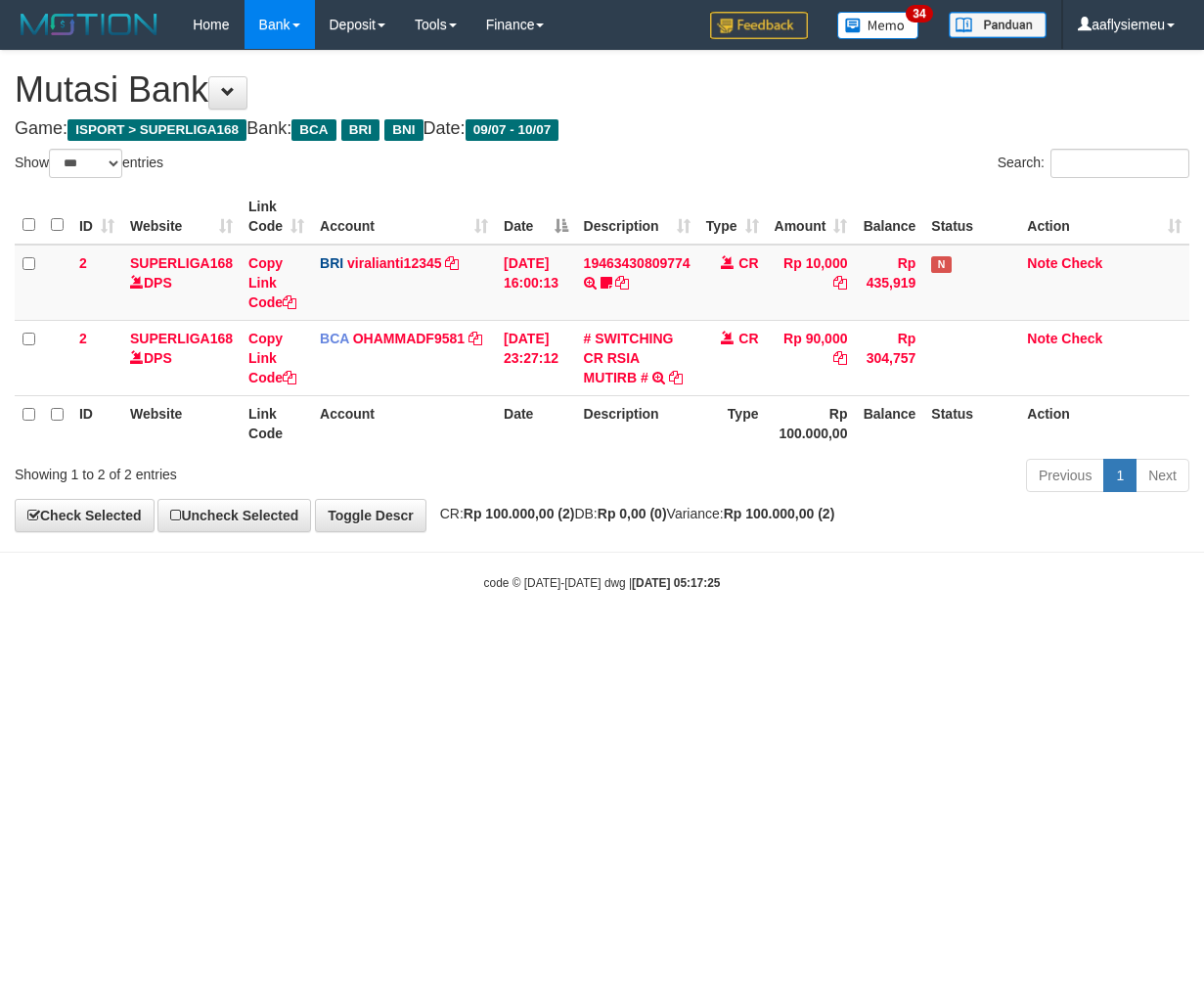 scroll, scrollTop: 0, scrollLeft: 0, axis: both 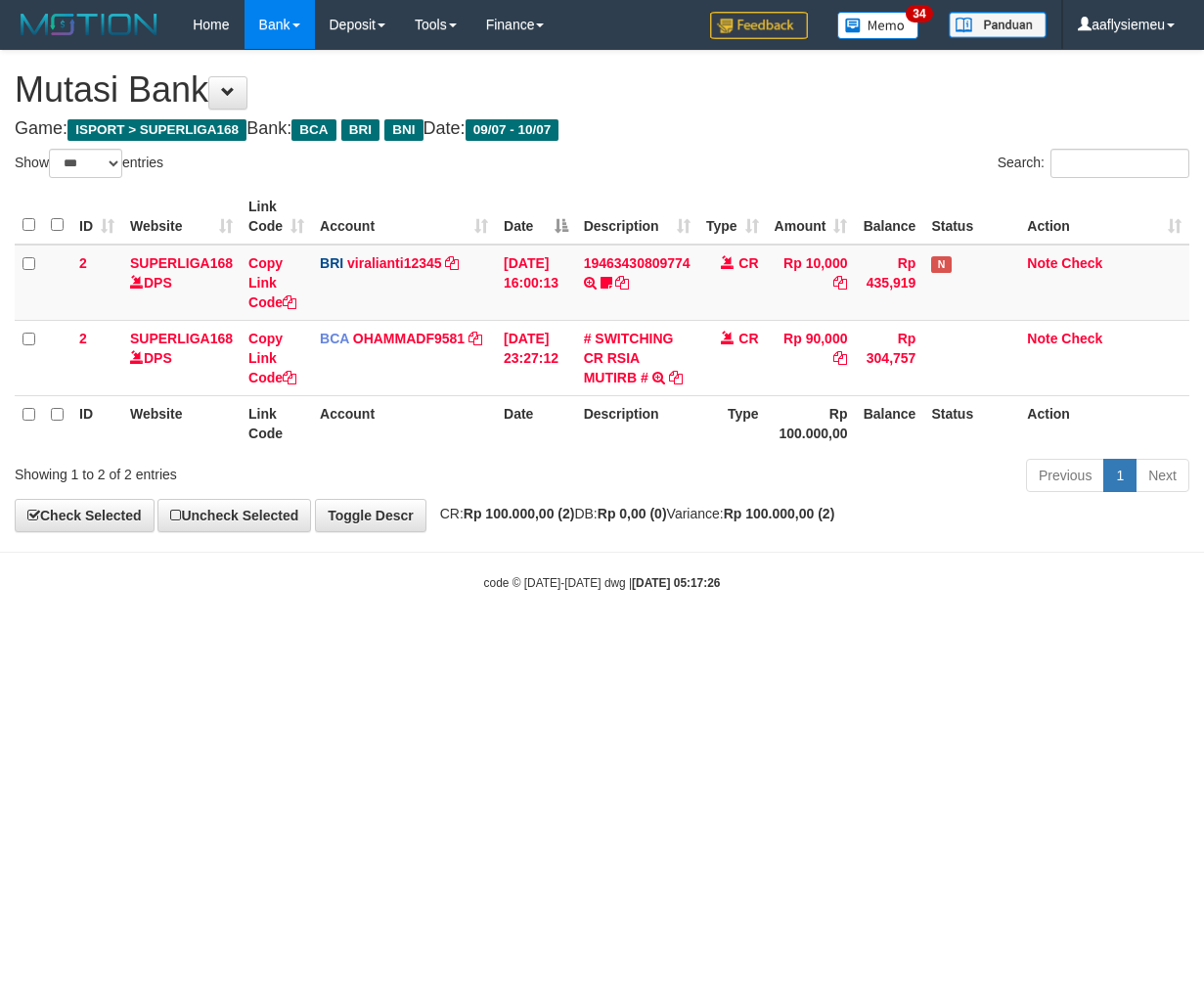 select on "***" 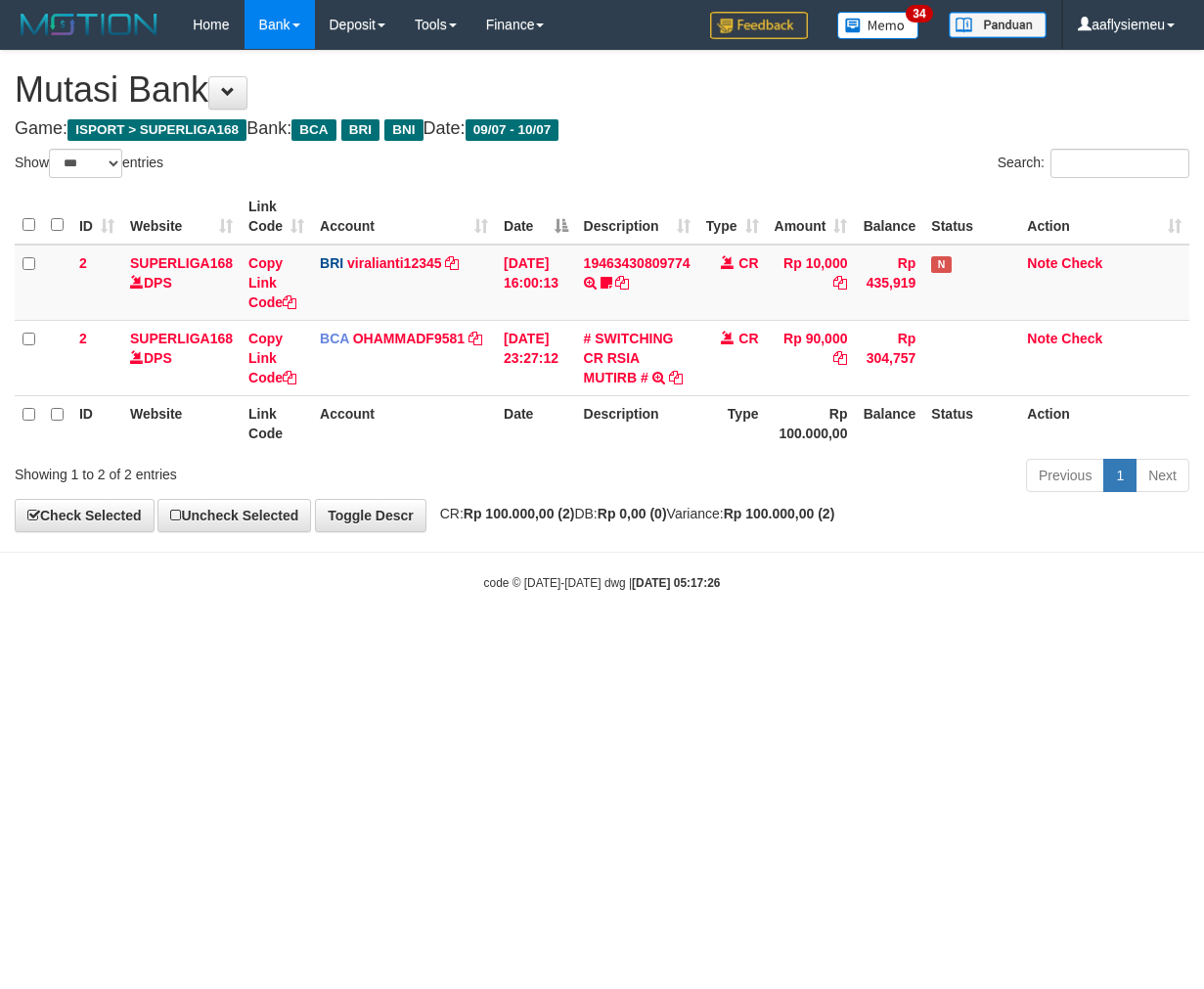scroll, scrollTop: 0, scrollLeft: 0, axis: both 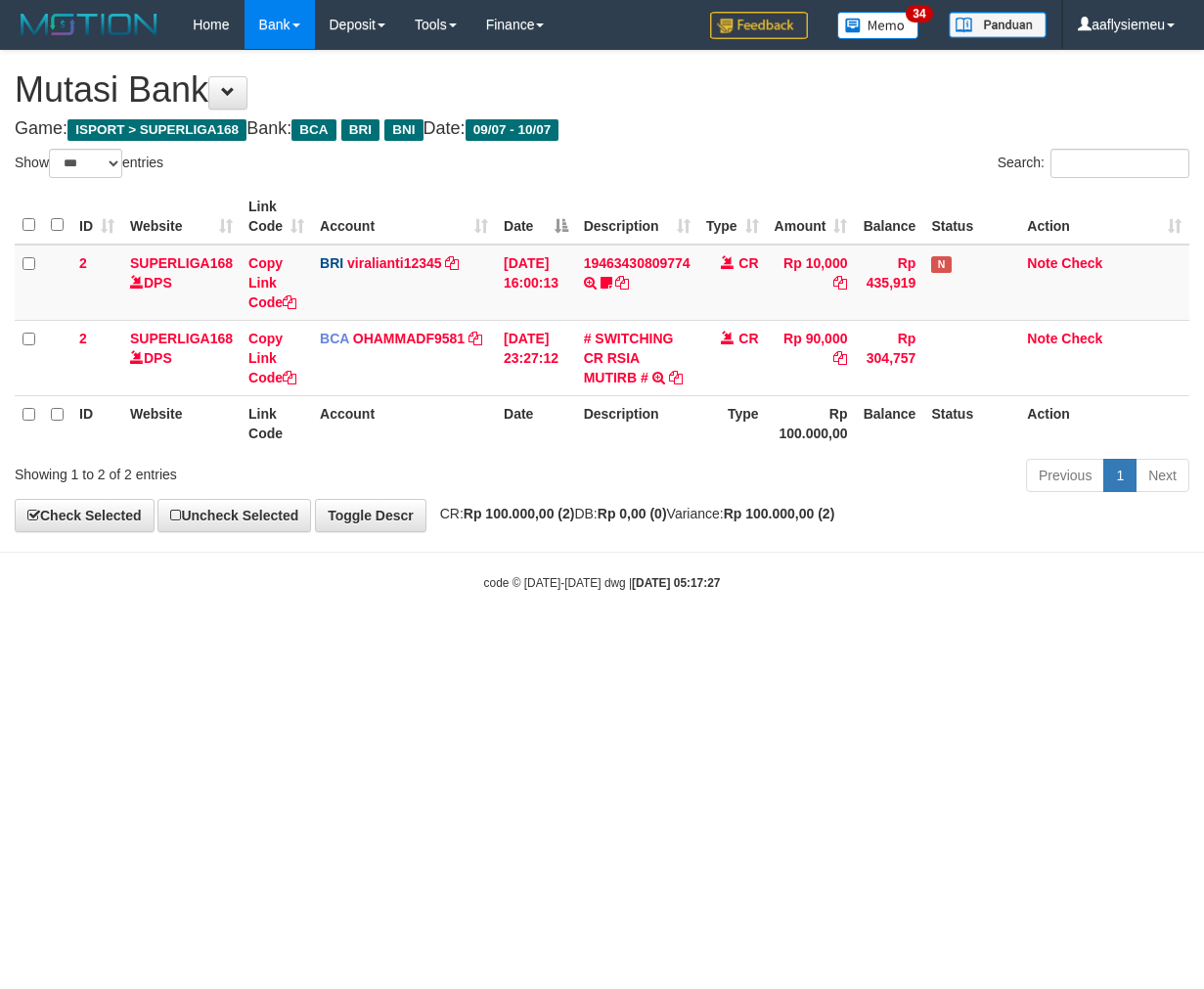 select on "***" 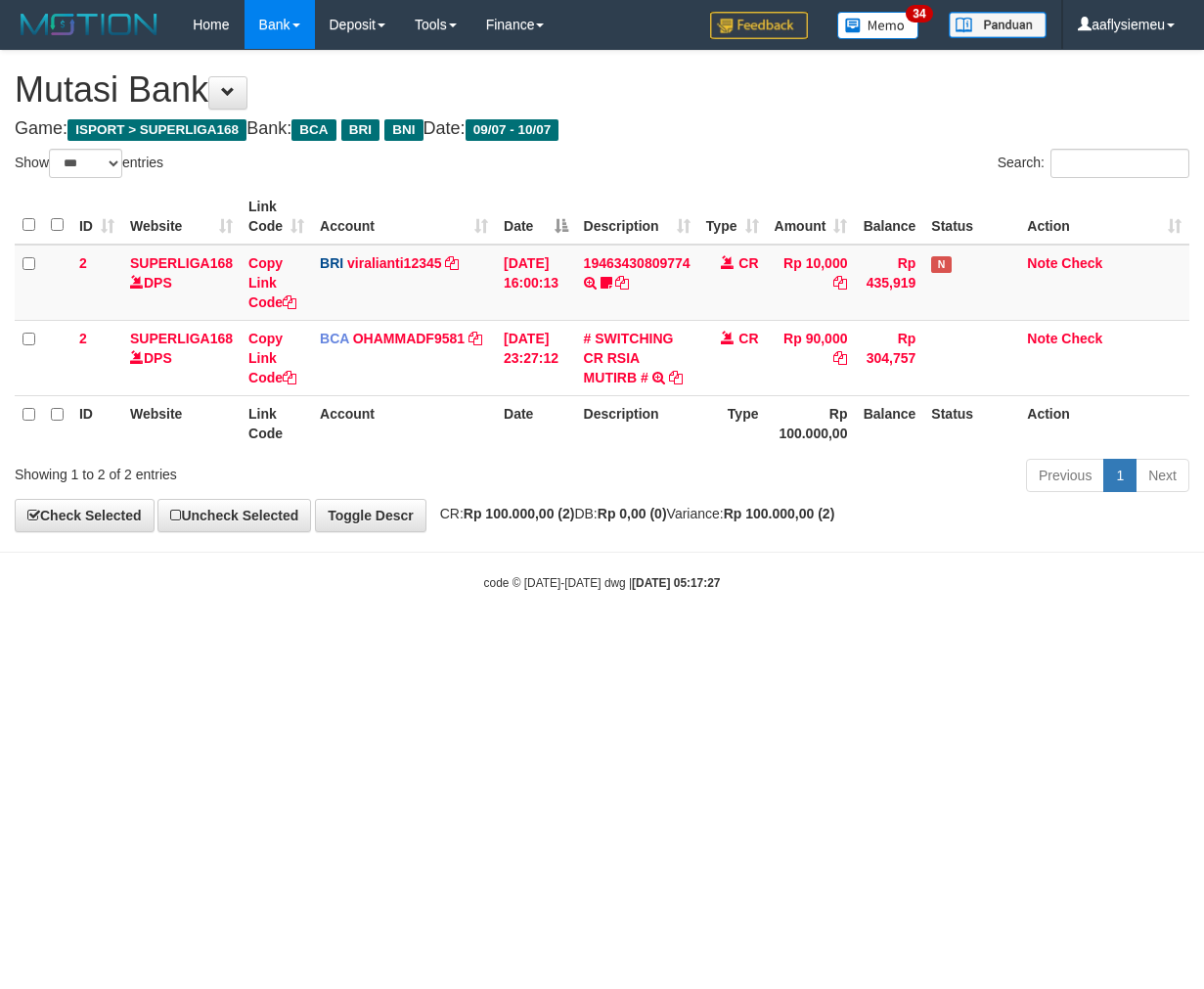 scroll, scrollTop: 0, scrollLeft: 0, axis: both 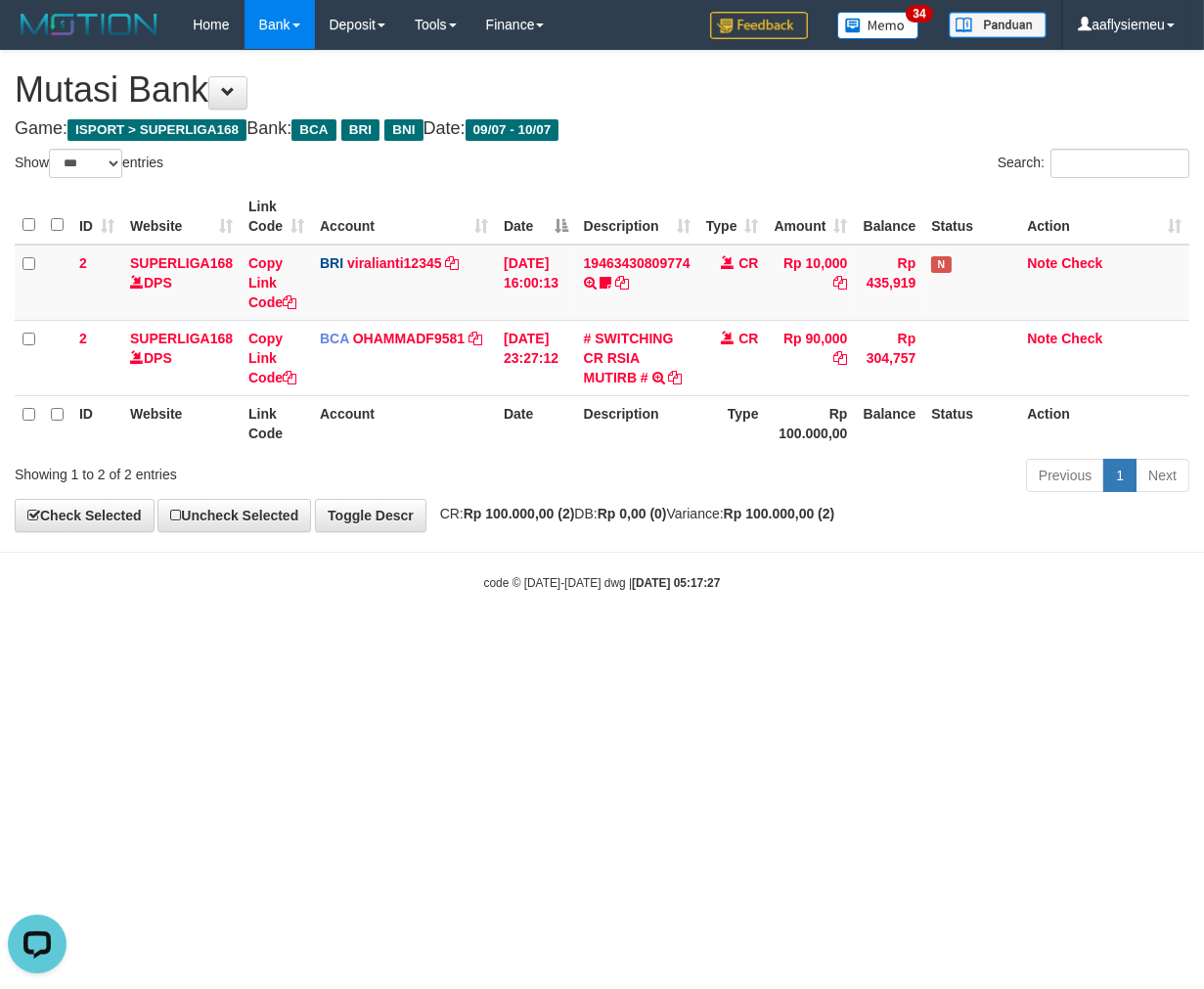 click on "Search:" at bounding box center (904, 165) 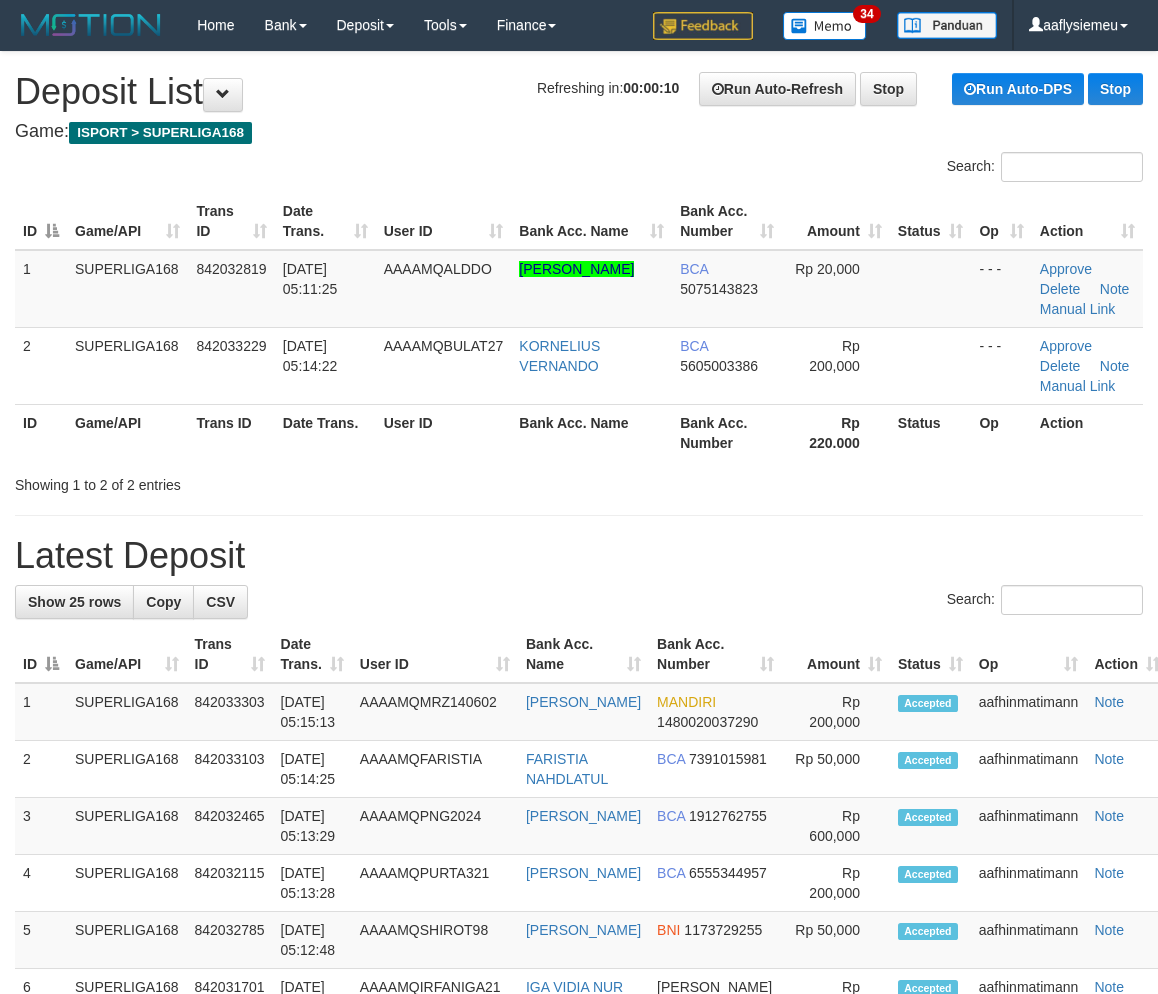 scroll, scrollTop: 0, scrollLeft: 0, axis: both 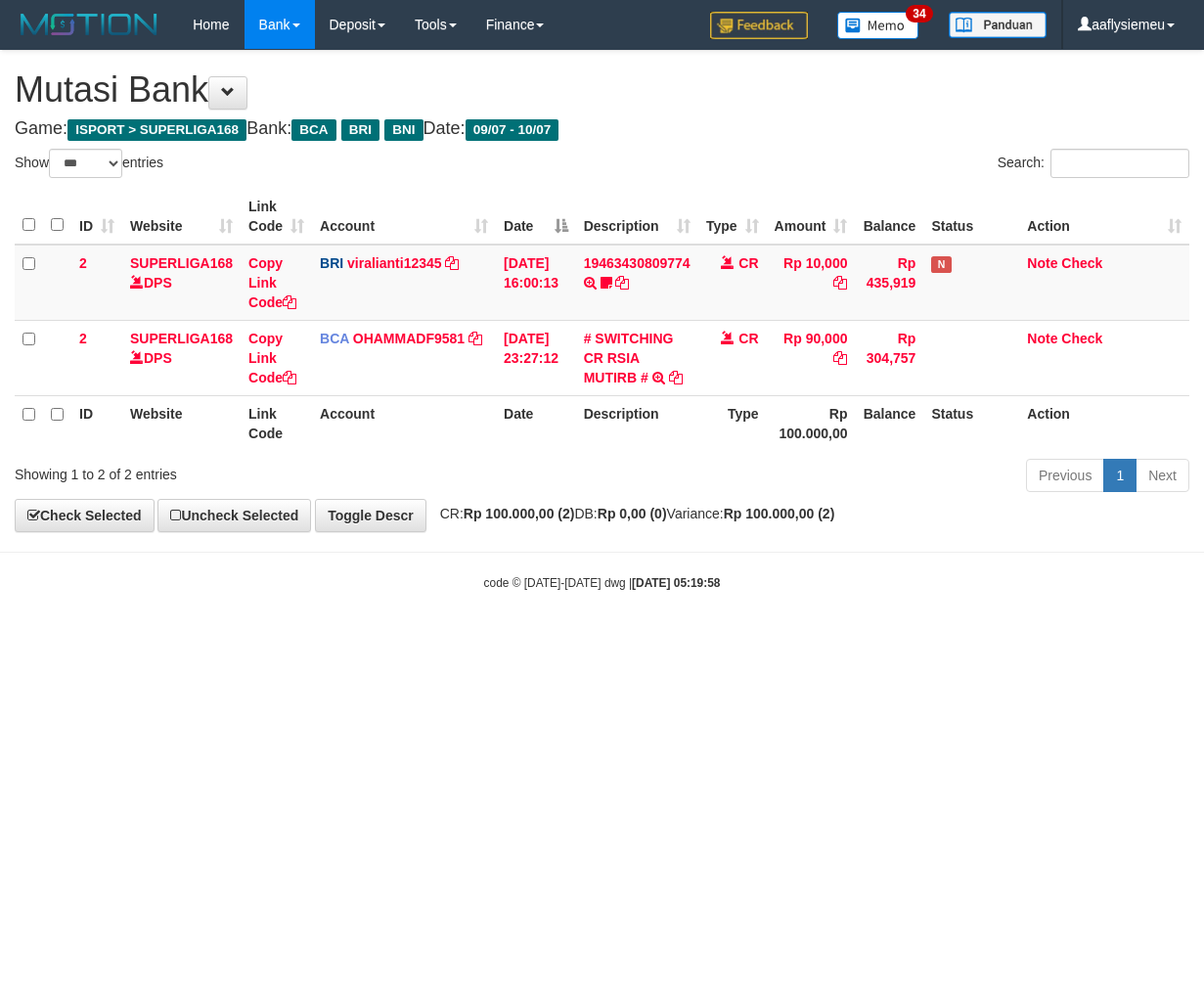 select on "***" 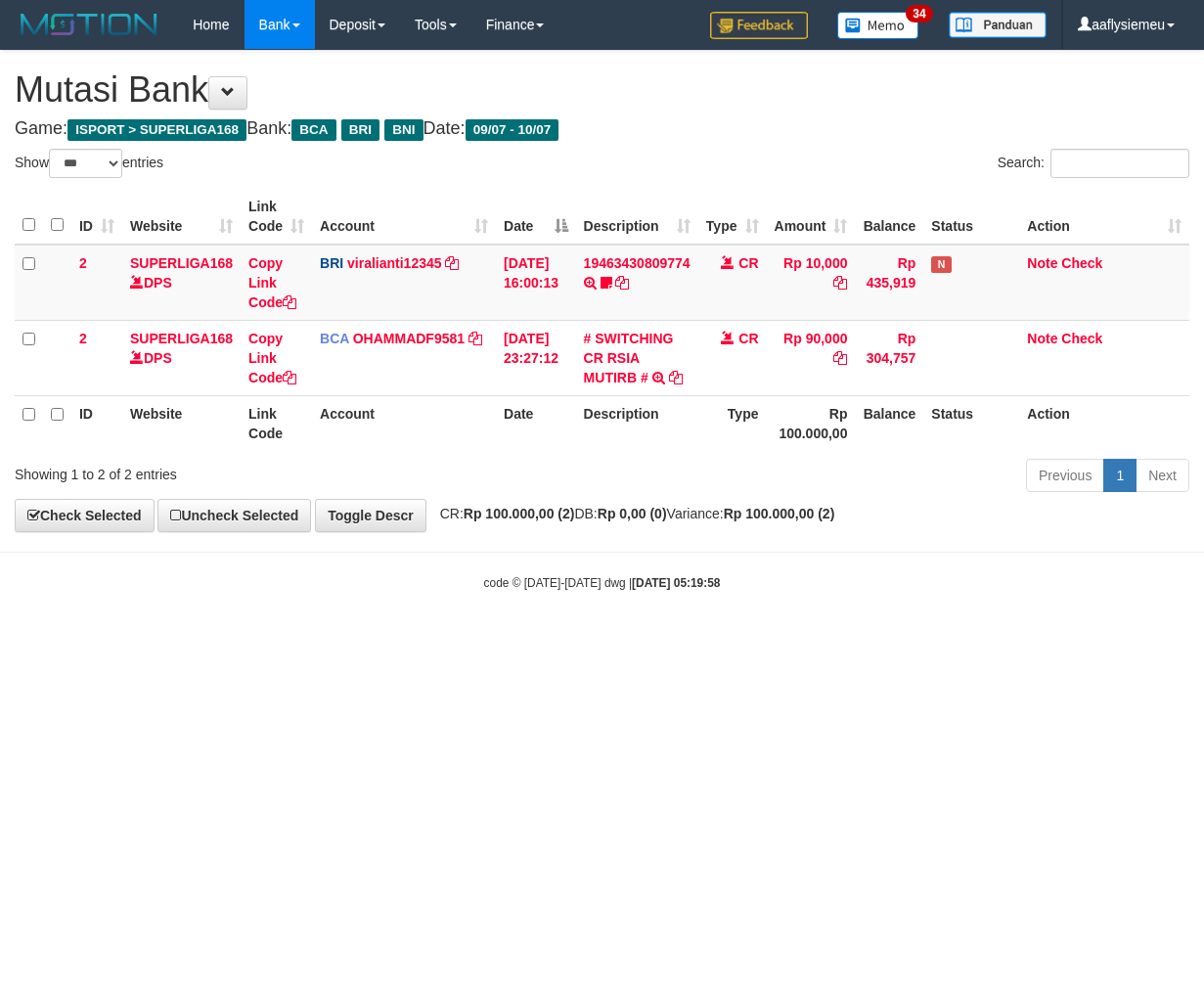 scroll, scrollTop: 0, scrollLeft: 0, axis: both 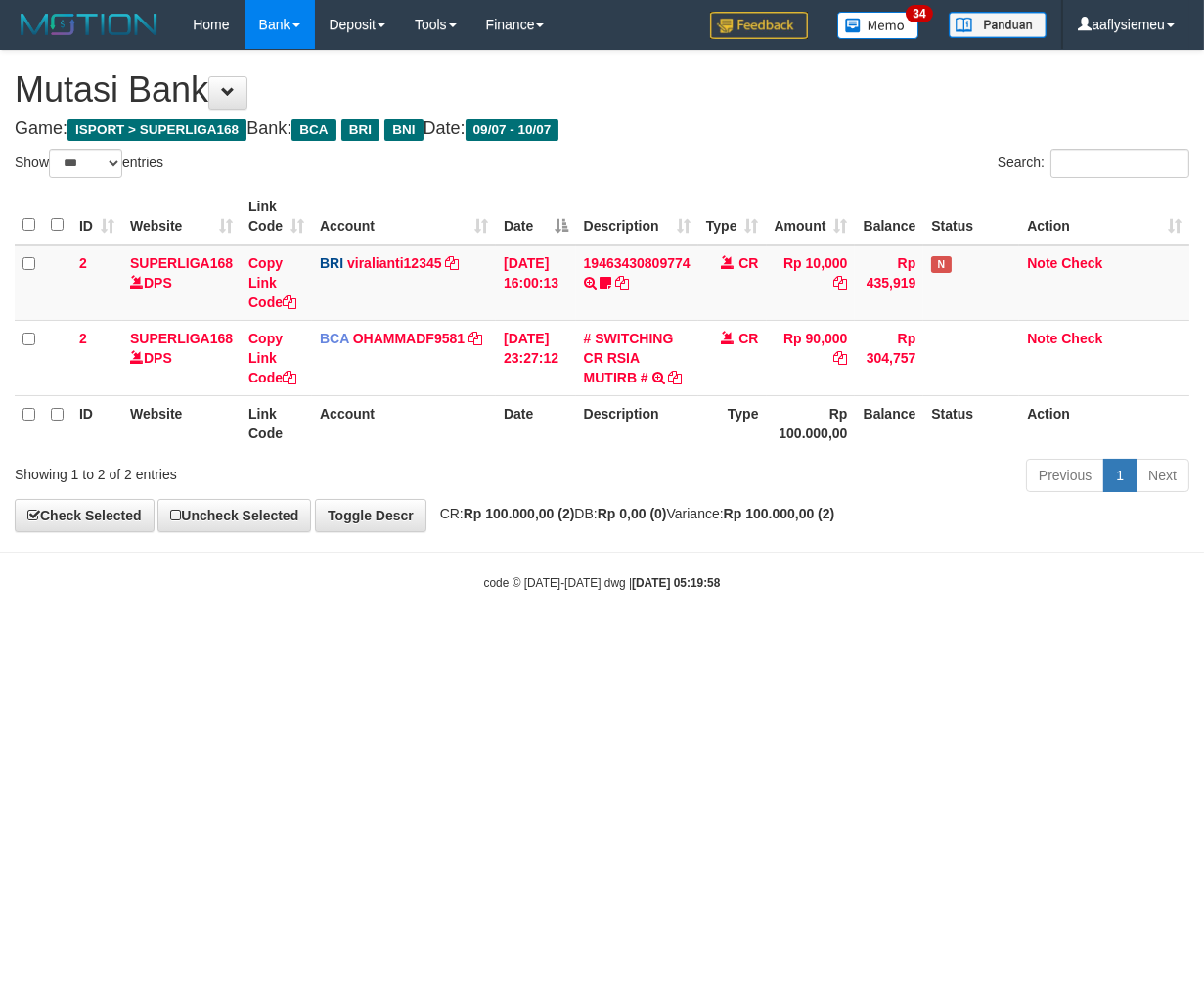 click on "Toggle navigation
Home
Bank
Account List
Load
By Website
Group
[ISPORT]													SUPERLIGA168
By Load Group (DPS)" at bounding box center [602, 320] 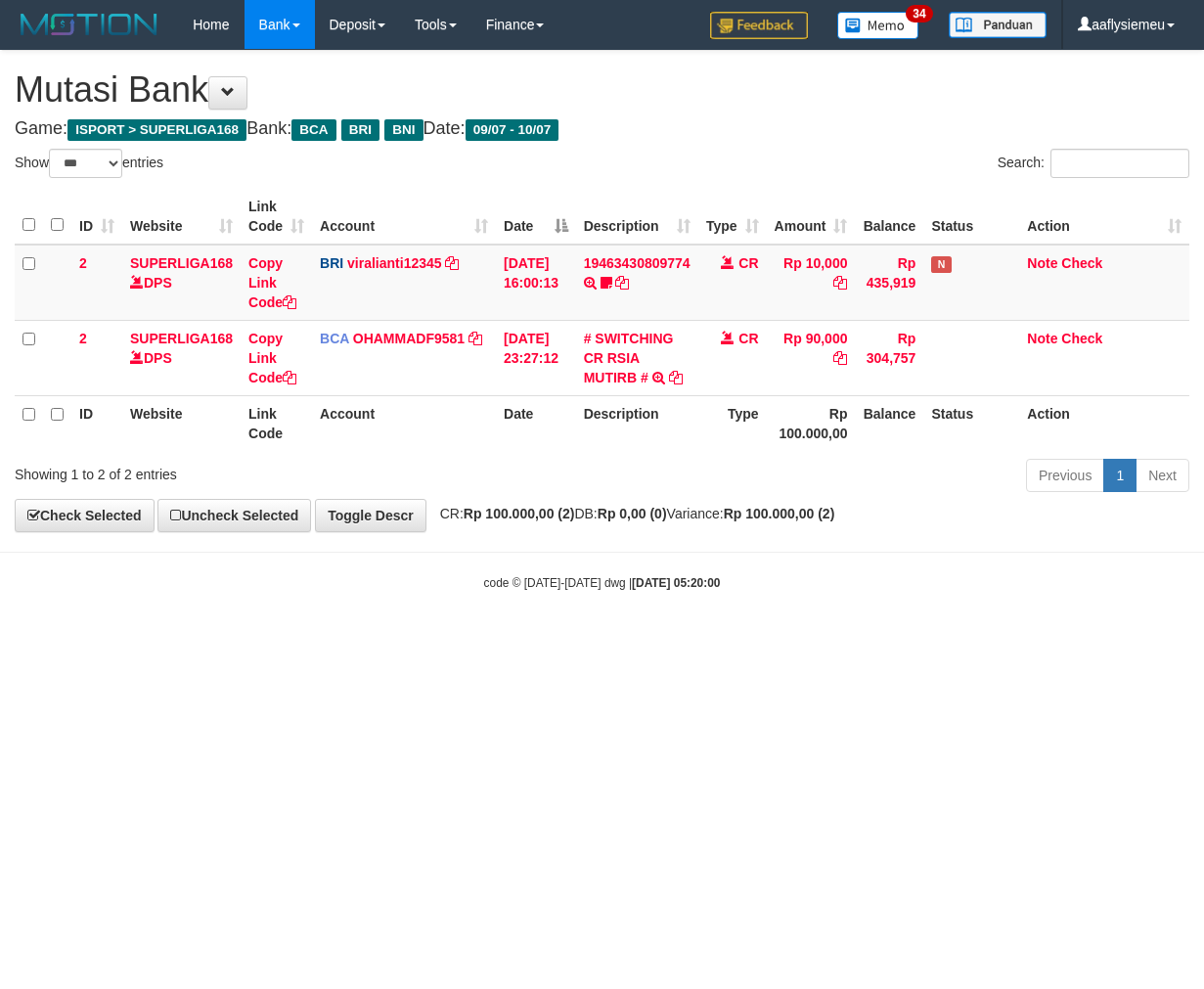 select on "***" 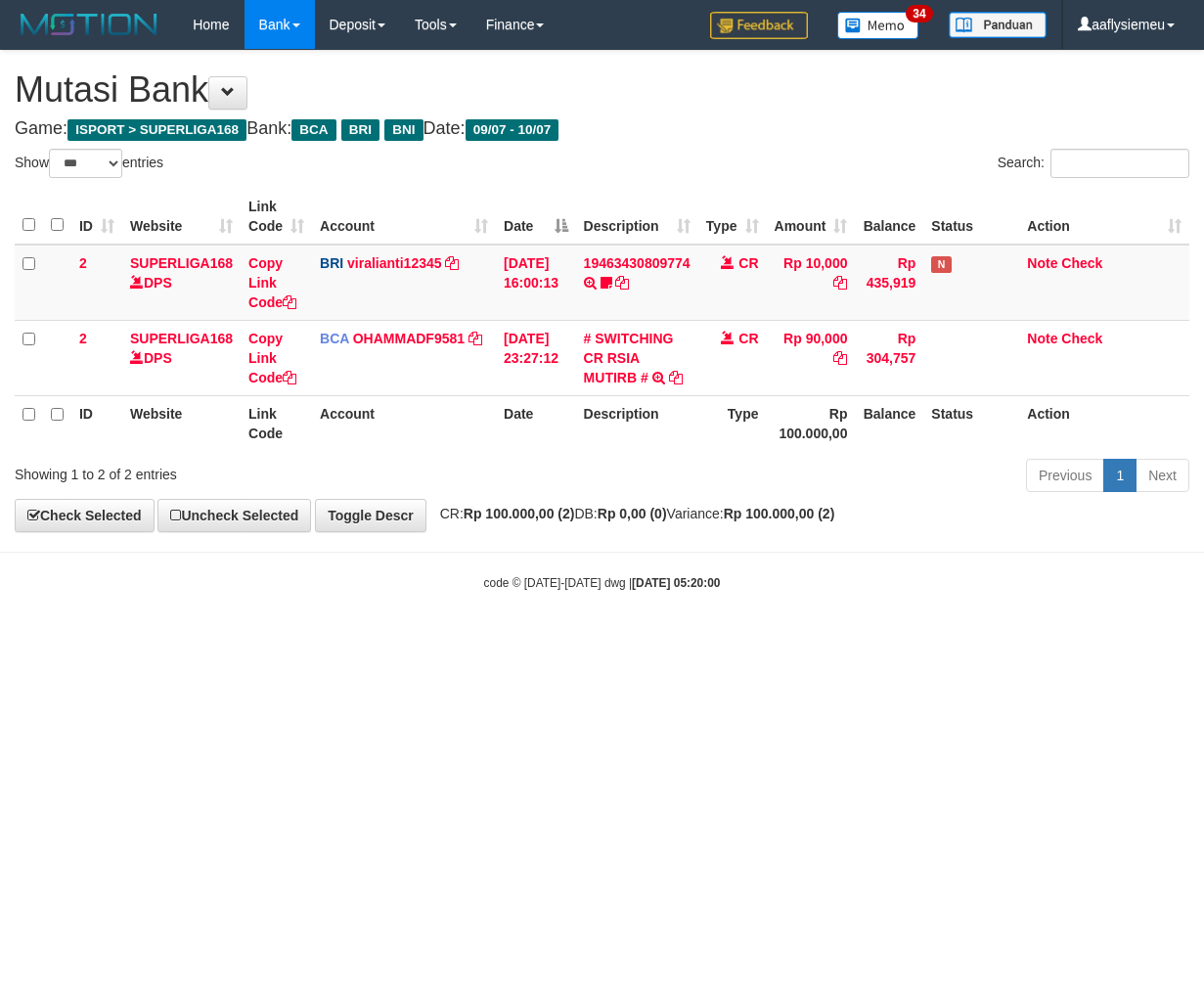 scroll, scrollTop: 0, scrollLeft: 0, axis: both 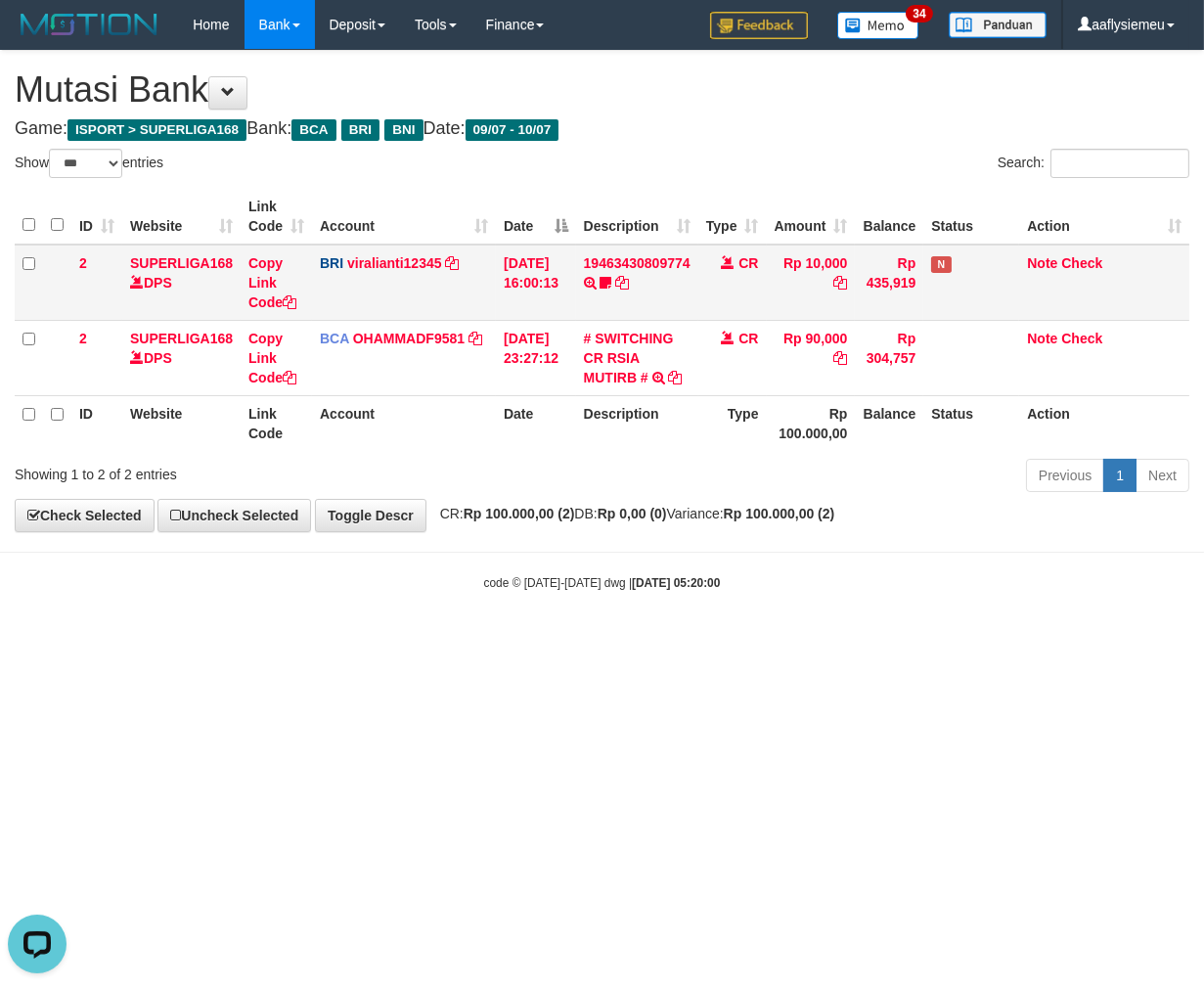 click at bounding box center [28, 283] 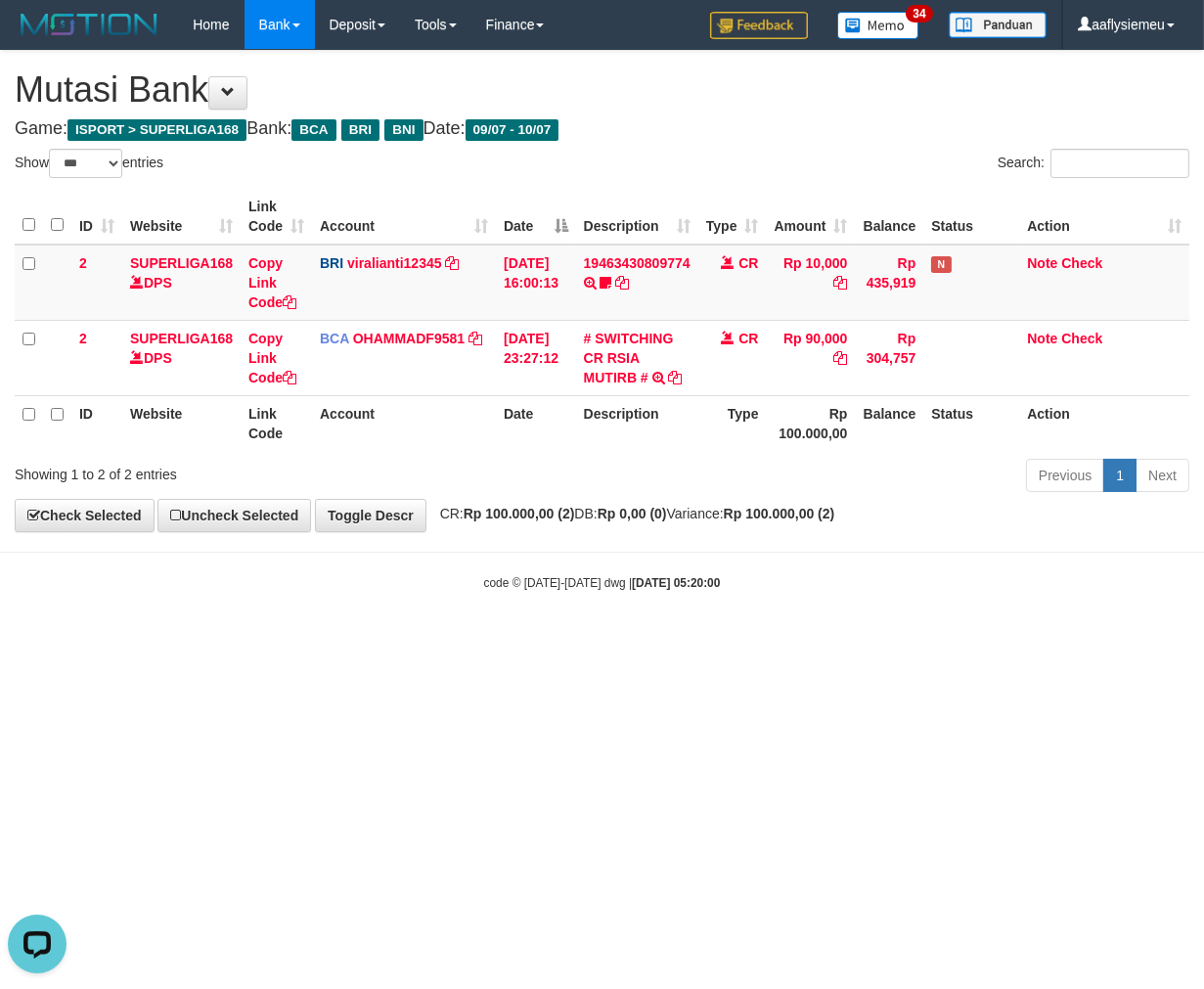 click on "Date" at bounding box center (536, 216) 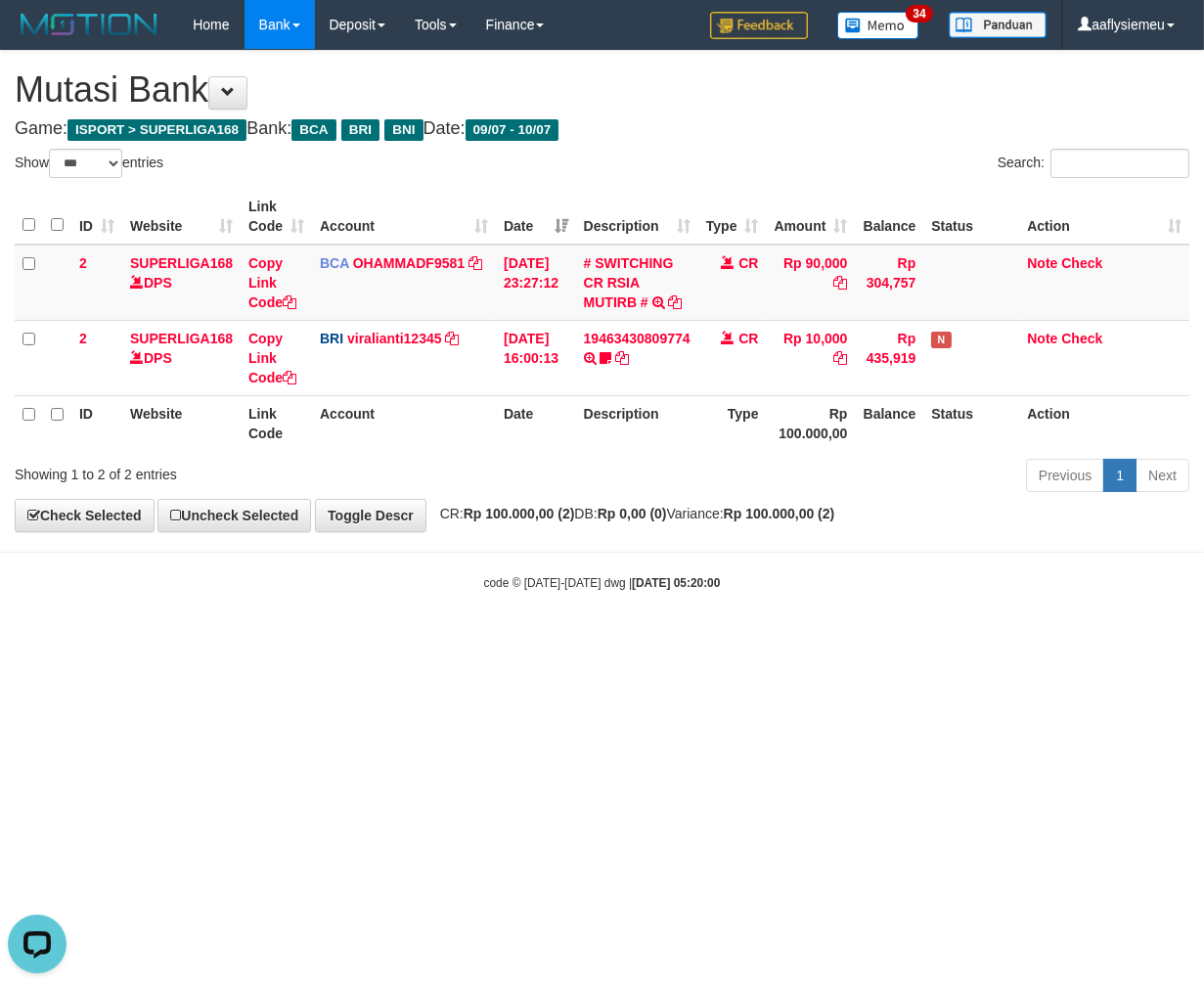 click on "Date" at bounding box center [536, 216] 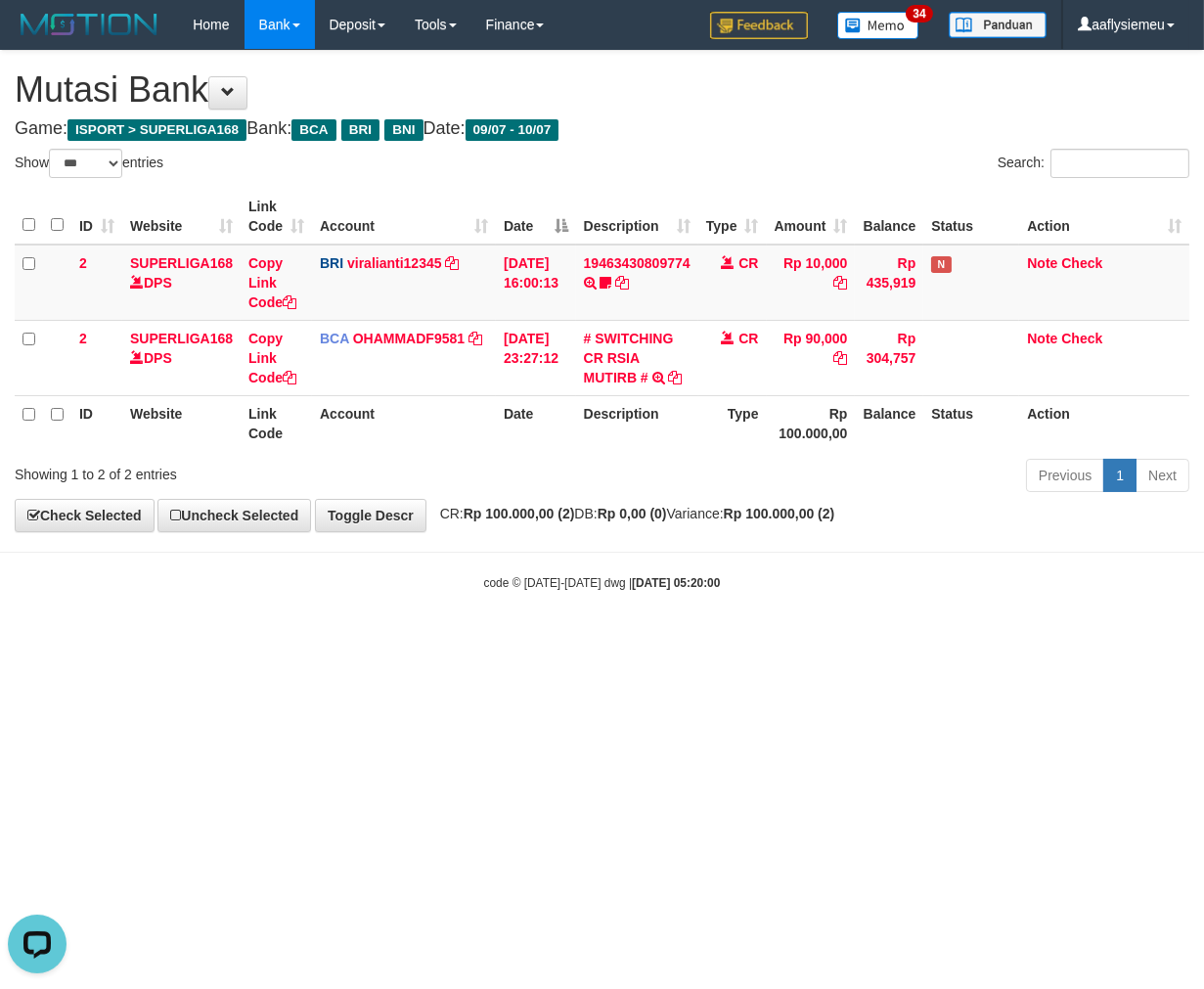 drag, startPoint x: 686, startPoint y: 661, endPoint x: 1201, endPoint y: 517, distance: 534.75321 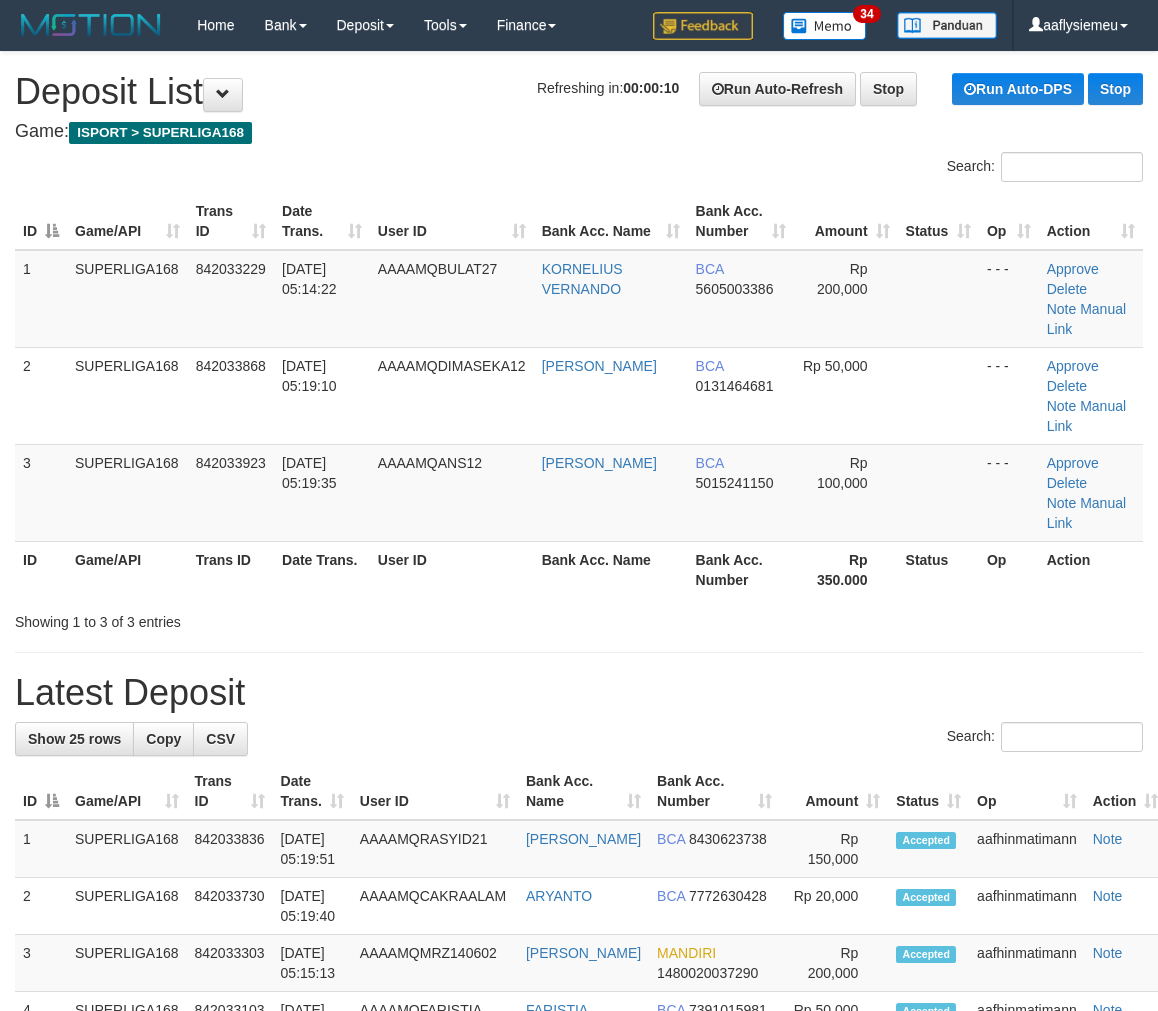 scroll, scrollTop: 0, scrollLeft: 0, axis: both 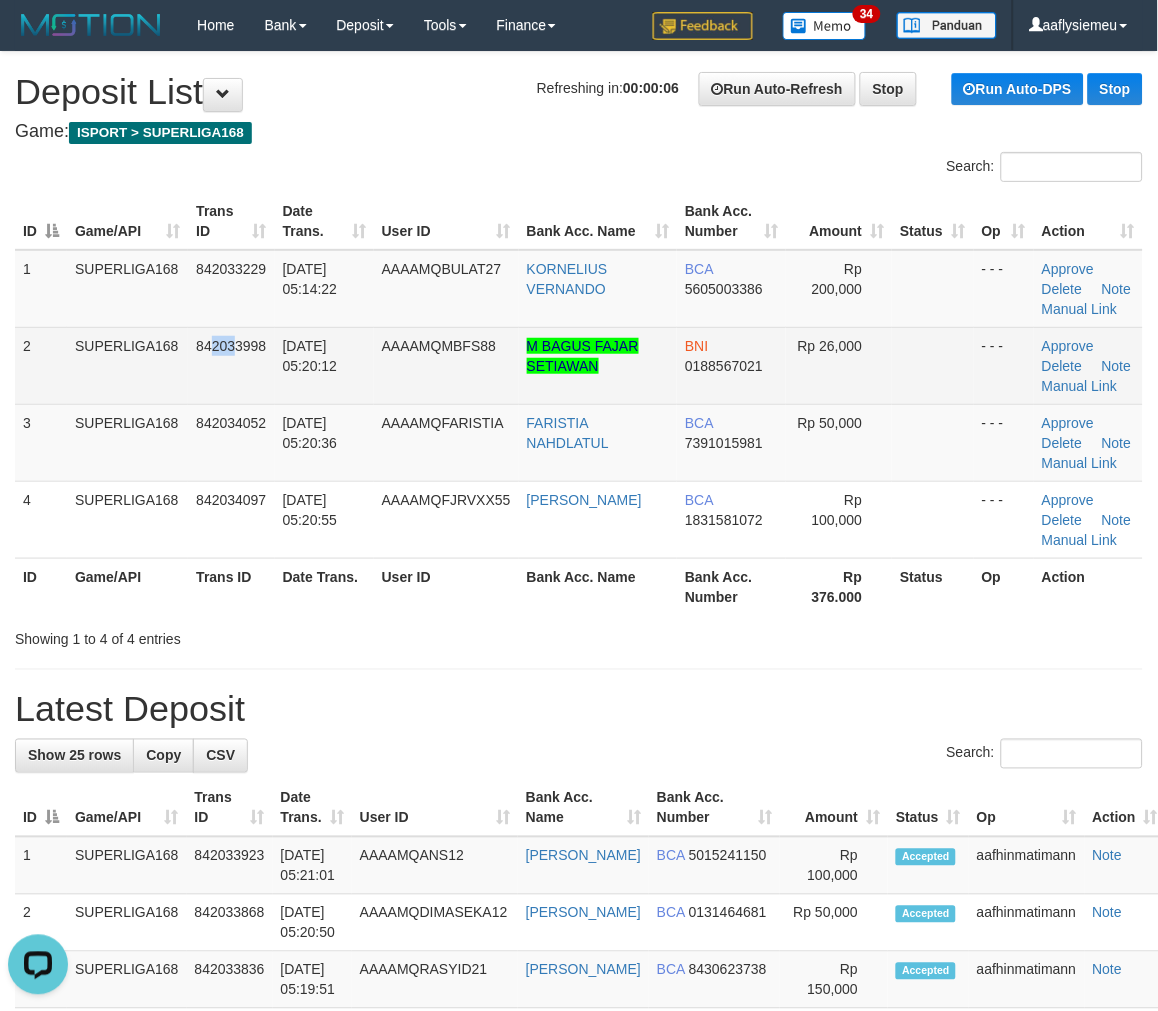drag, startPoint x: 236, startPoint y: 366, endPoint x: 30, endPoint y: 386, distance: 206.9686 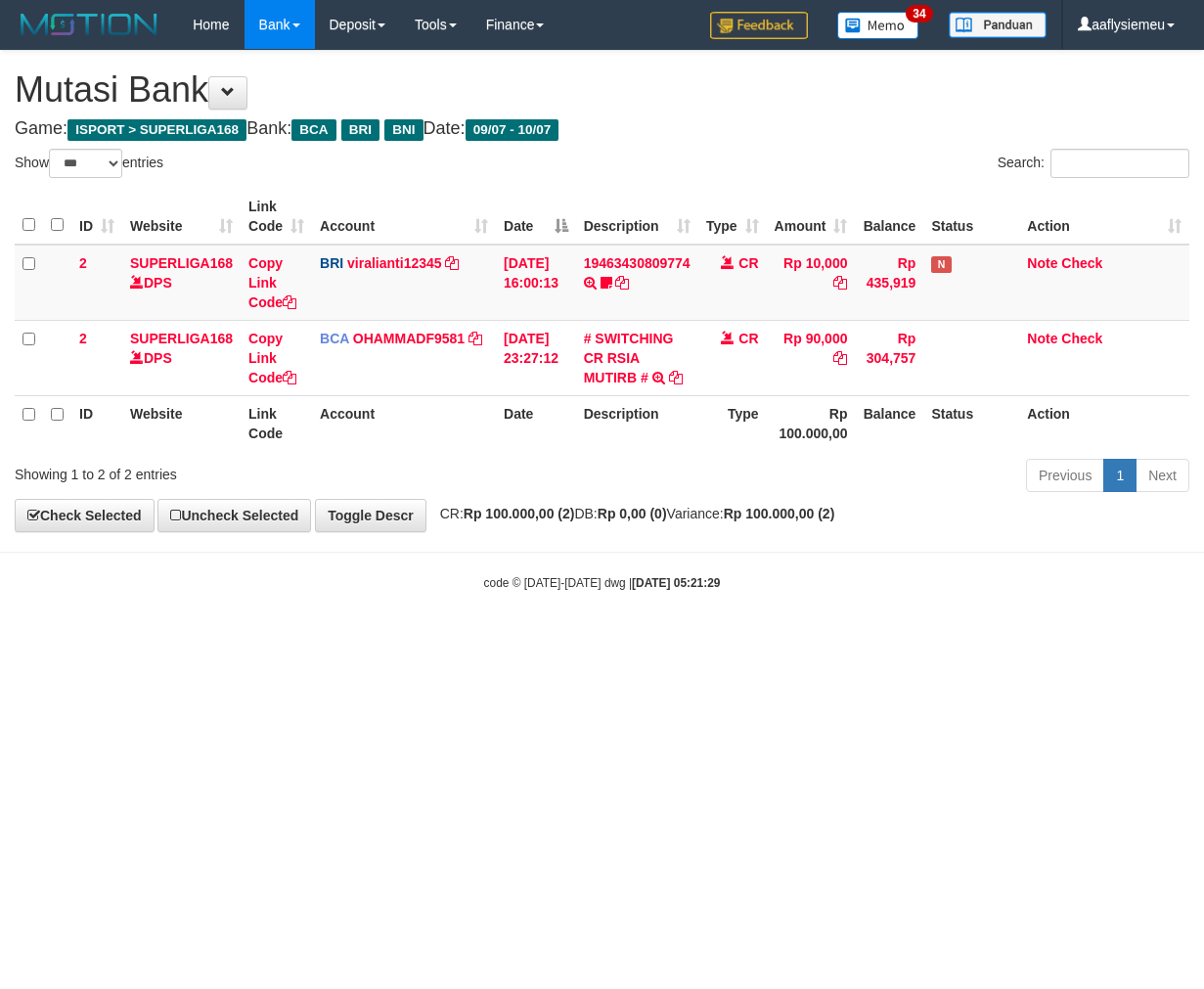 select on "***" 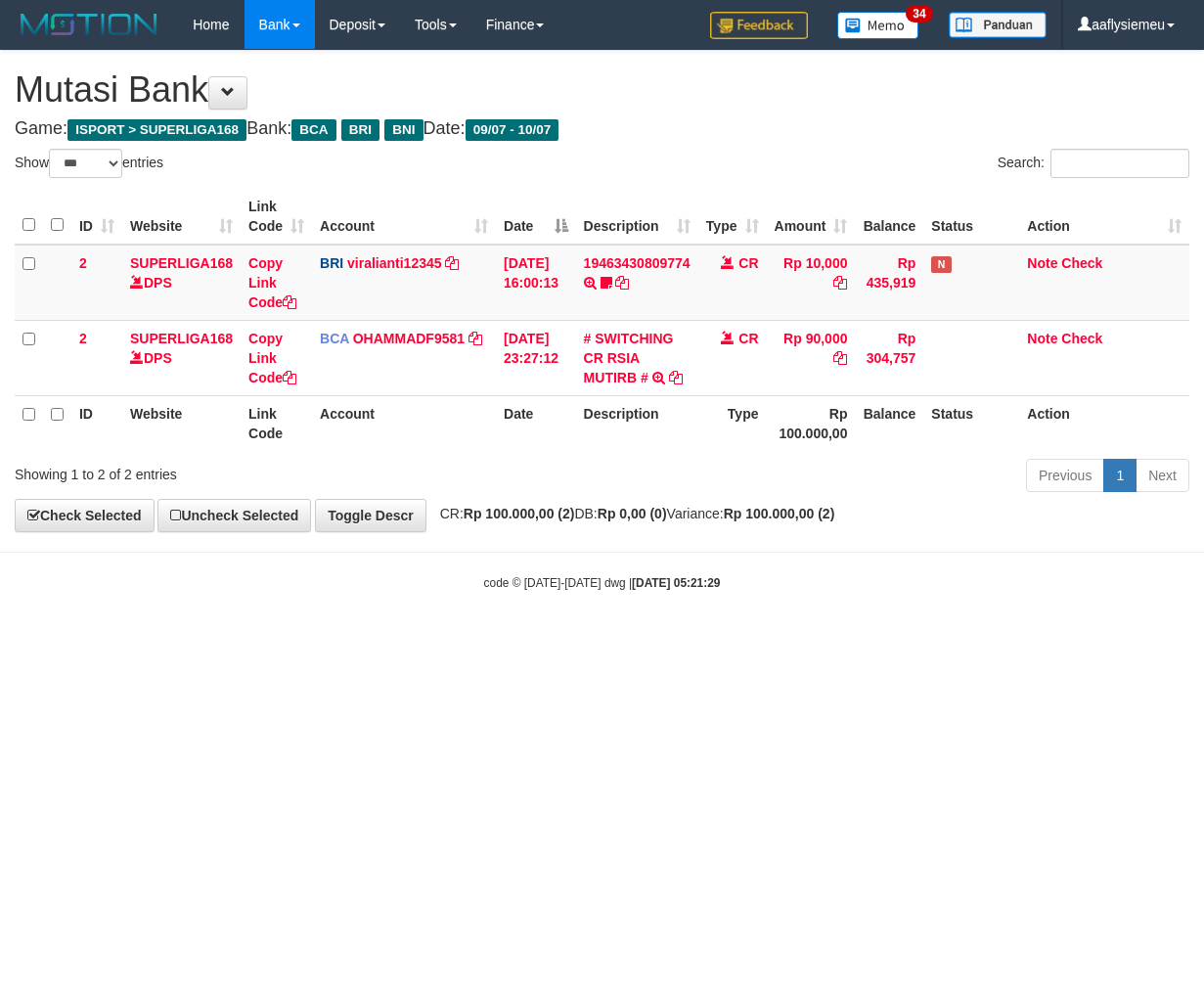 click on "Toggle navigation
Home
Bank
Account List
Load
By Website
Group
[ISPORT]													SUPERLIGA168
By Load Group (DPS)
34" at bounding box center (602, 320) 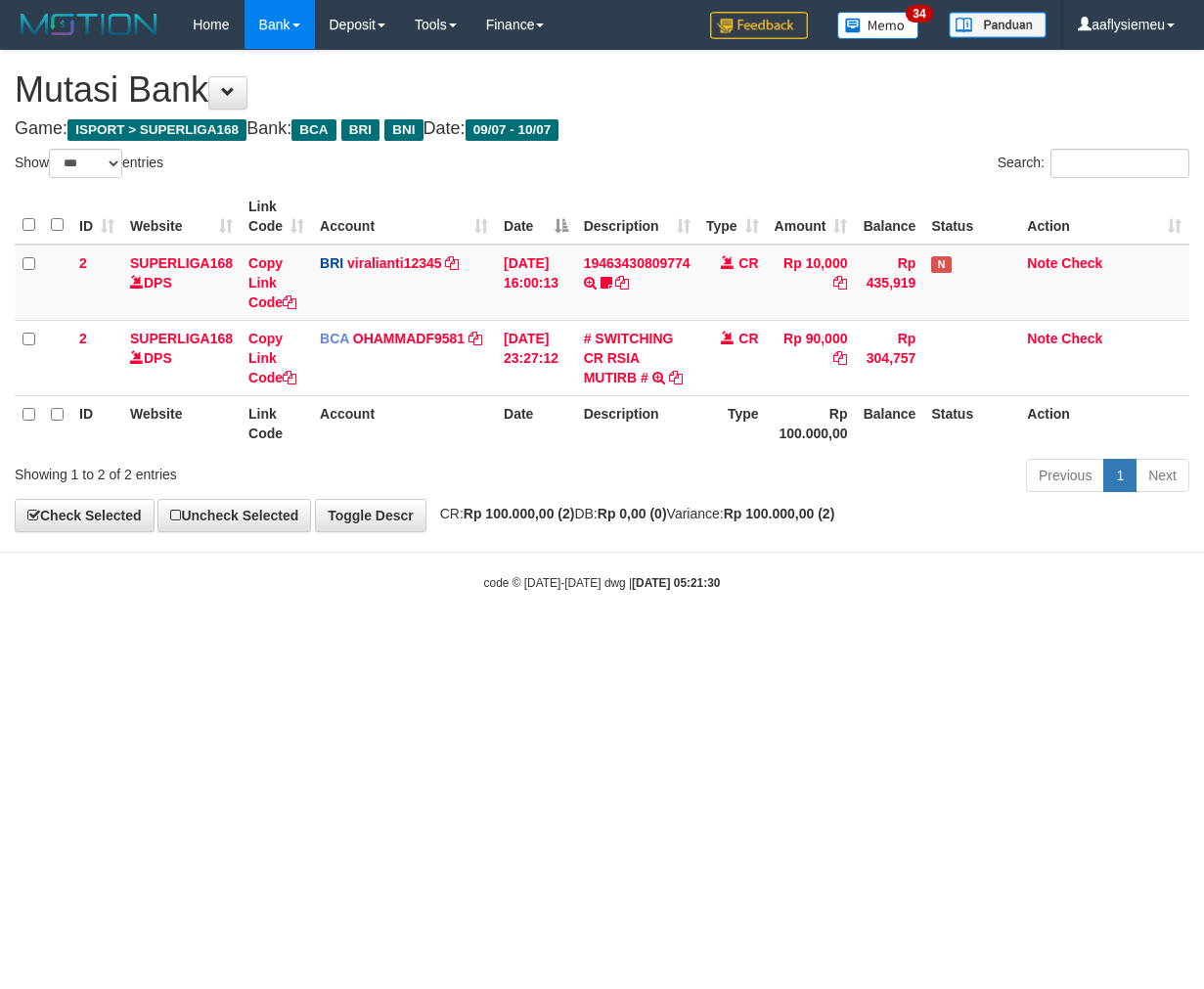 select on "***" 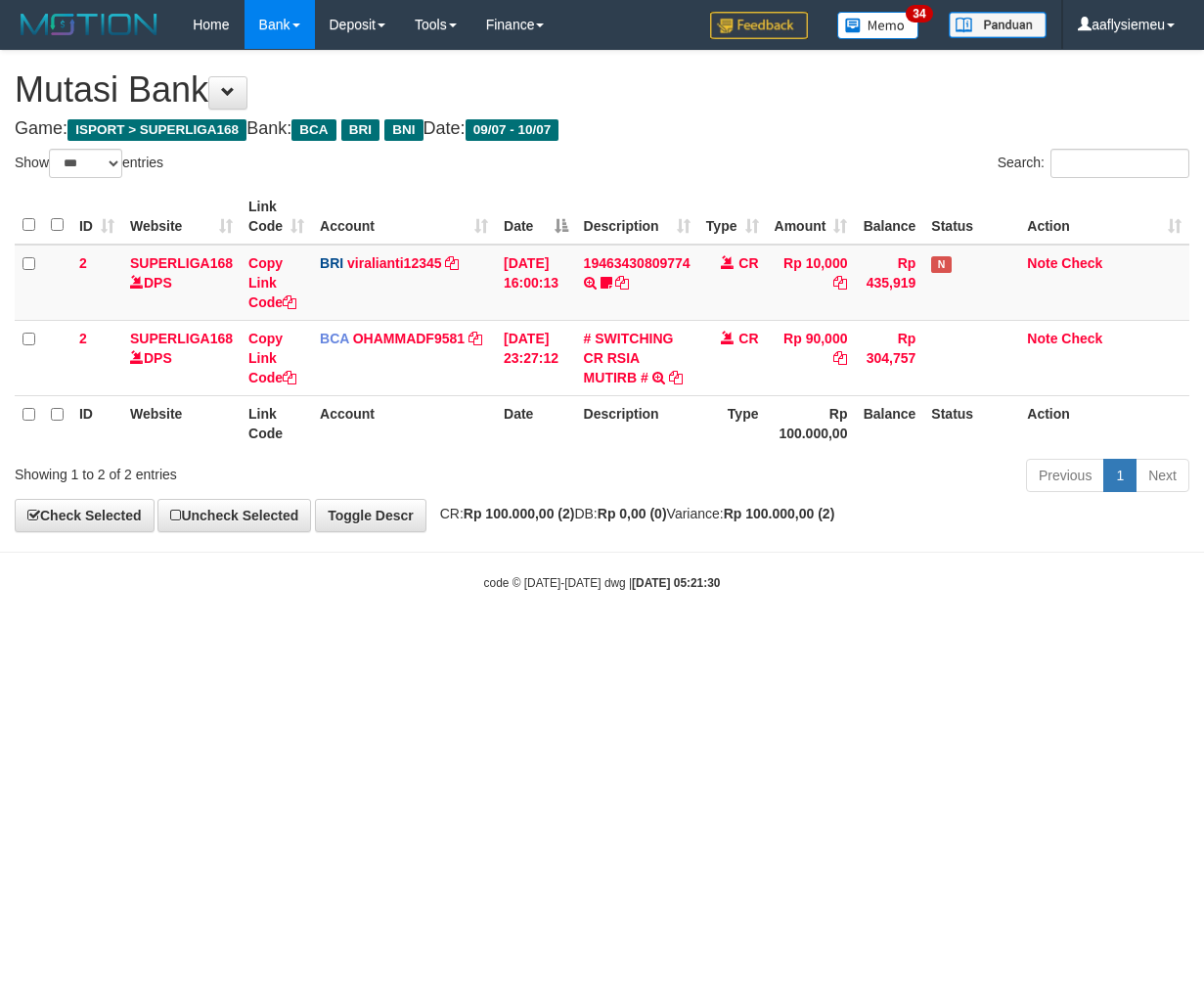 scroll, scrollTop: 0, scrollLeft: 0, axis: both 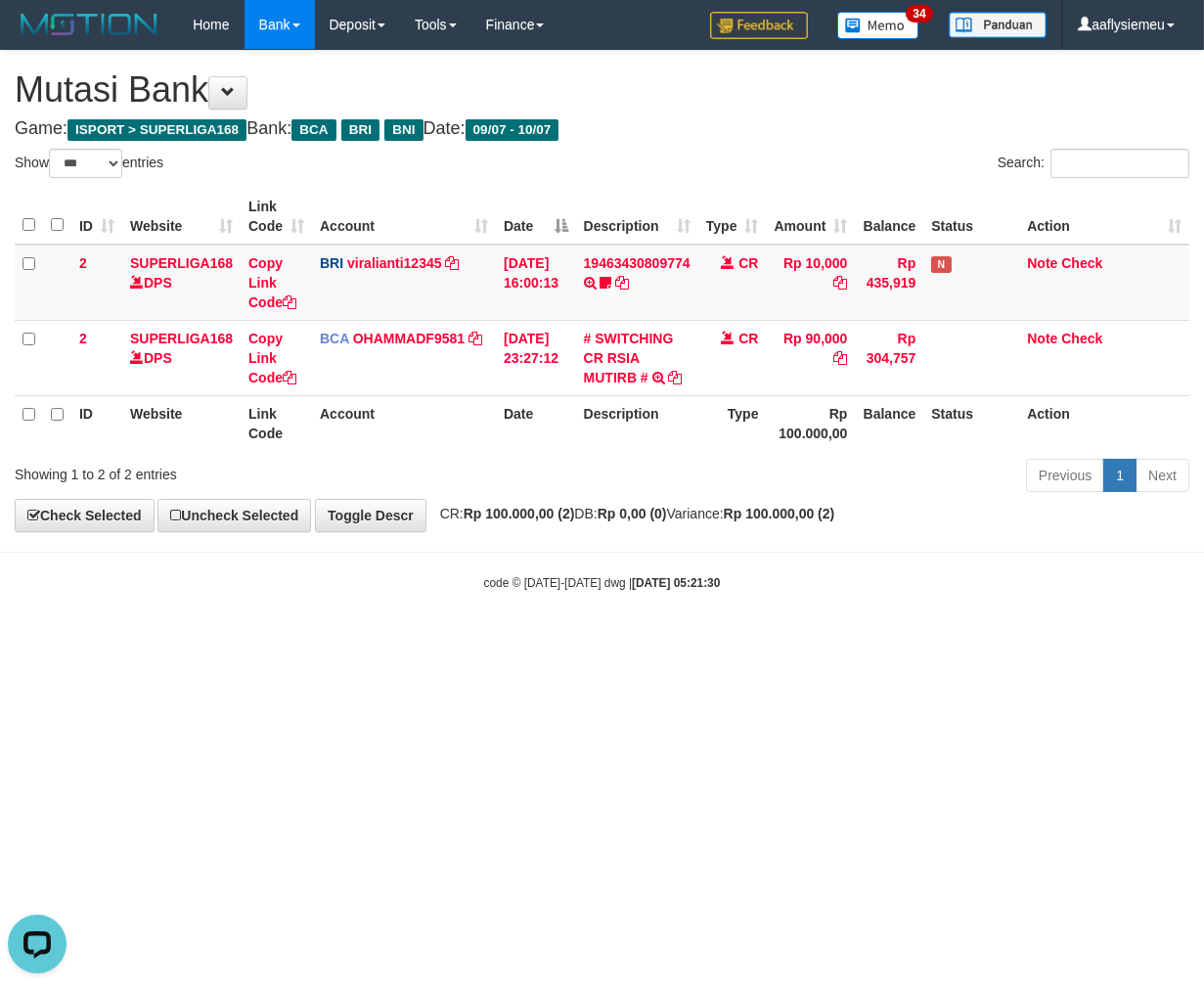 click on "Description" at bounding box center (637, 216) 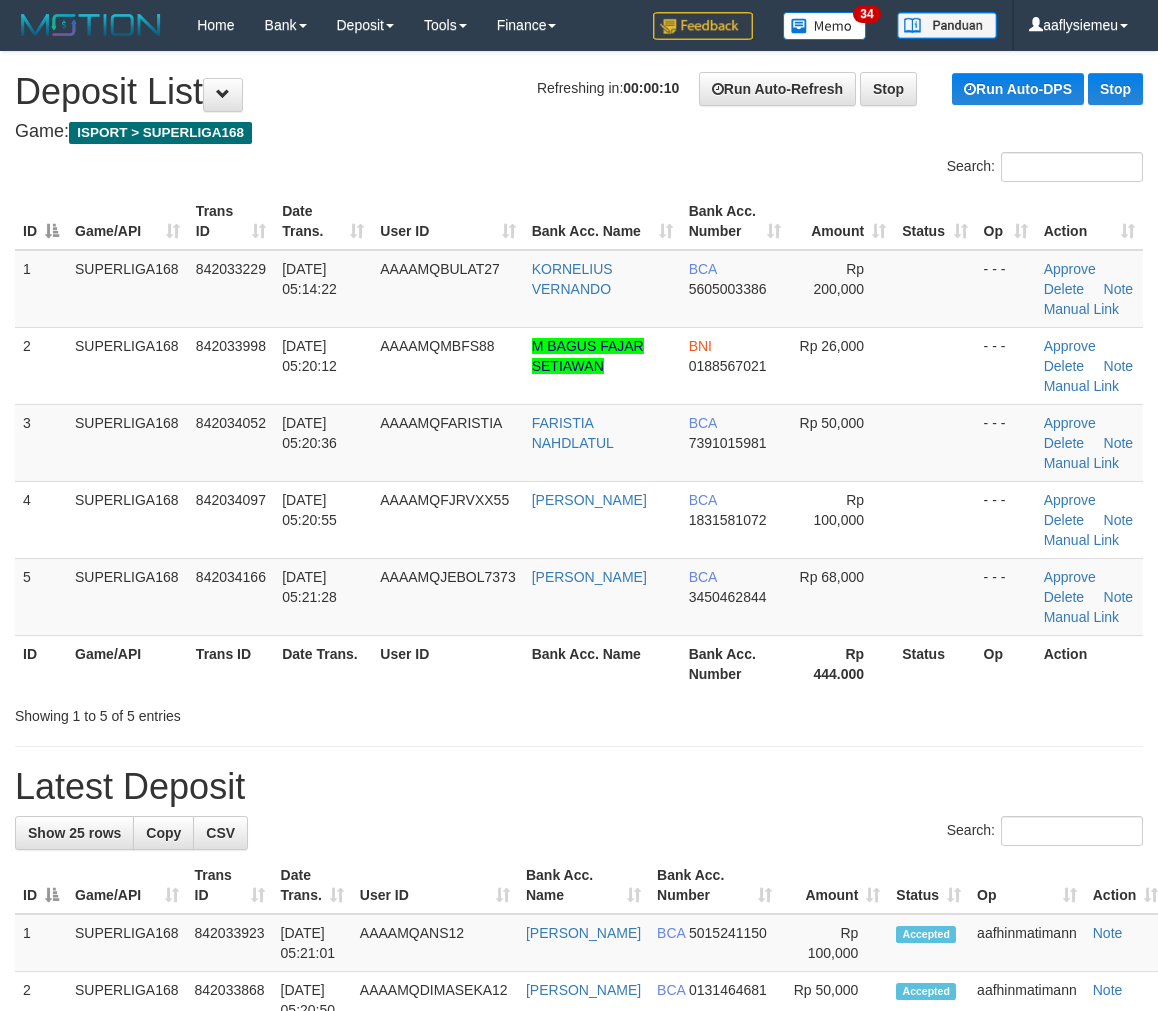 scroll, scrollTop: 0, scrollLeft: 0, axis: both 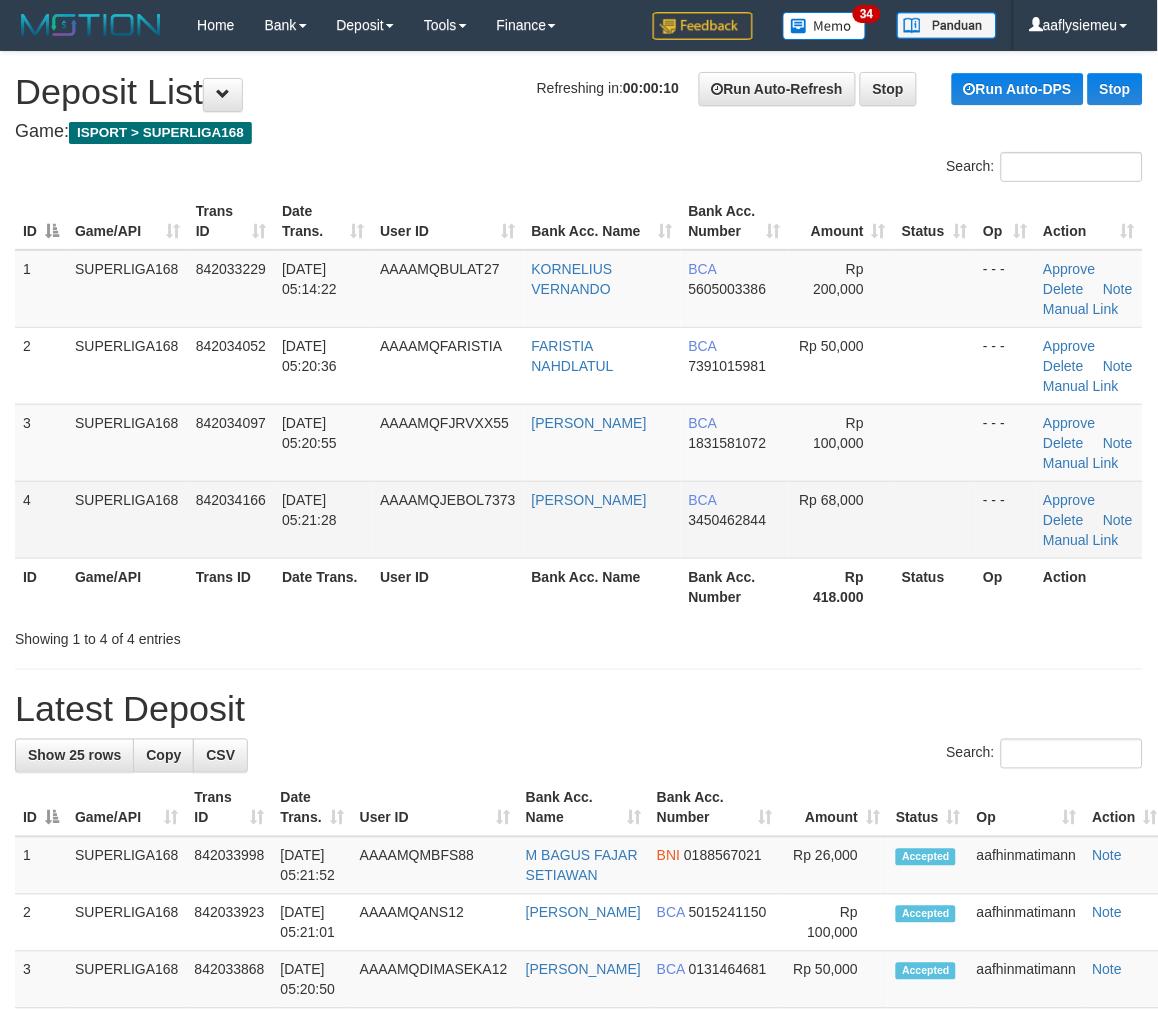 drag, startPoint x: 382, startPoint y: 547, endPoint x: 311, endPoint y: 554, distance: 71.34424 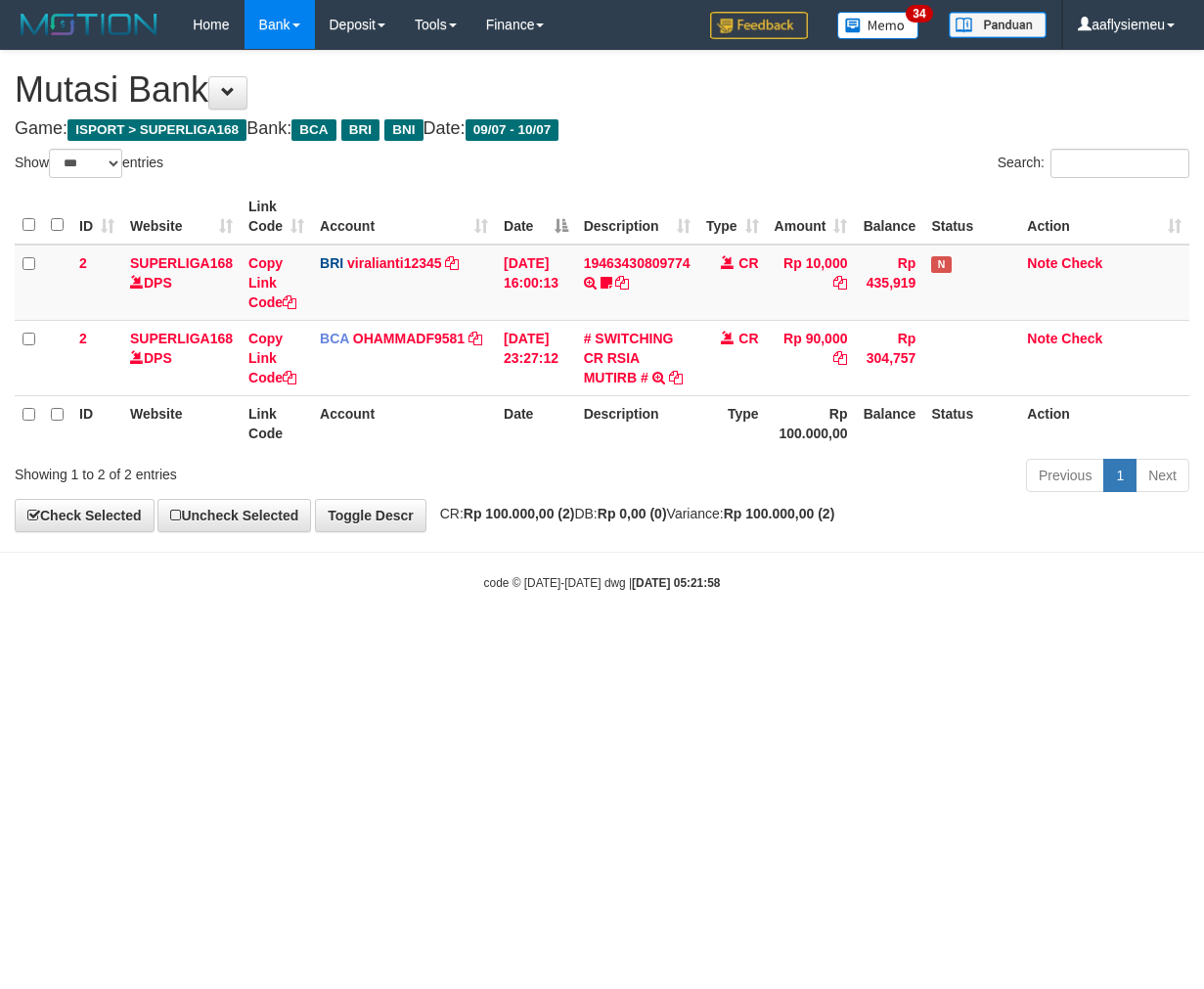 select on "***" 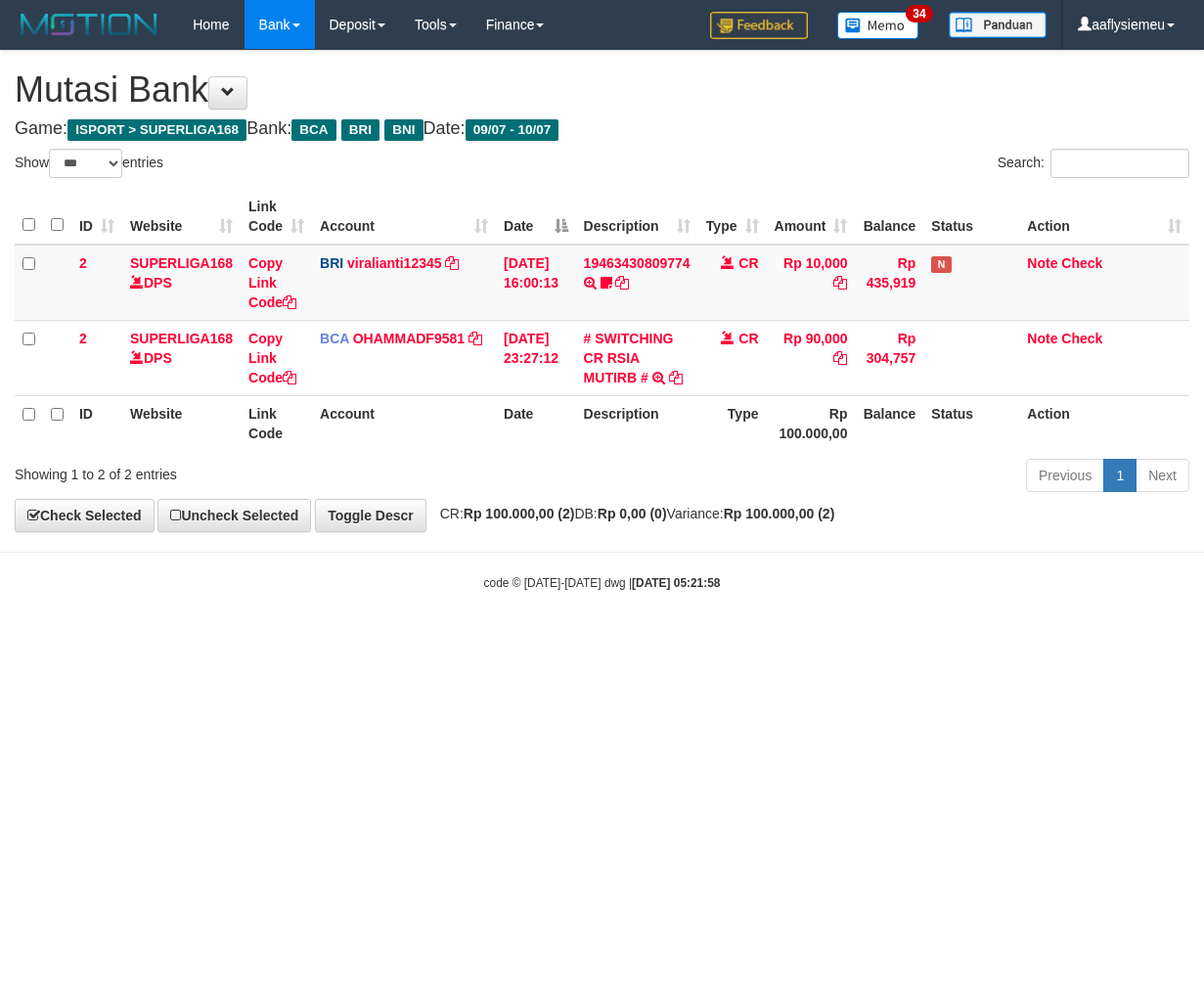 scroll, scrollTop: 0, scrollLeft: 0, axis: both 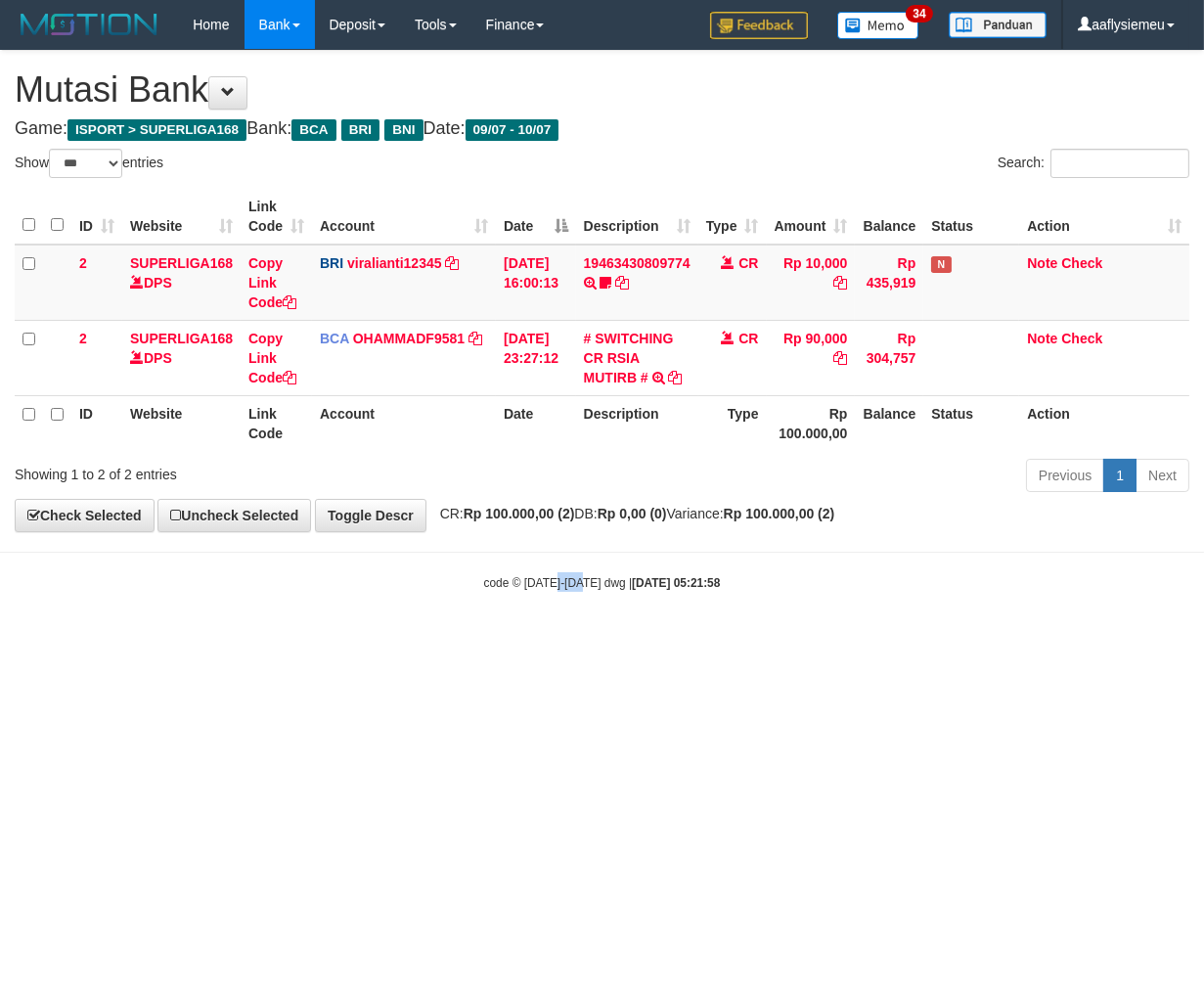 click on "Toggle navigation
Home
Bank
Account List
Load
By Website
Group
[ISPORT]													SUPERLIGA168
By Load Group (DPS)" at bounding box center [602, 320] 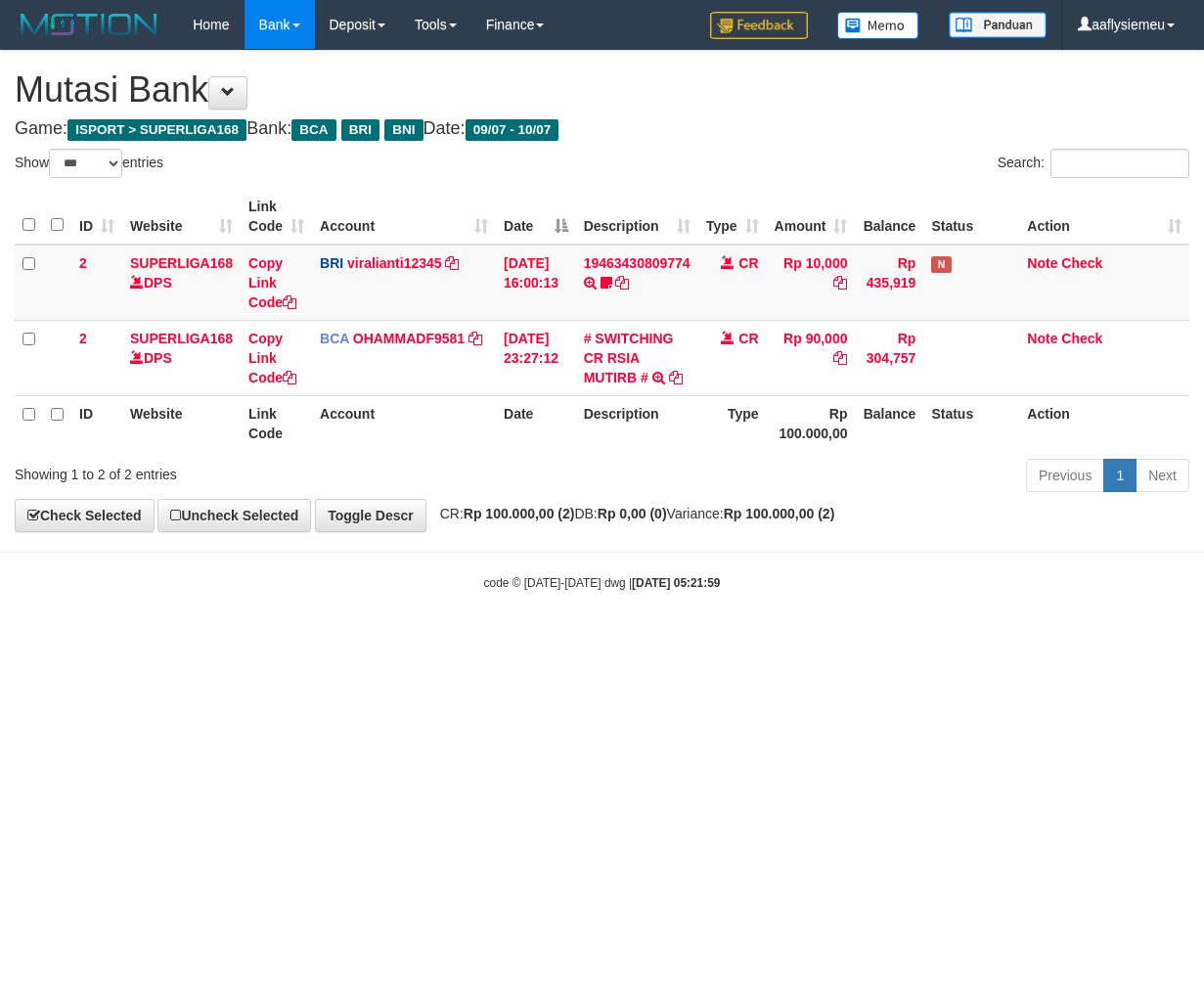 select on "***" 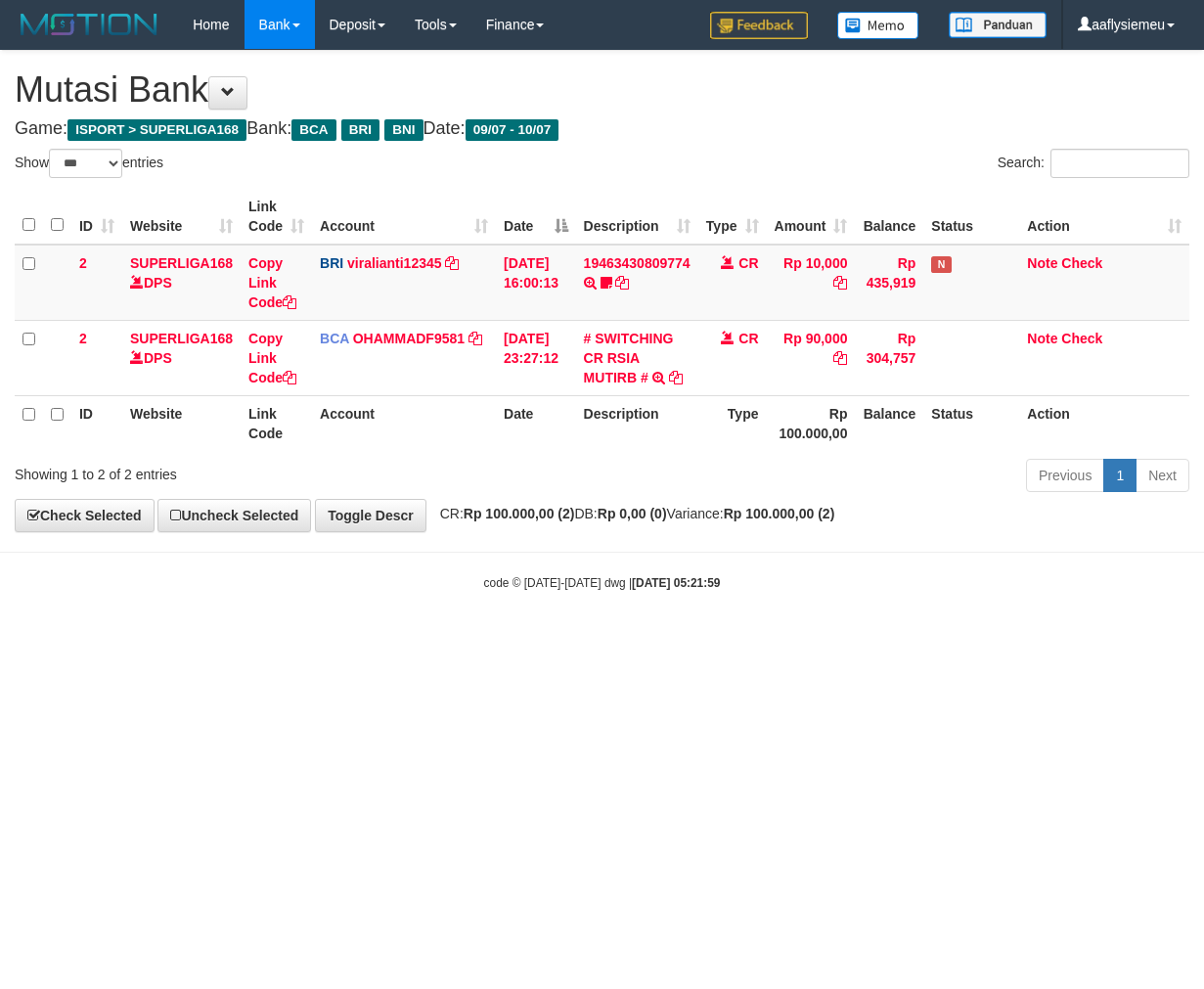 scroll, scrollTop: 0, scrollLeft: 0, axis: both 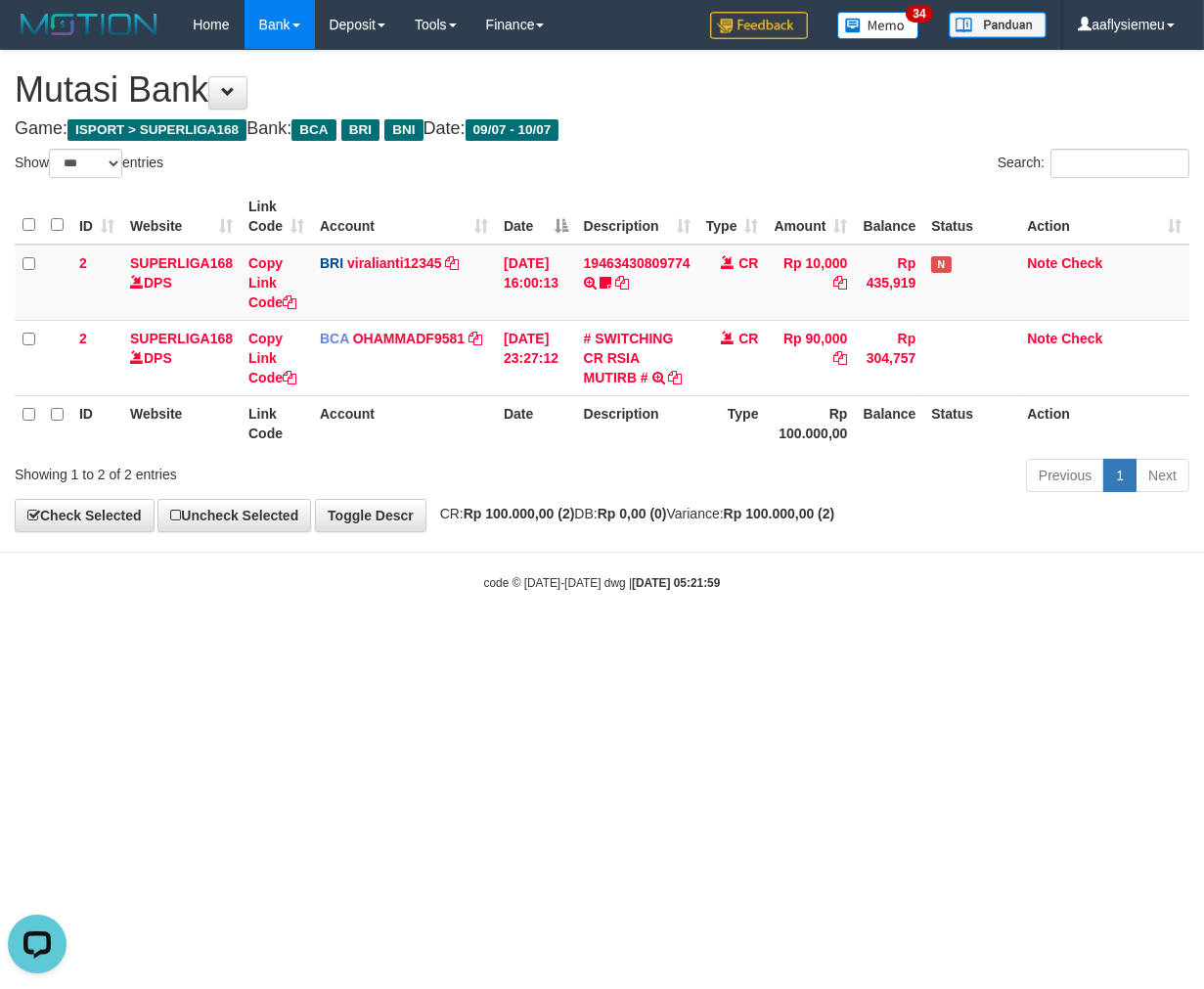 click on "ID Website Link Code Account Date Description Type Amount Balance Status Action
2
SUPERLIGA168    DPS
Copy Link Code
BRI
viralianti12345
DPS
VIRA APRILIANTI
mutasi_20250709_3196 | 2
mutasi_20250709_3196 | 2
09/07/2025 16:00:13
19463430809774            1946343080977423#000000009394#MP##TRFHMB    barrahanif :WAIT BUKTI
CR
Rp 10,000
Rp 435,919
N
Note
Check
2
SUPERLIGA168    DPS
Copy Link Code
BCA
OHAMMADF9581
DPS" at bounding box center (602, 320) 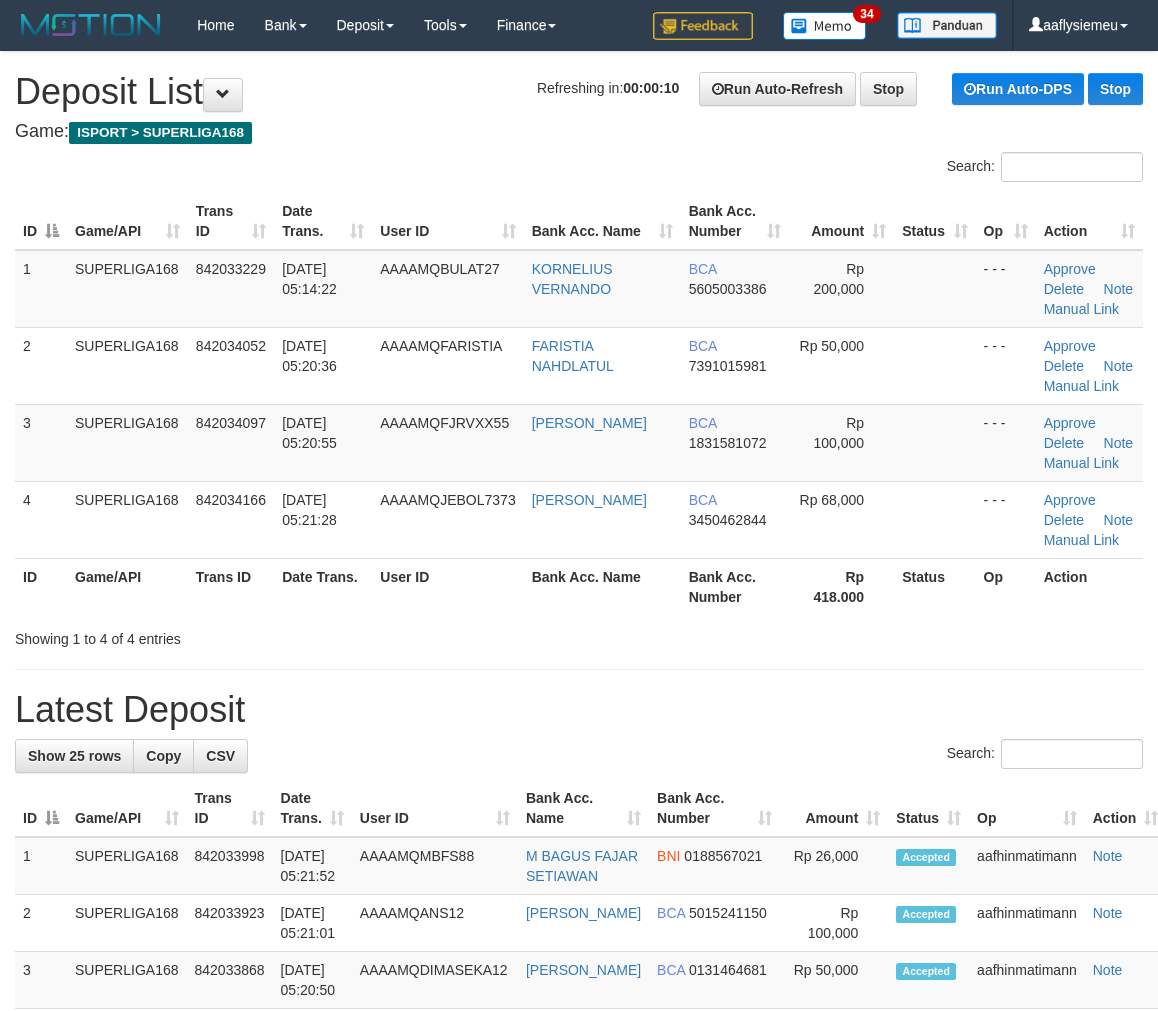 scroll, scrollTop: 0, scrollLeft: 0, axis: both 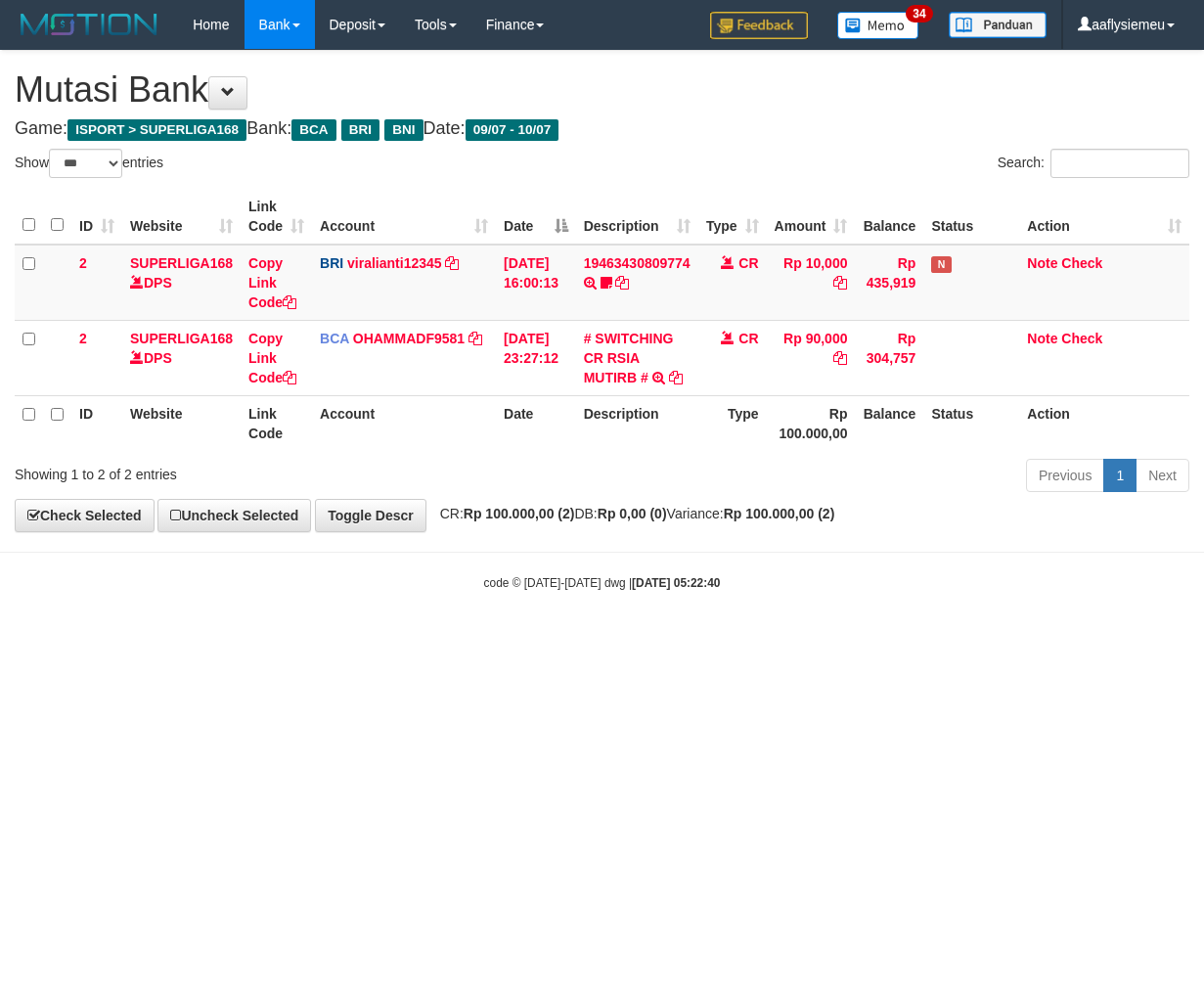 select on "***" 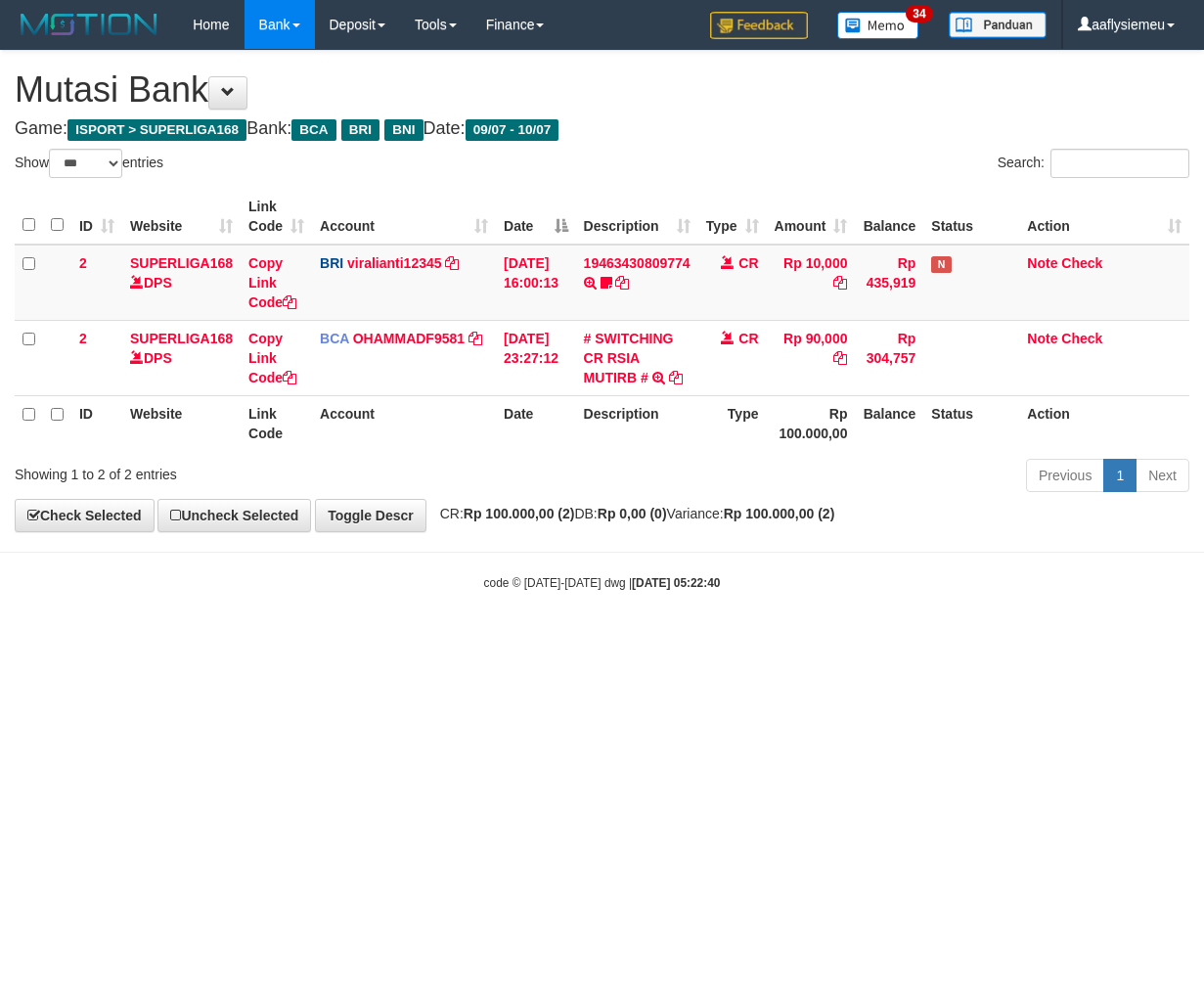 scroll, scrollTop: 0, scrollLeft: 0, axis: both 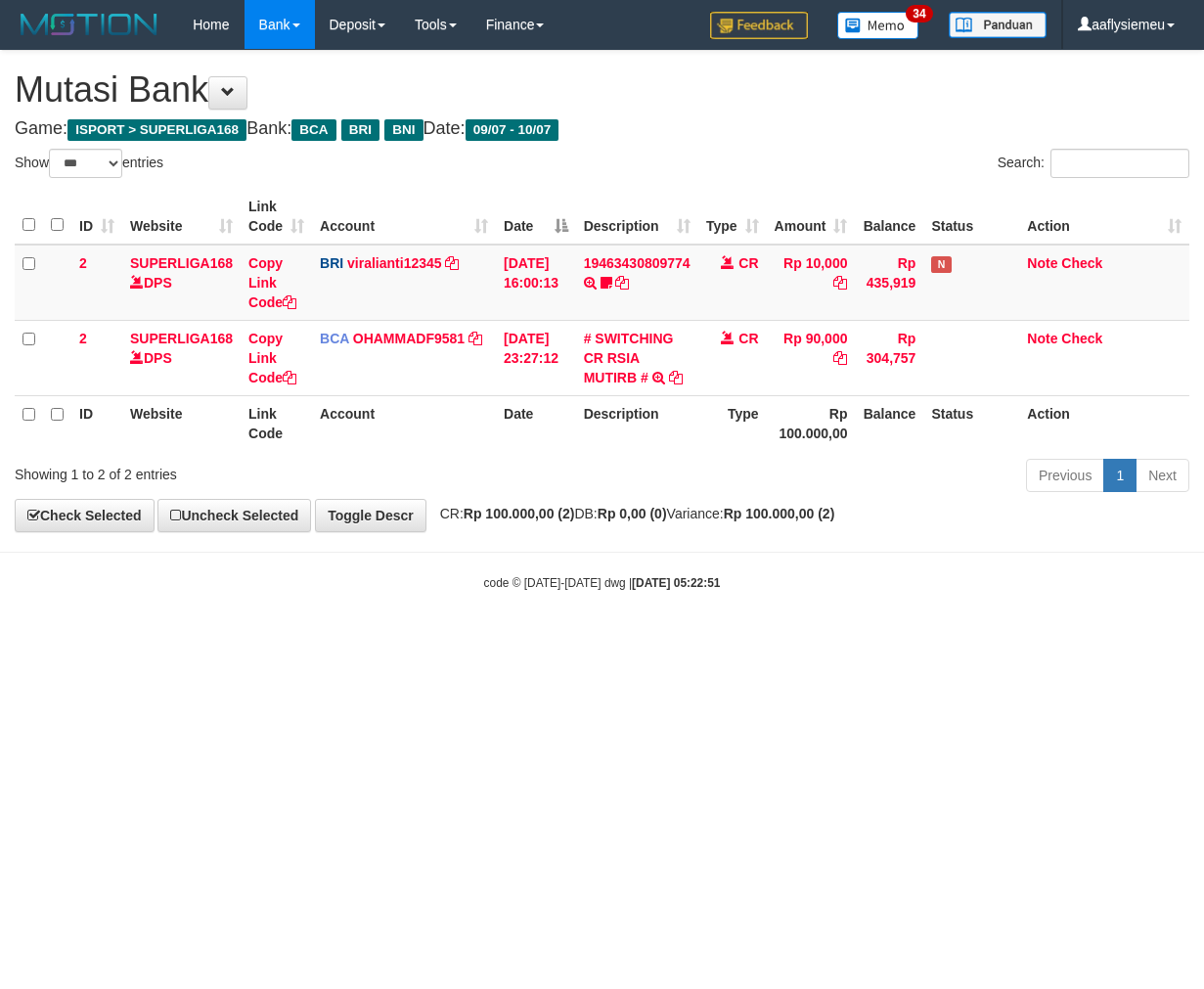 select on "***" 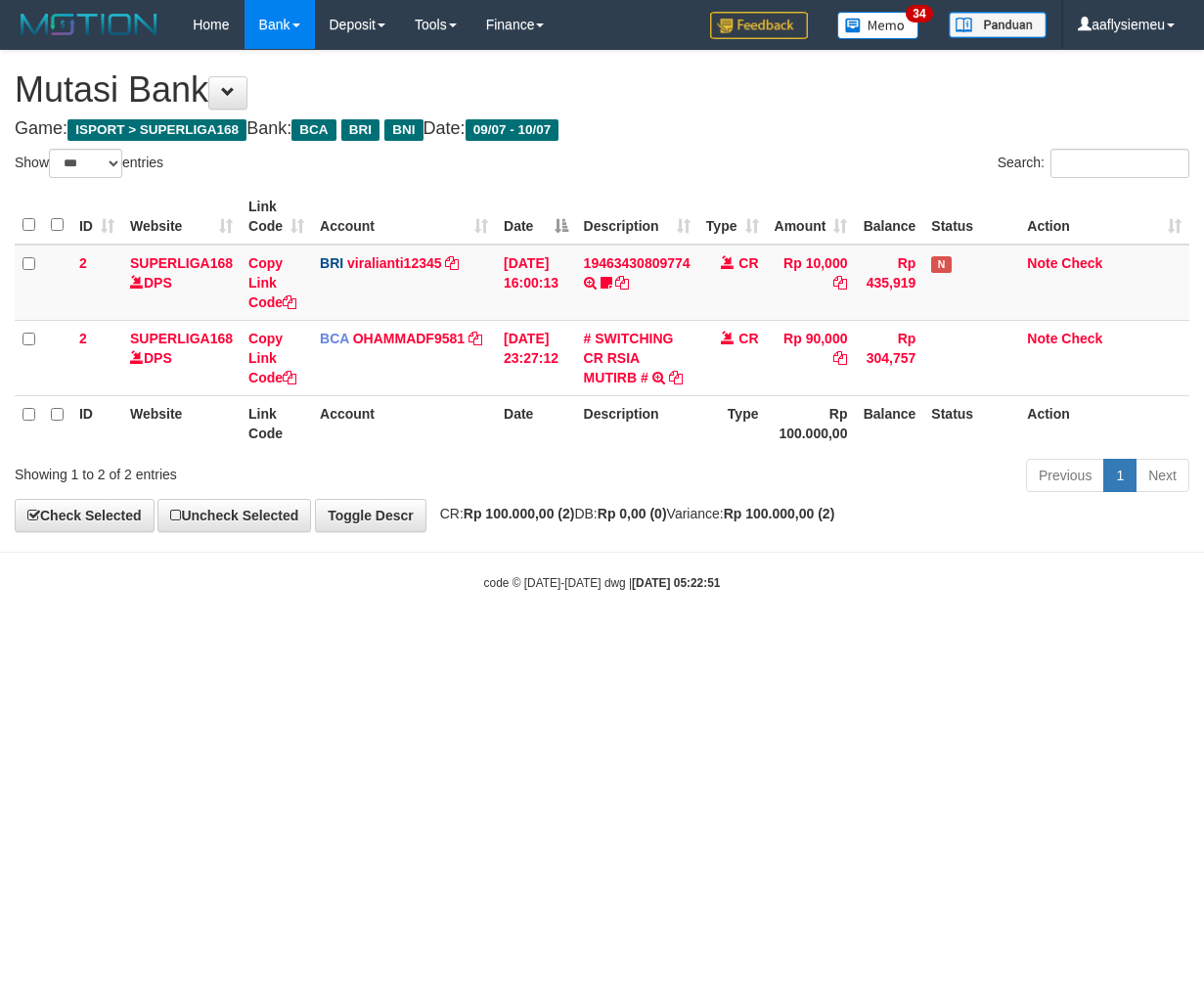 scroll, scrollTop: 0, scrollLeft: 0, axis: both 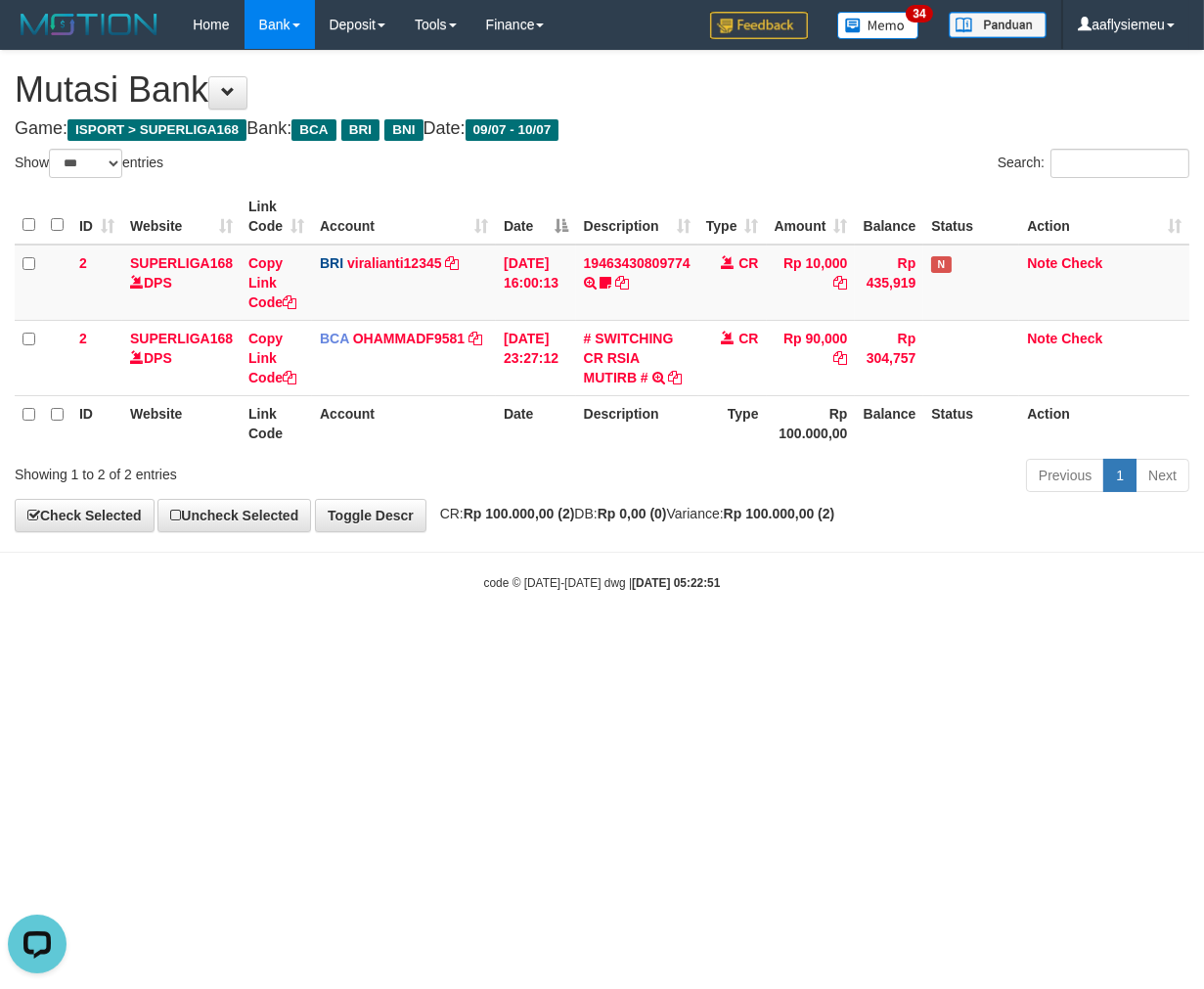 click on "Toggle navigation
Home
Bank
Account List
Load
By Website
Group
[ISPORT]													SUPERLIGA168
By Load Group (DPS)
34" at bounding box center (602, 320) 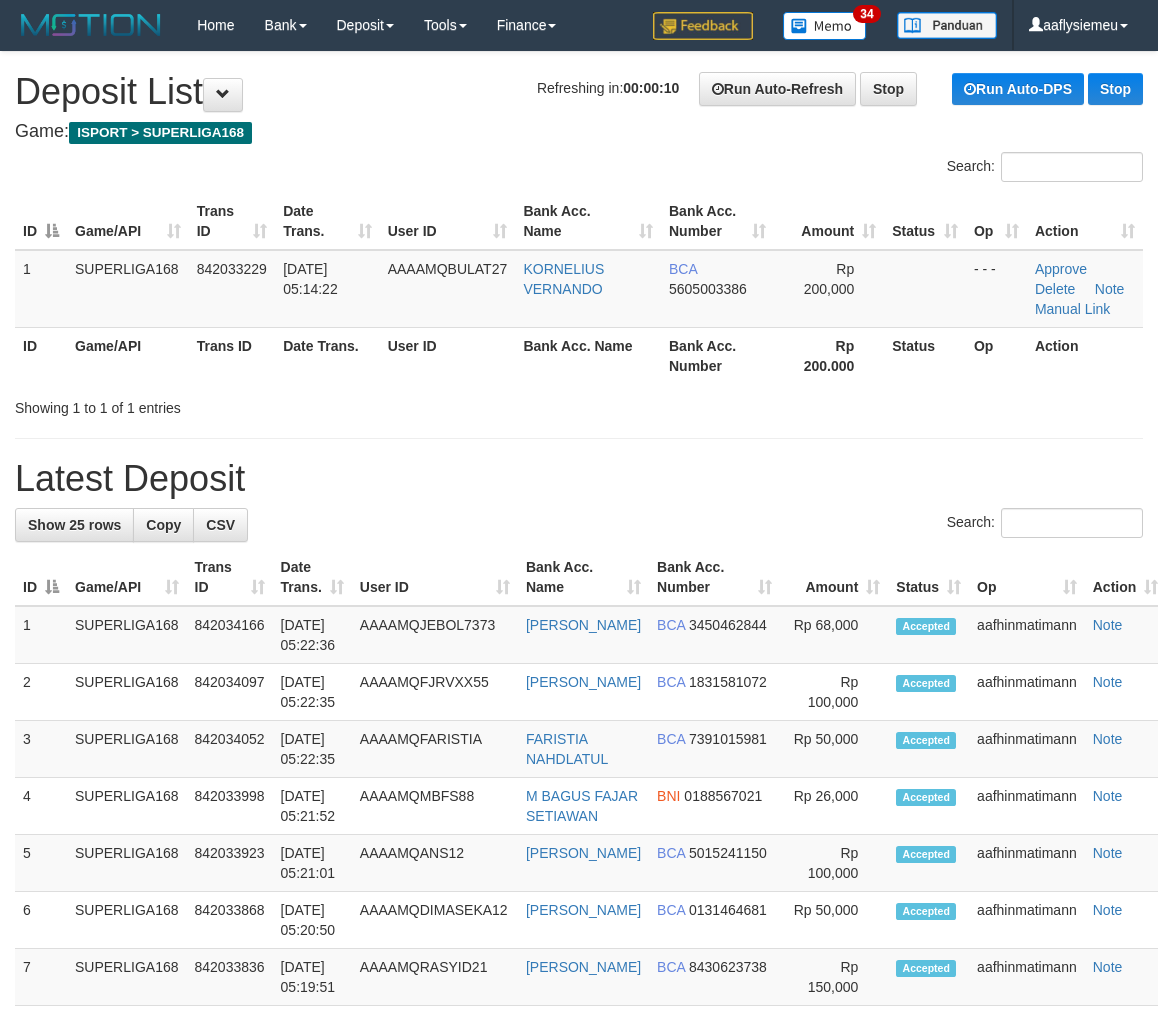 scroll, scrollTop: 0, scrollLeft: 0, axis: both 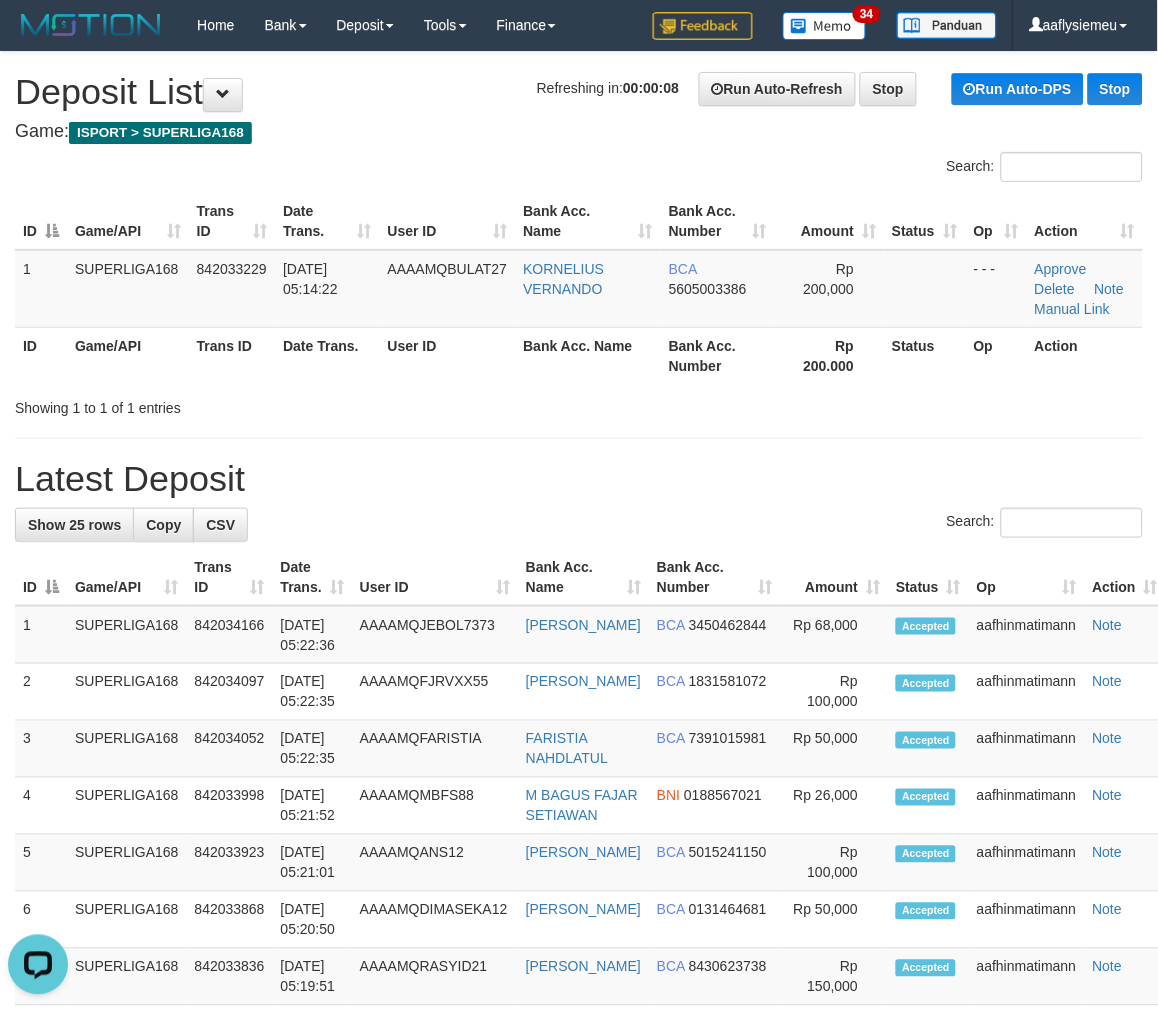 drag, startPoint x: 554, startPoint y: 396, endPoint x: 0, endPoint y: 526, distance: 569.04834 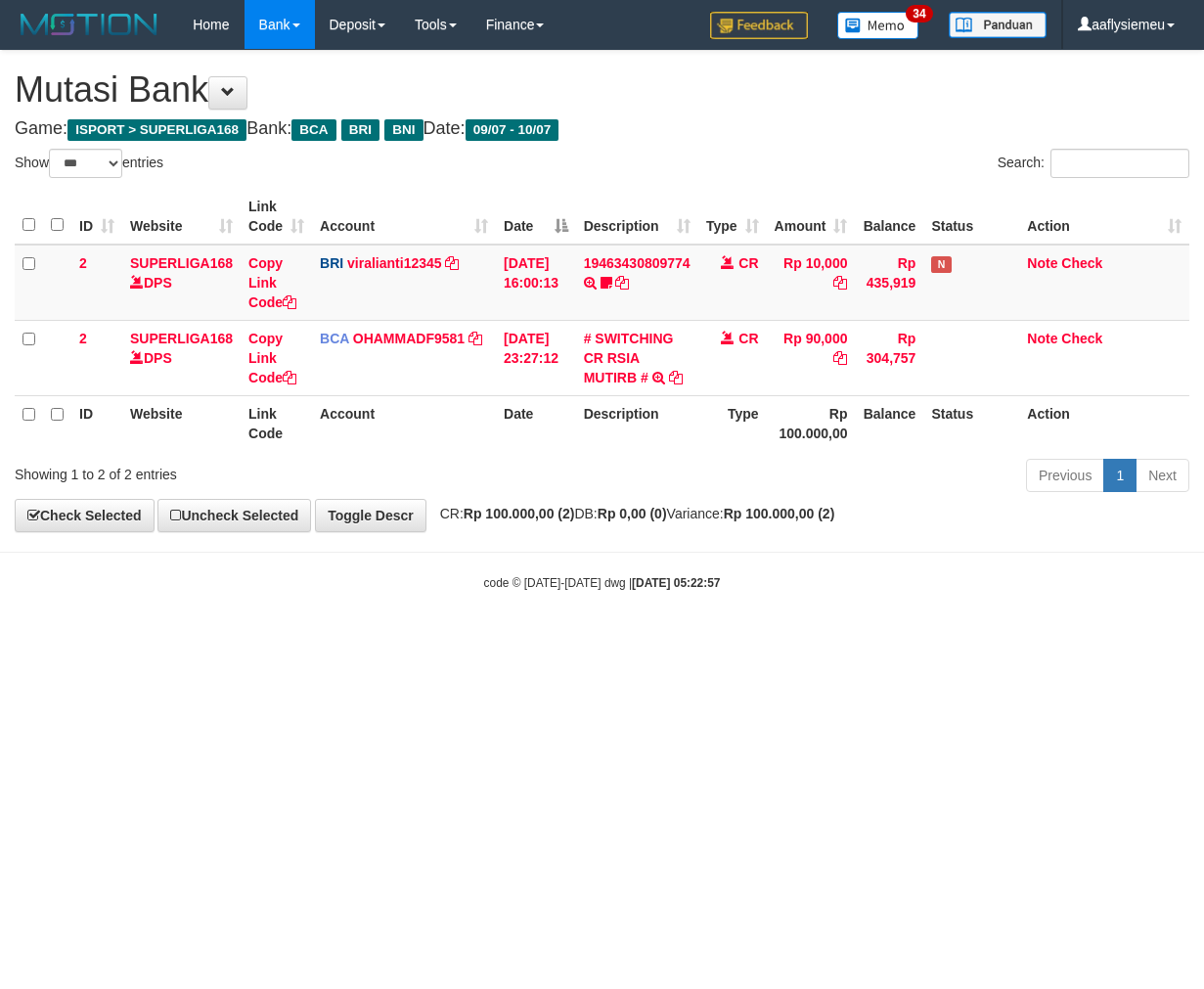 select on "***" 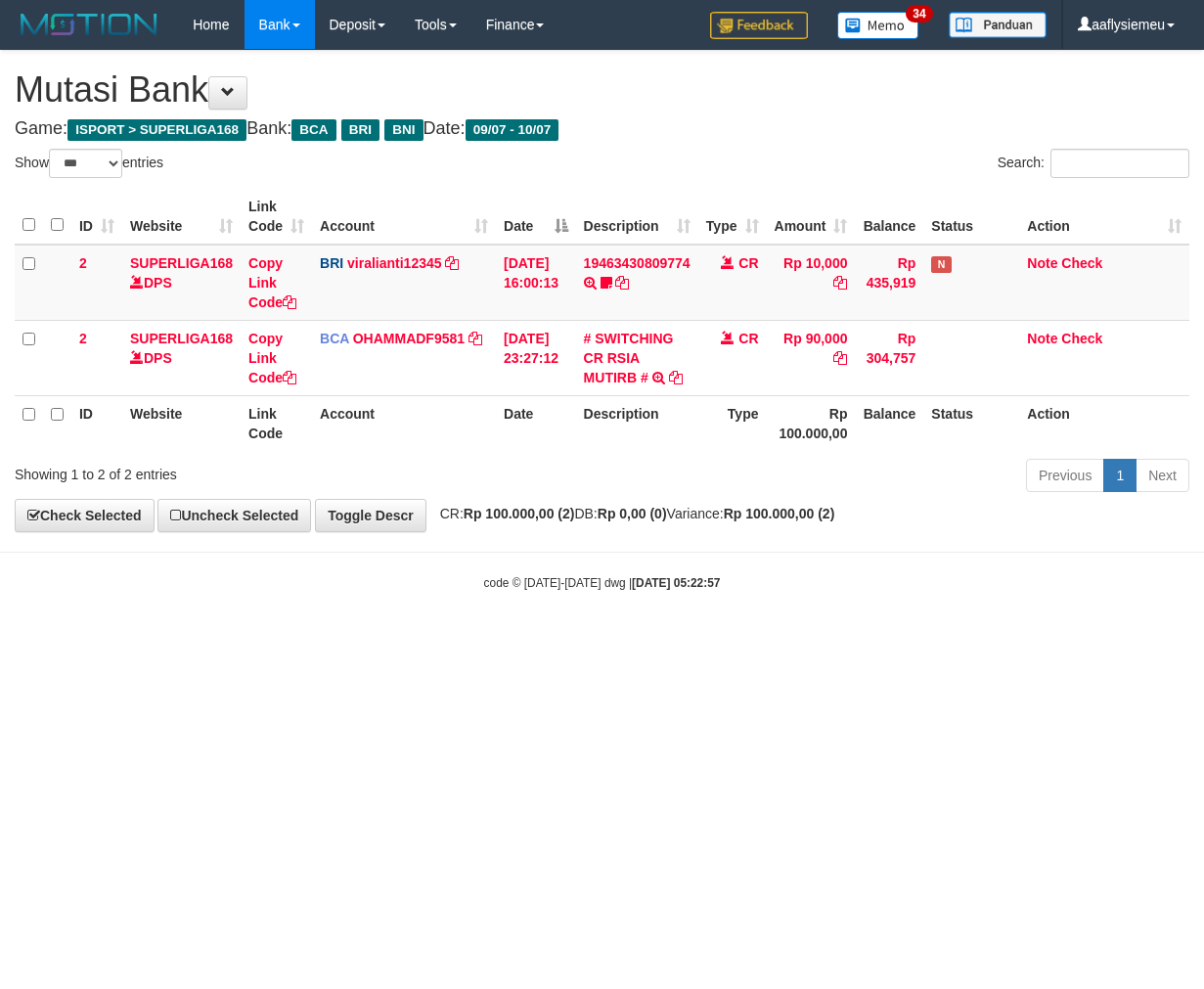scroll, scrollTop: 0, scrollLeft: 0, axis: both 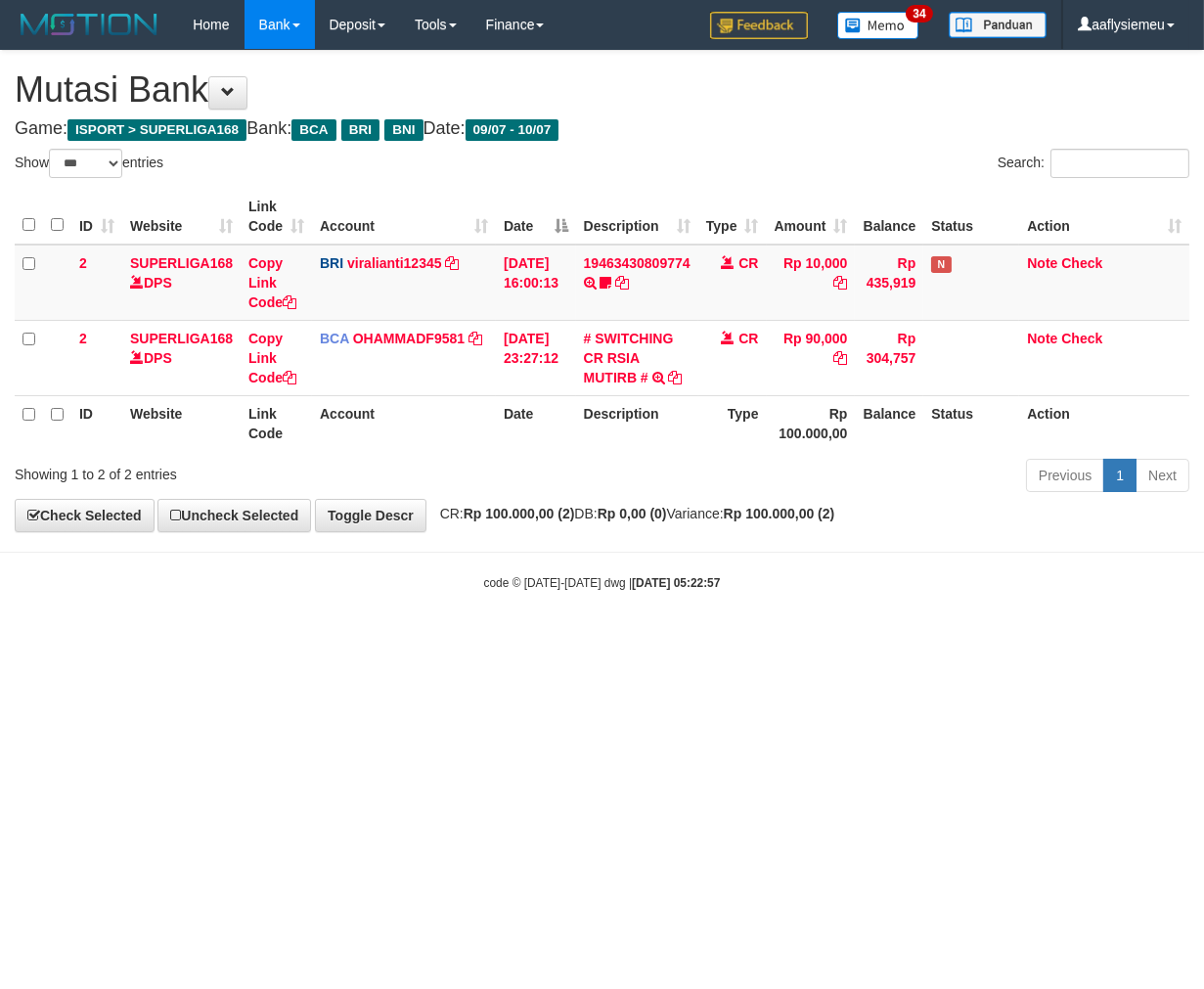 click on "Toggle navigation
Home
Bank
Account List
Load
By Website
Group
[ISPORT]													SUPERLIGA168
By Load Group (DPS)" at bounding box center [602, 320] 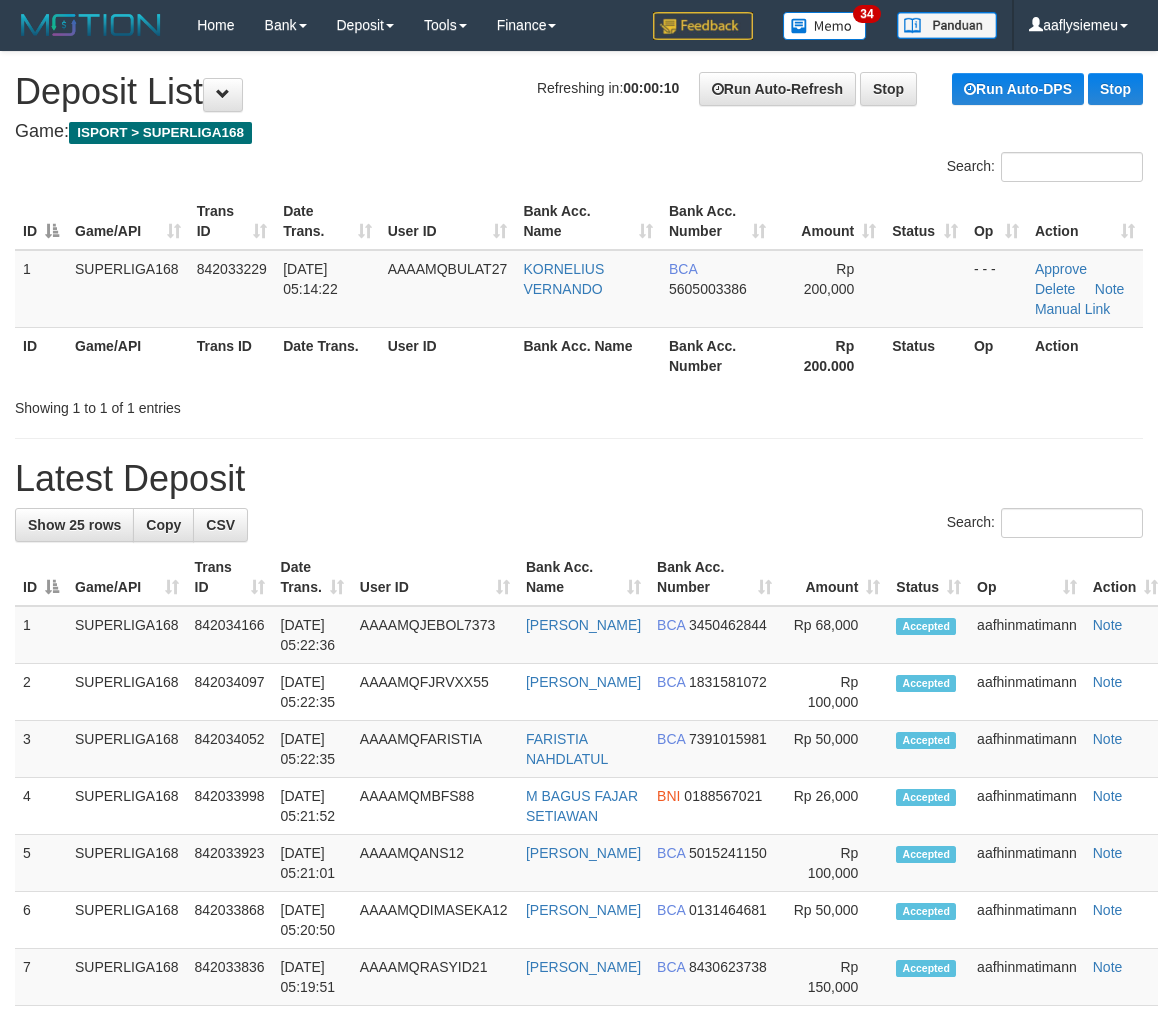 scroll, scrollTop: 0, scrollLeft: 0, axis: both 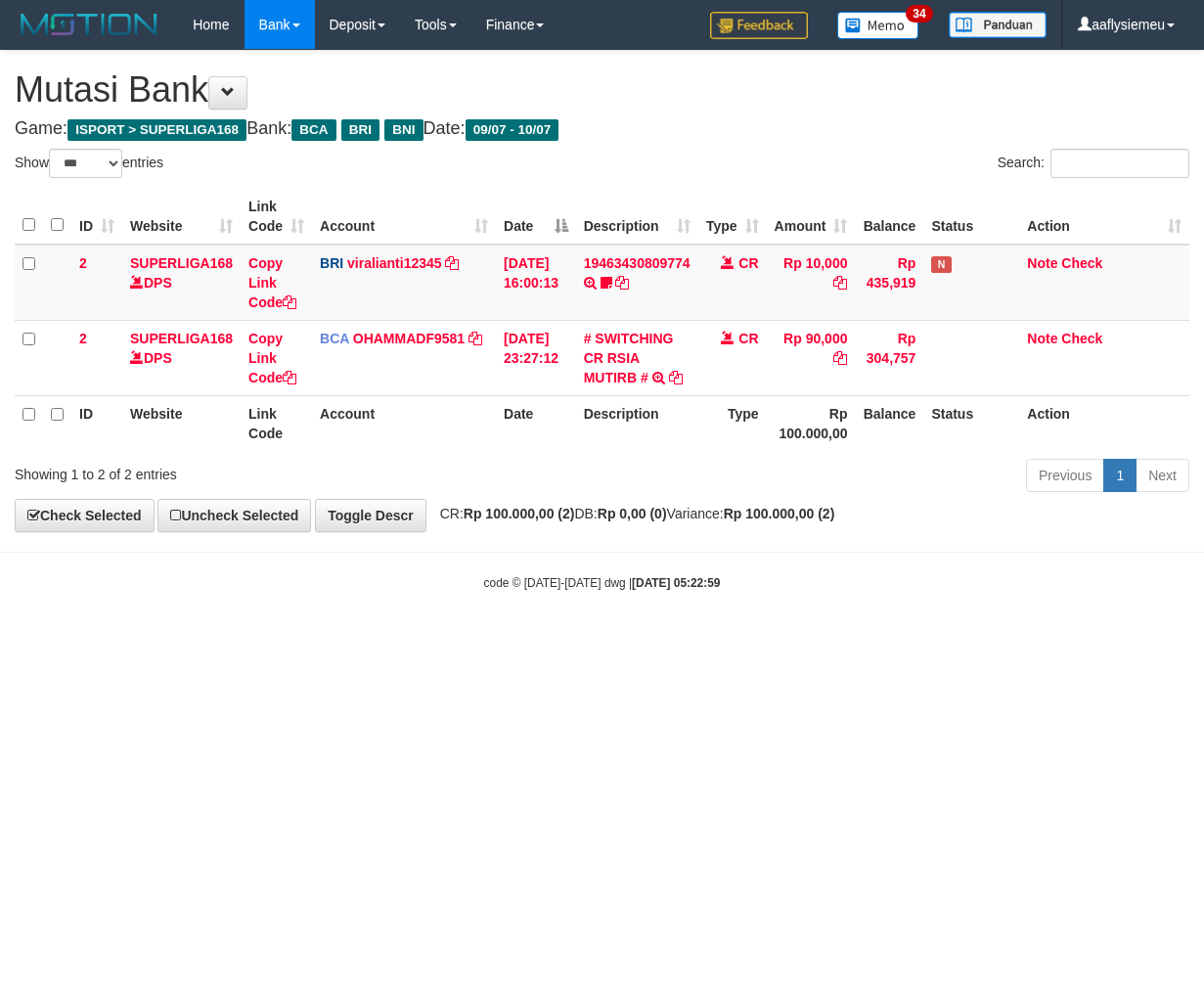 select on "***" 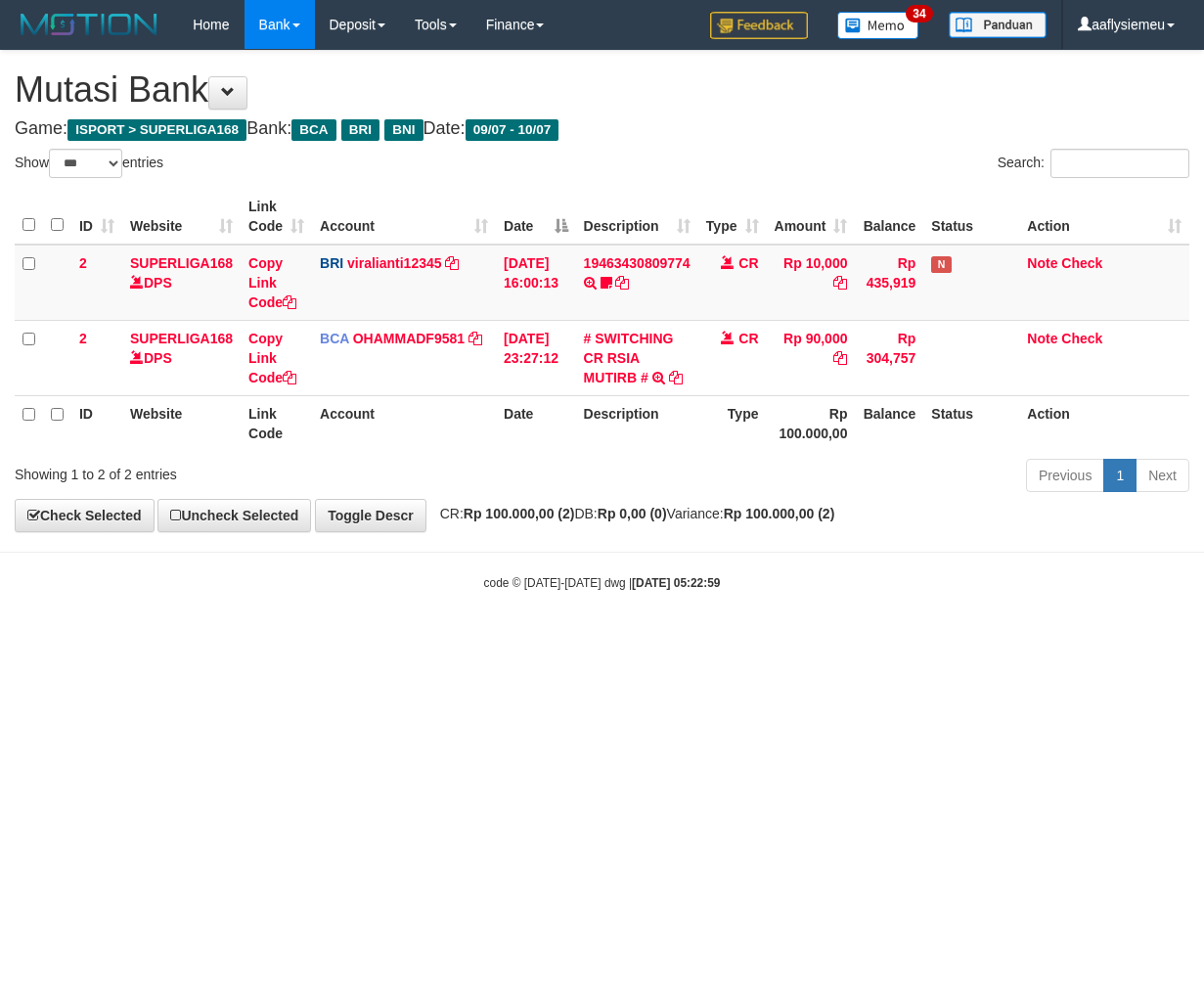 scroll, scrollTop: 0, scrollLeft: 0, axis: both 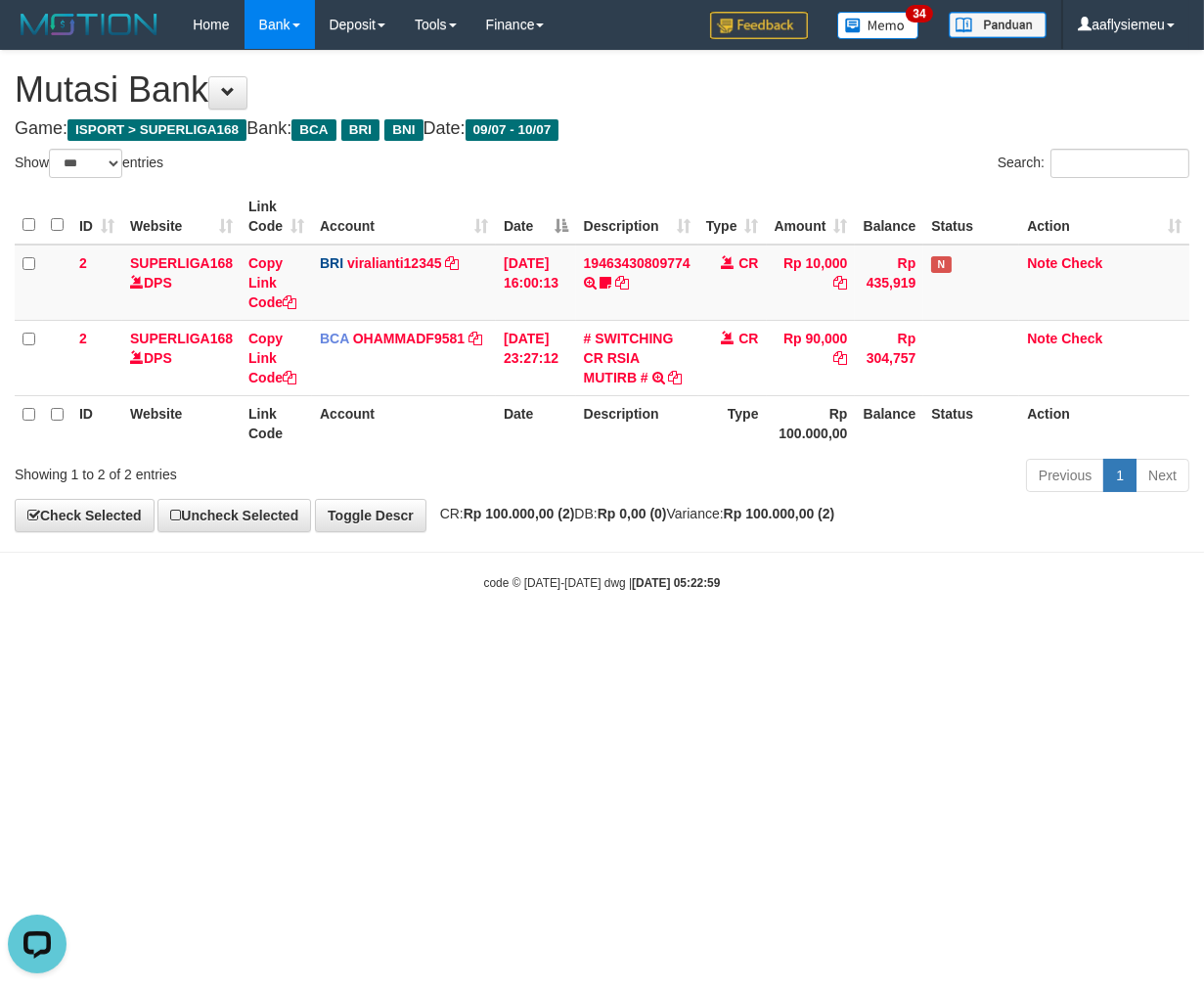 drag, startPoint x: 708, startPoint y: 148, endPoint x: 712, endPoint y: 220, distance: 72.11103 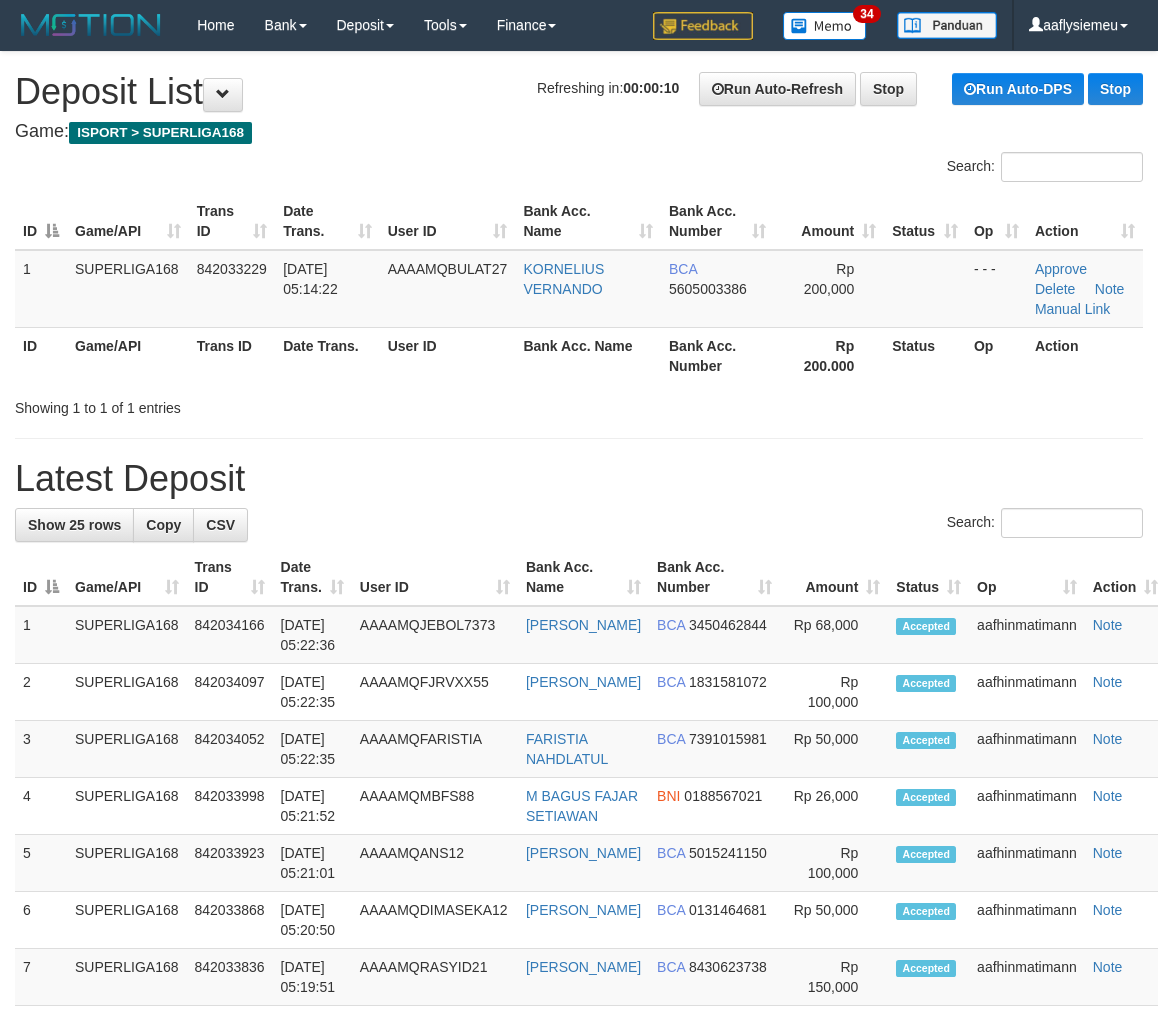 scroll, scrollTop: 0, scrollLeft: 0, axis: both 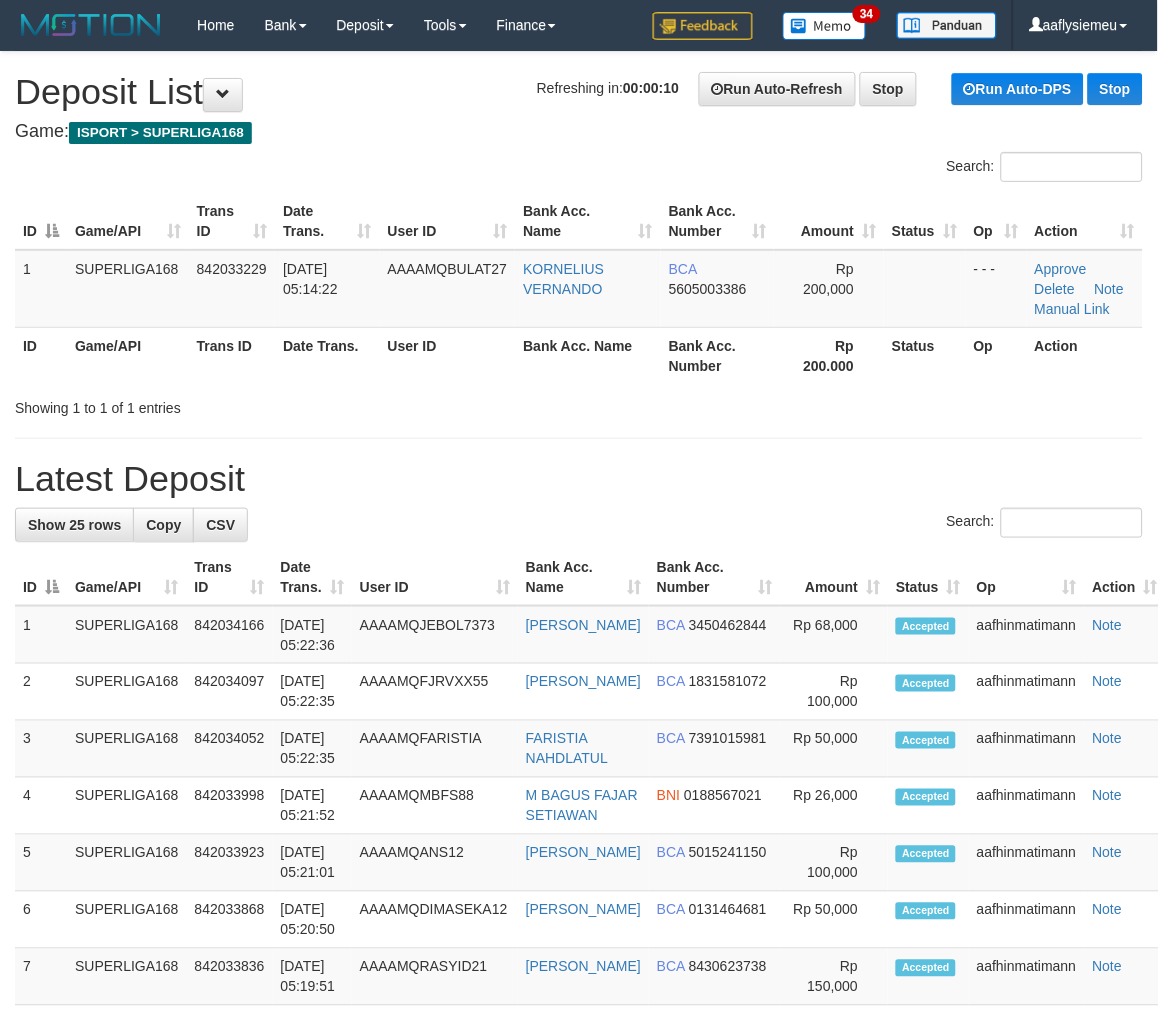 drag, startPoint x: 716, startPoint y: 200, endPoint x: 13, endPoint y: 370, distance: 723.26276 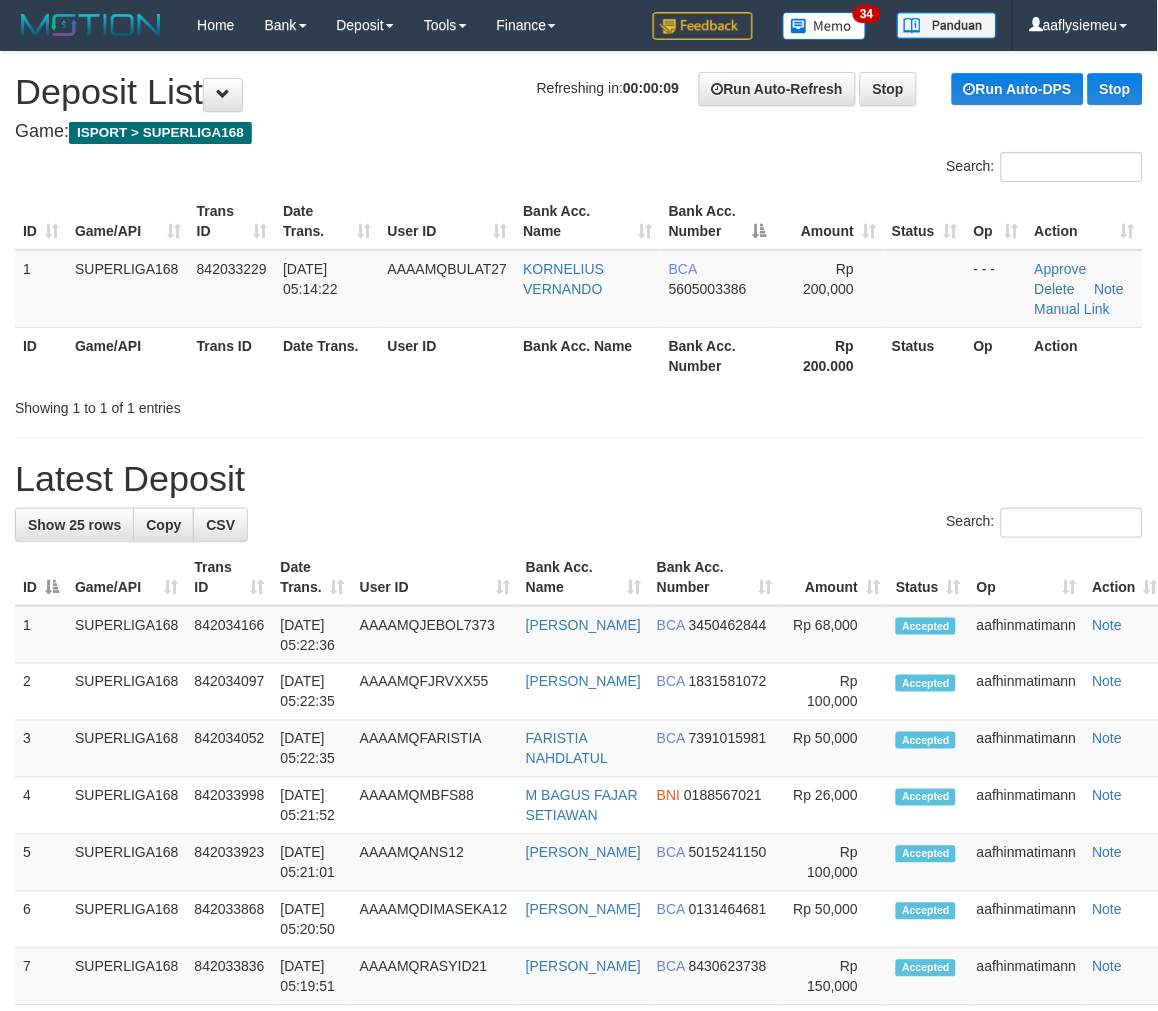 click on "Trans ID" at bounding box center [232, 355] 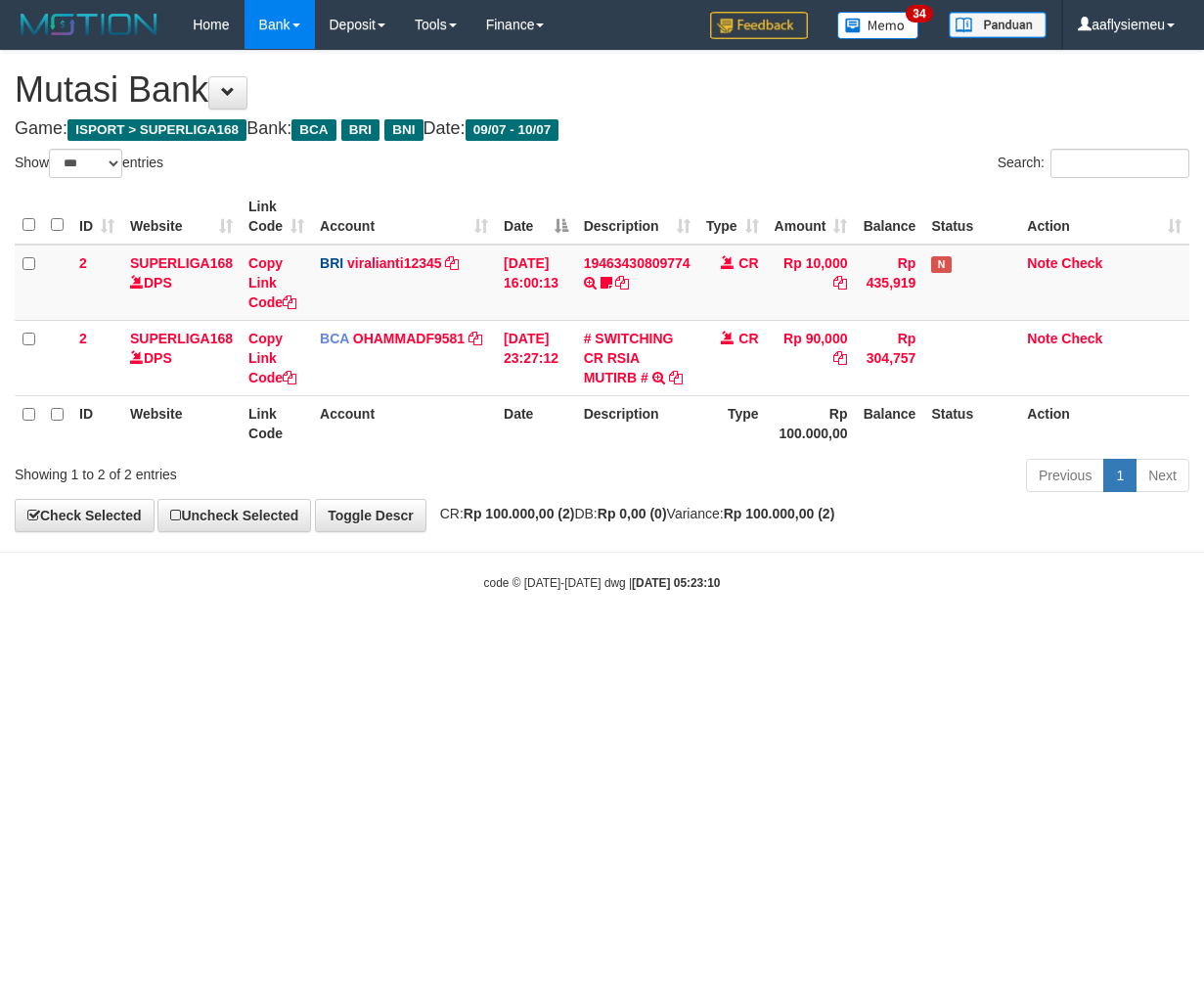 select on "***" 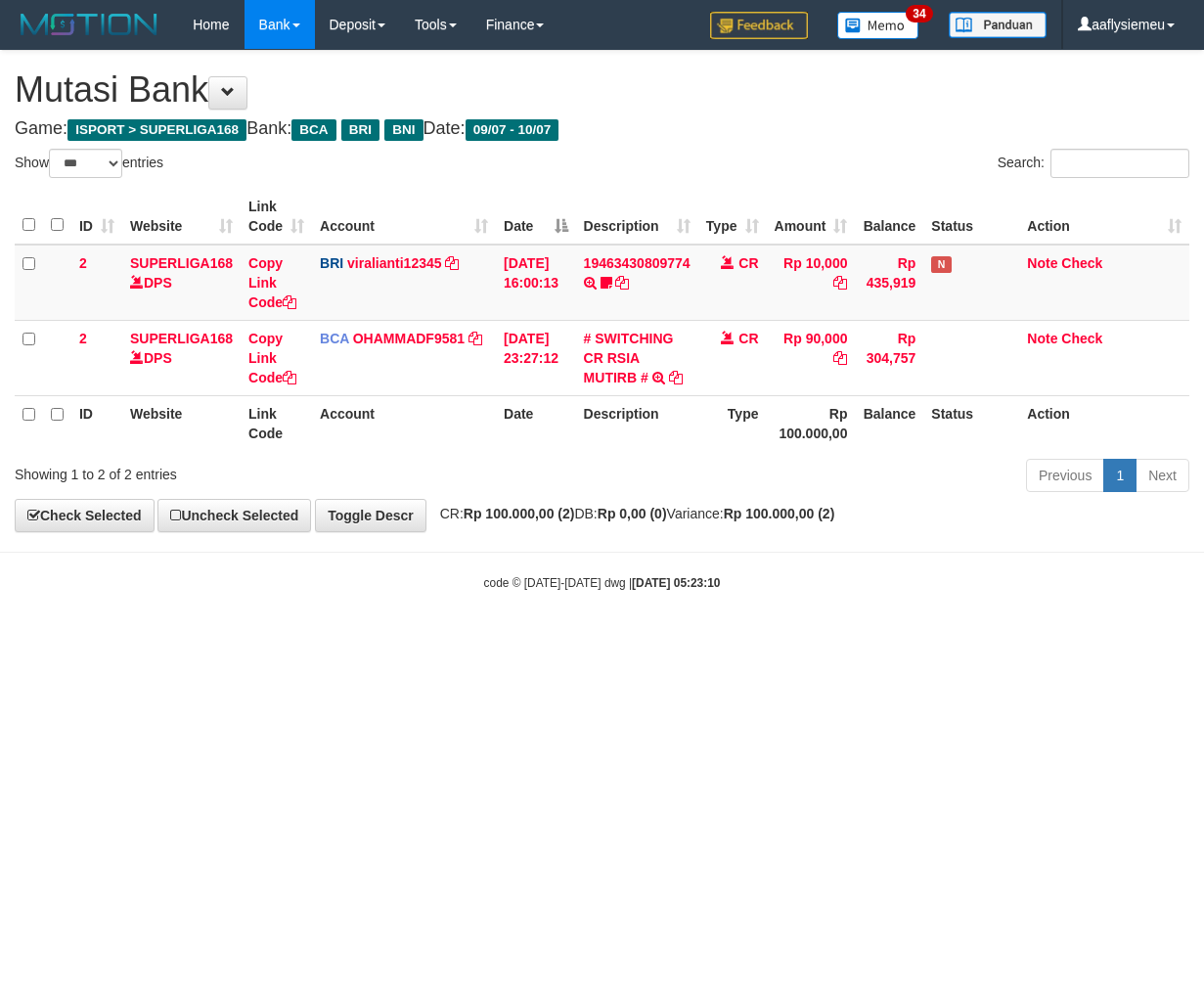 scroll, scrollTop: 0, scrollLeft: 0, axis: both 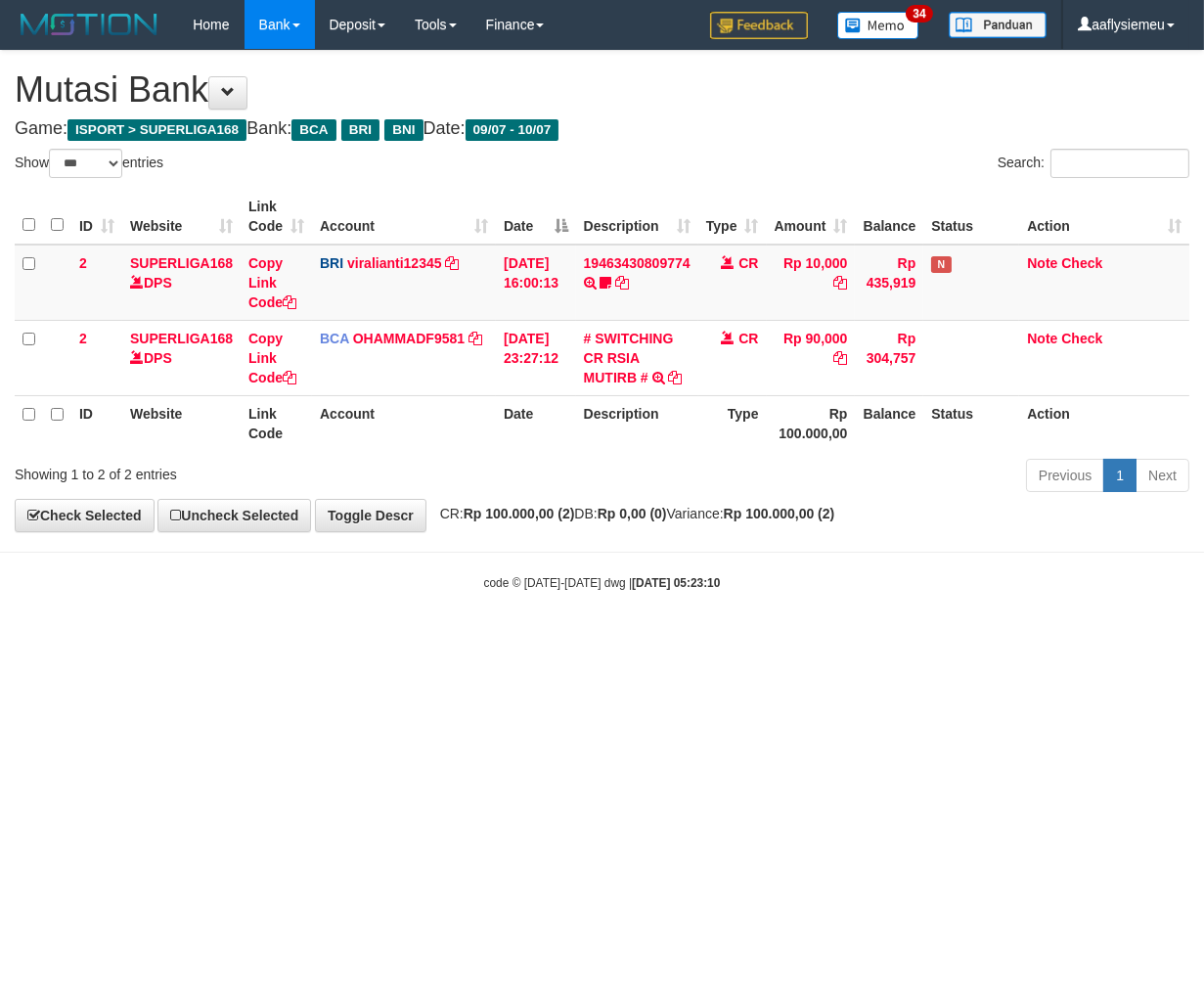 click on "Toggle navigation
Home
Bank
Account List
Load
By Website
Group
[ISPORT]													SUPERLIGA168
By Load Group (DPS)
34" at bounding box center (602, 320) 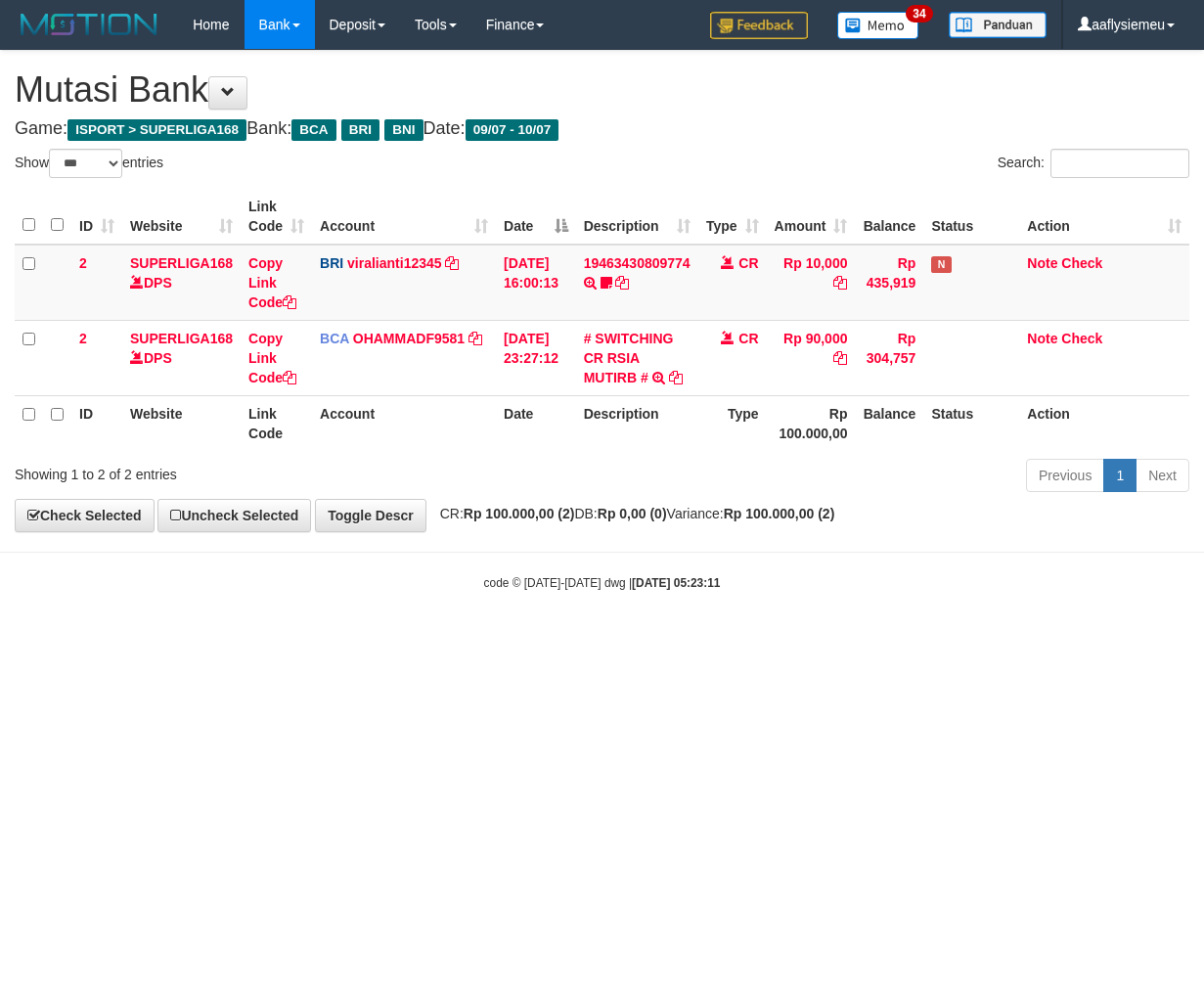 select on "***" 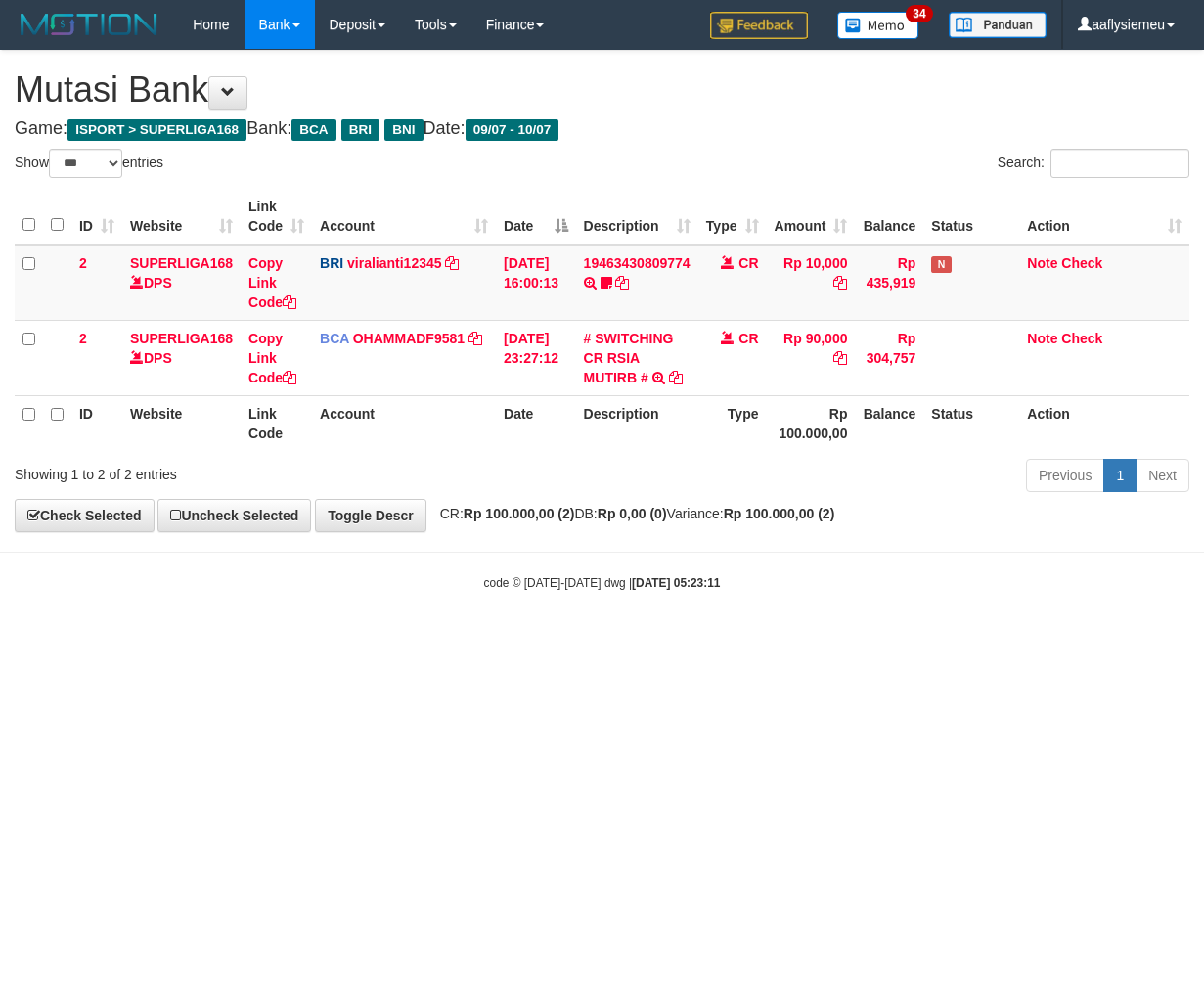 scroll, scrollTop: 0, scrollLeft: 0, axis: both 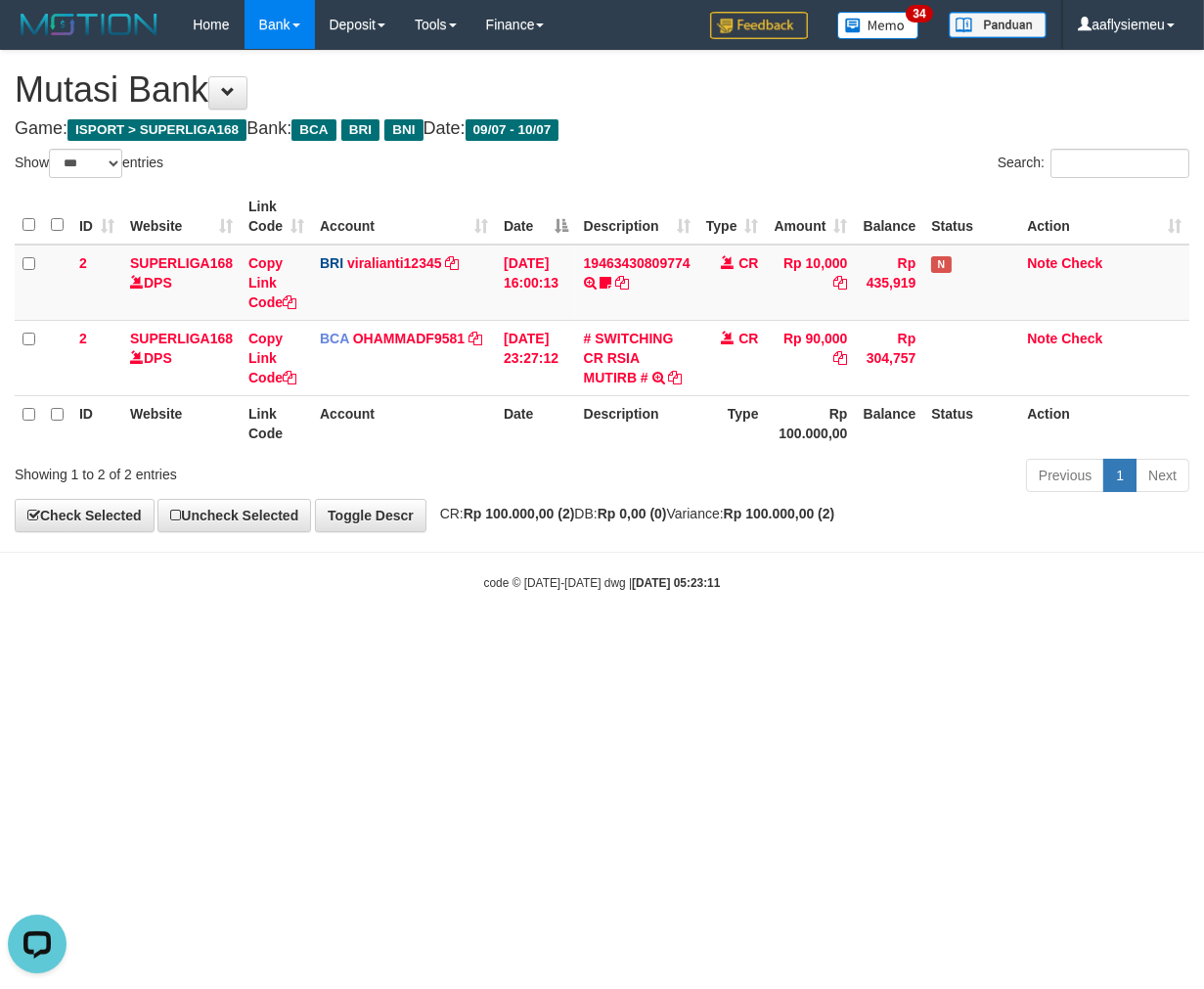 click on "Toggle navigation
Home
Bank
Account List
Load
By Website
Group
[ISPORT]													SUPERLIGA168
By Load Group (DPS)
34" at bounding box center [602, 320] 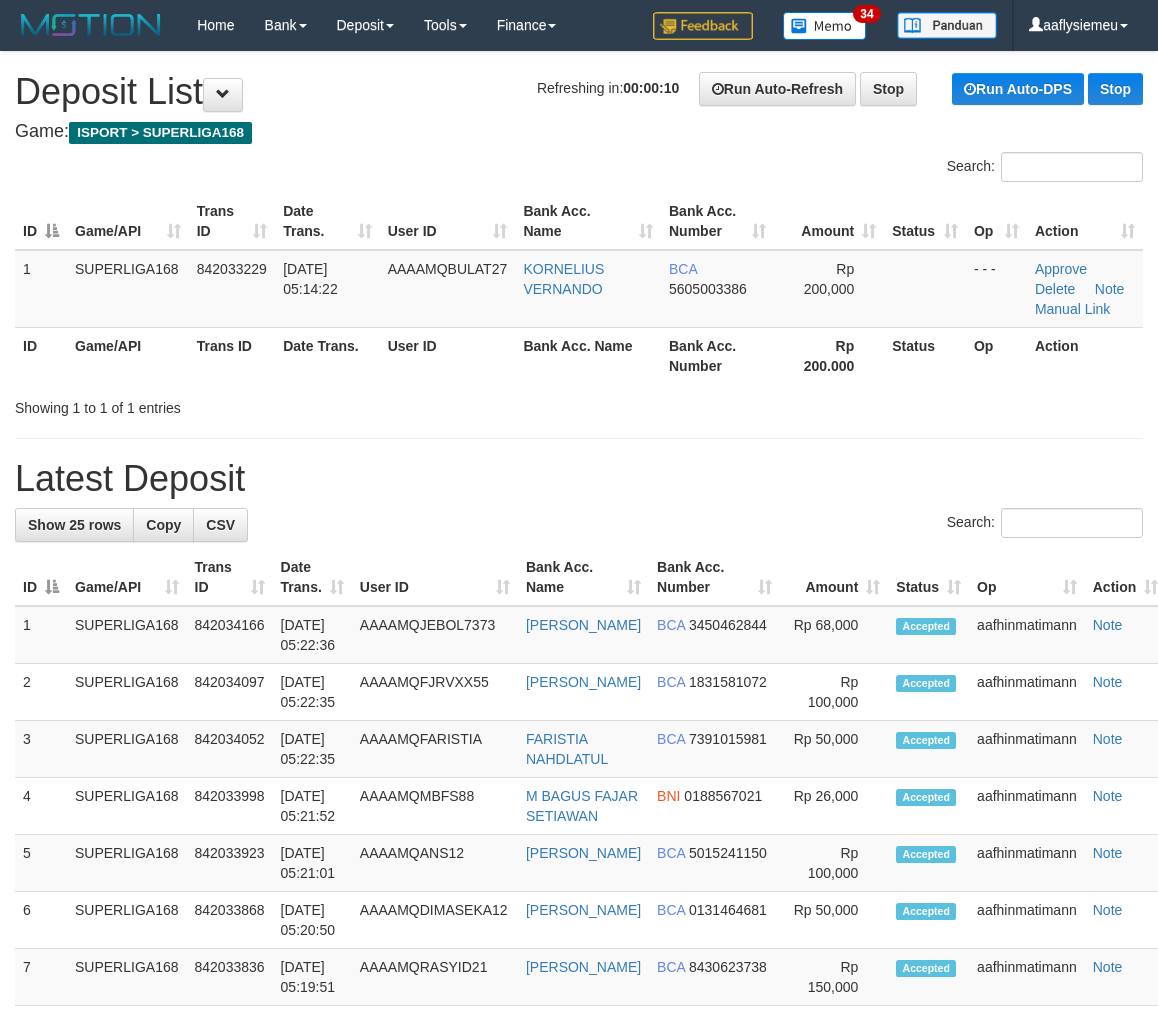 scroll, scrollTop: 0, scrollLeft: 0, axis: both 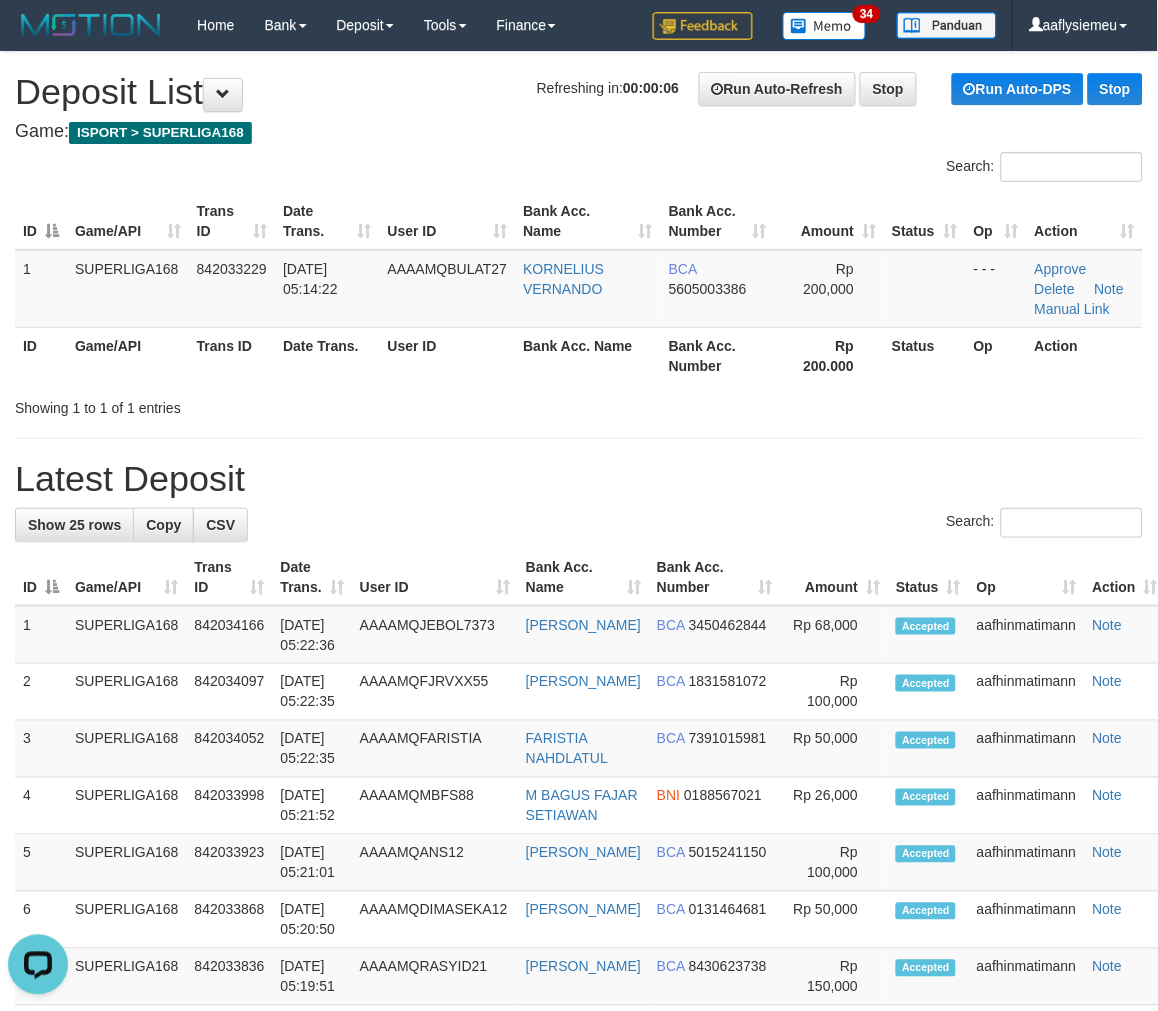 click on "Bank Acc. Name" at bounding box center [588, 355] 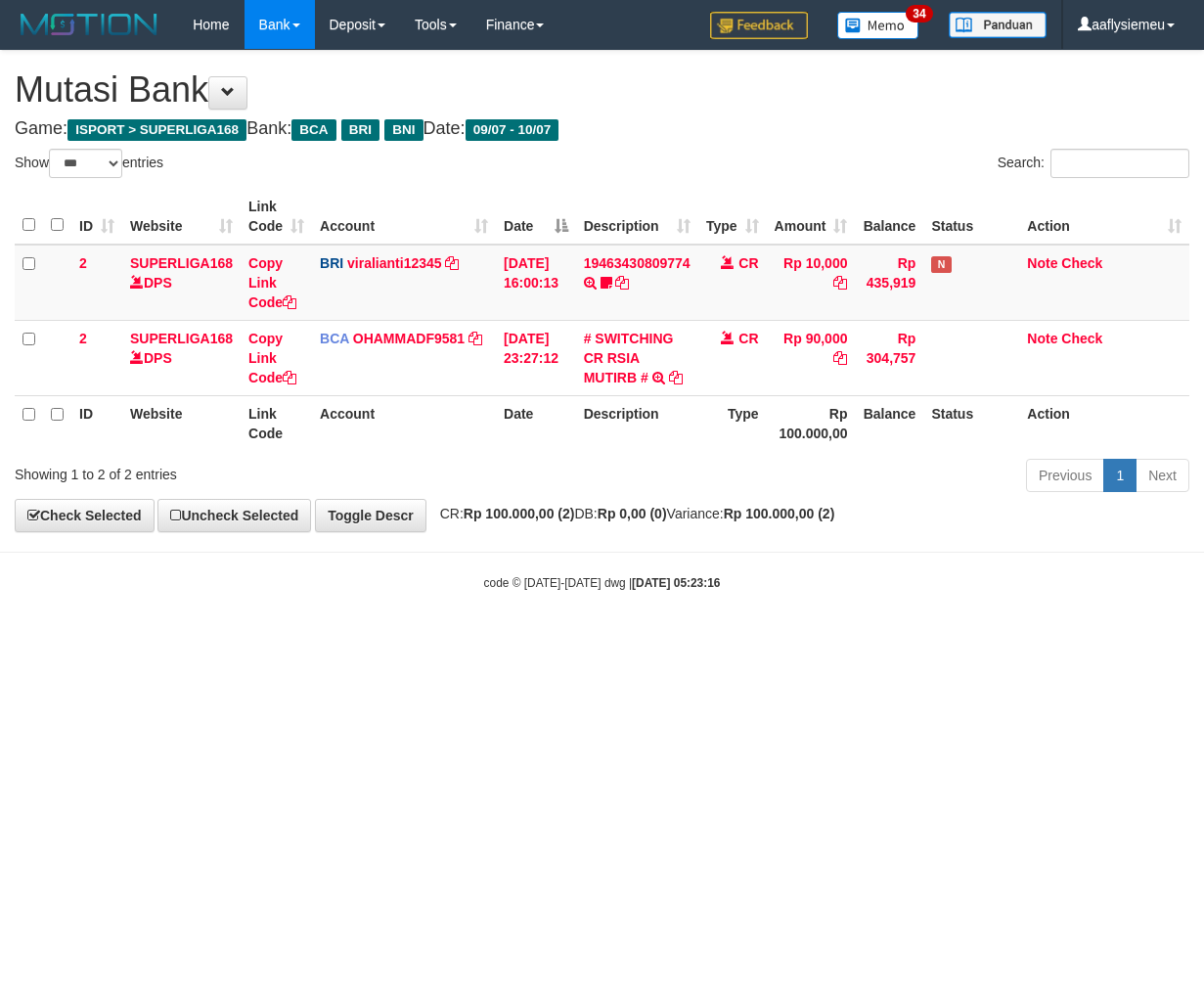 select on "***" 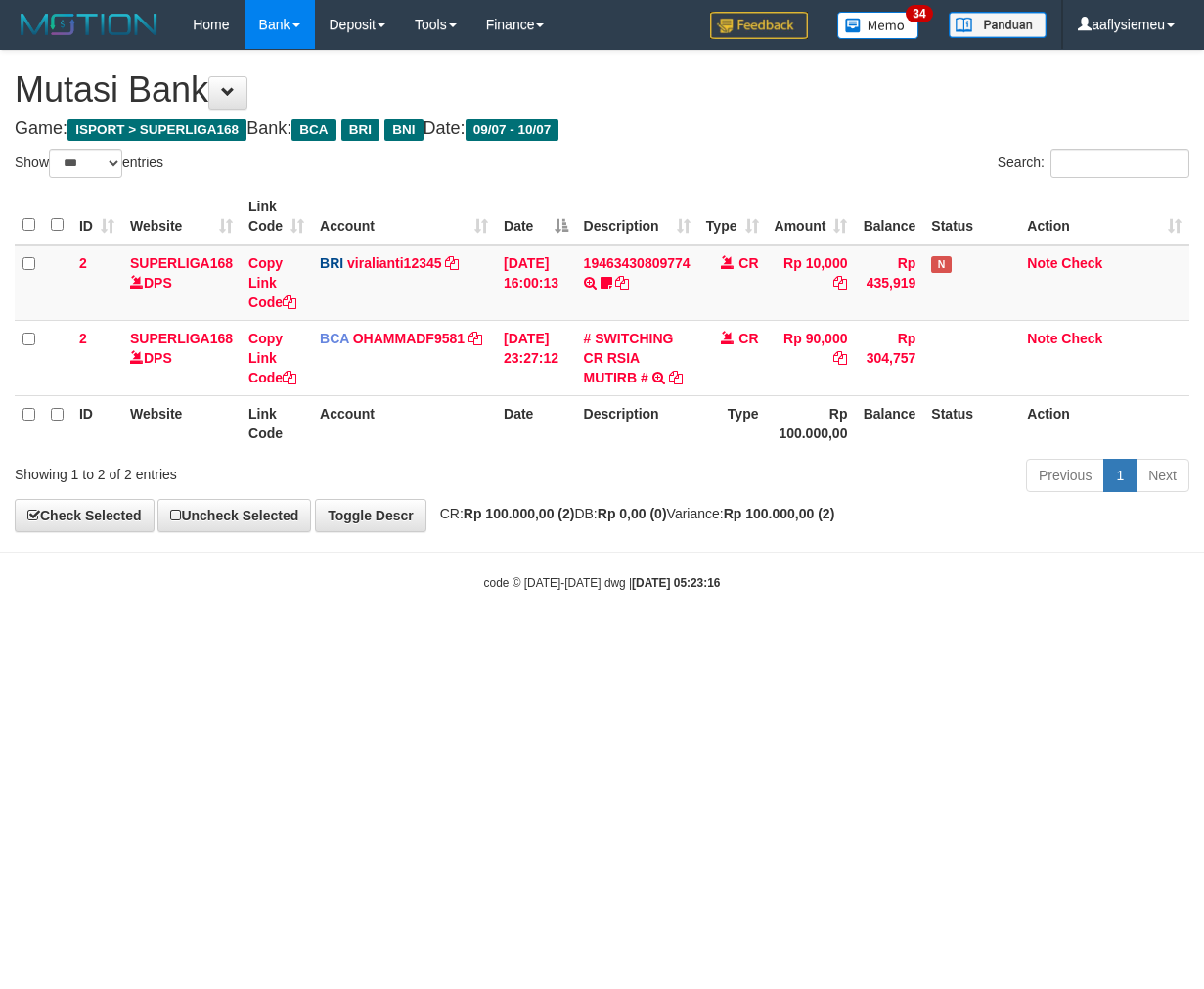 scroll, scrollTop: 0, scrollLeft: 0, axis: both 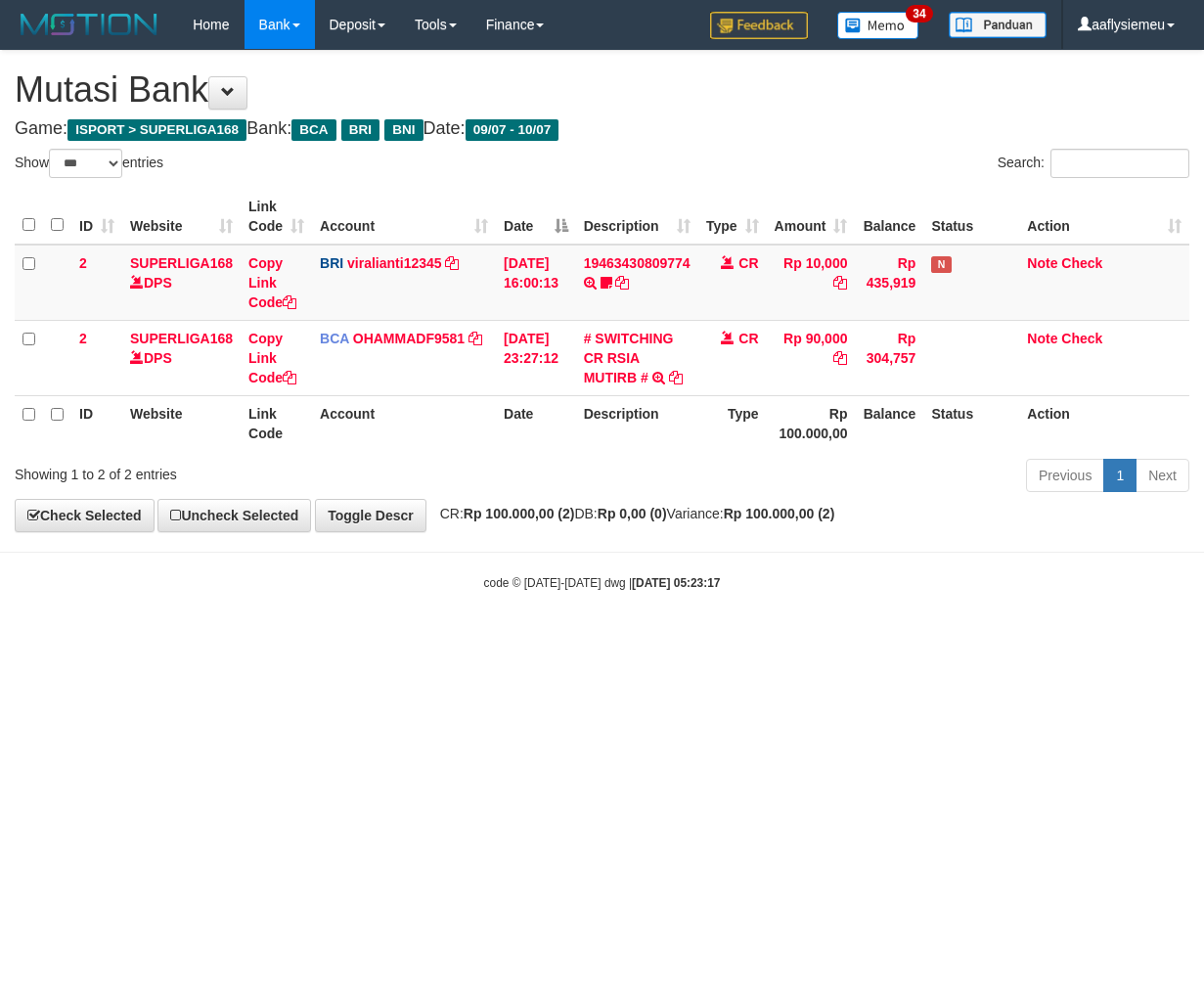 select on "***" 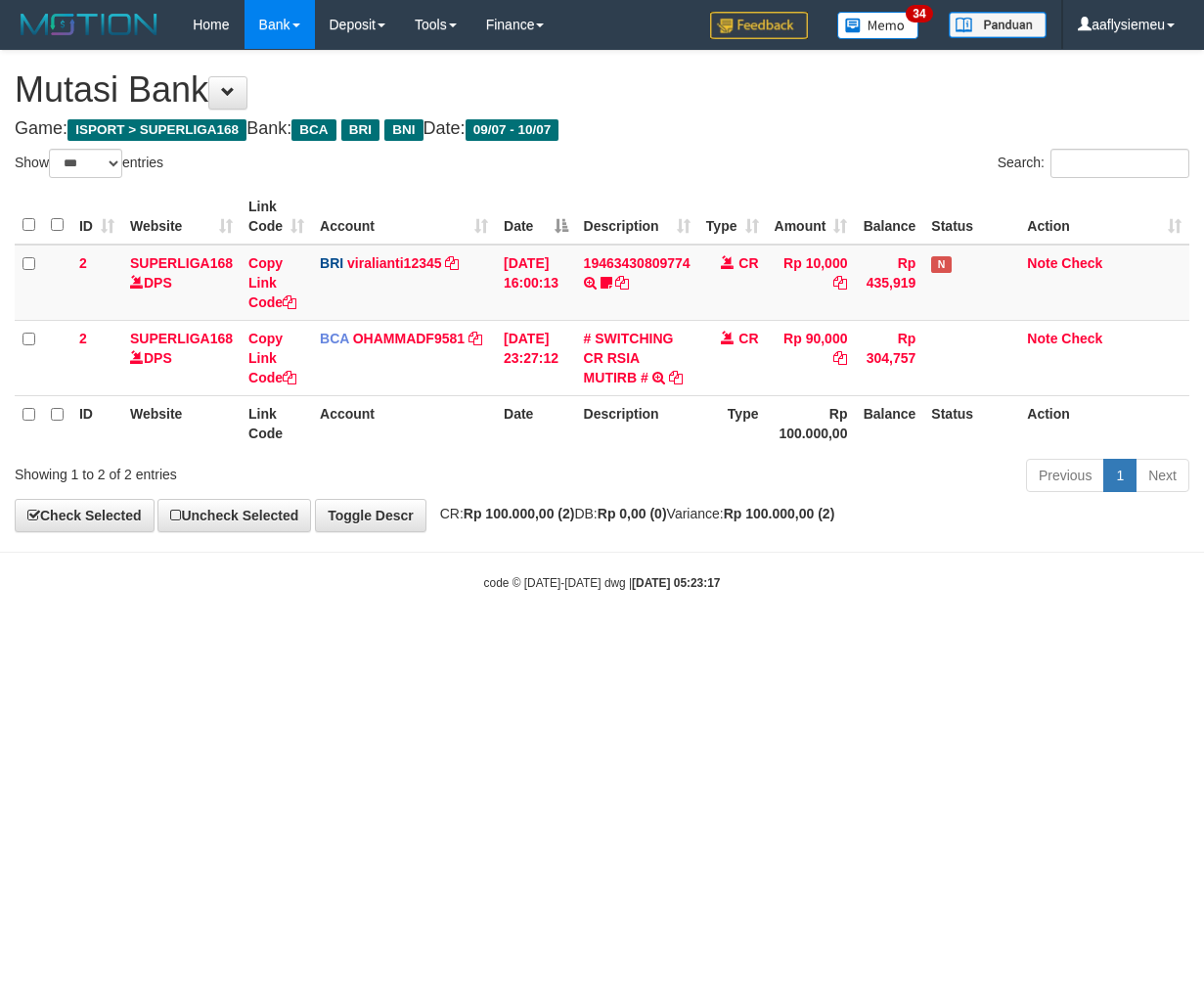 scroll, scrollTop: 0, scrollLeft: 0, axis: both 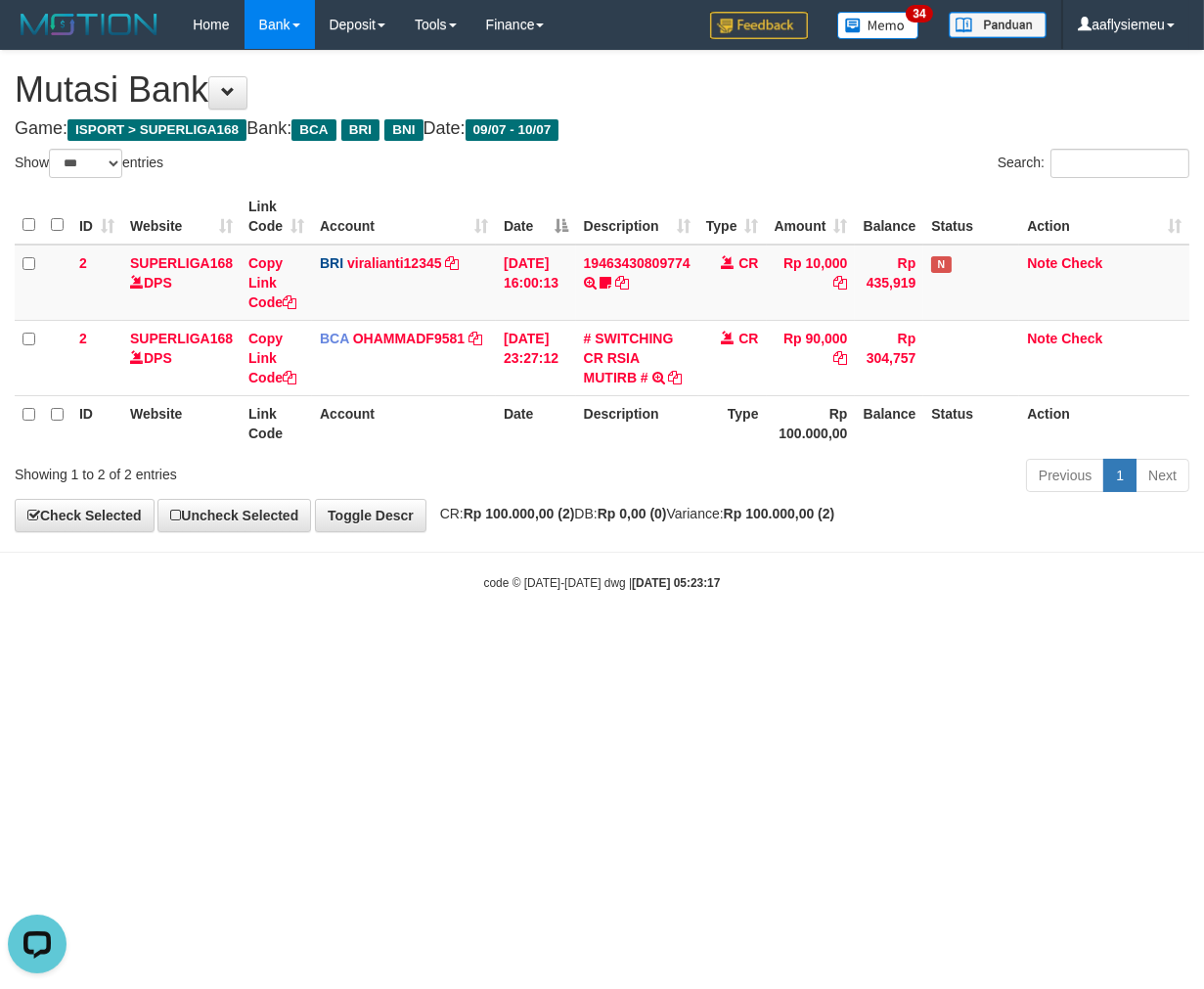 click on "**********" at bounding box center [602, 291] 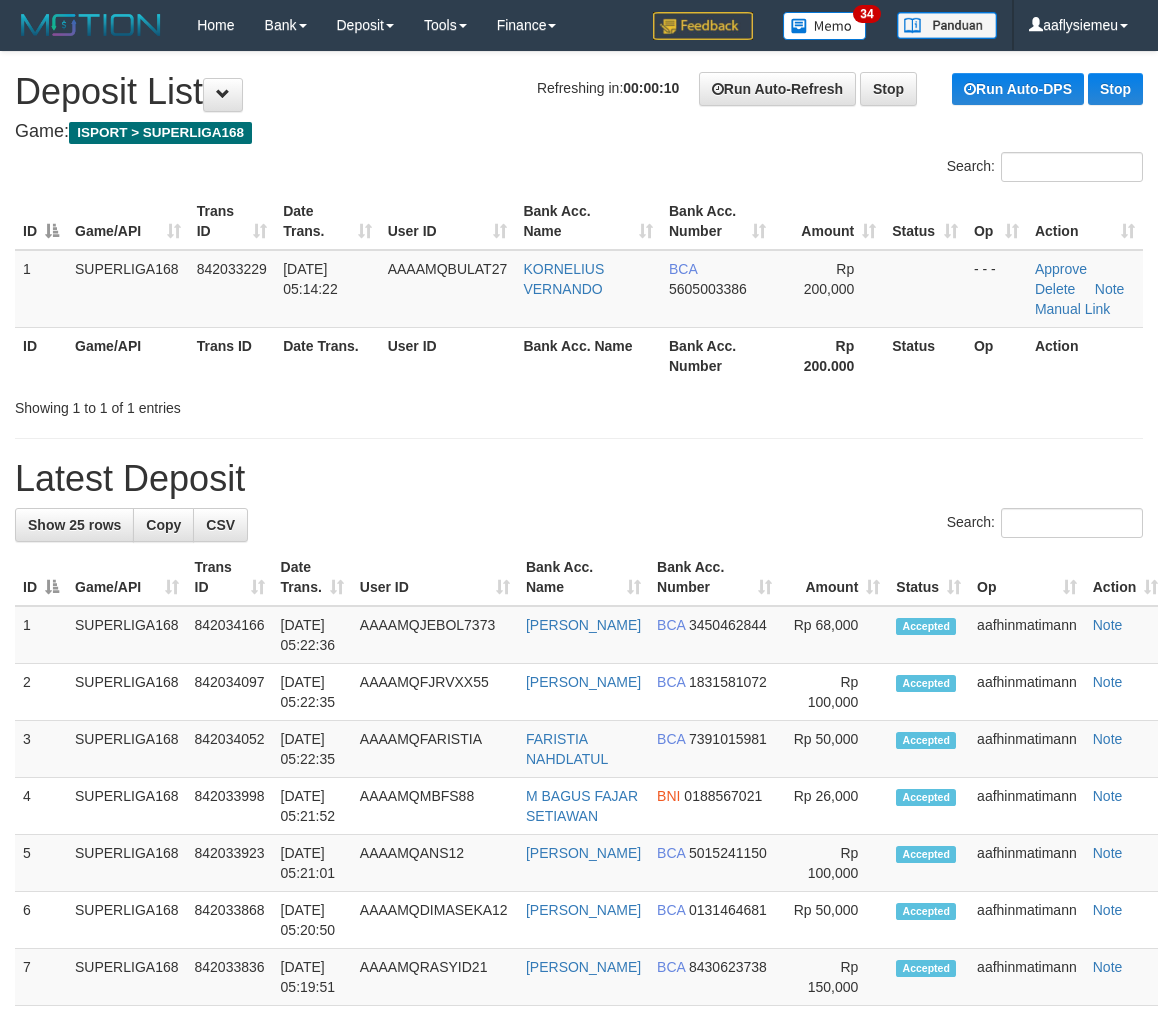 scroll, scrollTop: 0, scrollLeft: 0, axis: both 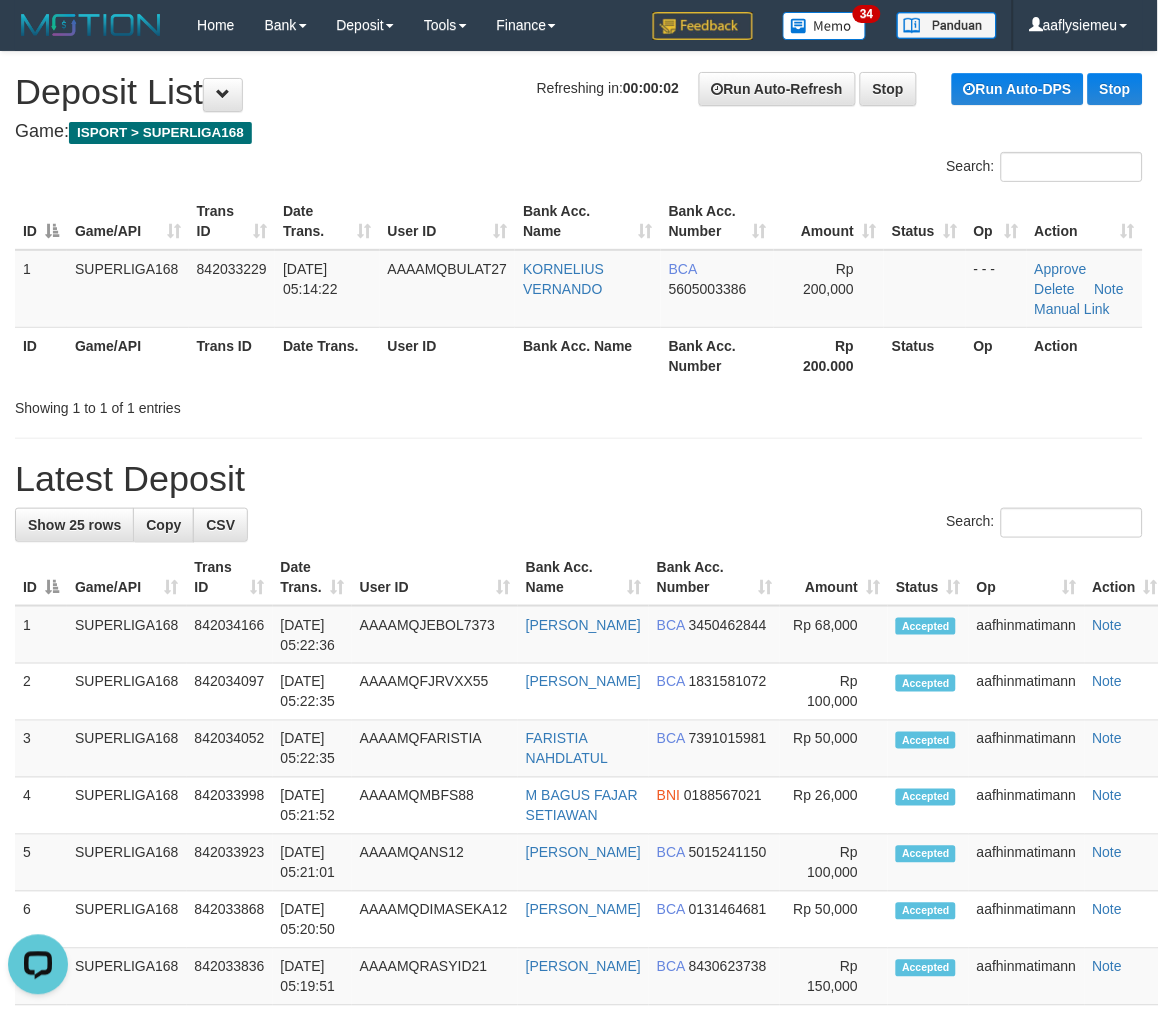 drag, startPoint x: 455, startPoint y: 358, endPoint x: 26, endPoint y: 494, distance: 450.0411 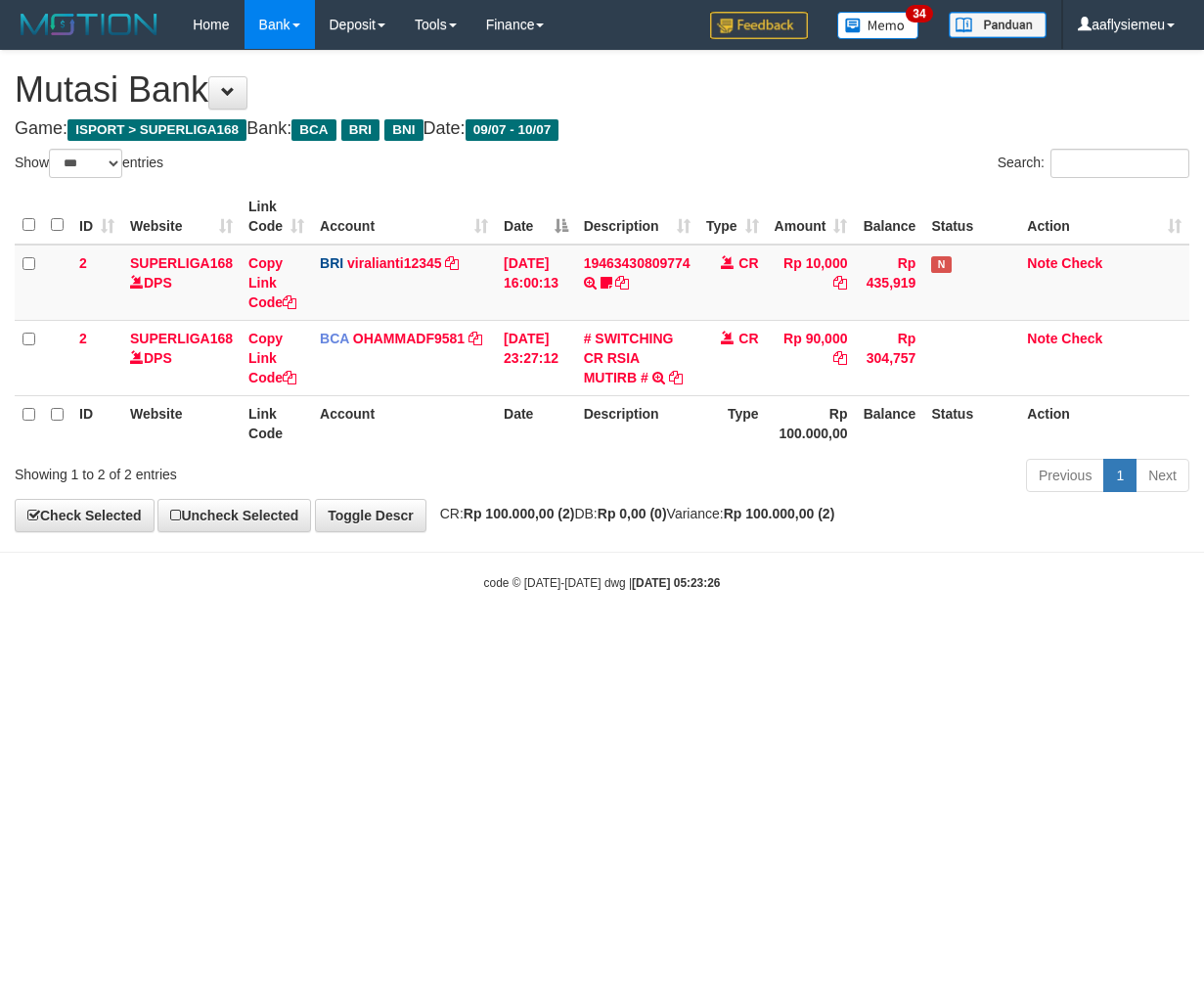 select on "***" 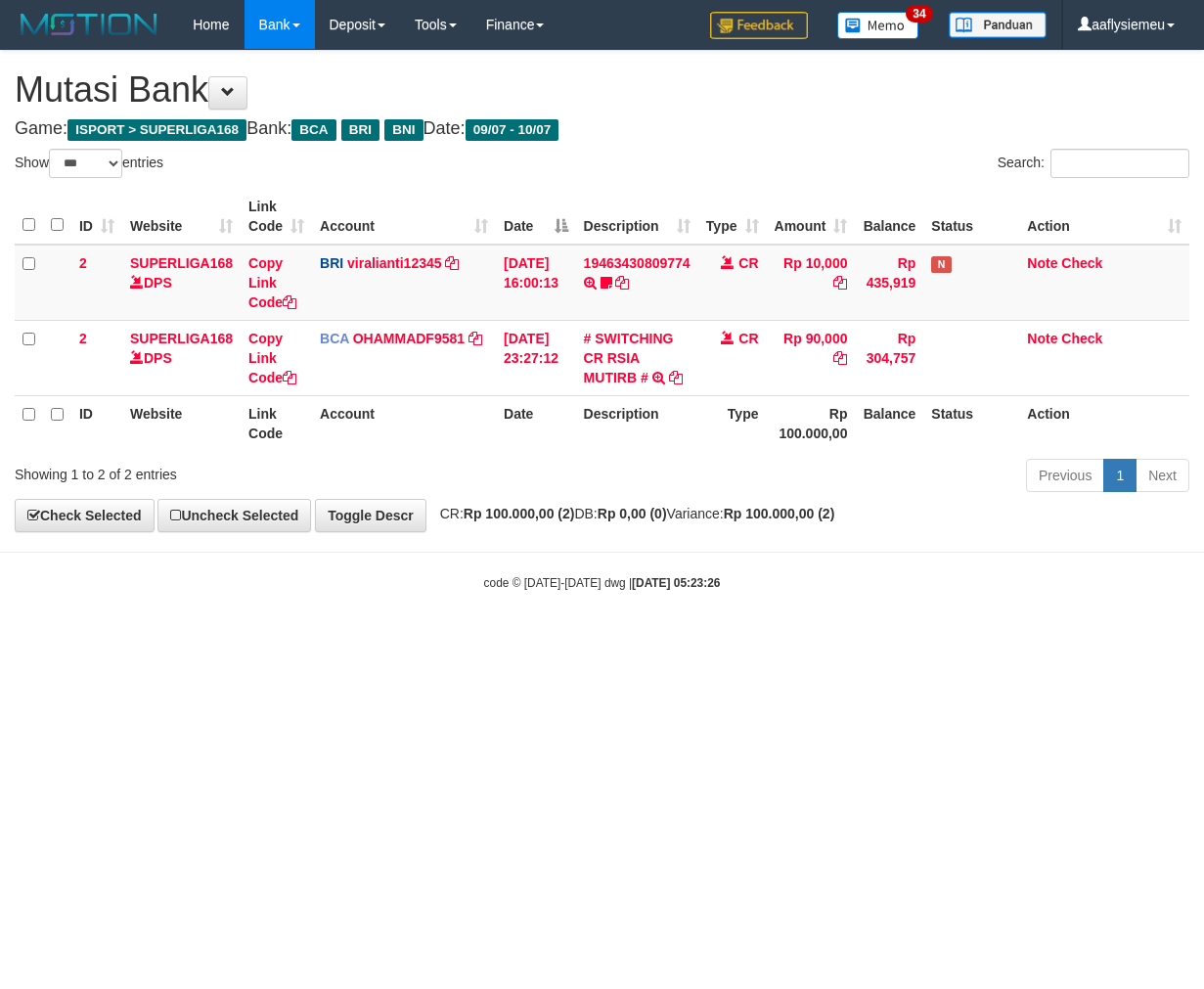 scroll, scrollTop: 0, scrollLeft: 0, axis: both 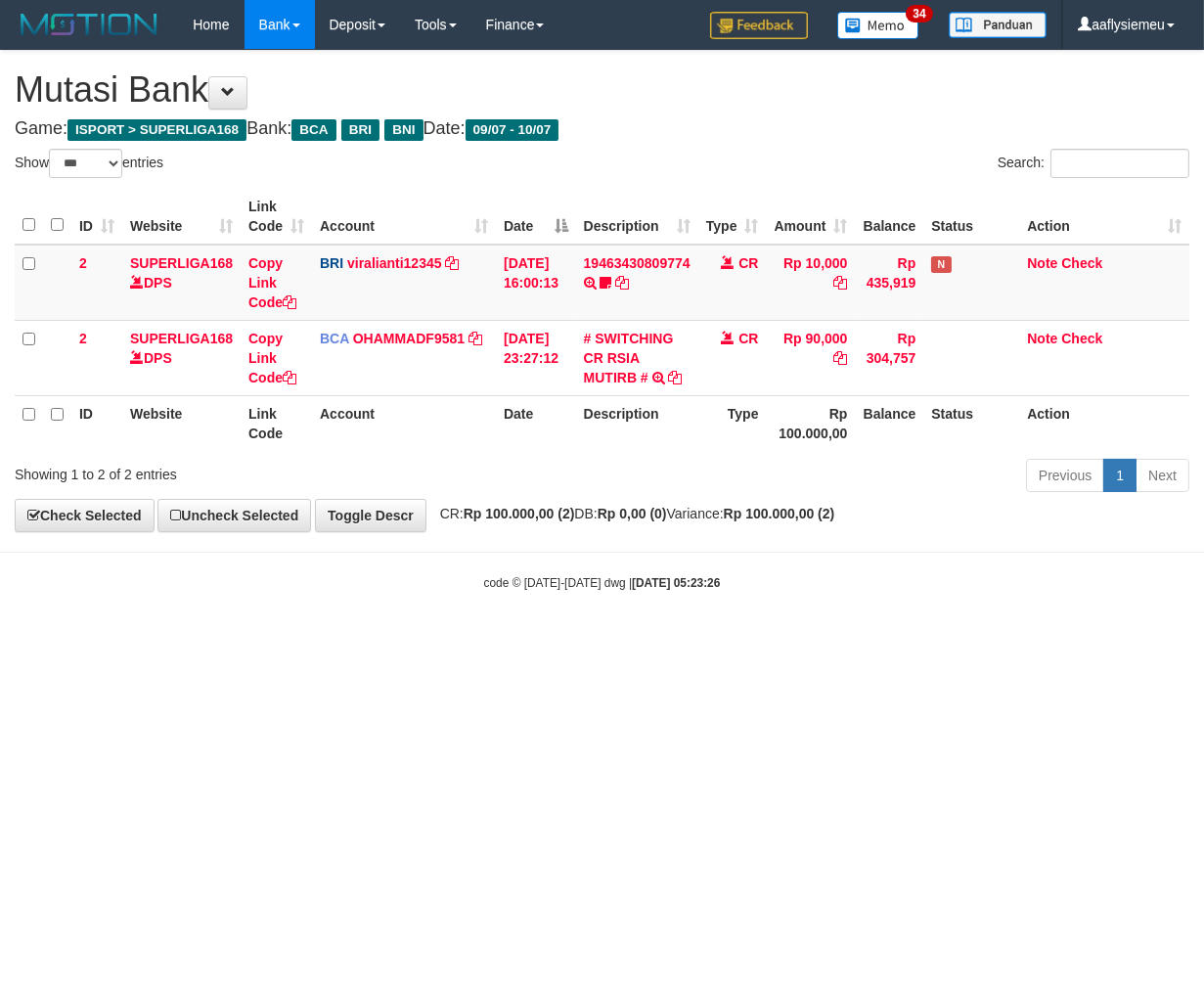 click on "Toggle navigation
Home
Bank
Account List
Load
By Website
Group
[ISPORT]													SUPERLIGA168
By Load Group (DPS)" at bounding box center [602, 320] 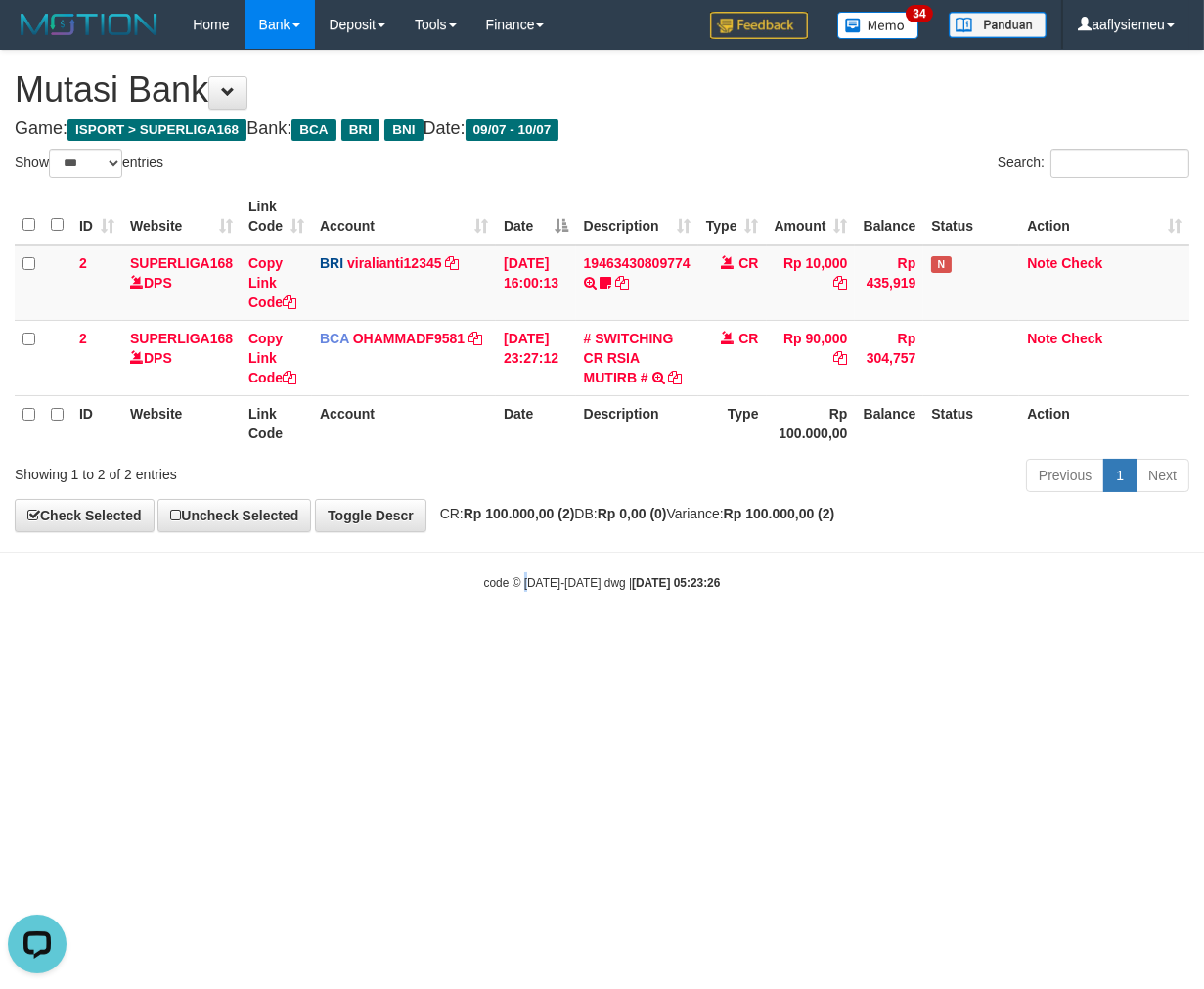 click on "Toggle navigation
Home
Bank
Account List
Load
By Website
Group
[ISPORT]													SUPERLIGA168
By Load Group (DPS)
34" at bounding box center [602, 320] 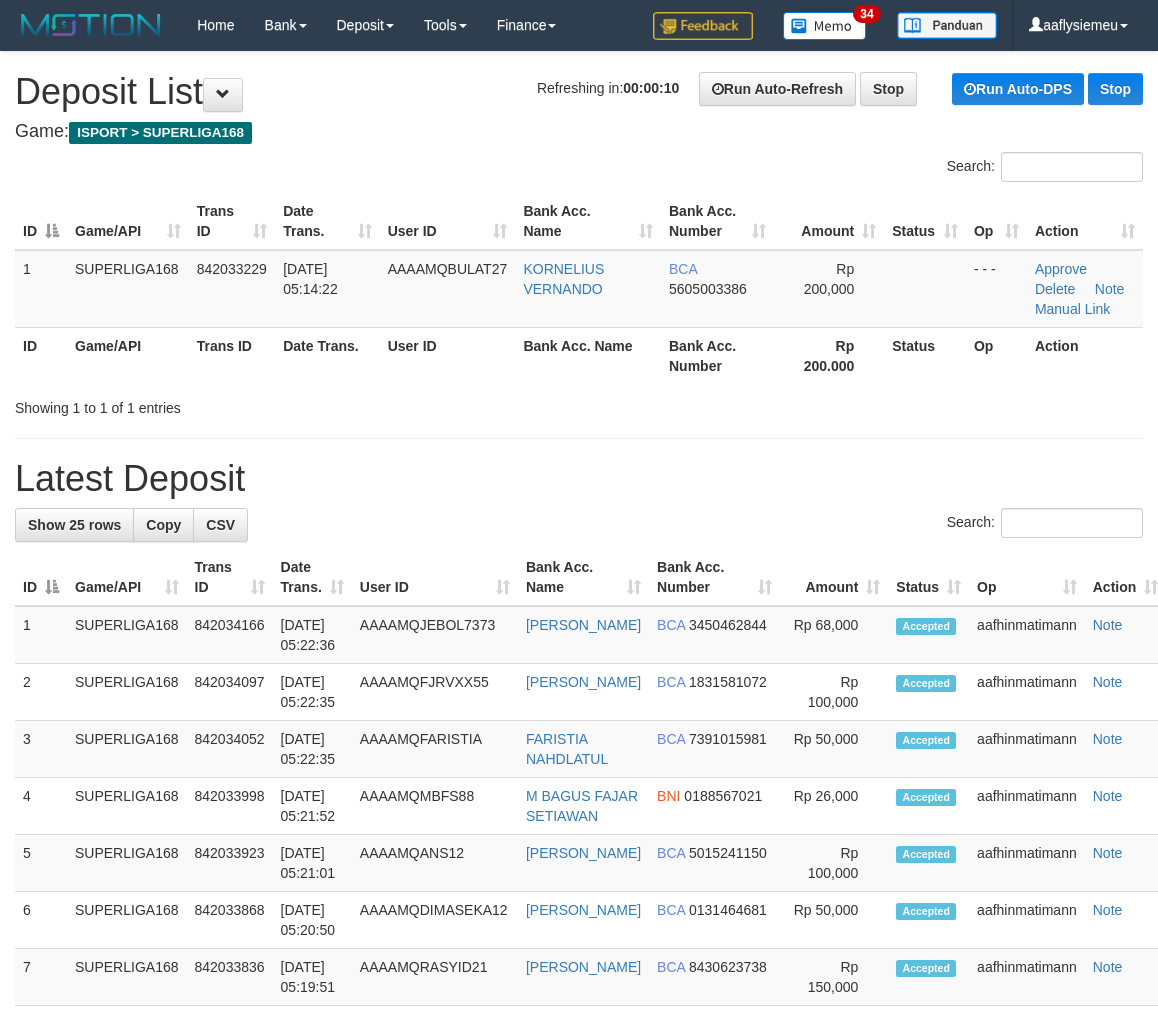 scroll, scrollTop: 0, scrollLeft: 0, axis: both 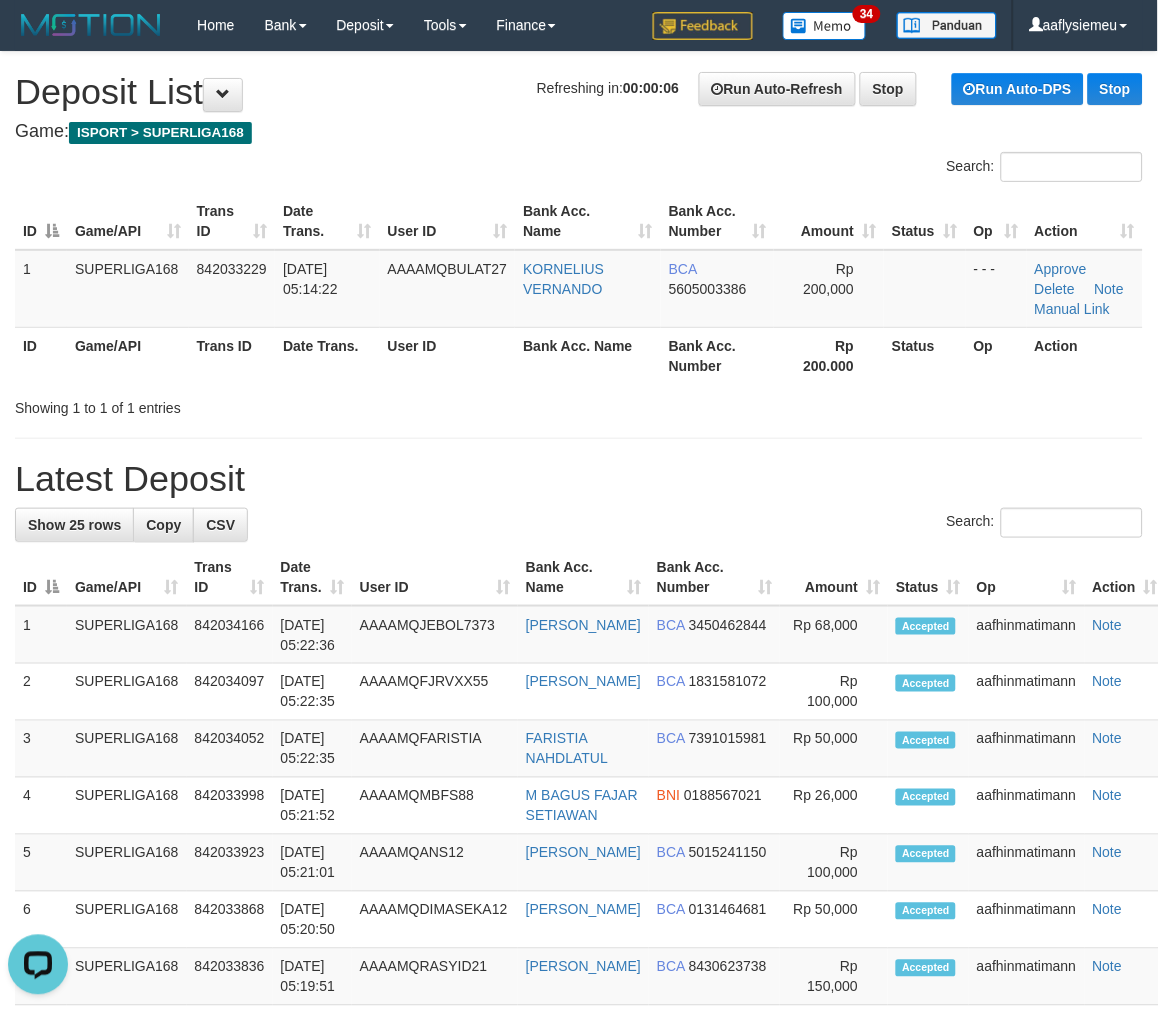 drag, startPoint x: 295, startPoint y: 467, endPoint x: 283, endPoint y: 477, distance: 15.6205 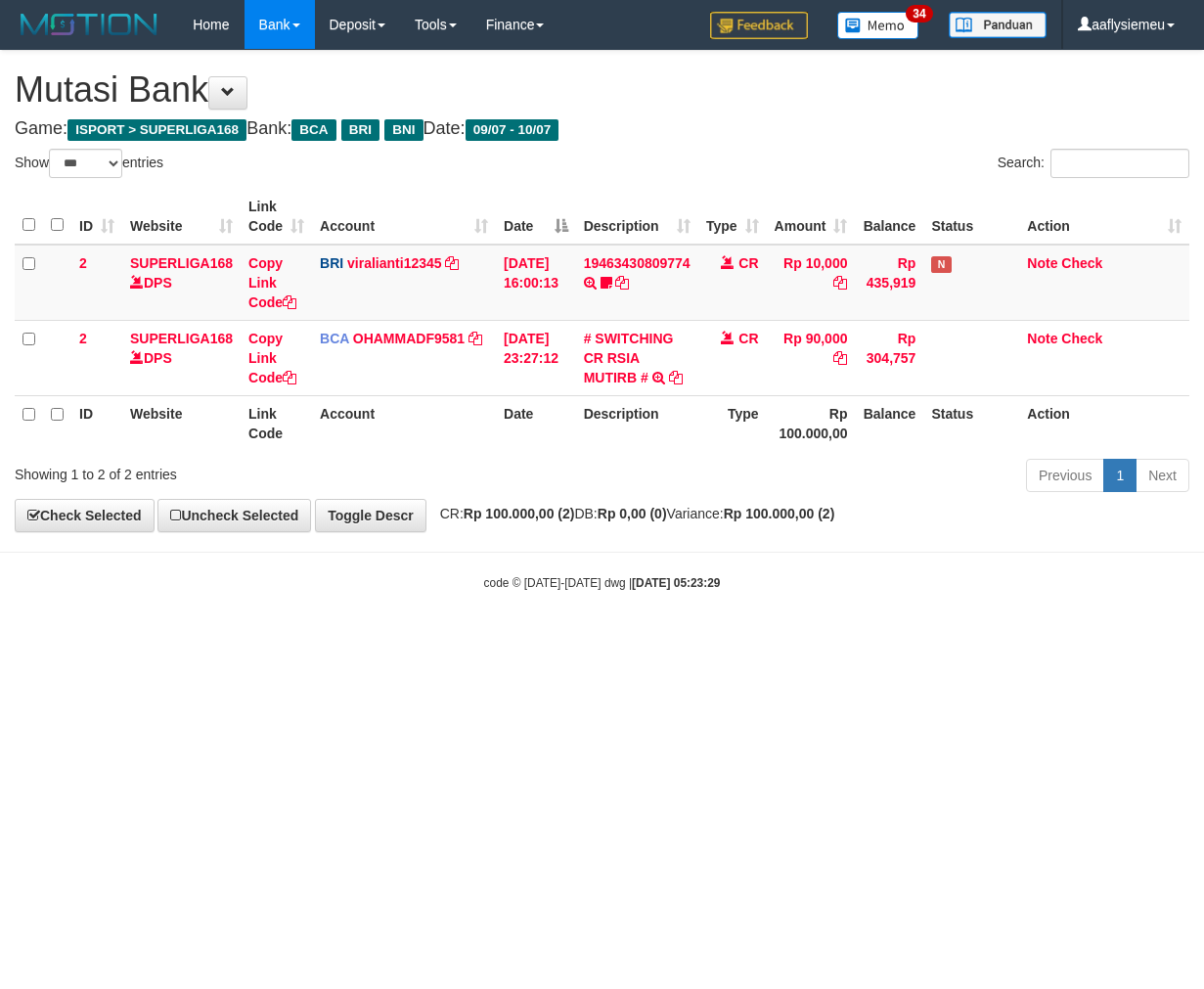 select on "***" 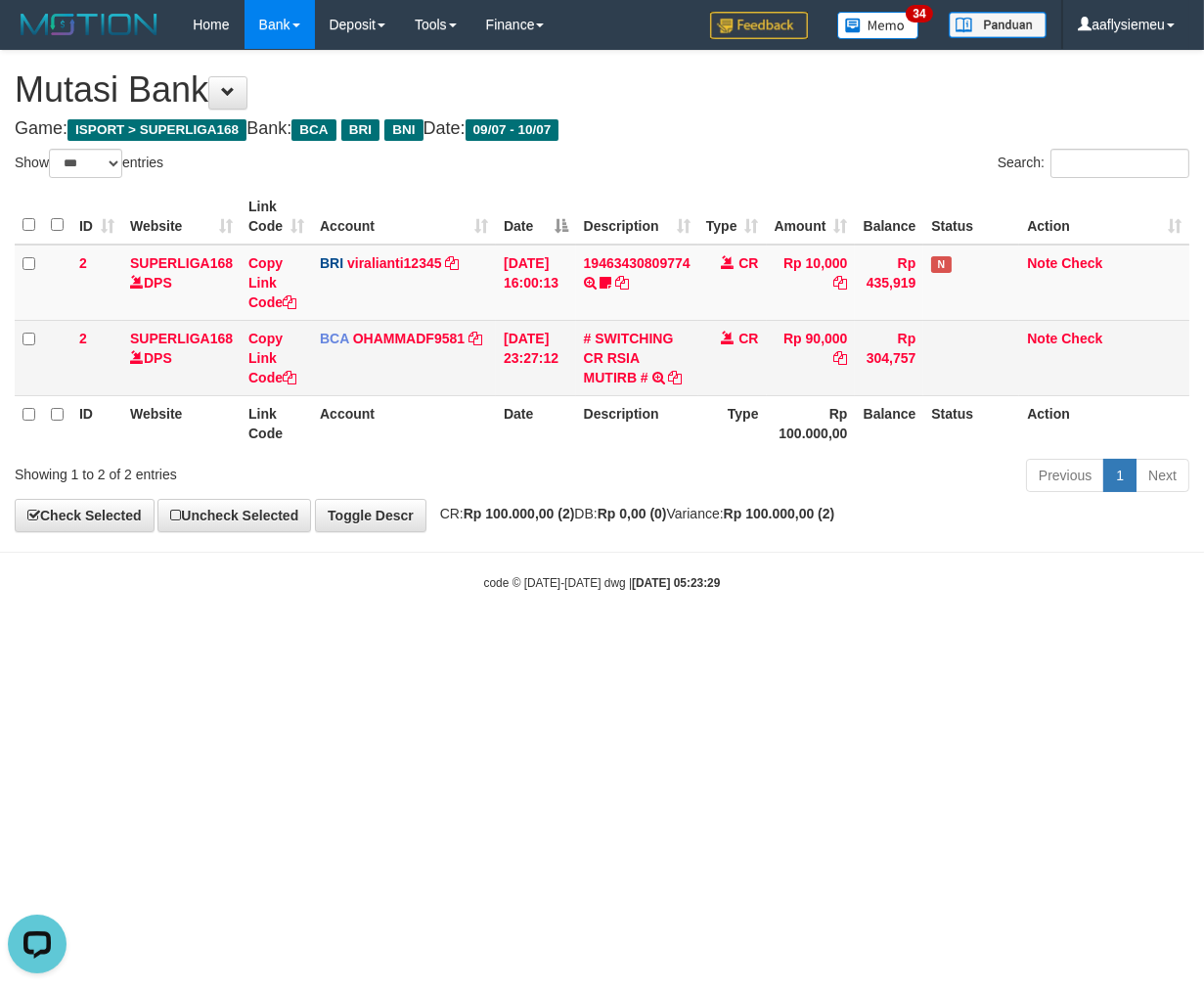 scroll, scrollTop: 0, scrollLeft: 0, axis: both 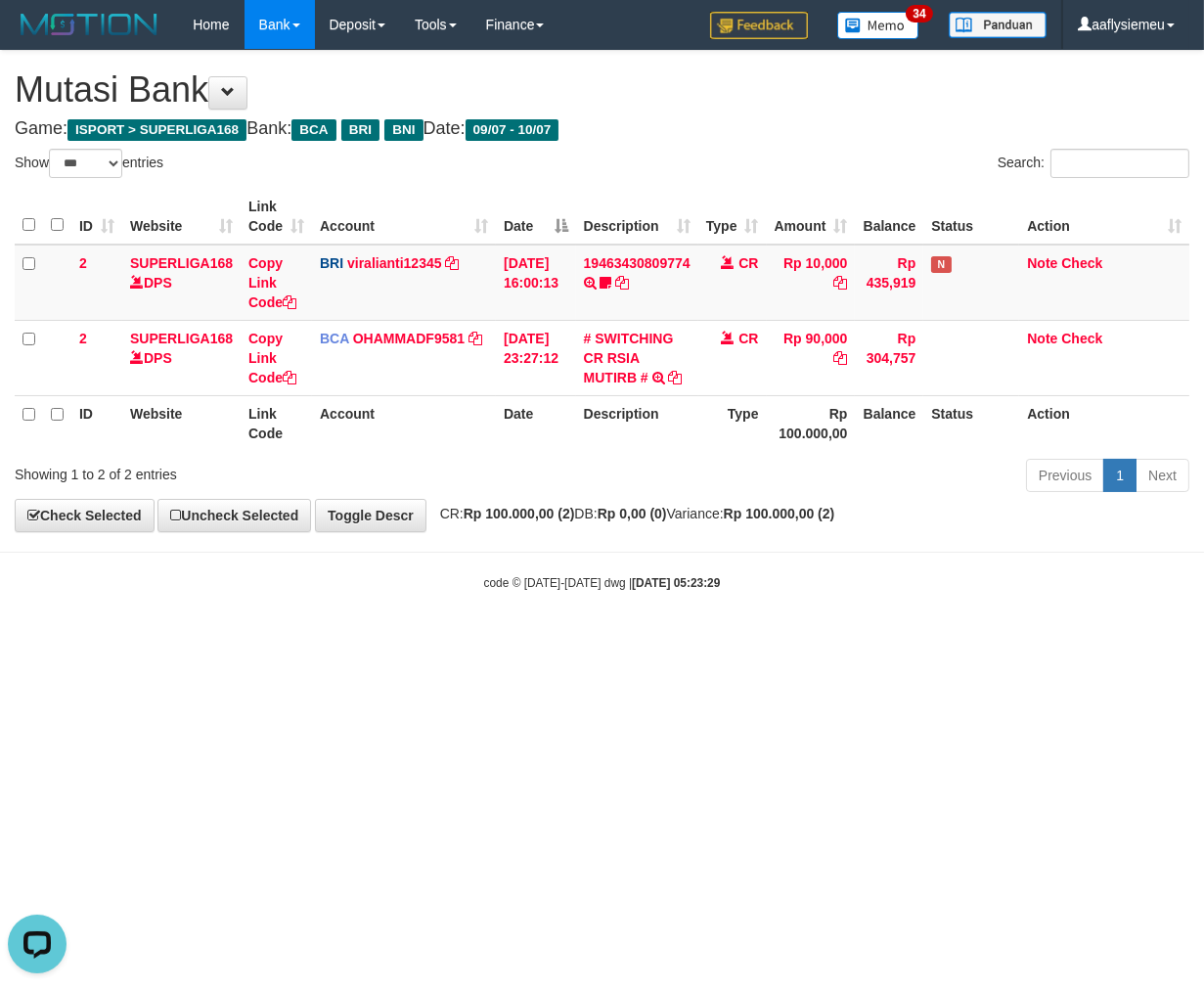 drag, startPoint x: 832, startPoint y: 749, endPoint x: 1196, endPoint y: 622, distance: 385.5191 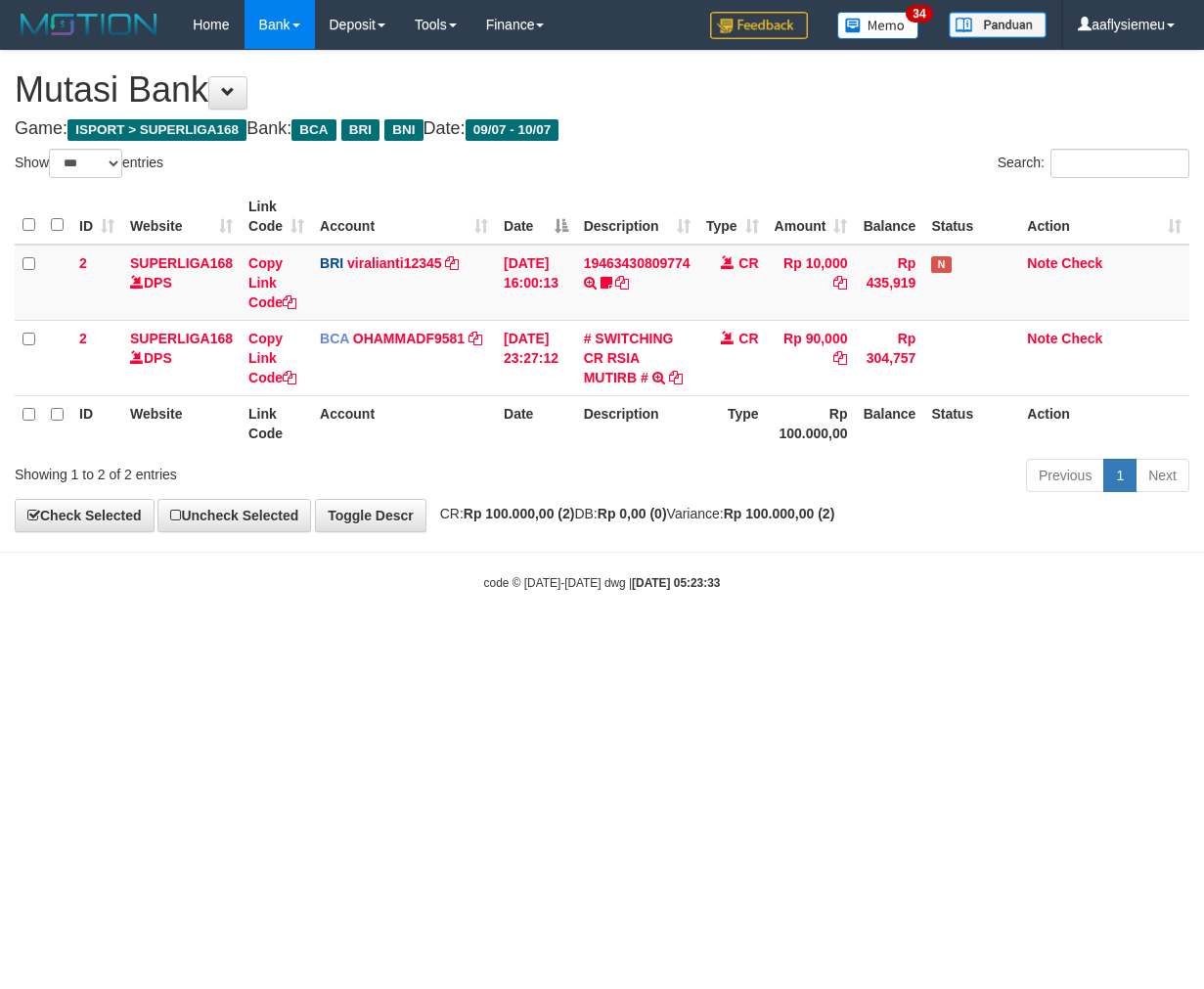 select on "***" 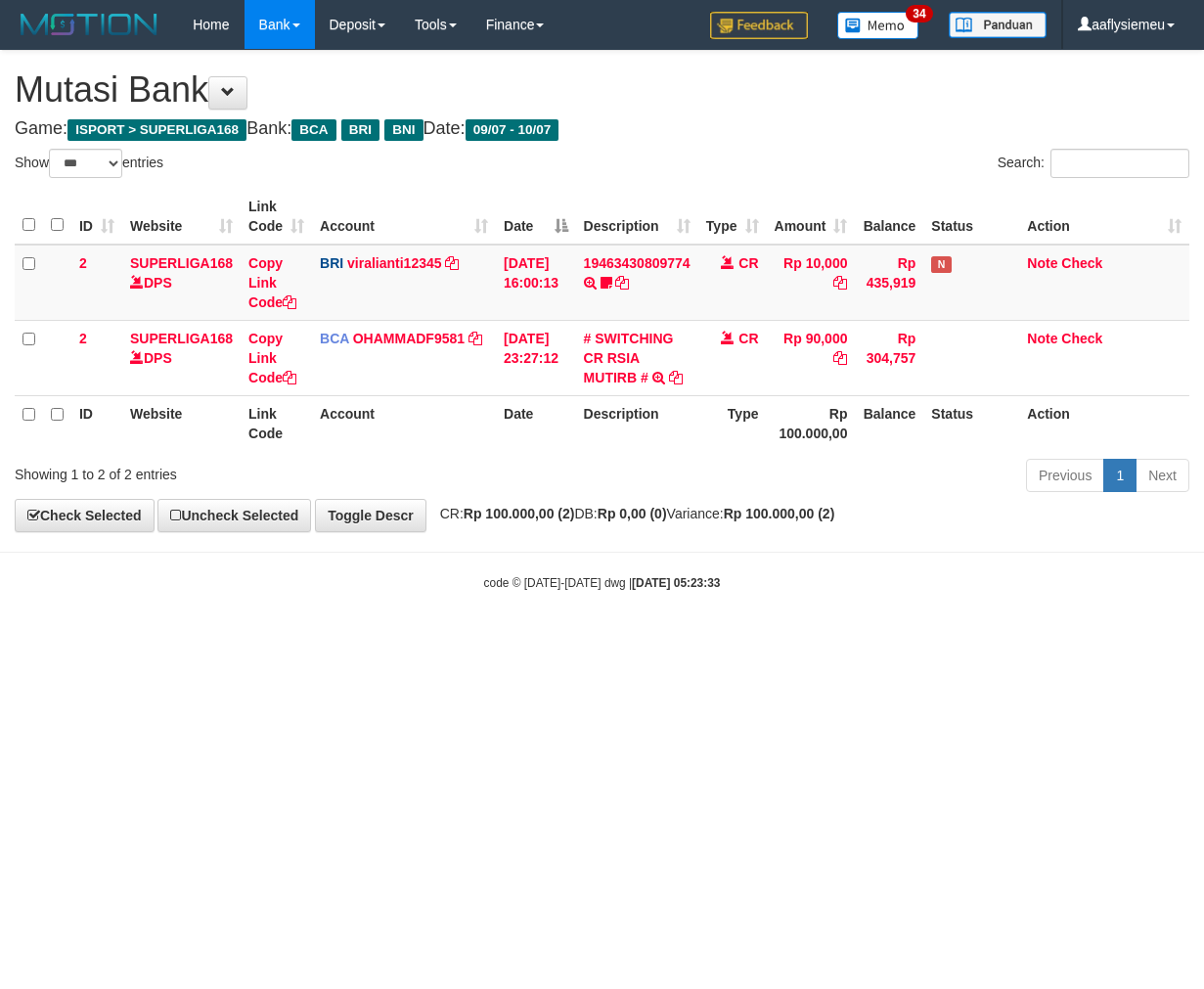 scroll, scrollTop: 0, scrollLeft: 0, axis: both 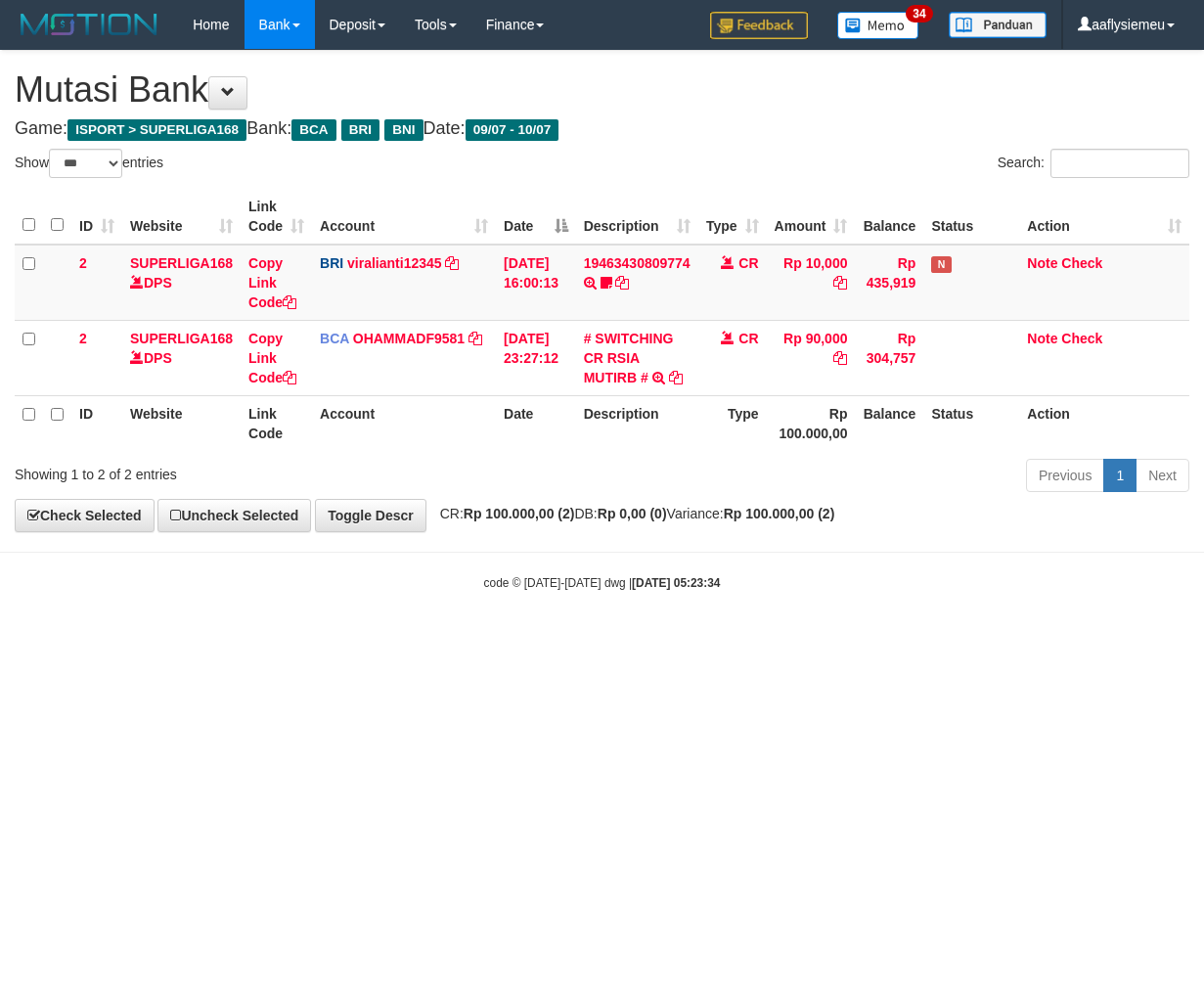 select on "***" 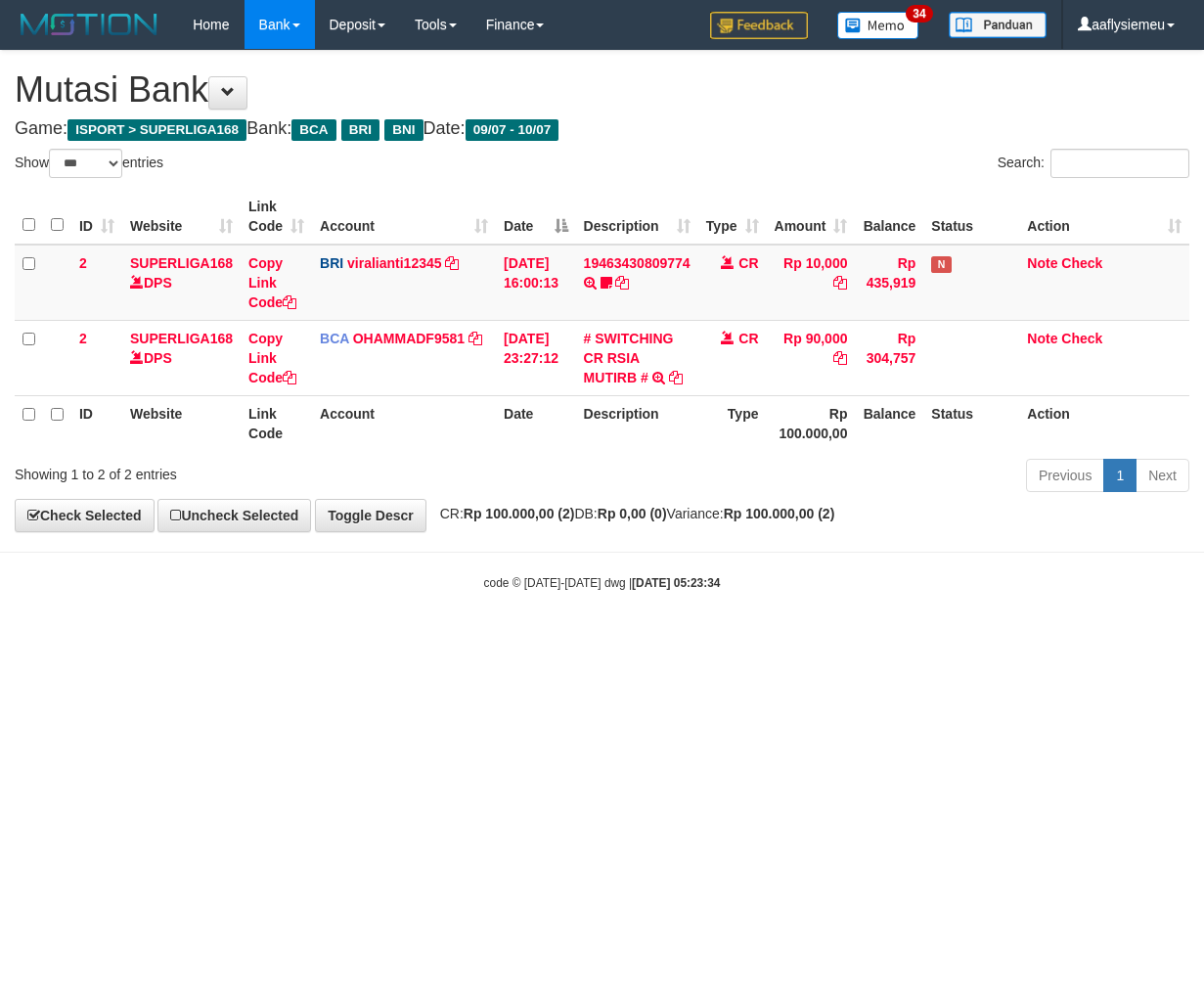 scroll, scrollTop: 0, scrollLeft: 0, axis: both 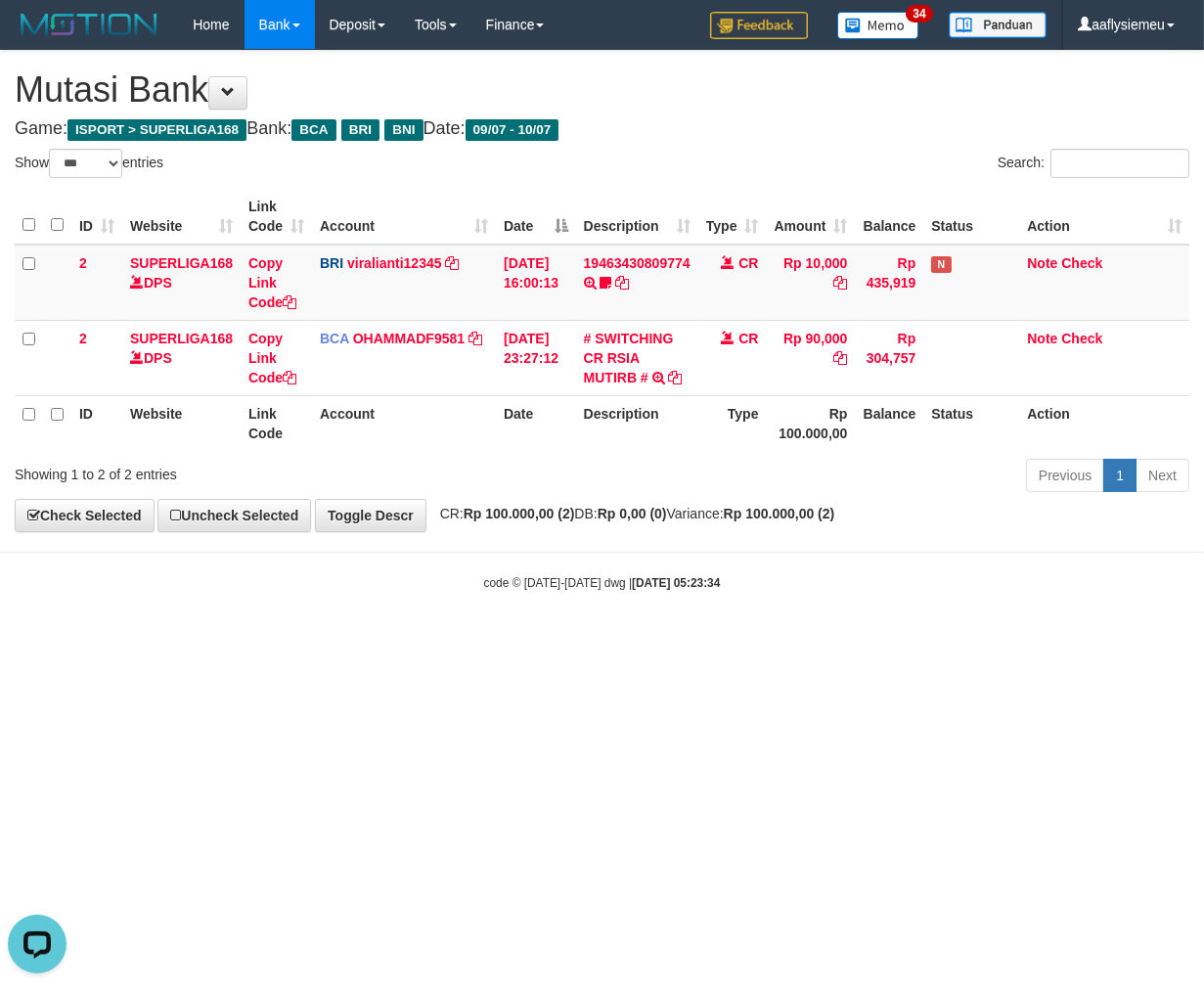 click on "Mutasi Bank" at bounding box center (602, 90) 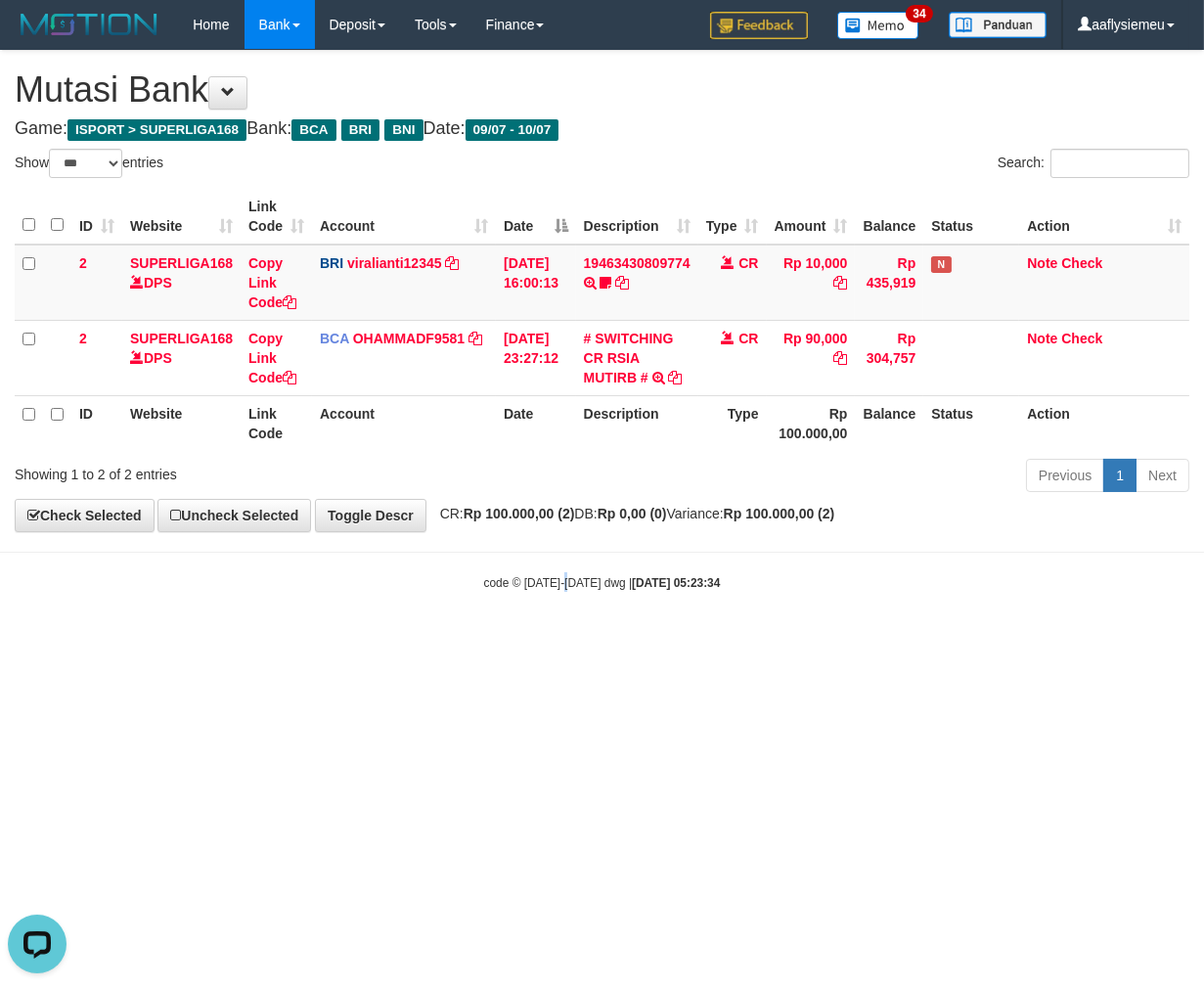 click on "Toggle navigation
Home
Bank
Account List
Load
By Website
Group
[ISPORT]													SUPERLIGA168
By Load Group (DPS)
34" at bounding box center [602, 320] 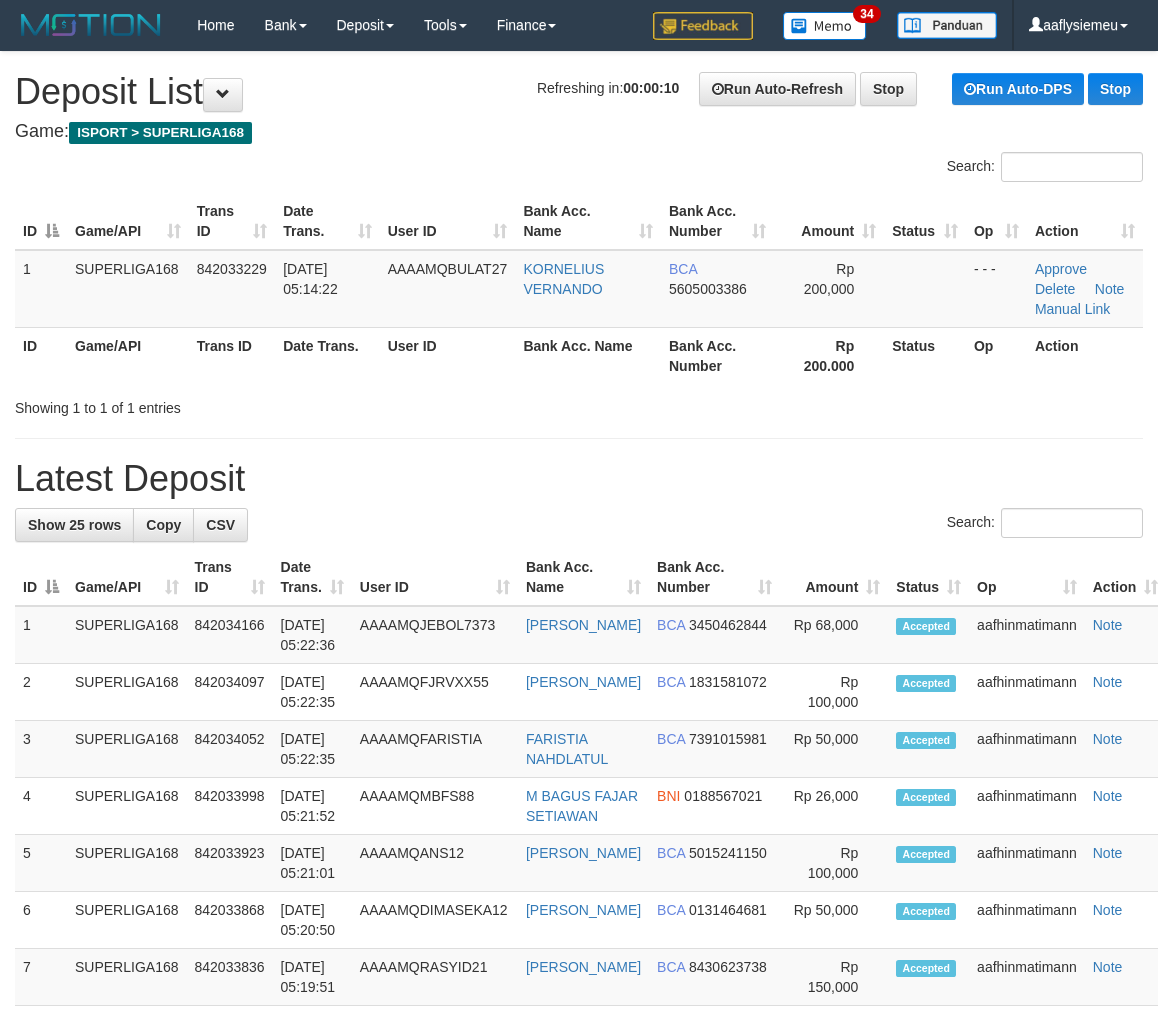 scroll, scrollTop: 0, scrollLeft: 0, axis: both 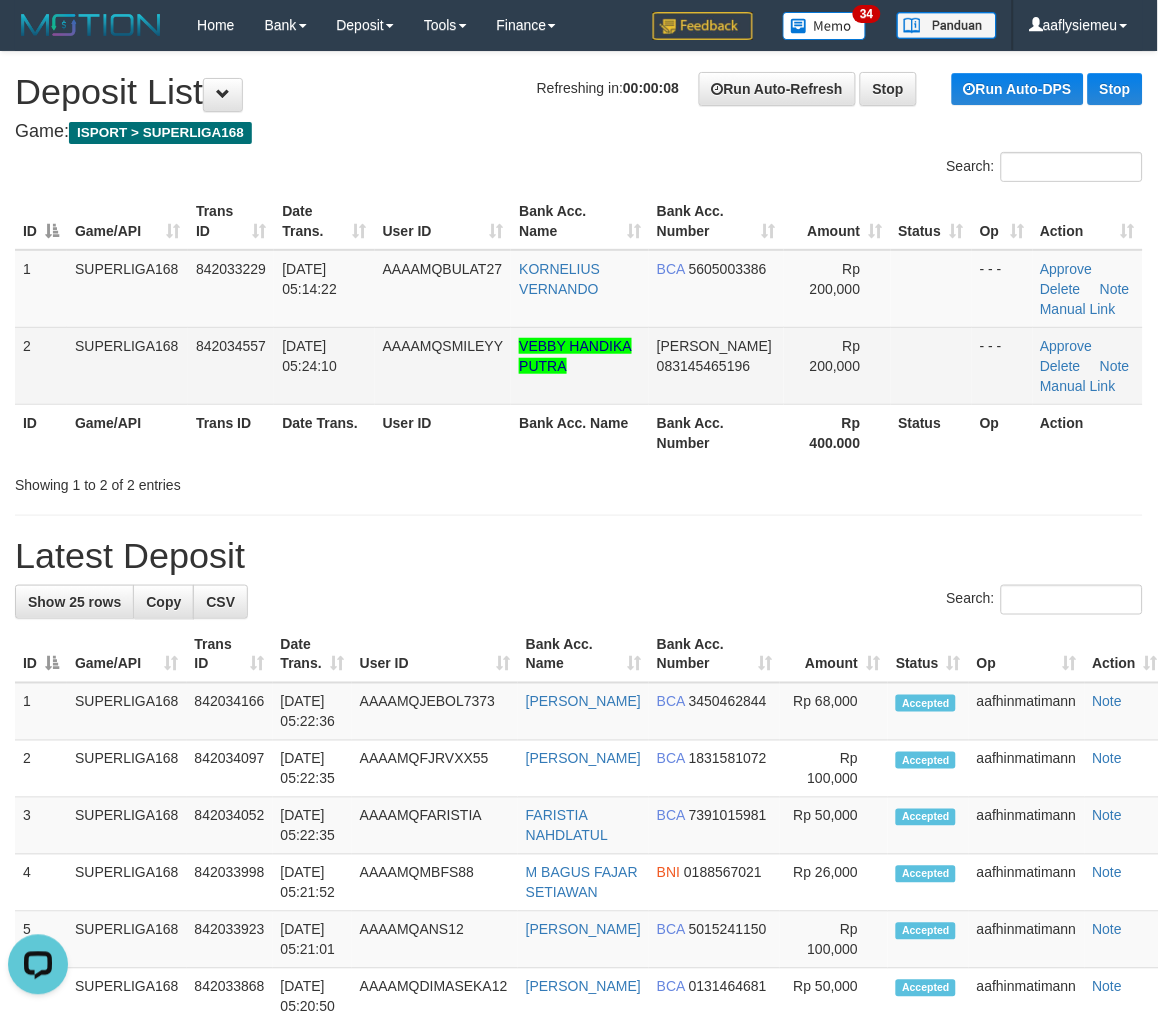 drag, startPoint x: 540, startPoint y: 396, endPoint x: 8, endPoint y: 522, distance: 546.71747 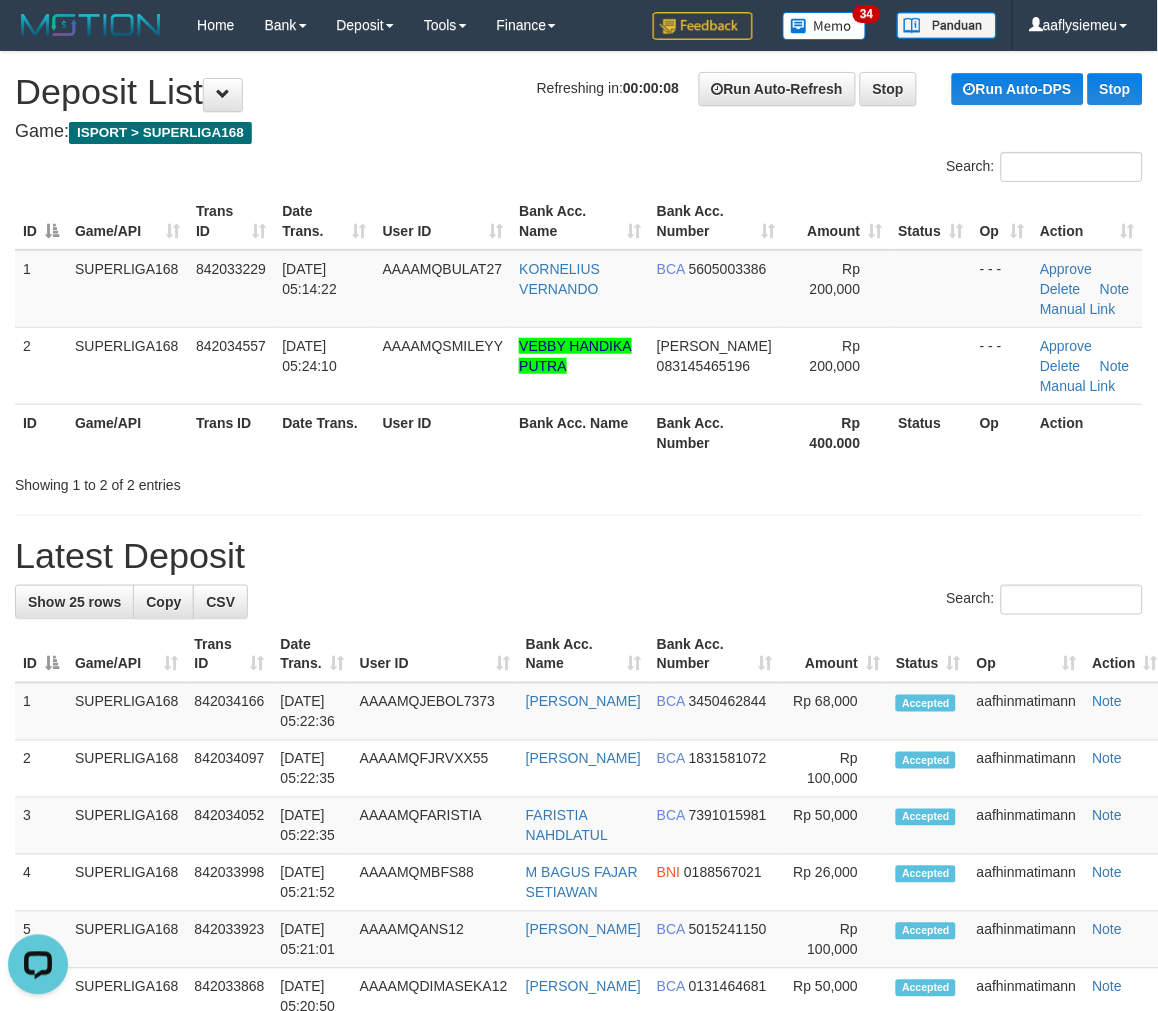 click on "VEBBY HANDIKA PUTRA" at bounding box center [580, 365] 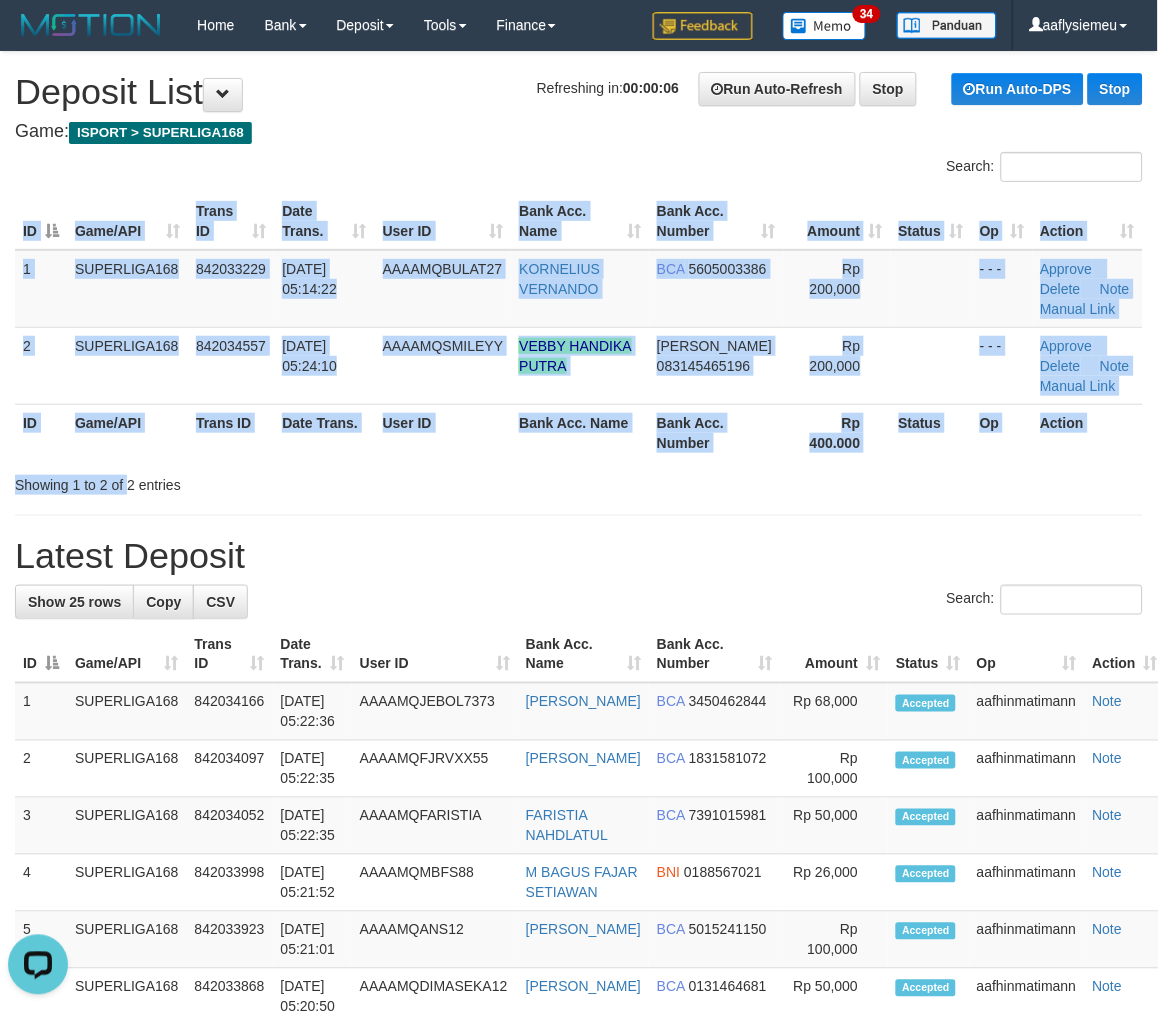 click on "Showing 1 to 2 of 2 entries" at bounding box center (241, 481) 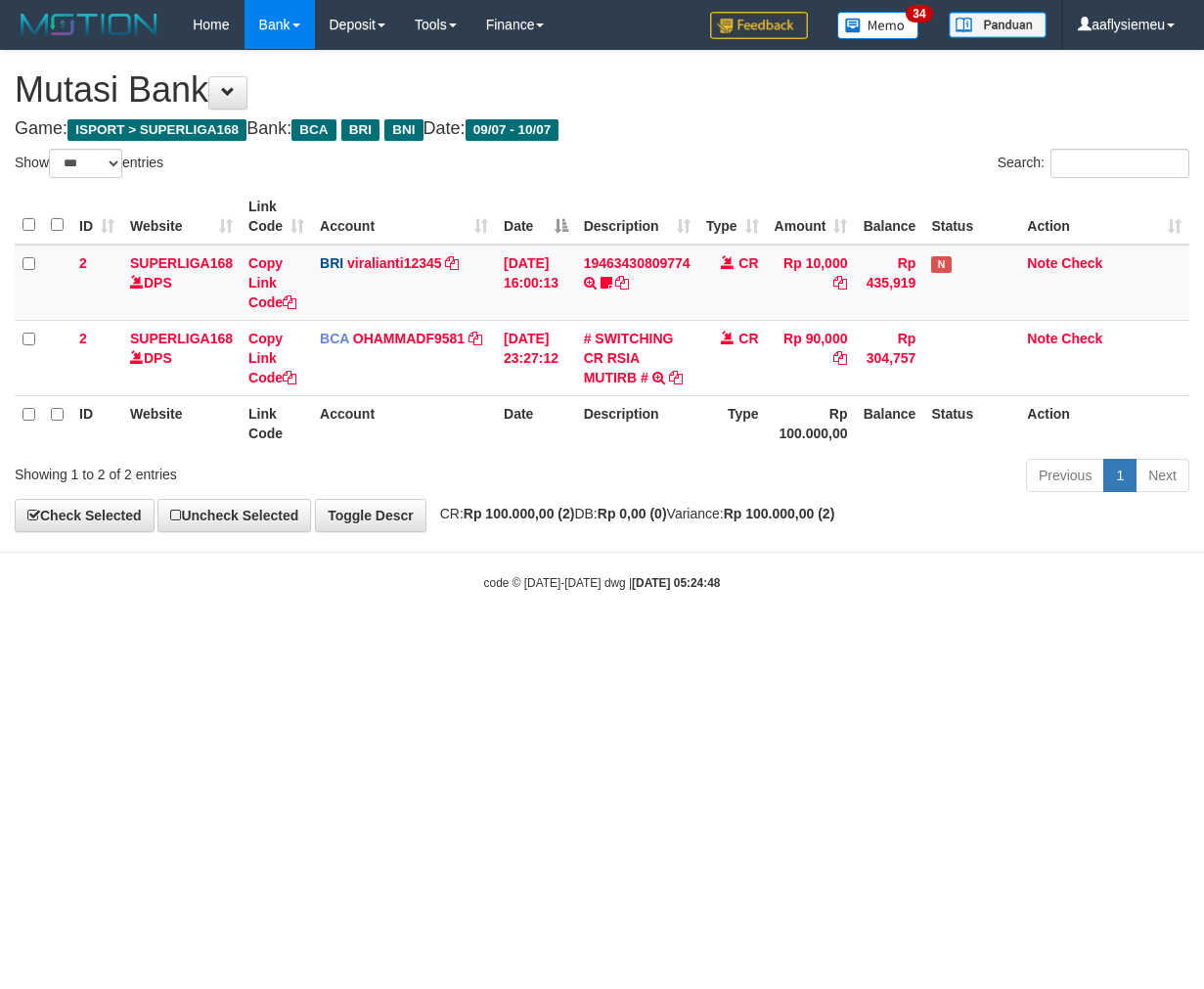 select on "***" 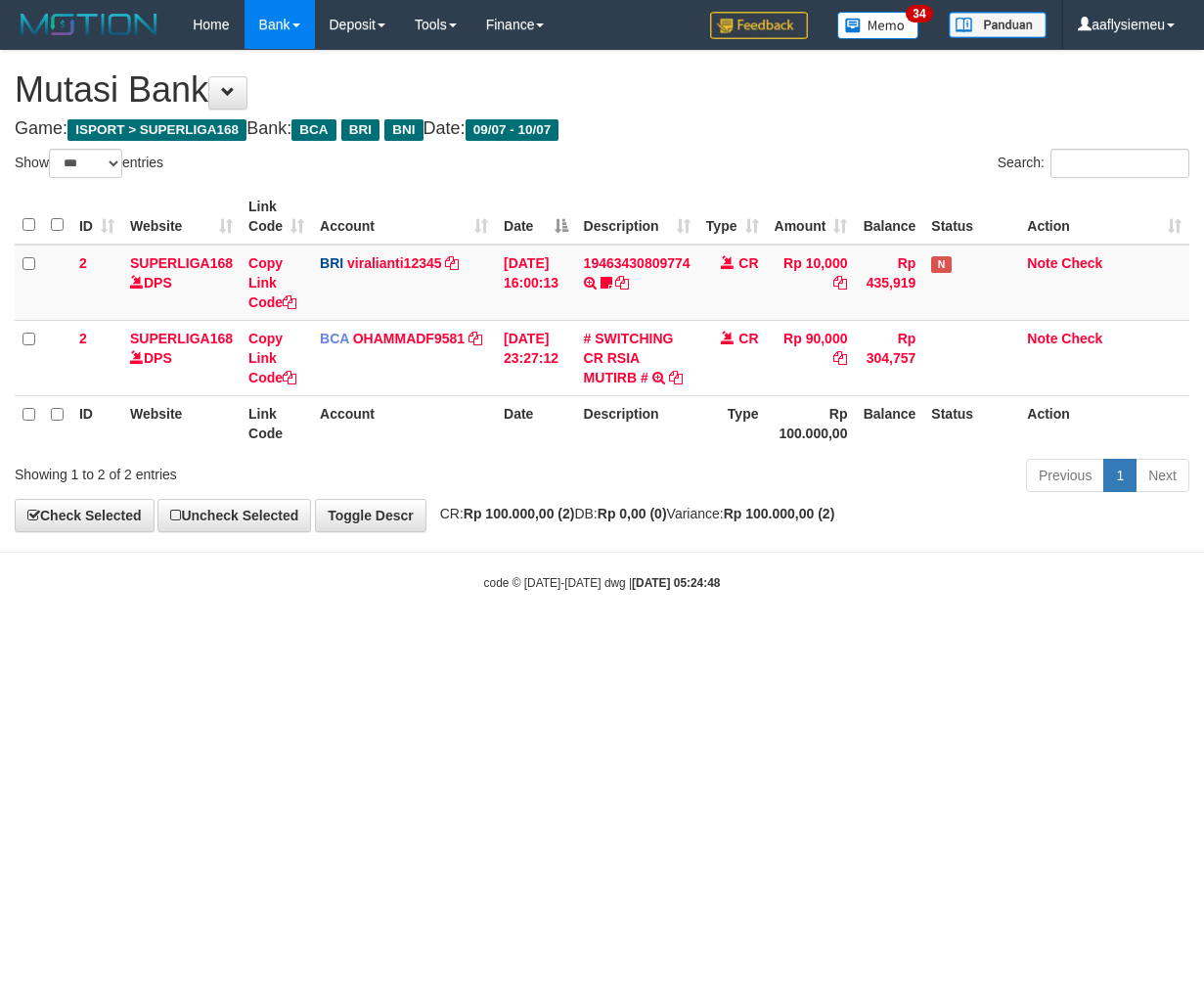 scroll, scrollTop: 0, scrollLeft: 0, axis: both 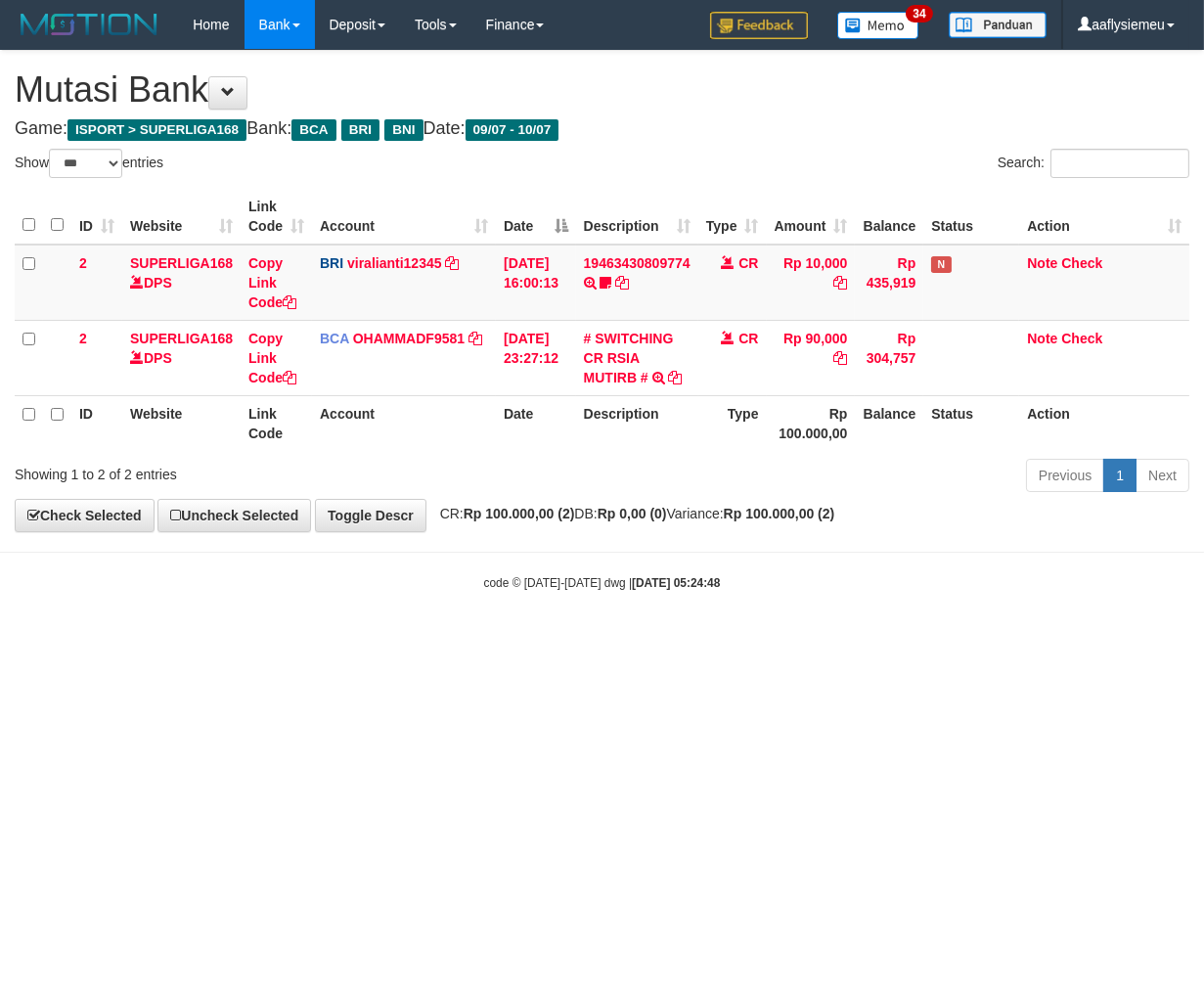 drag, startPoint x: 732, startPoint y: 707, endPoint x: 1197, endPoint y: 582, distance: 481.50805 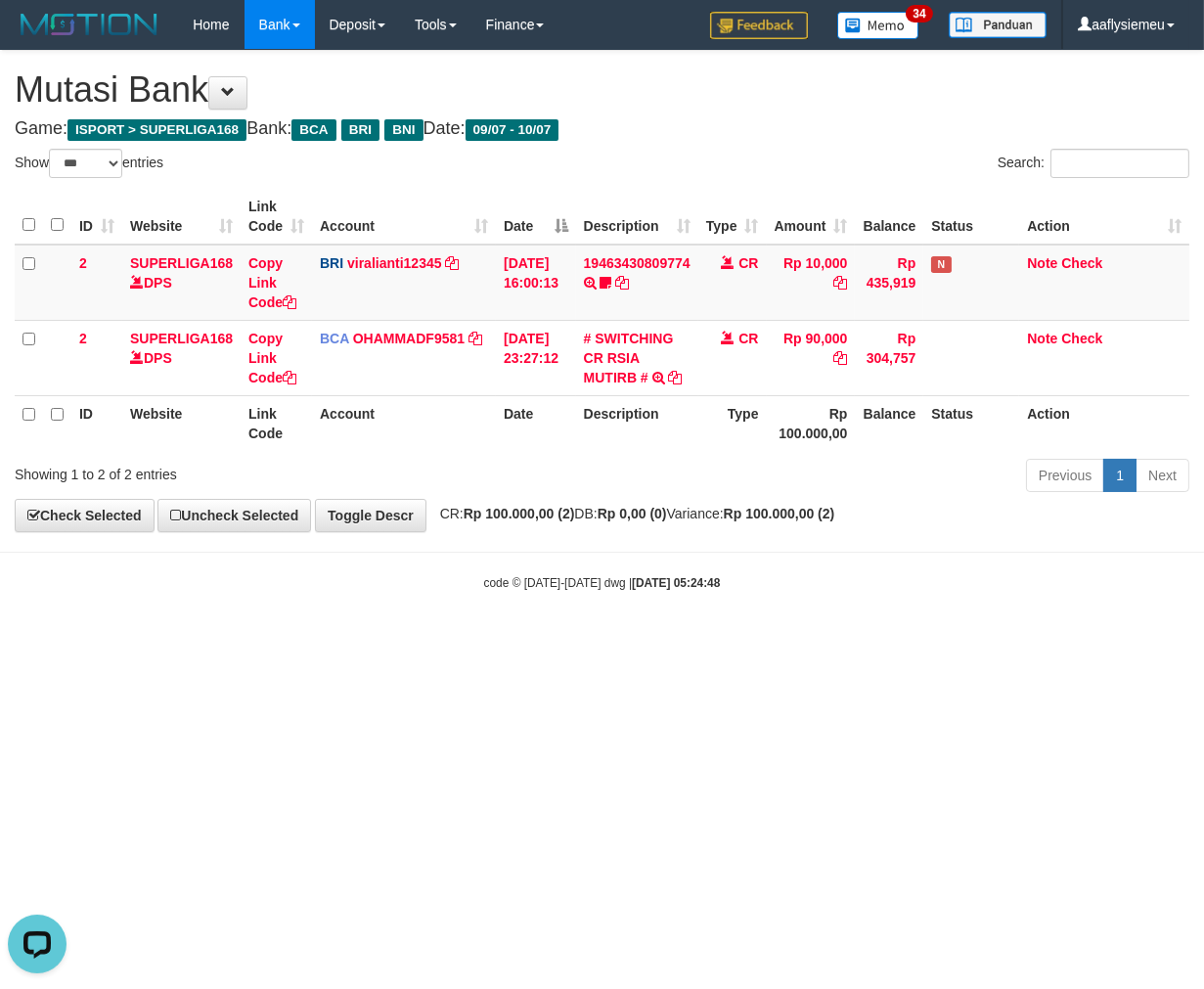 scroll, scrollTop: 0, scrollLeft: 0, axis: both 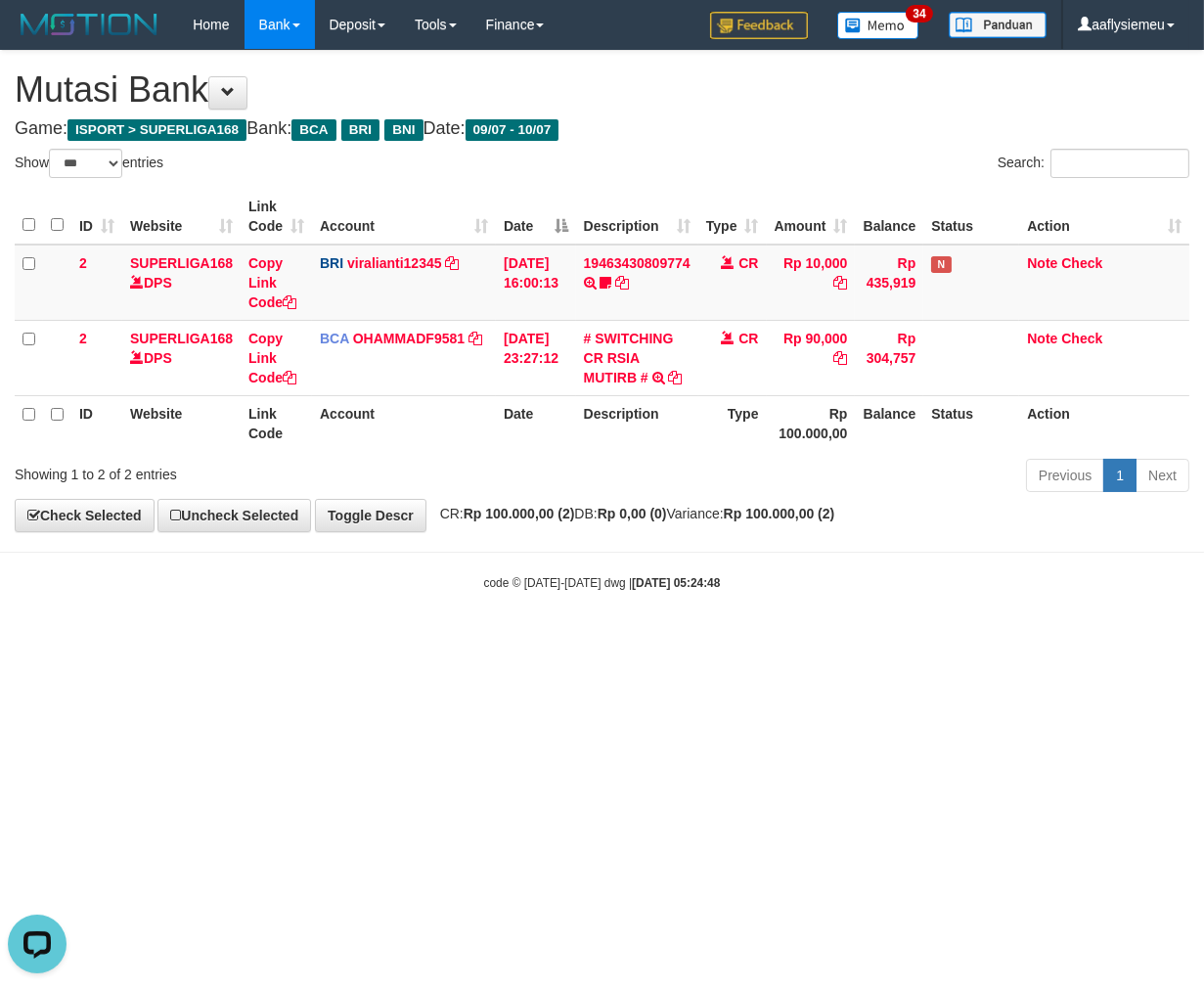 click on "Toggle navigation
Home
Bank
Account List
Load
By Website
Group
[ISPORT]													SUPERLIGA168
By Load Group (DPS)" at bounding box center (602, 320) 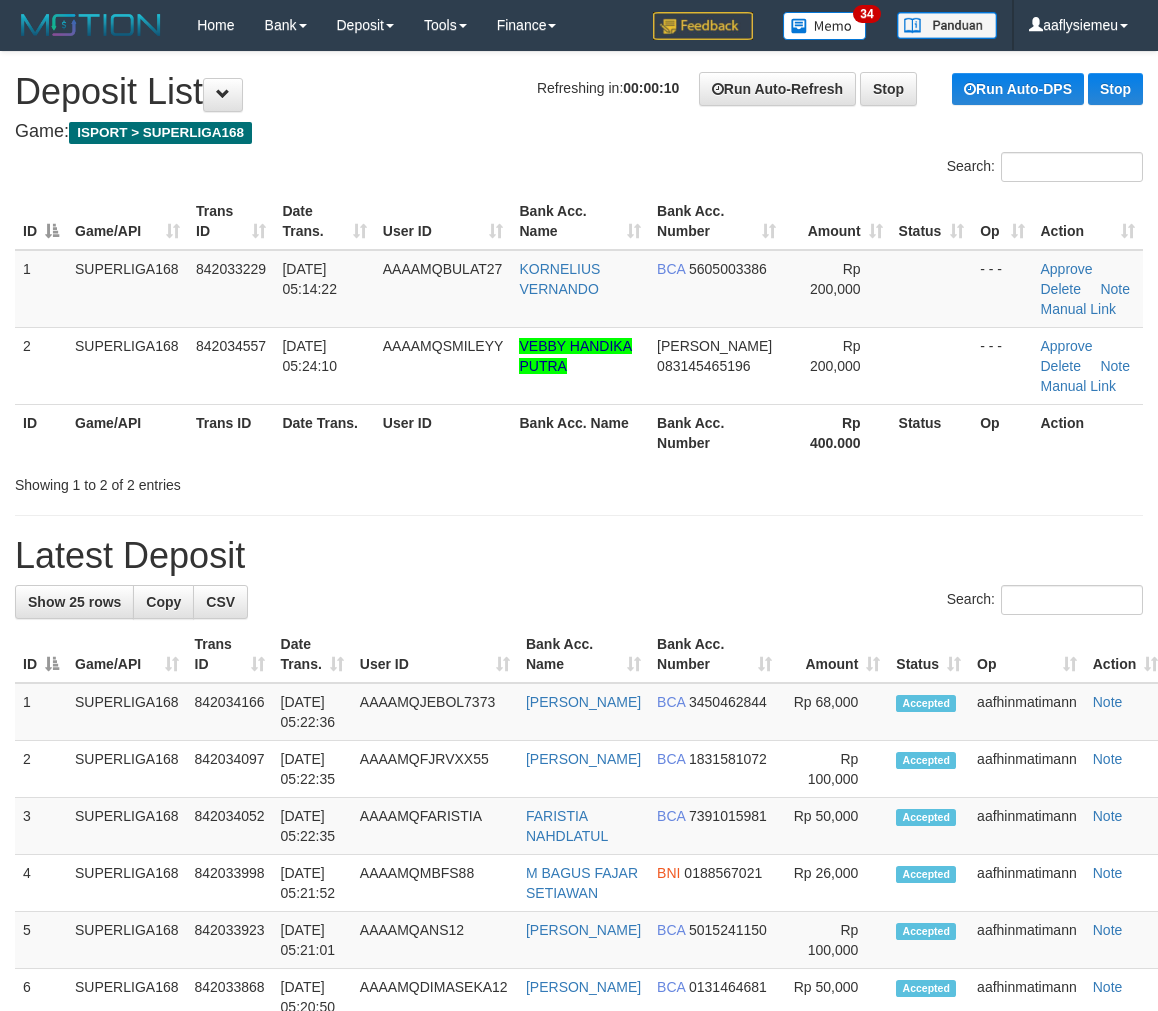 scroll, scrollTop: 0, scrollLeft: 0, axis: both 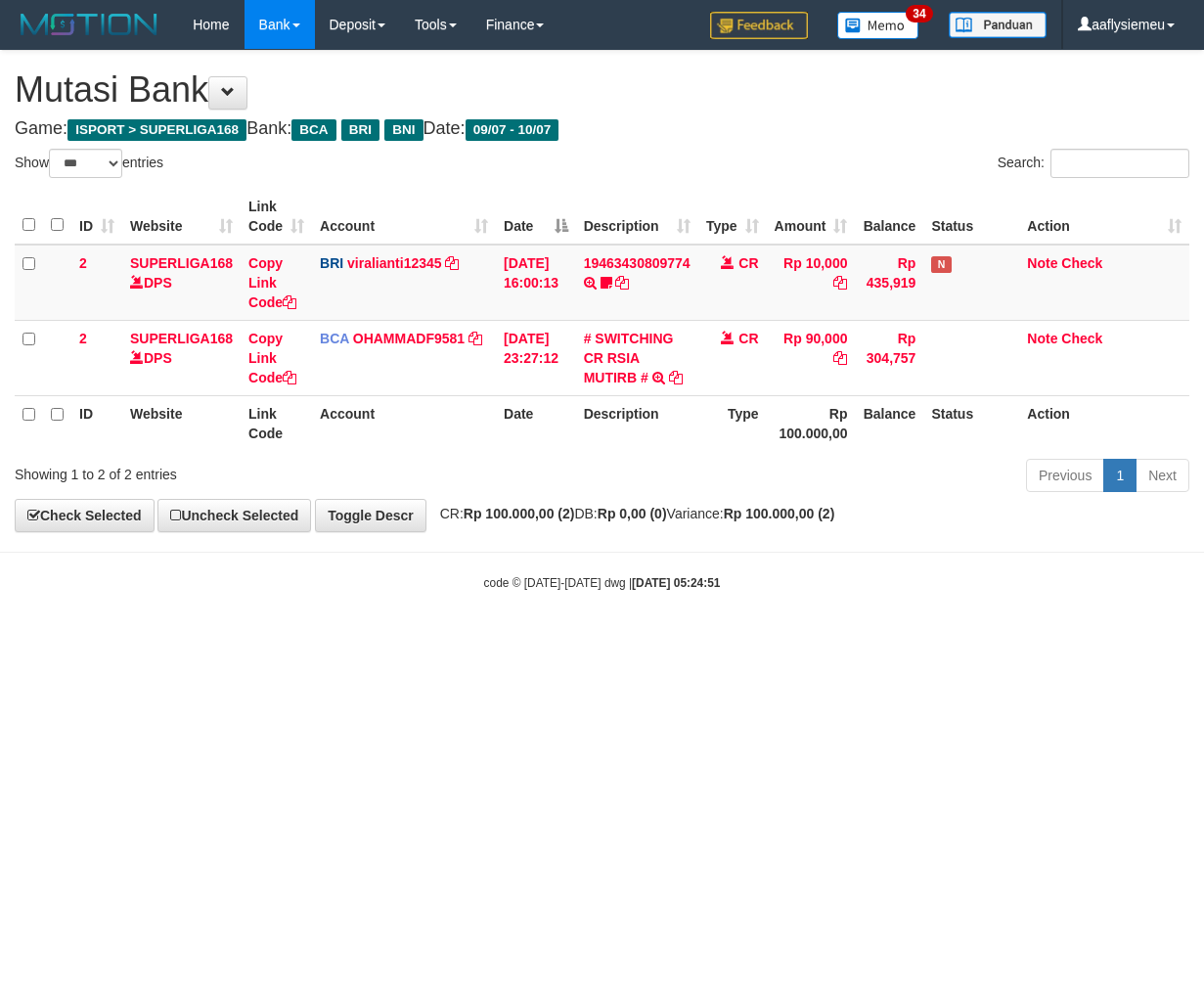 select on "***" 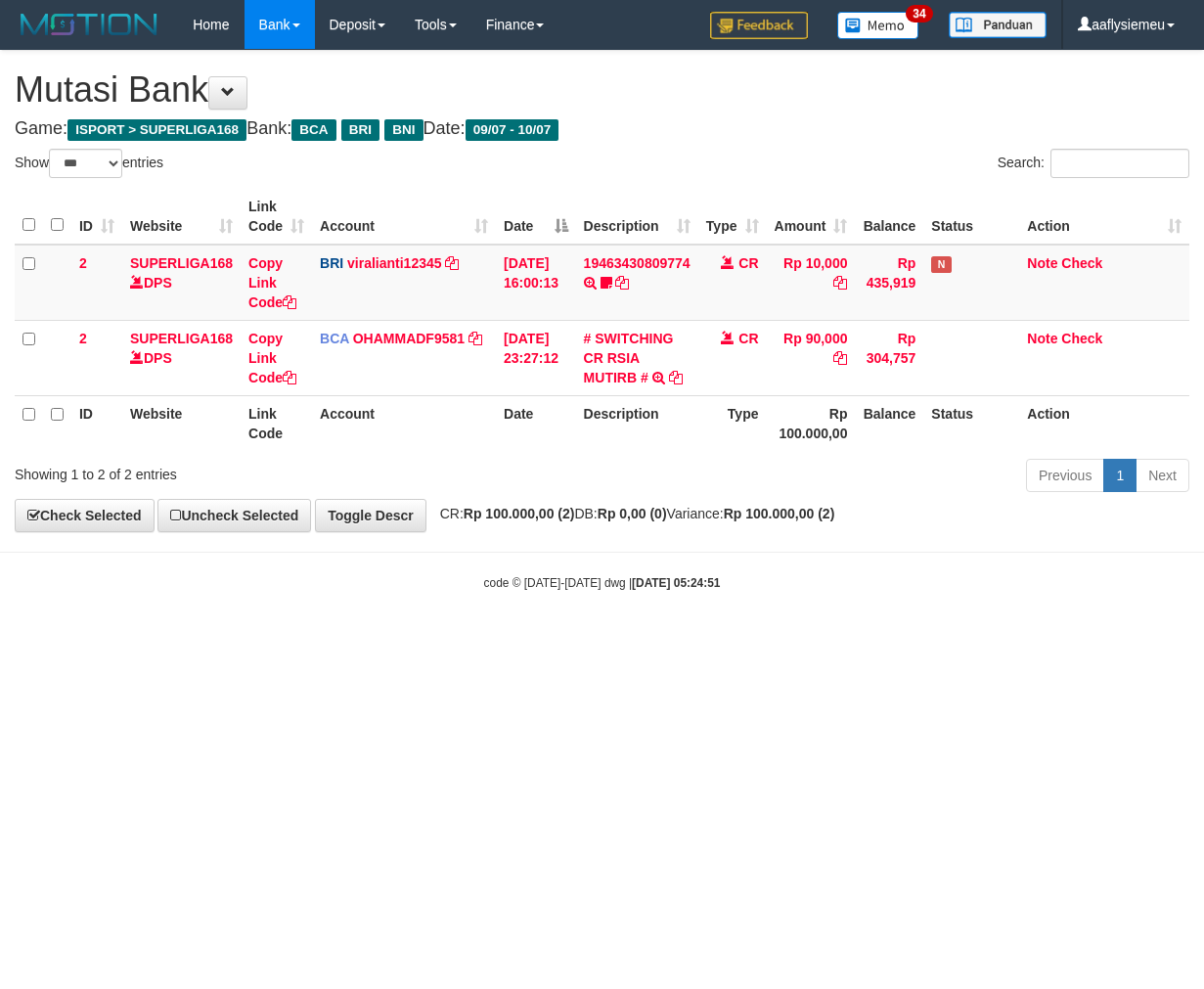 scroll, scrollTop: 0, scrollLeft: 0, axis: both 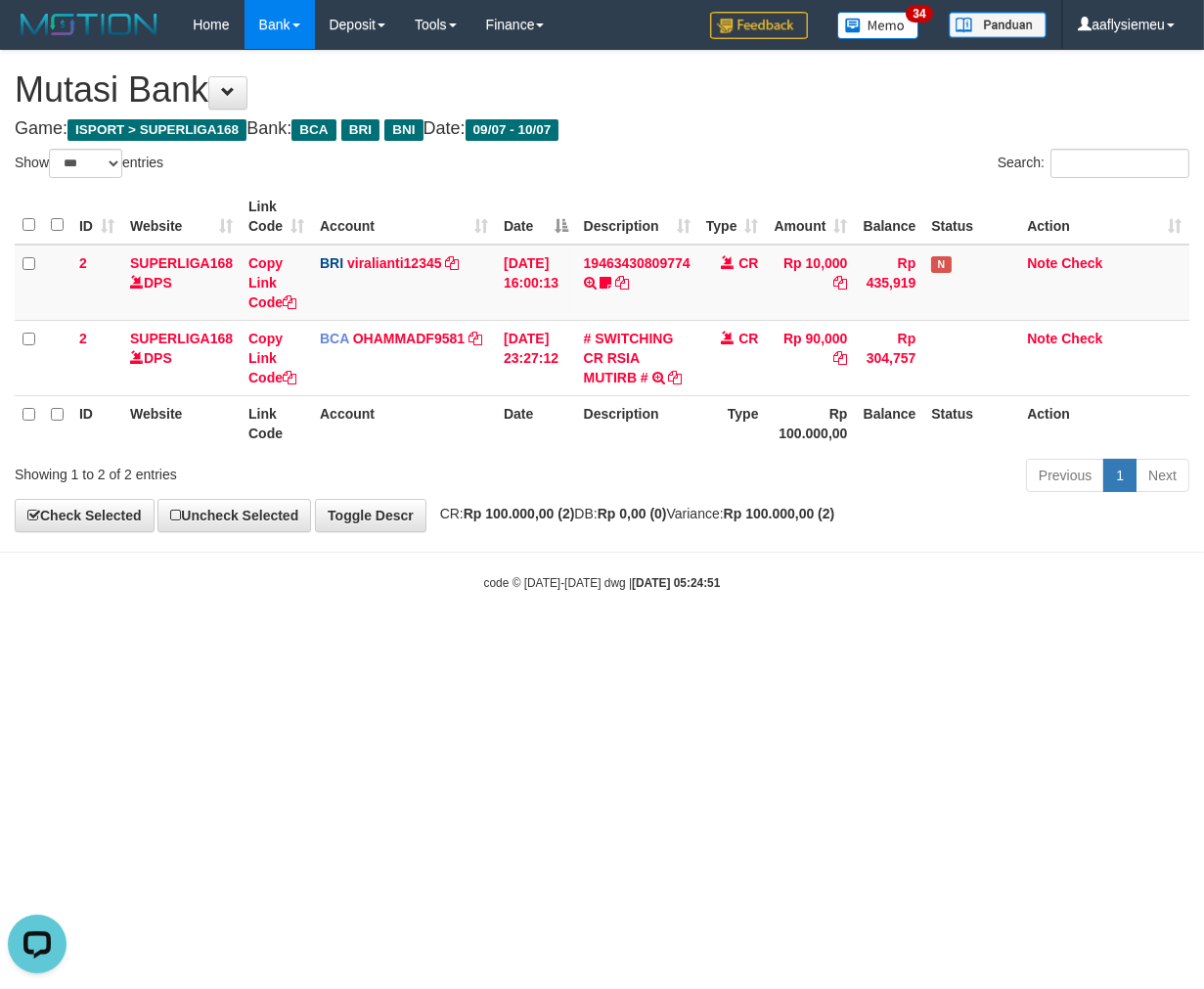 click on "Mutasi Bank" at bounding box center [602, 90] 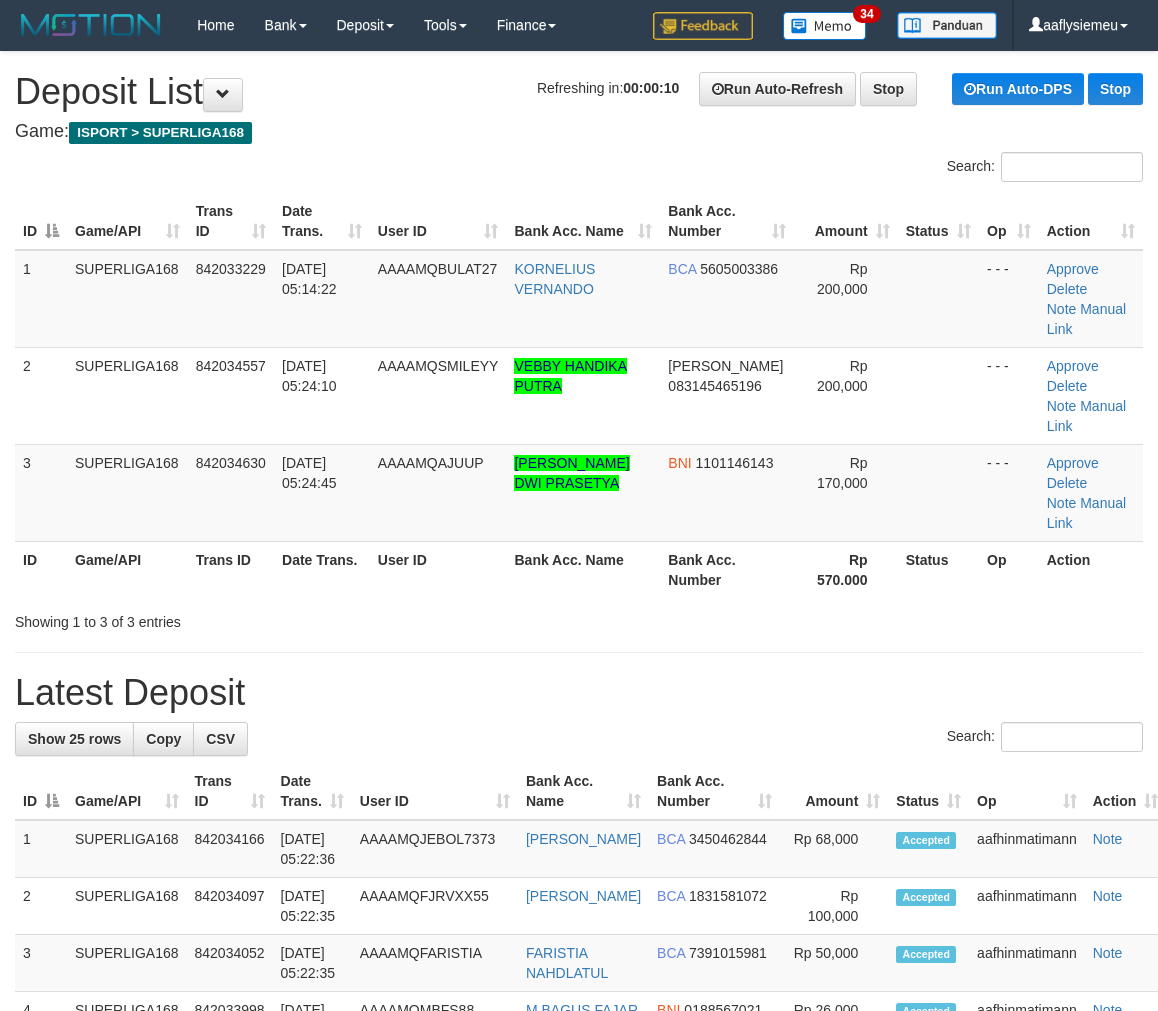 scroll, scrollTop: 0, scrollLeft: 0, axis: both 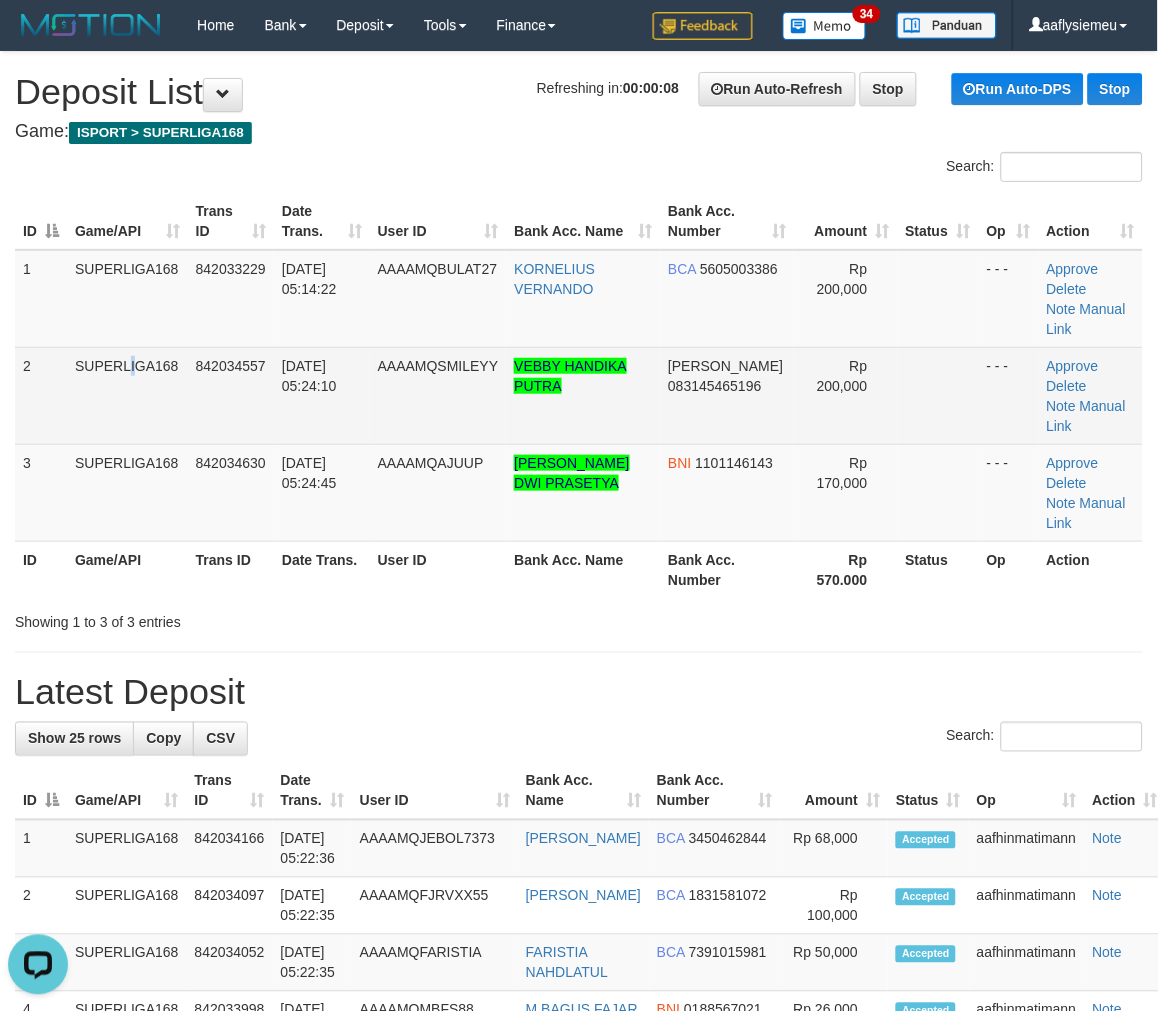 click on "2
SUPERLIGA168
842034557
10/07/2025 05:24:10
AAAAMQSMILEYY
VEBBY HANDIKA PUTRA
DANA
083145465196
Rp 200,000
- - -
Approve
Delete
Note
Manual Link" at bounding box center (579, 395) 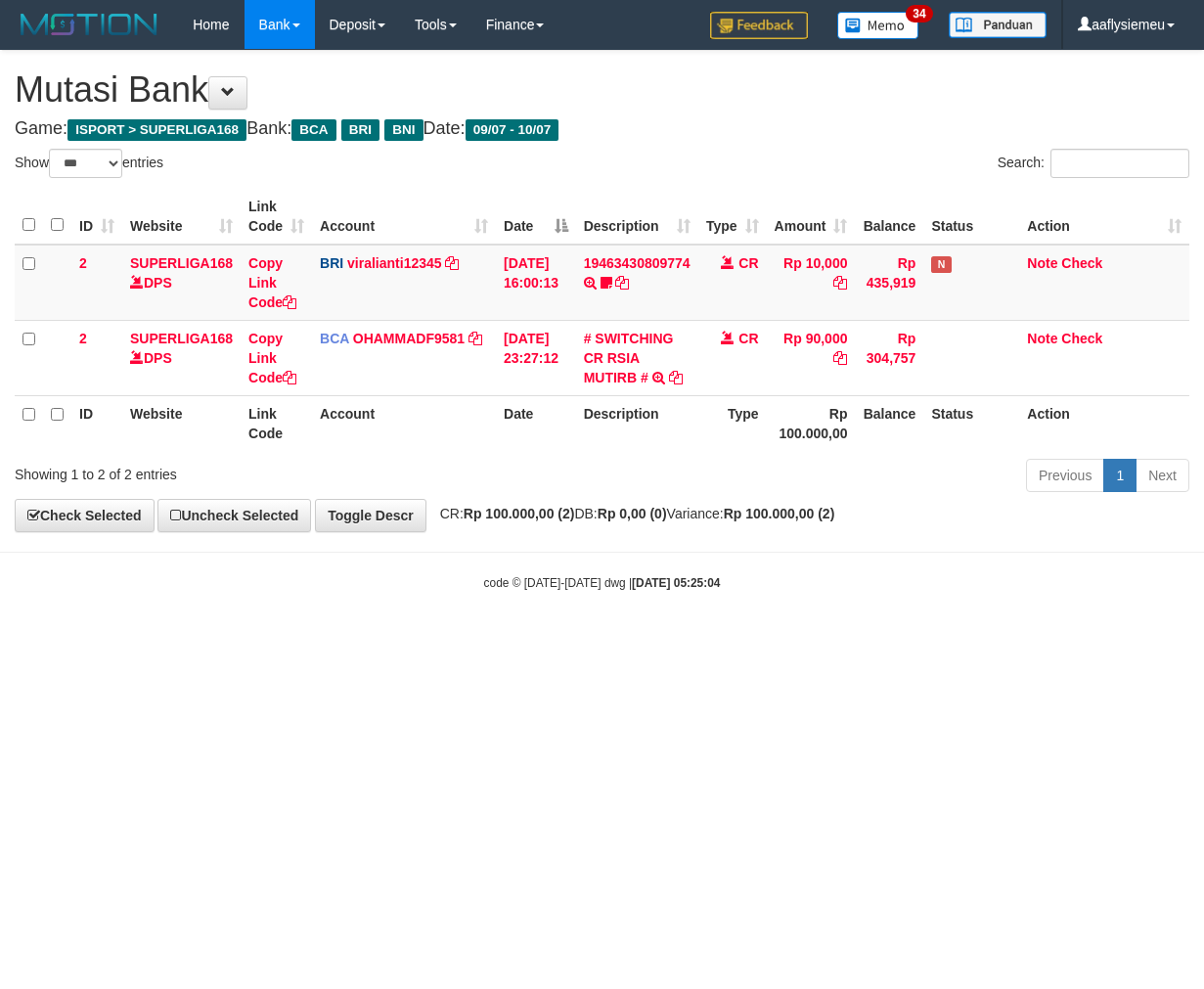 select on "***" 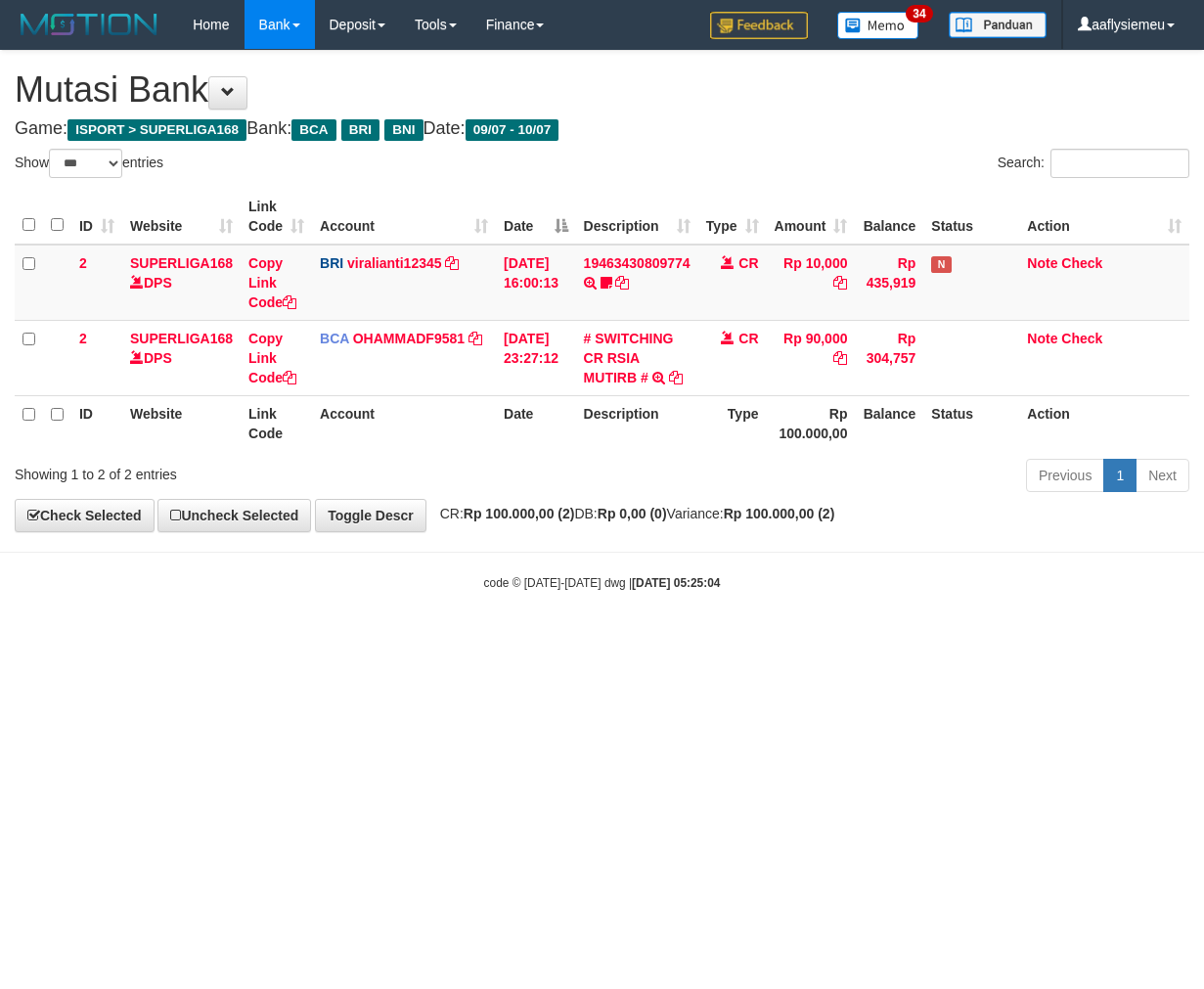 scroll, scrollTop: 0, scrollLeft: 0, axis: both 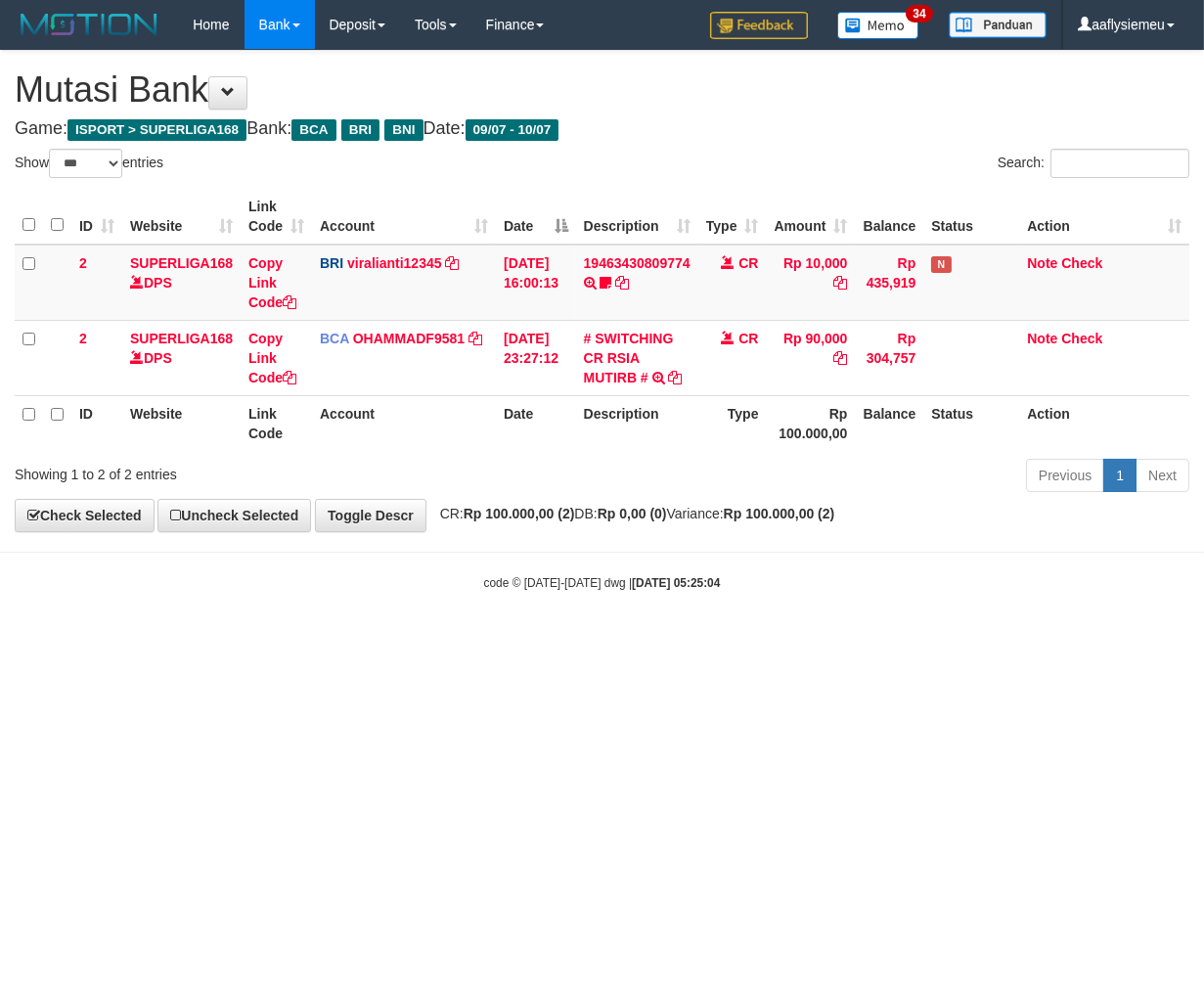 click on "Toggle navigation
Home
Bank
Account List
Load
By Website
Group
[ISPORT]													SUPERLIGA168
By Load Group (DPS)
34" at bounding box center [602, 320] 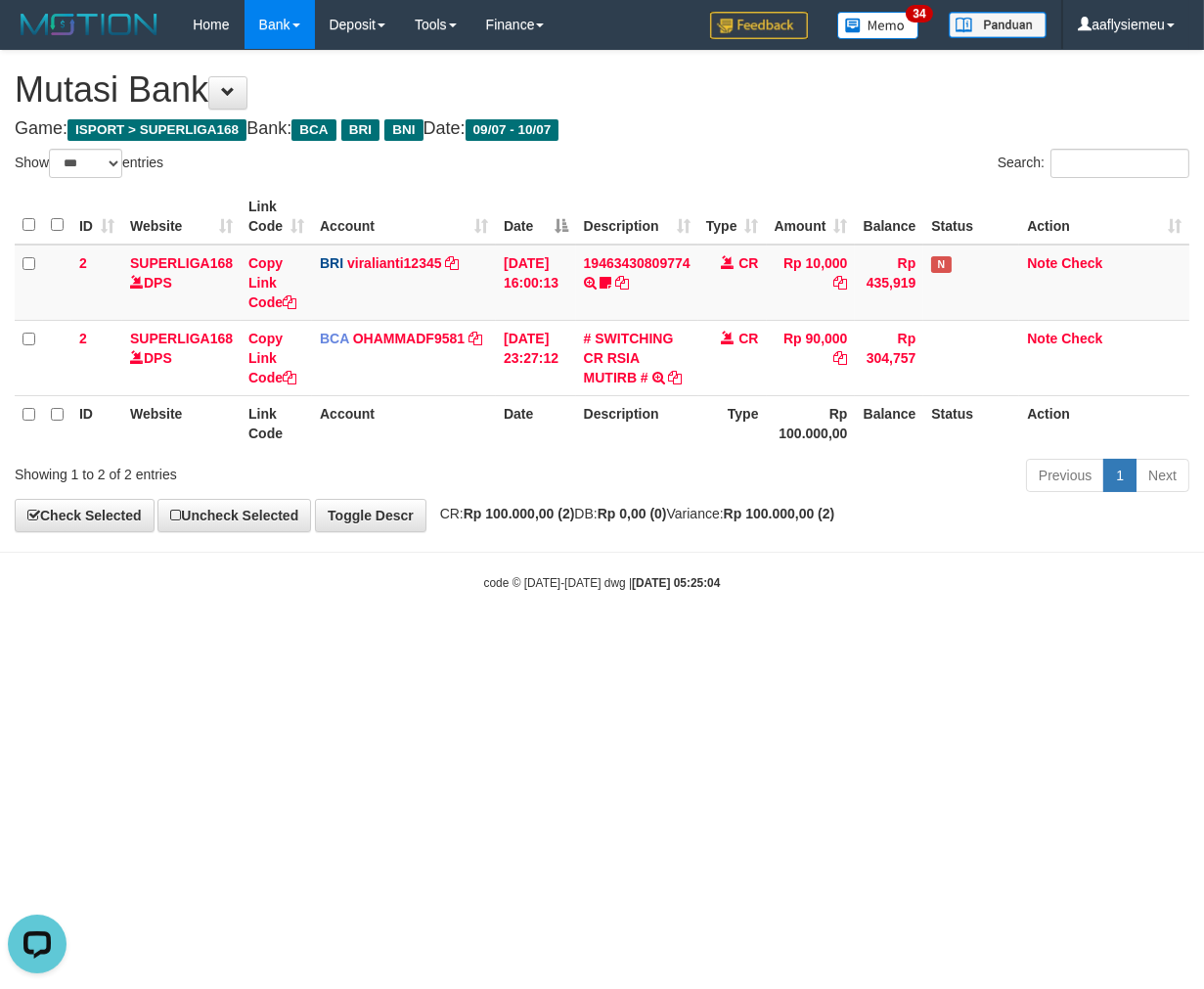 scroll, scrollTop: 0, scrollLeft: 0, axis: both 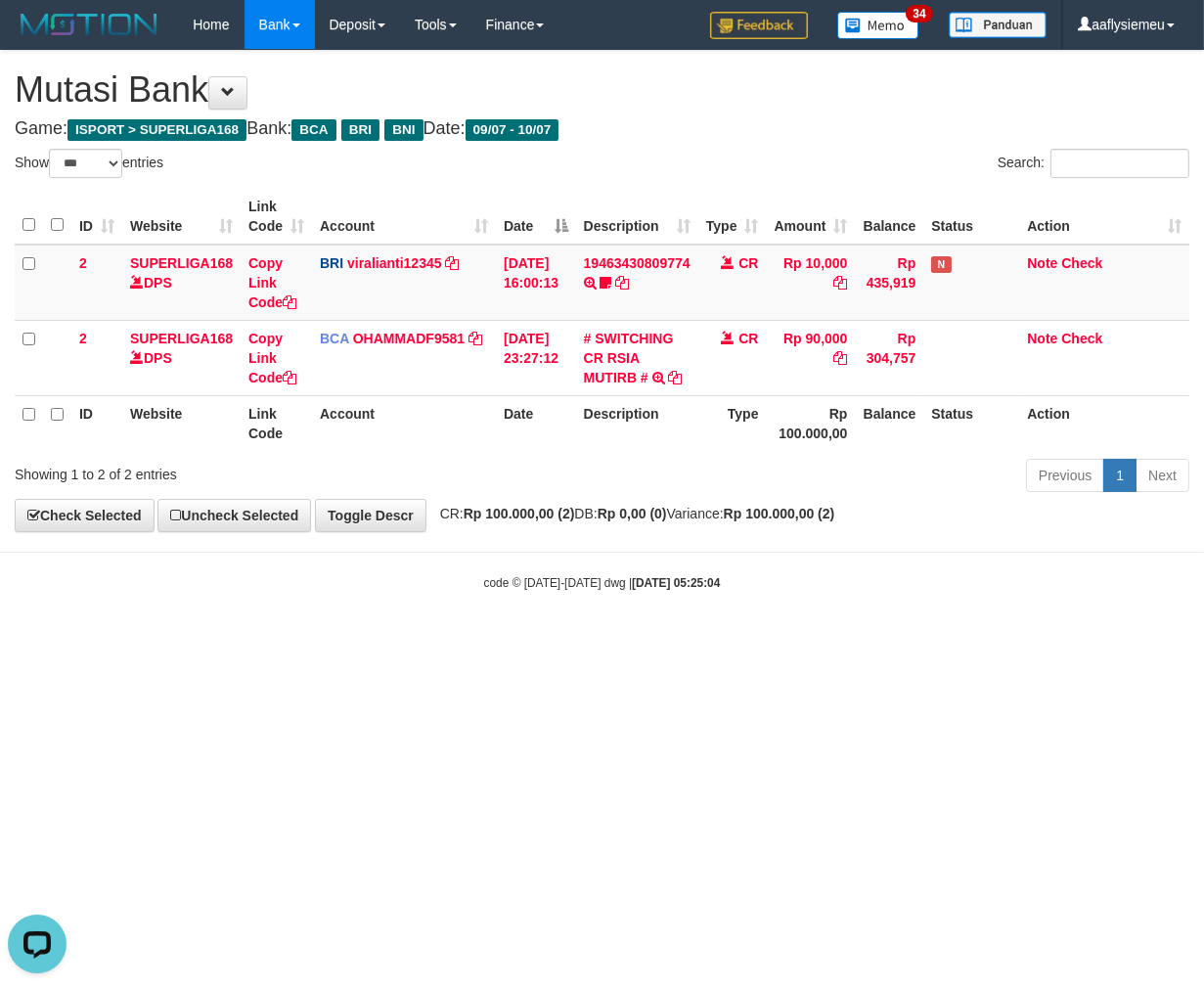 click on "code © 2012-2018 dwg |  2025/07/10 05:25:04" at bounding box center [602, 582] 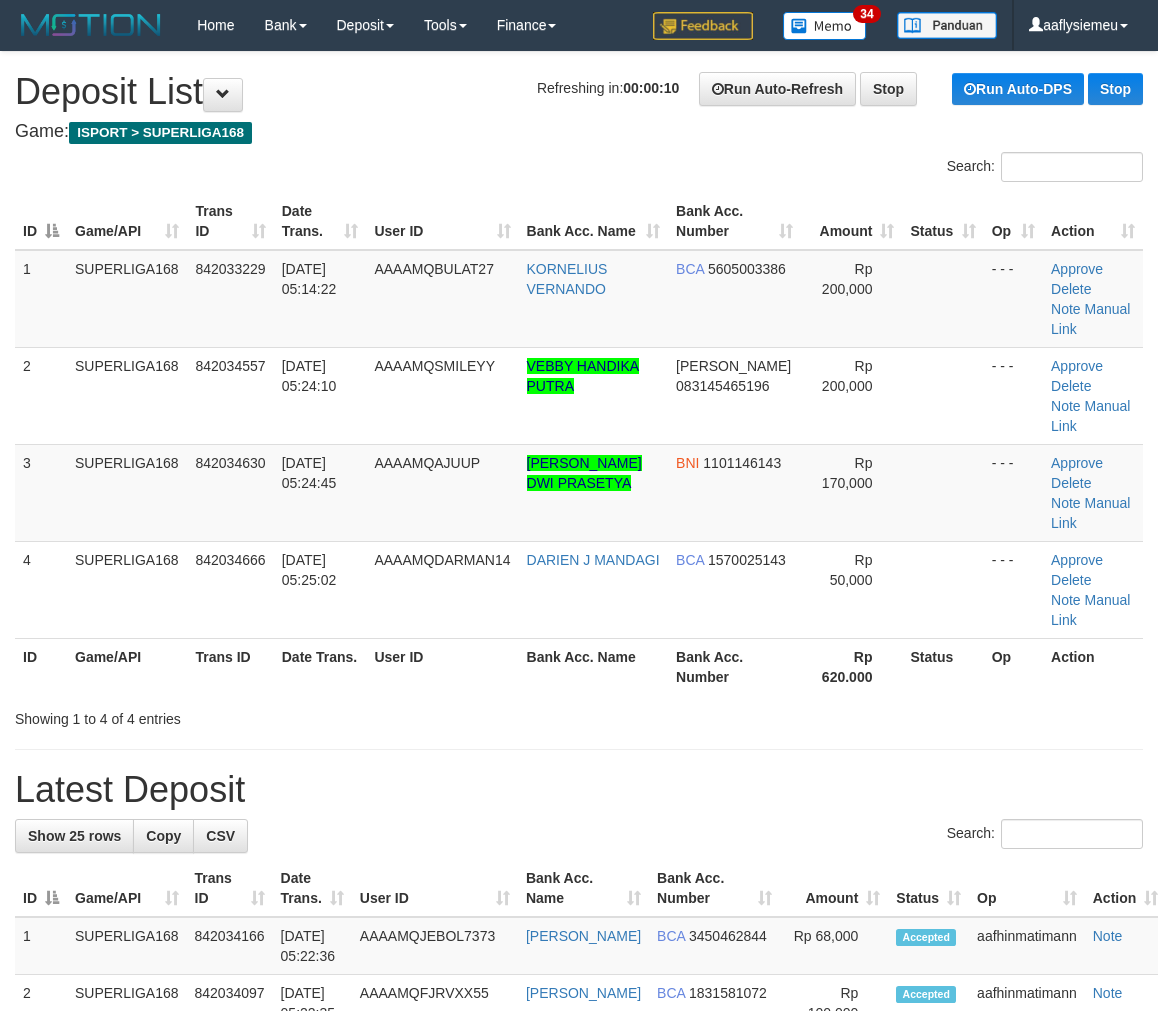 scroll, scrollTop: 0, scrollLeft: 0, axis: both 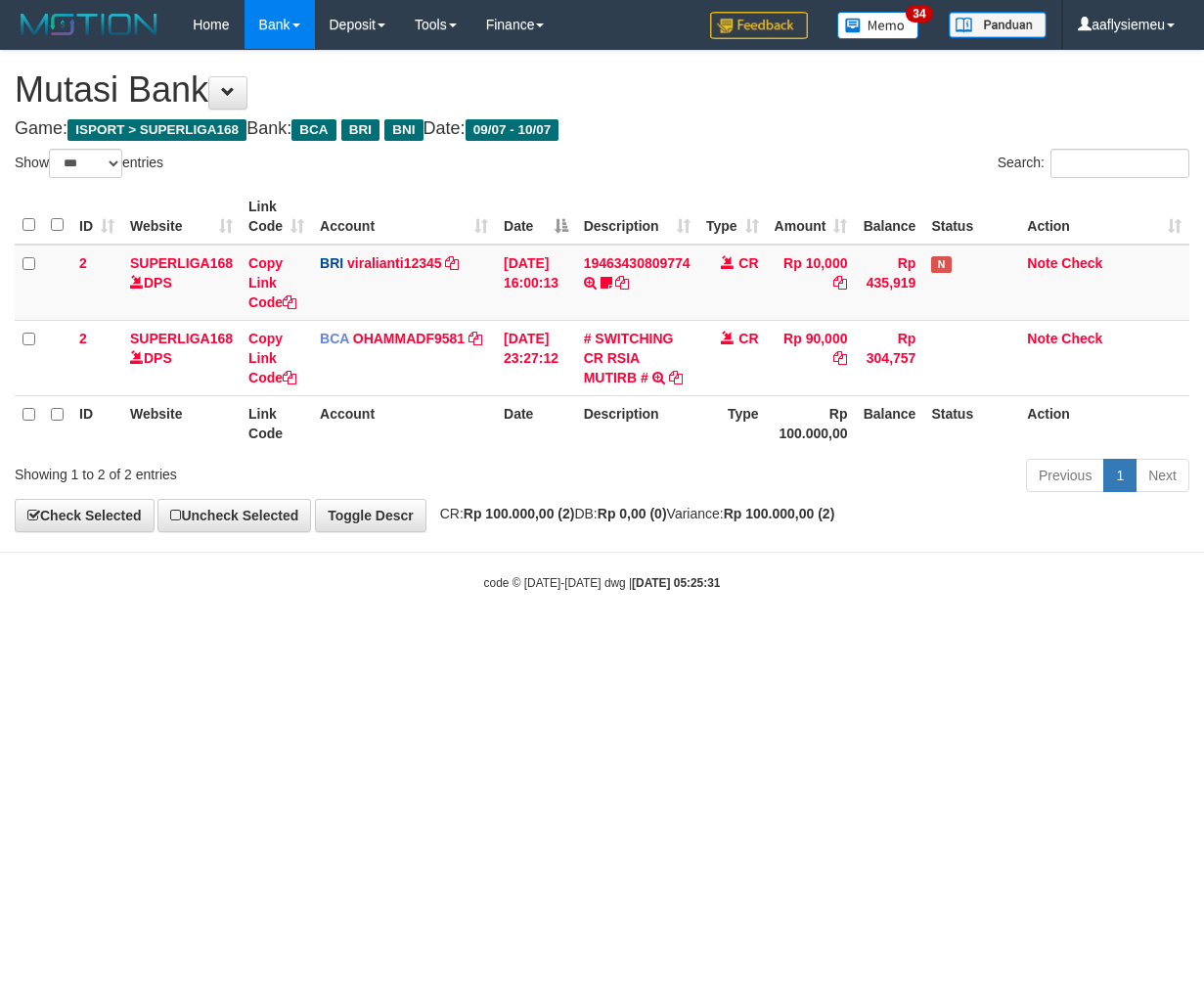 select on "***" 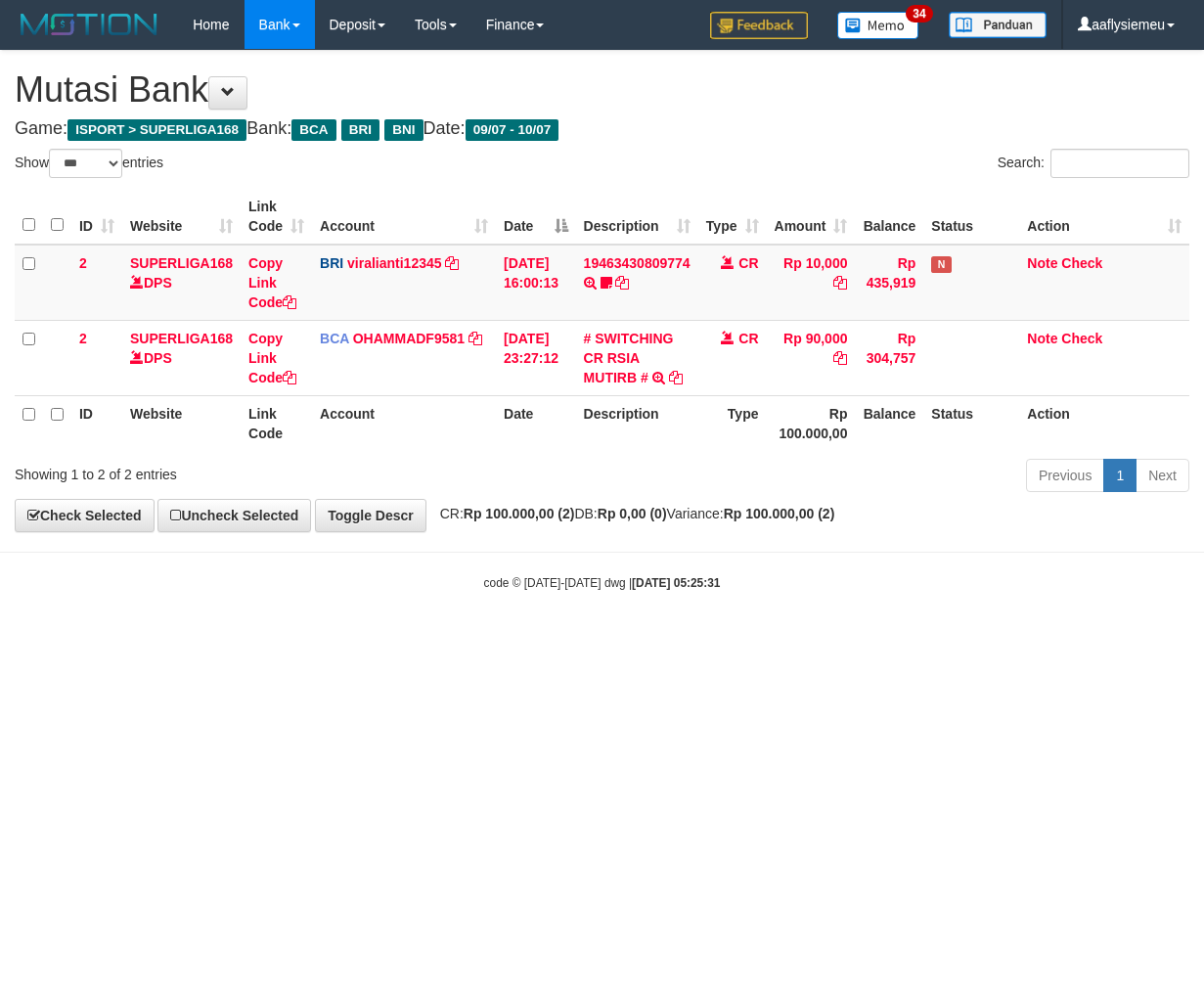 scroll, scrollTop: 0, scrollLeft: 0, axis: both 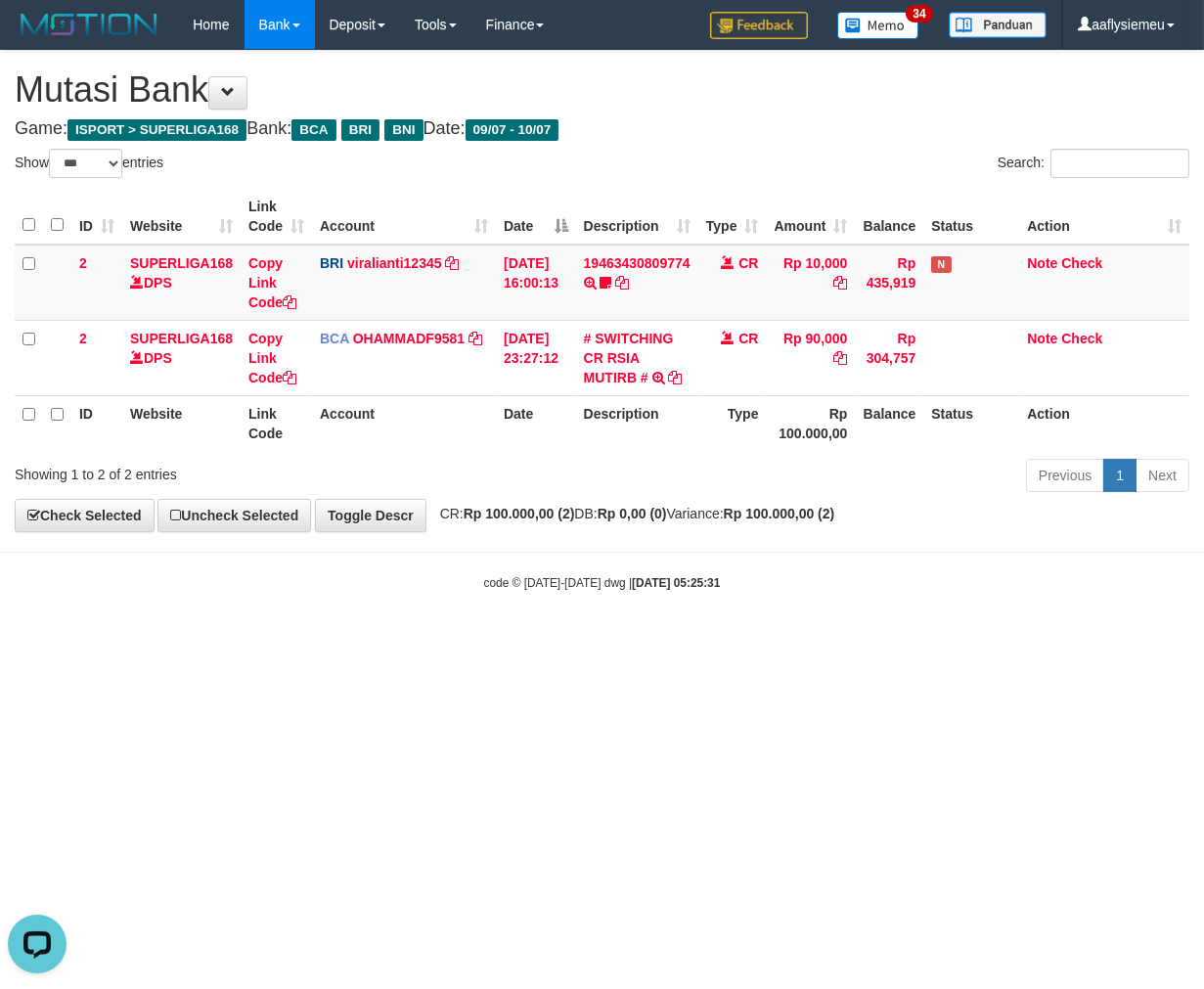 click on "Mutasi Bank" at bounding box center [602, 90] 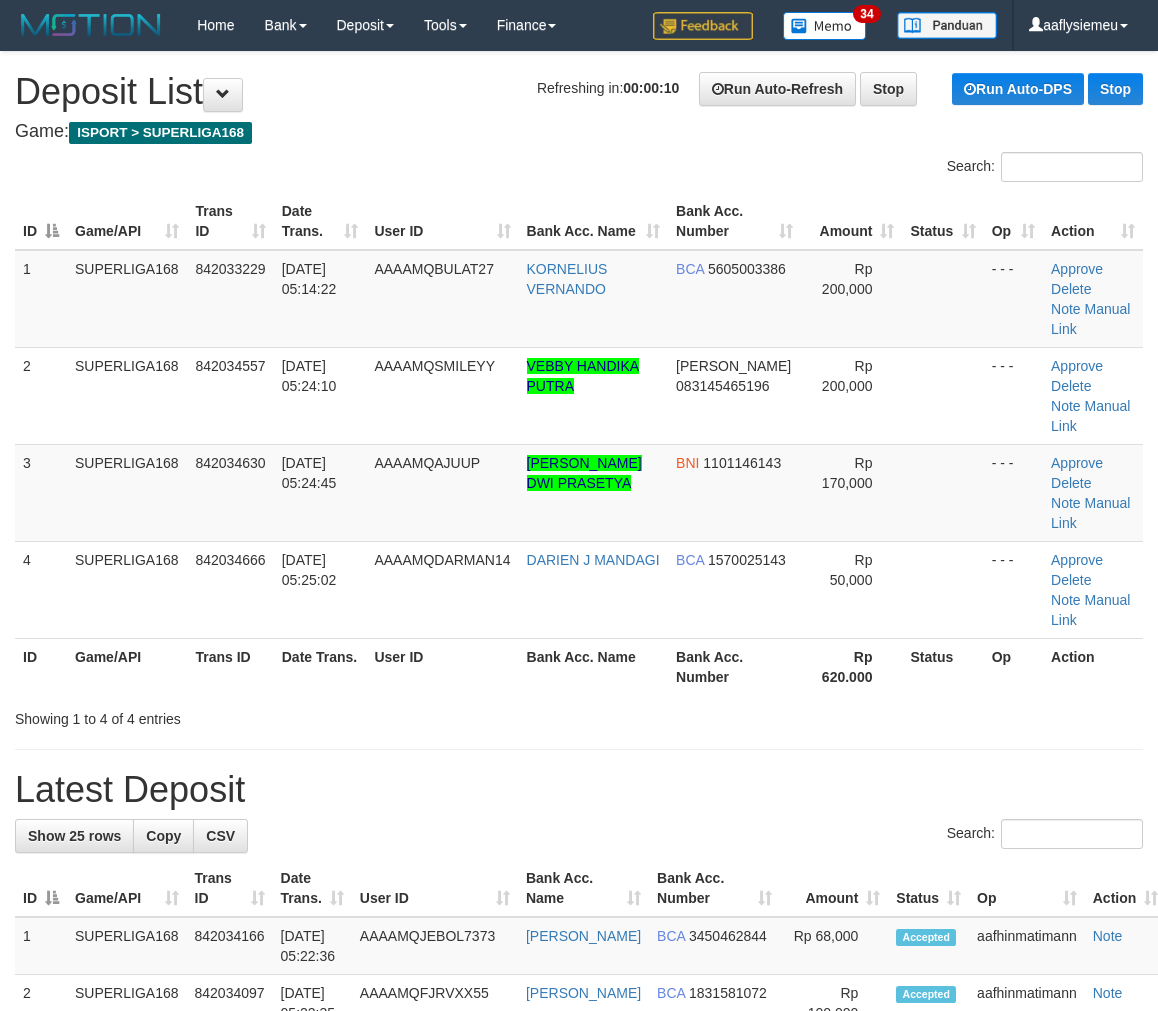 scroll, scrollTop: 0, scrollLeft: 0, axis: both 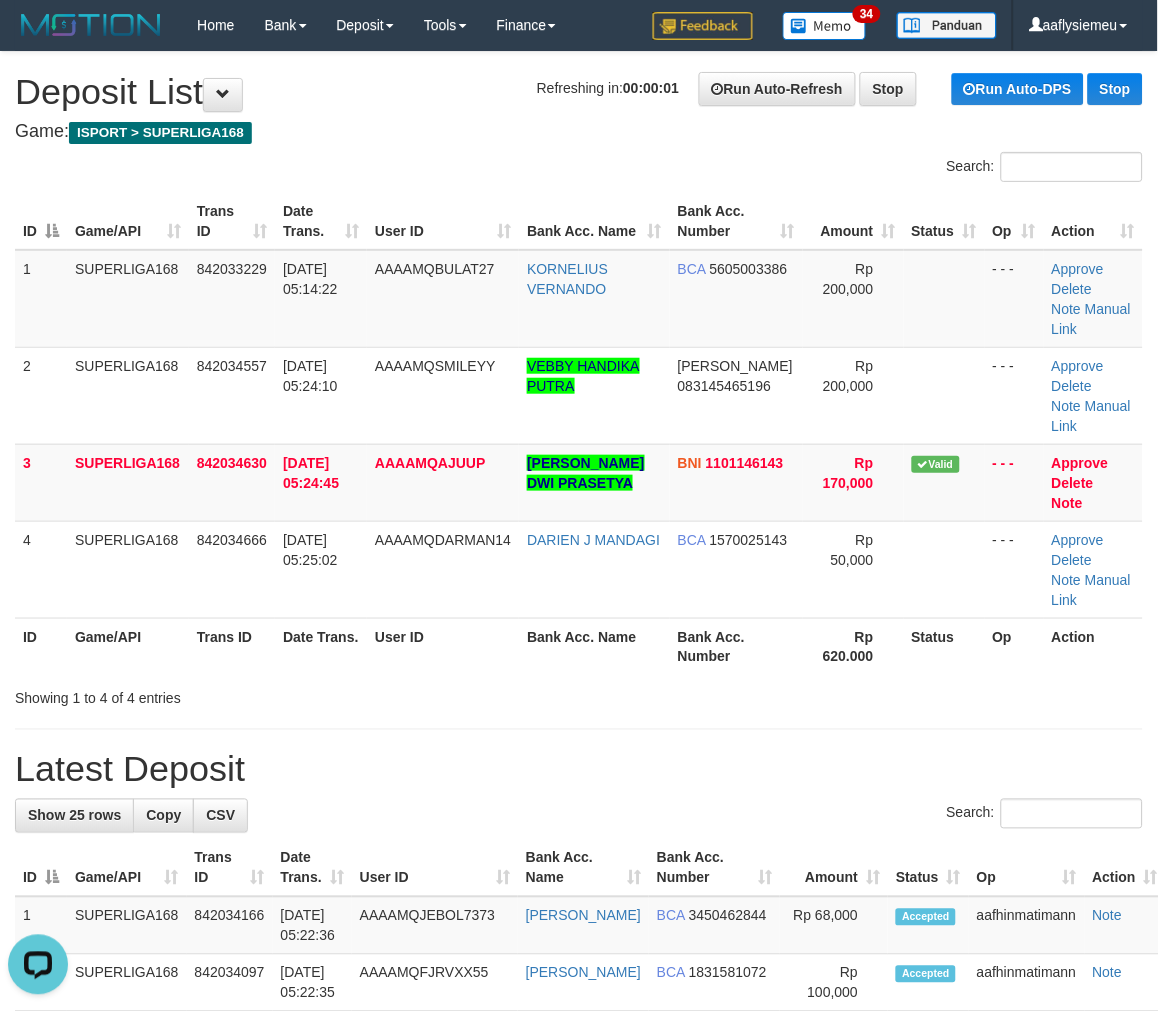 drag, startPoint x: 185, startPoint y: 368, endPoint x: 0, endPoint y: 396, distance: 187.10692 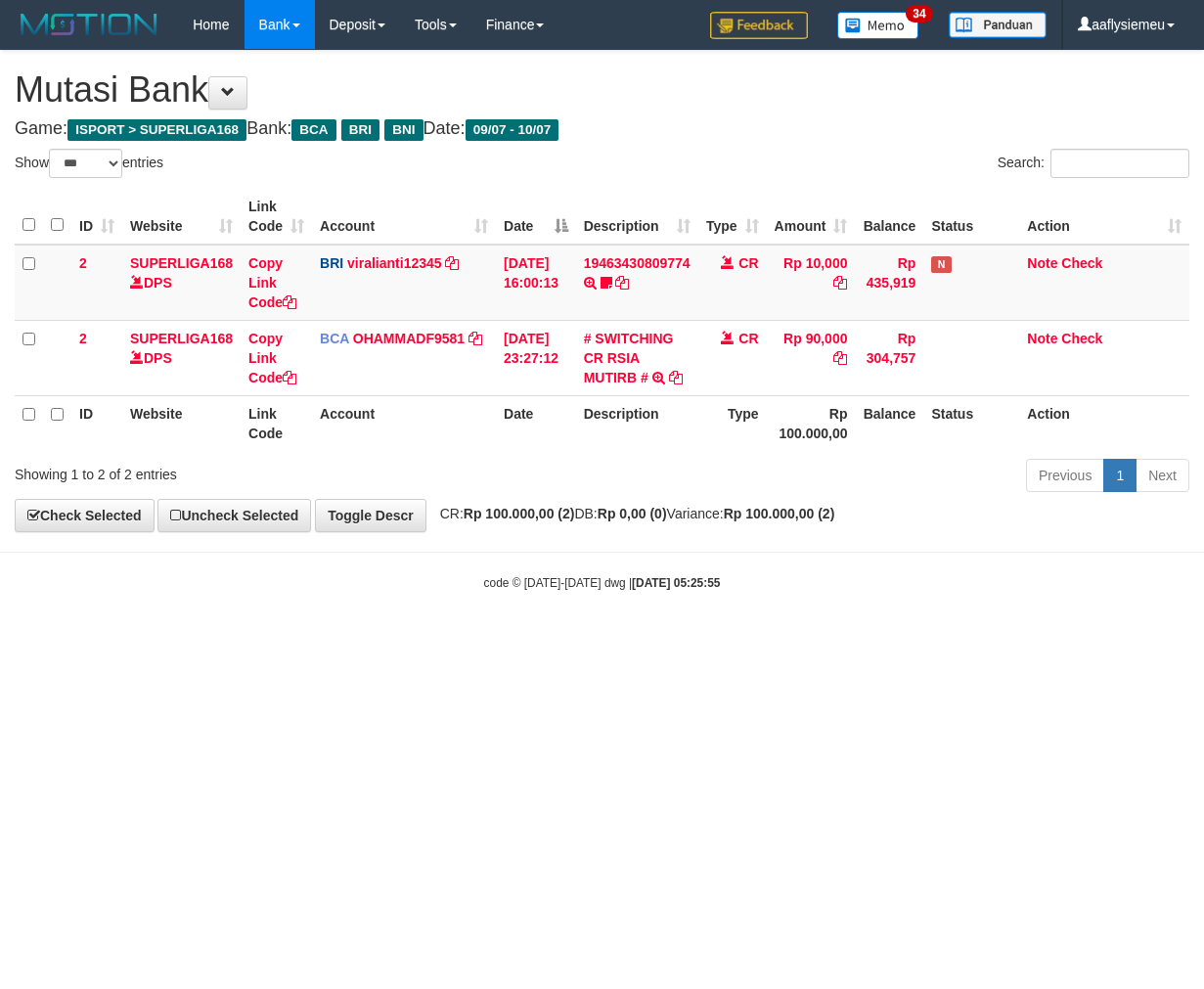 select on "***" 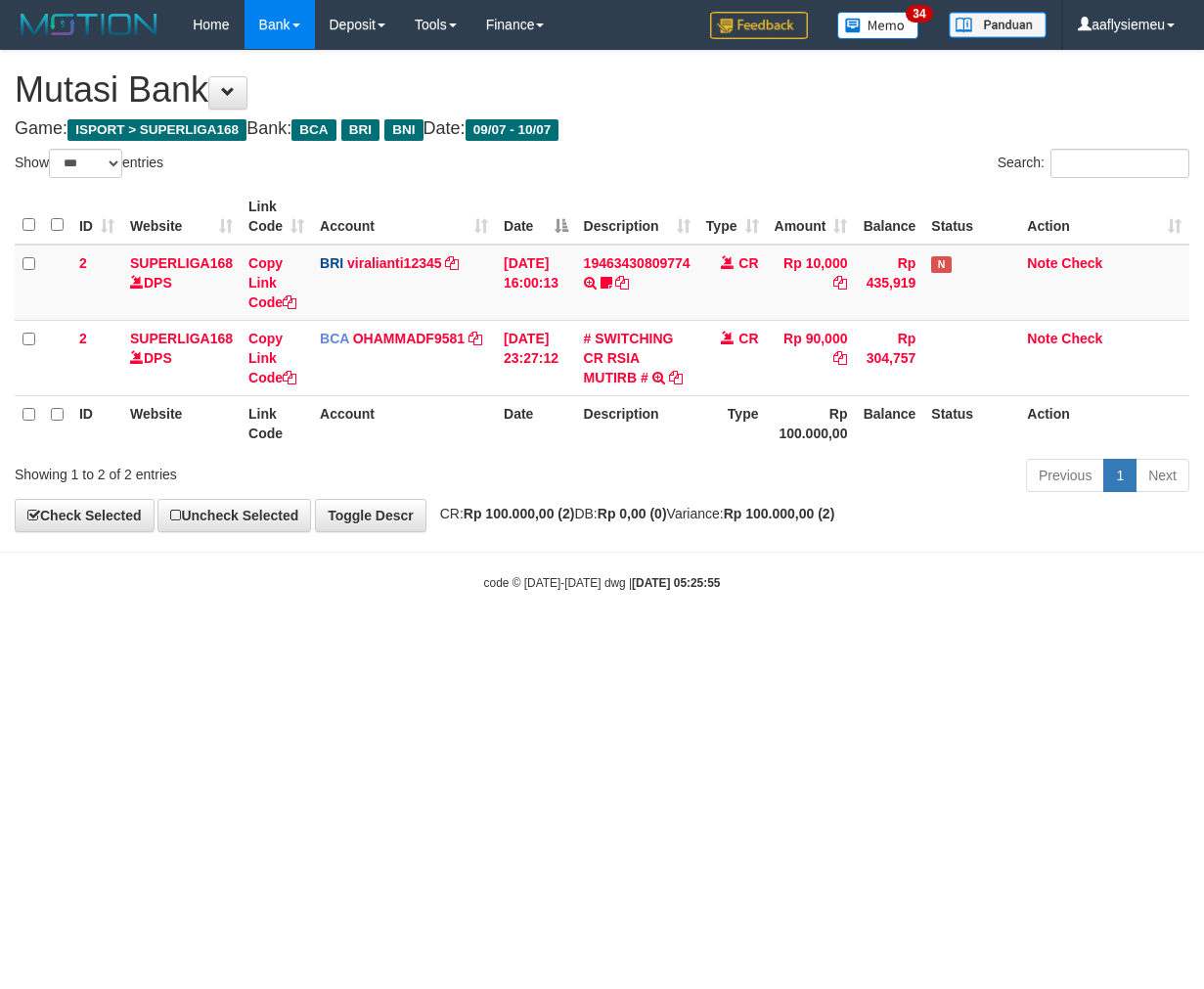 scroll, scrollTop: 0, scrollLeft: 0, axis: both 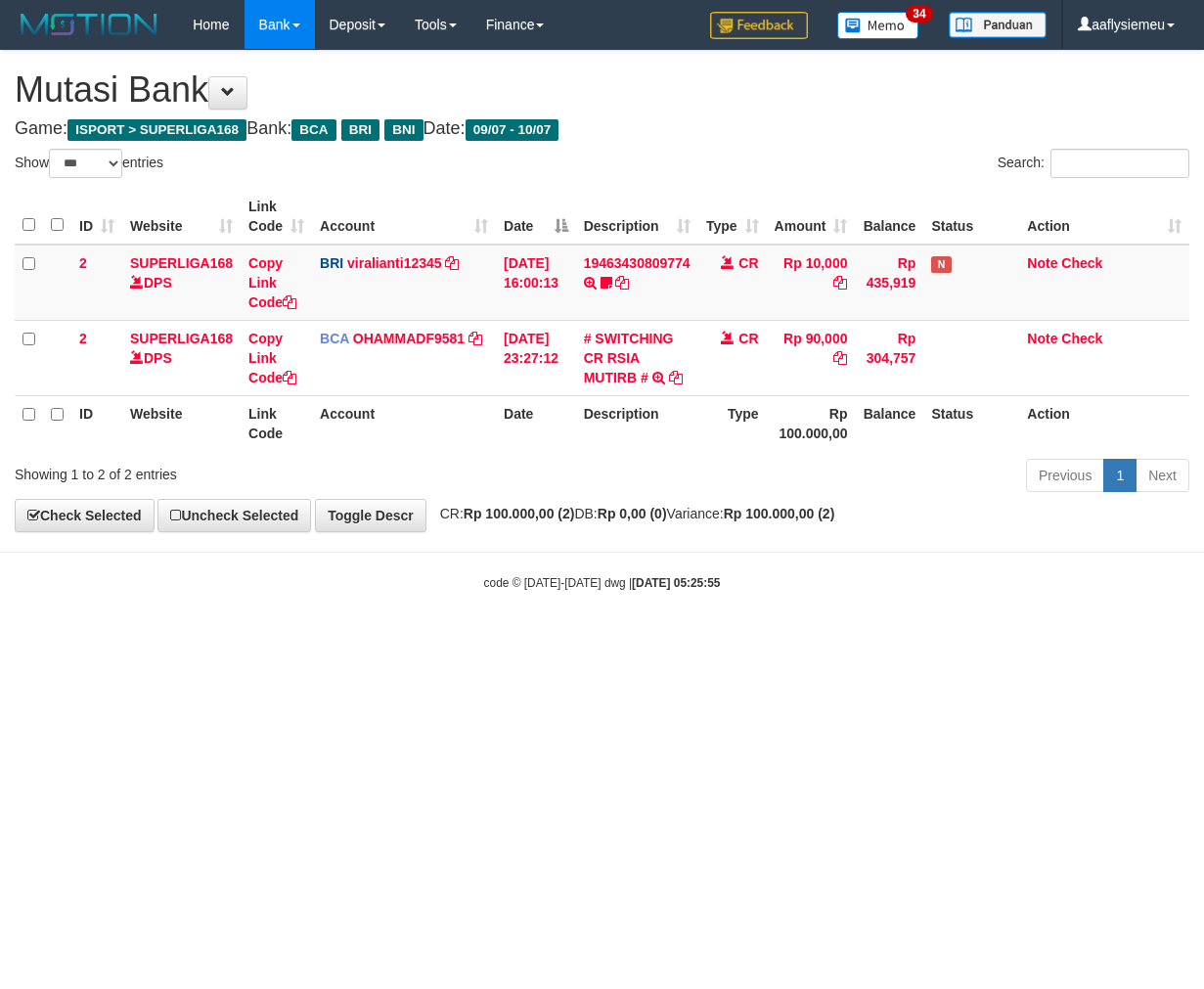 select on "***" 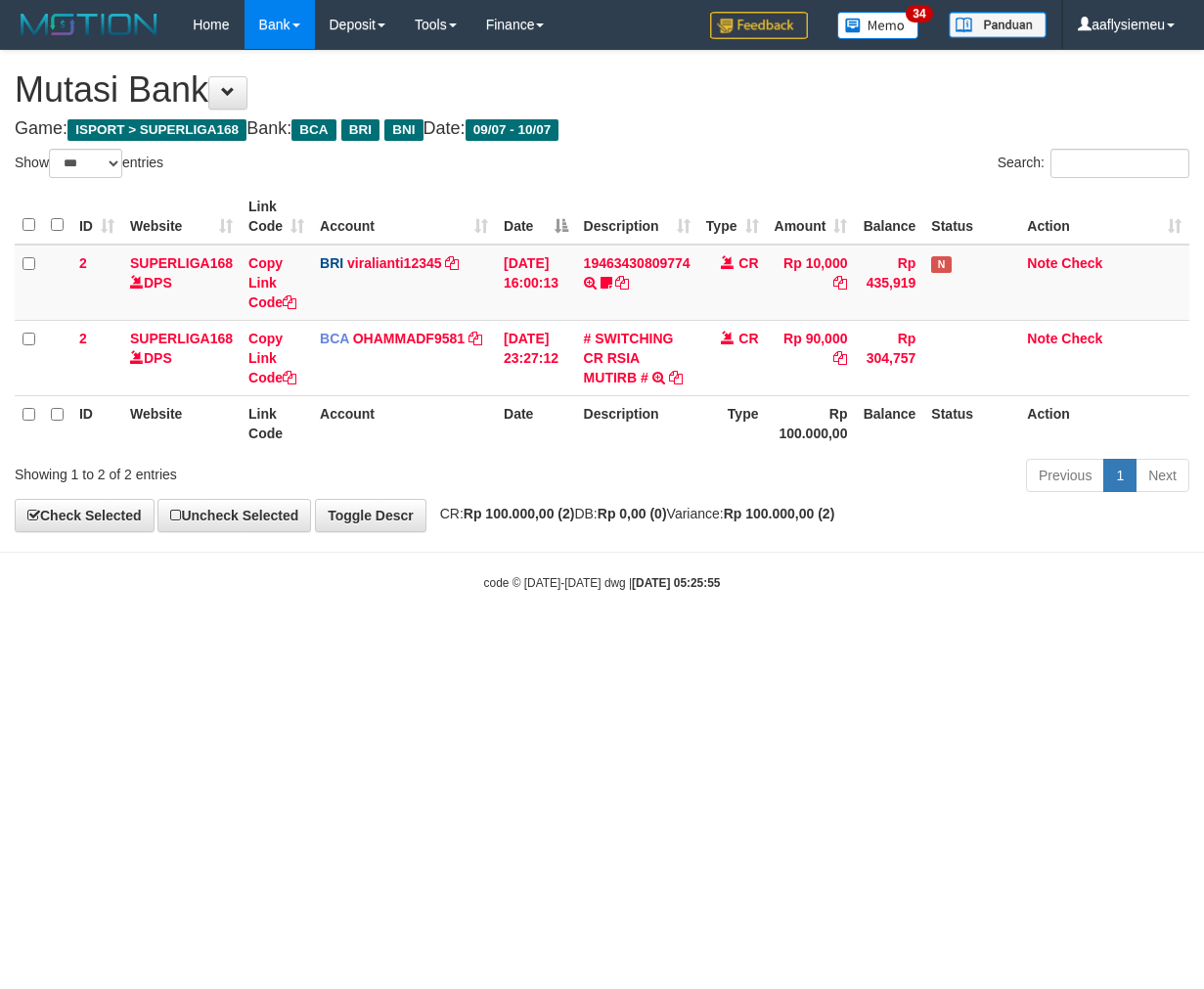 scroll, scrollTop: 0, scrollLeft: 0, axis: both 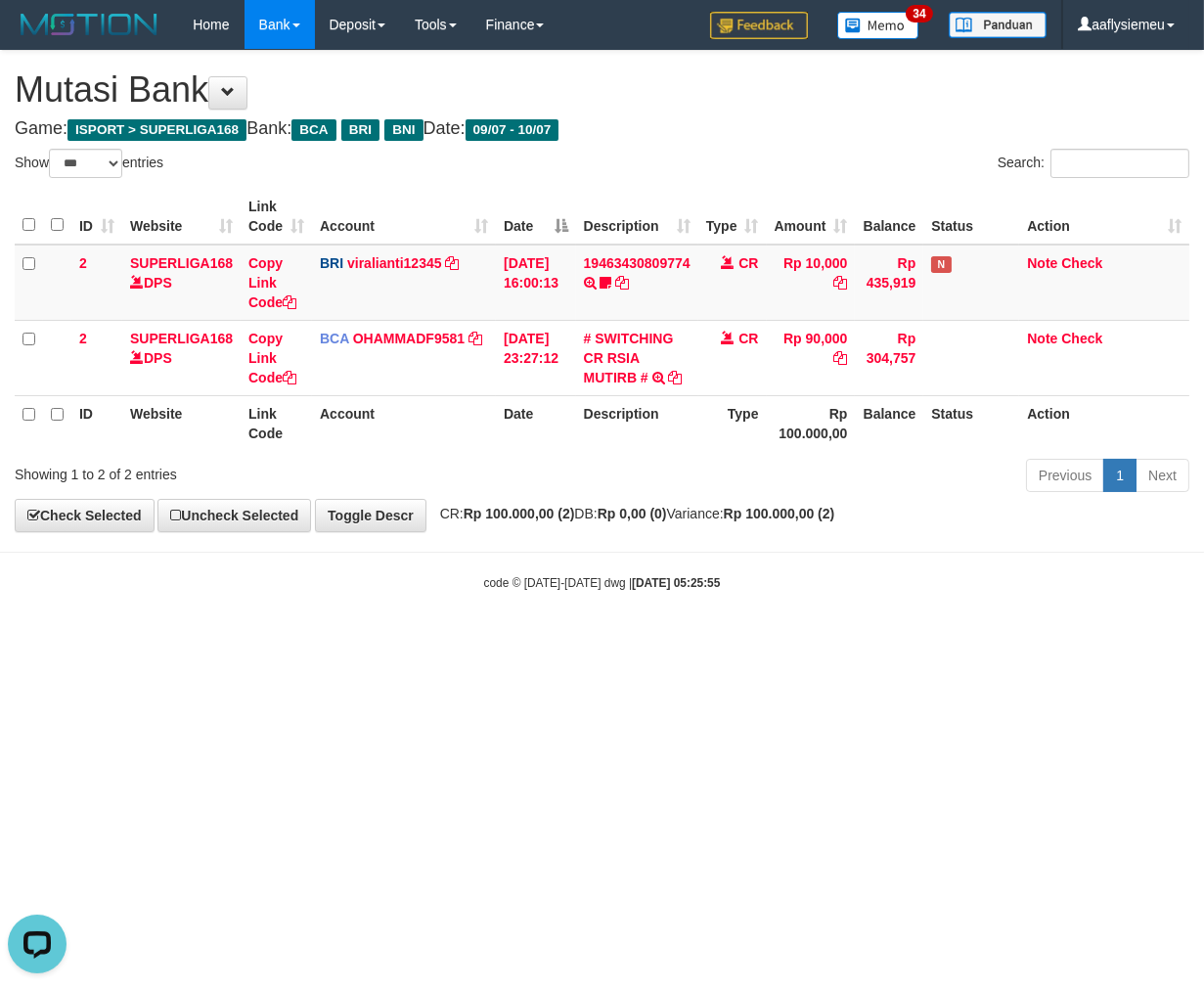 drag, startPoint x: 768, startPoint y: 93, endPoint x: 892, endPoint y: 206, distance: 167.76472 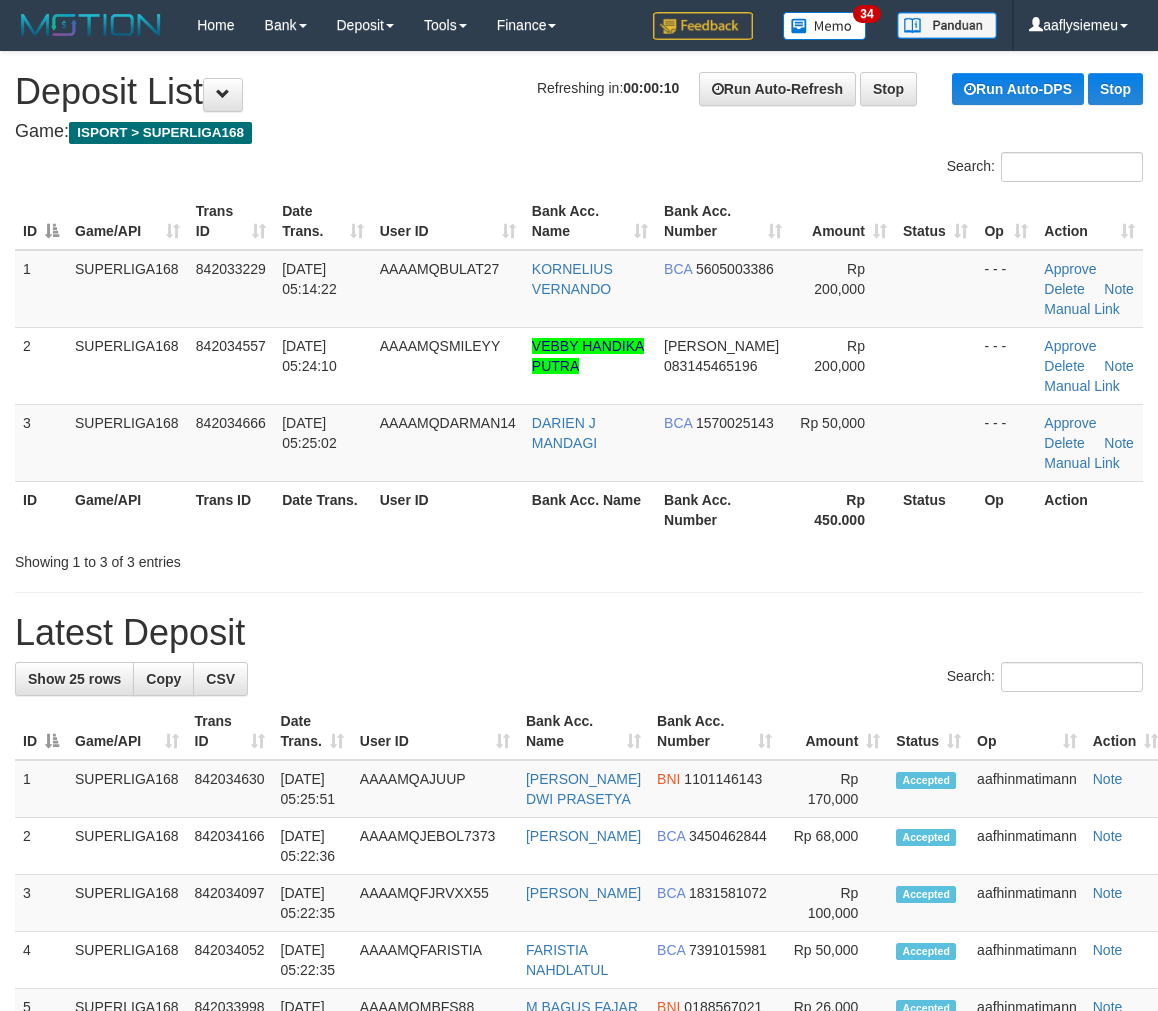 scroll, scrollTop: 0, scrollLeft: 0, axis: both 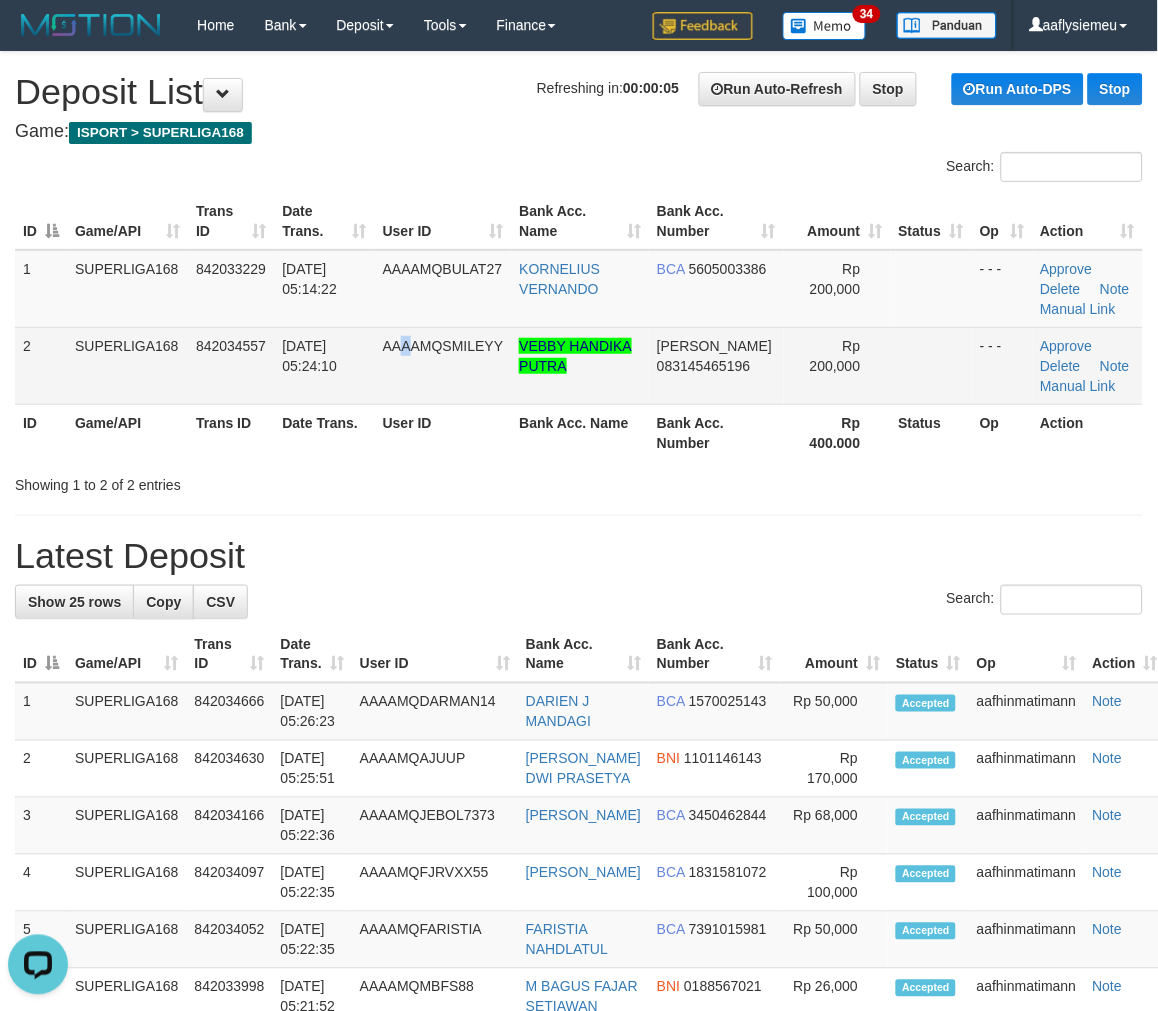 drag, startPoint x: 417, startPoint y: 335, endPoint x: 2, endPoint y: 460, distance: 433.41666 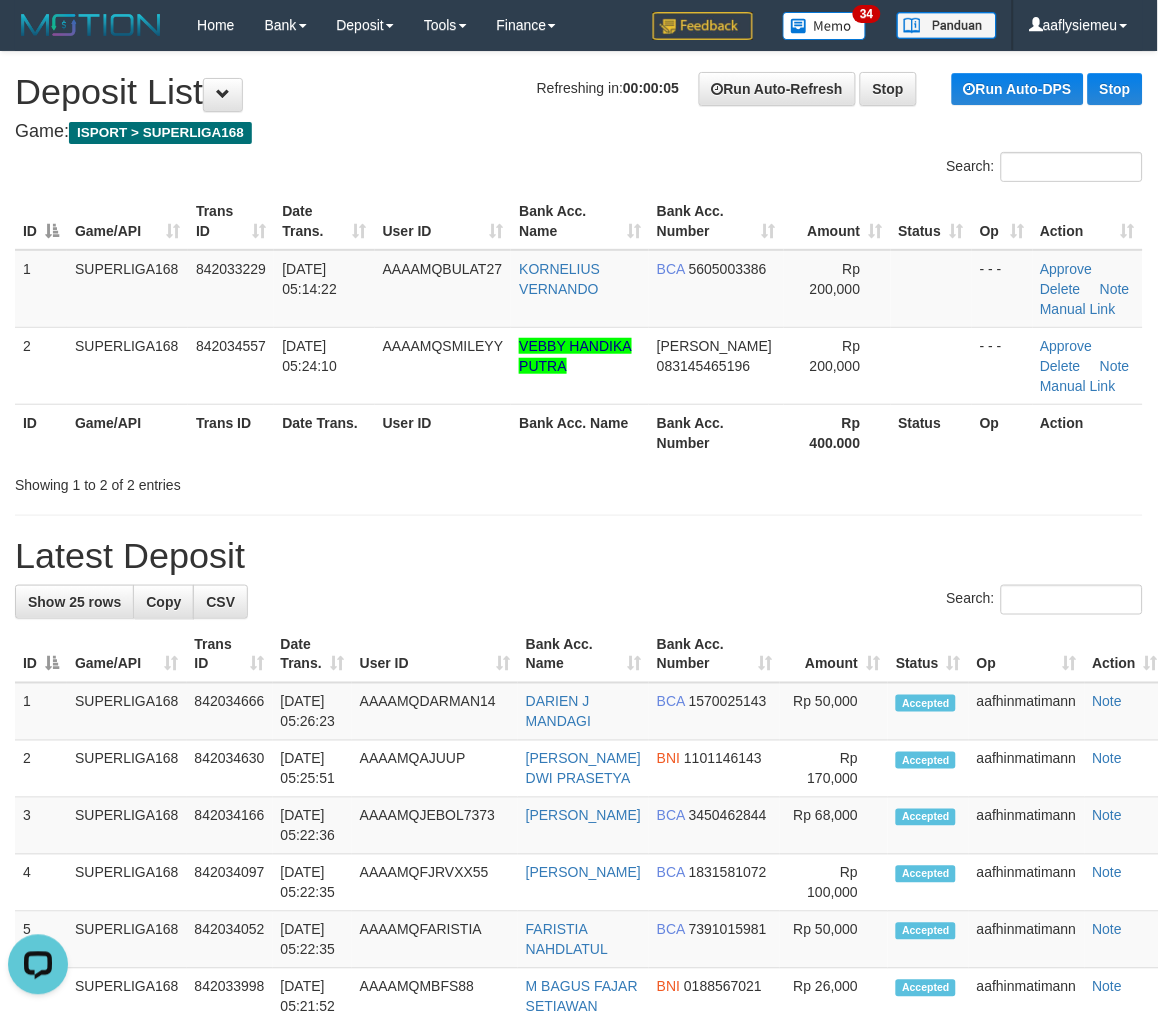 drag, startPoint x: 192, startPoint y: 371, endPoint x: 68, endPoint y: 432, distance: 138.1919 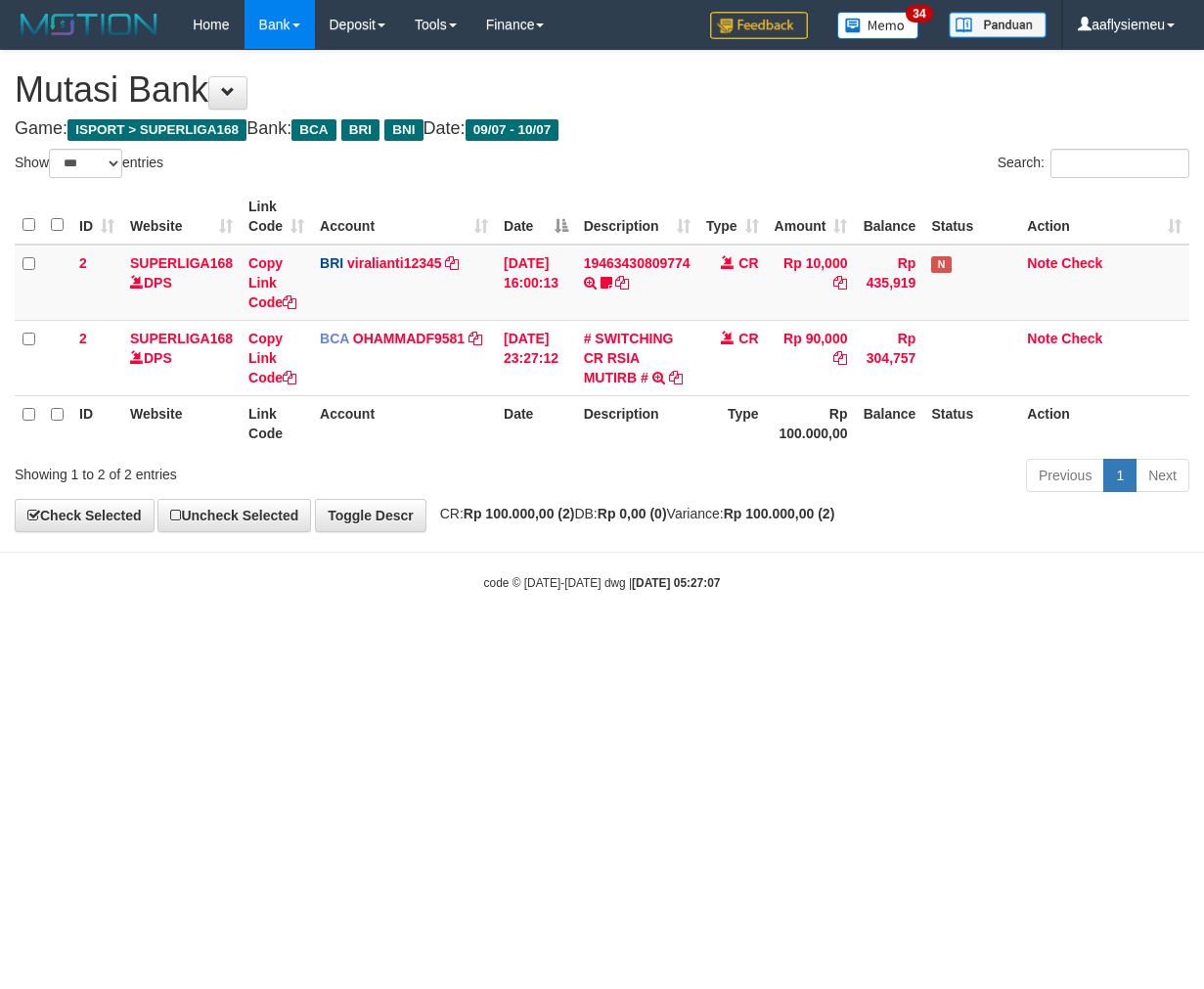 select on "***" 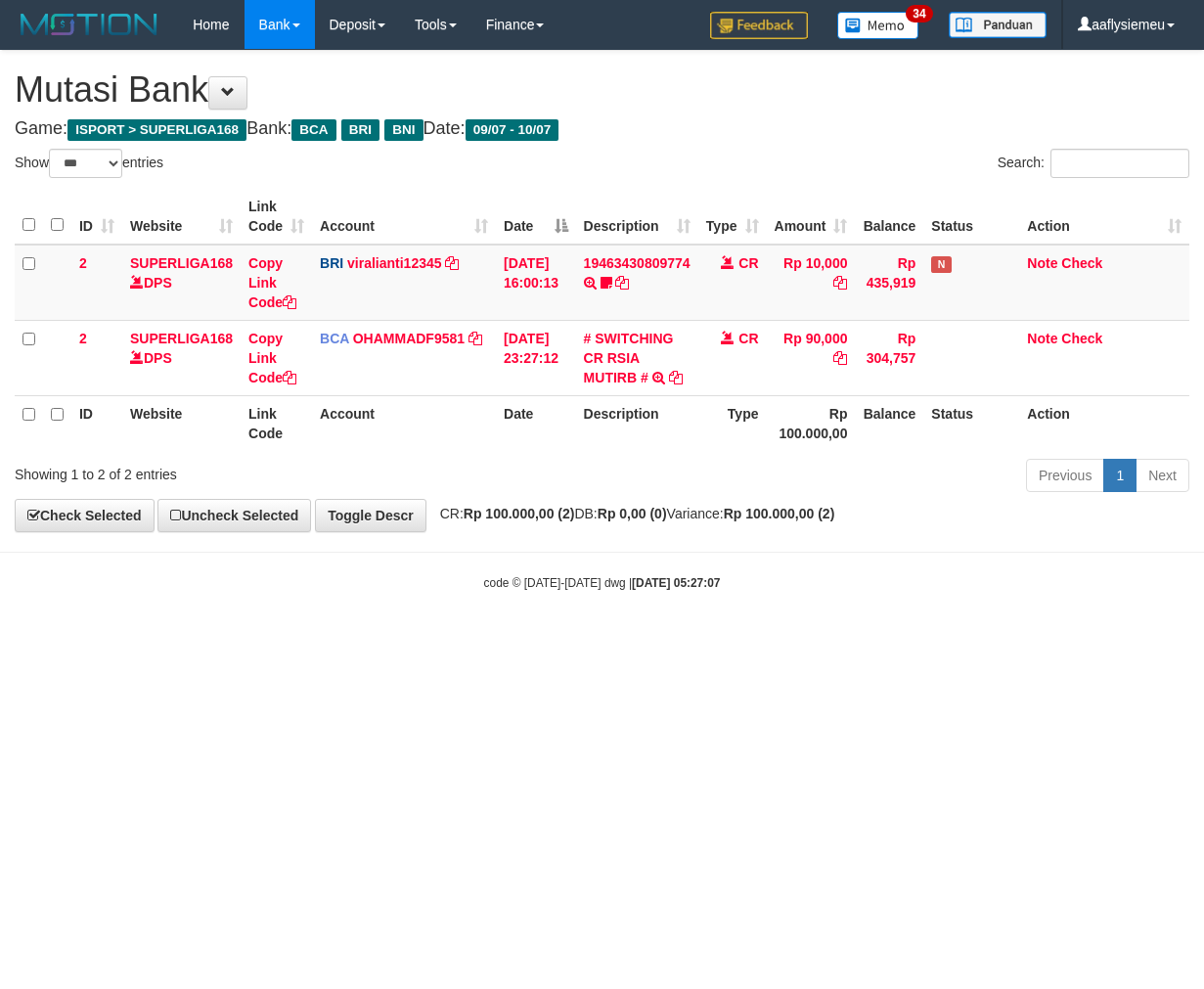scroll, scrollTop: 0, scrollLeft: 0, axis: both 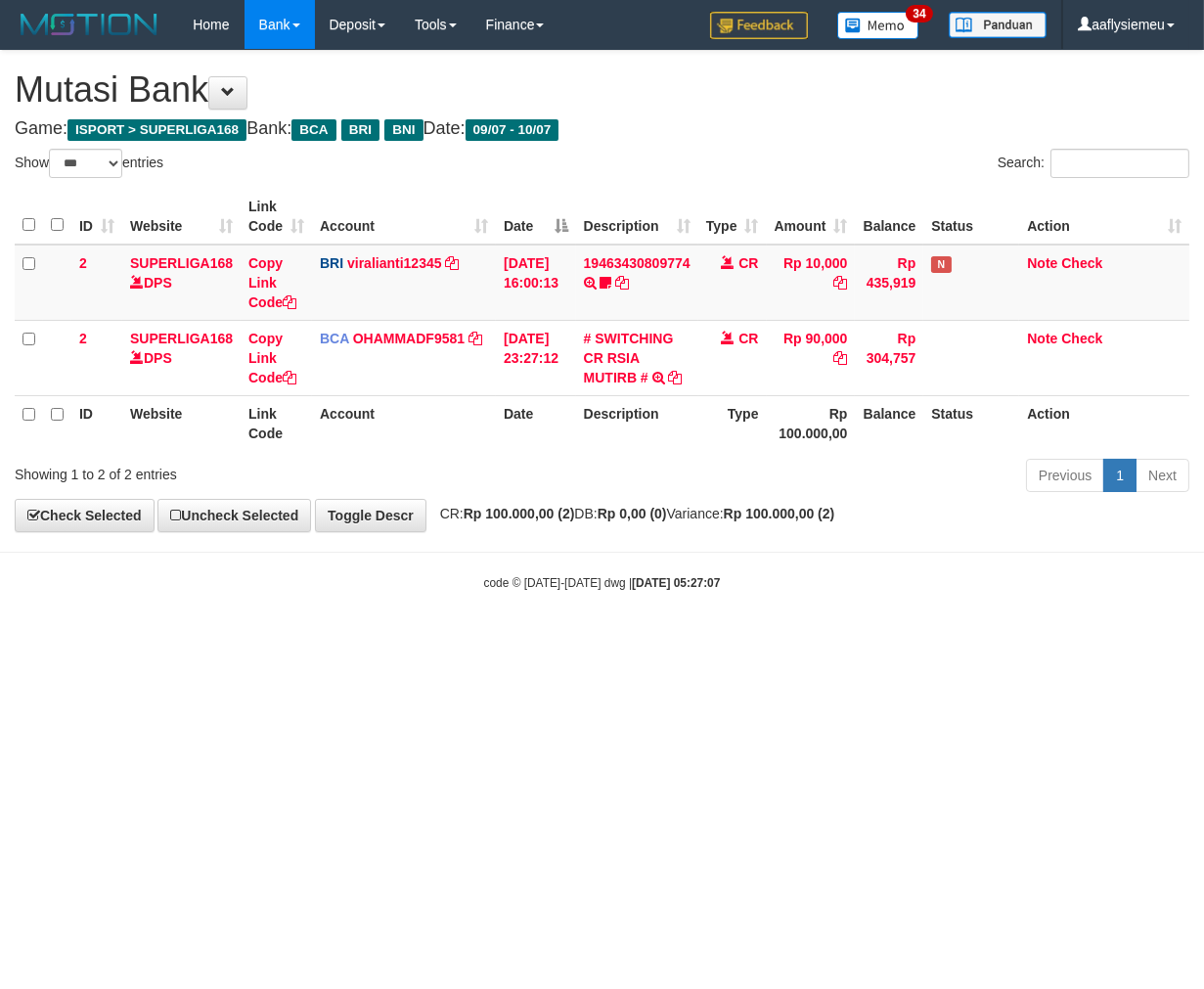 drag, startPoint x: 490, startPoint y: 671, endPoint x: 219, endPoint y: 648, distance: 271.97426 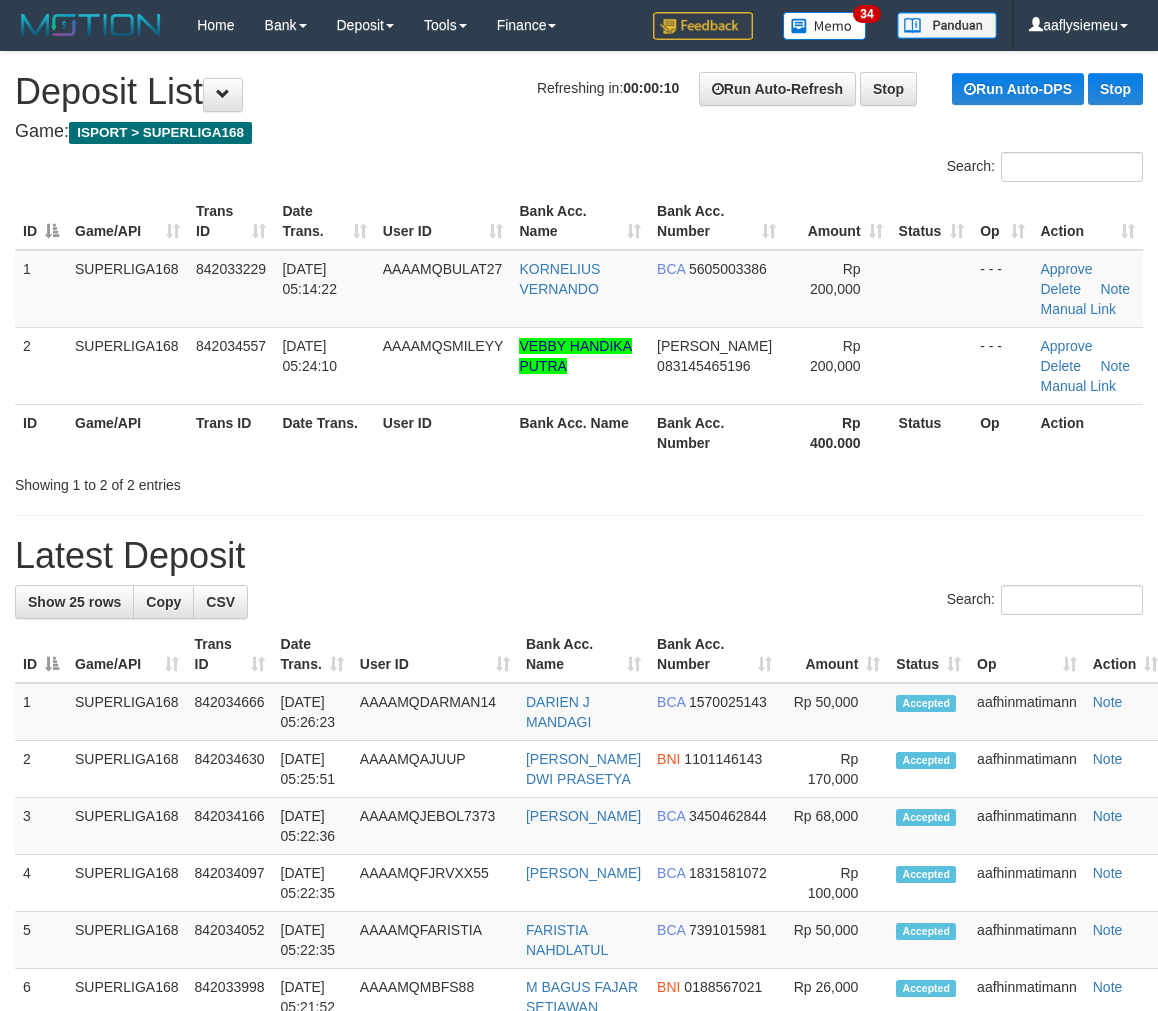 scroll, scrollTop: 0, scrollLeft: 0, axis: both 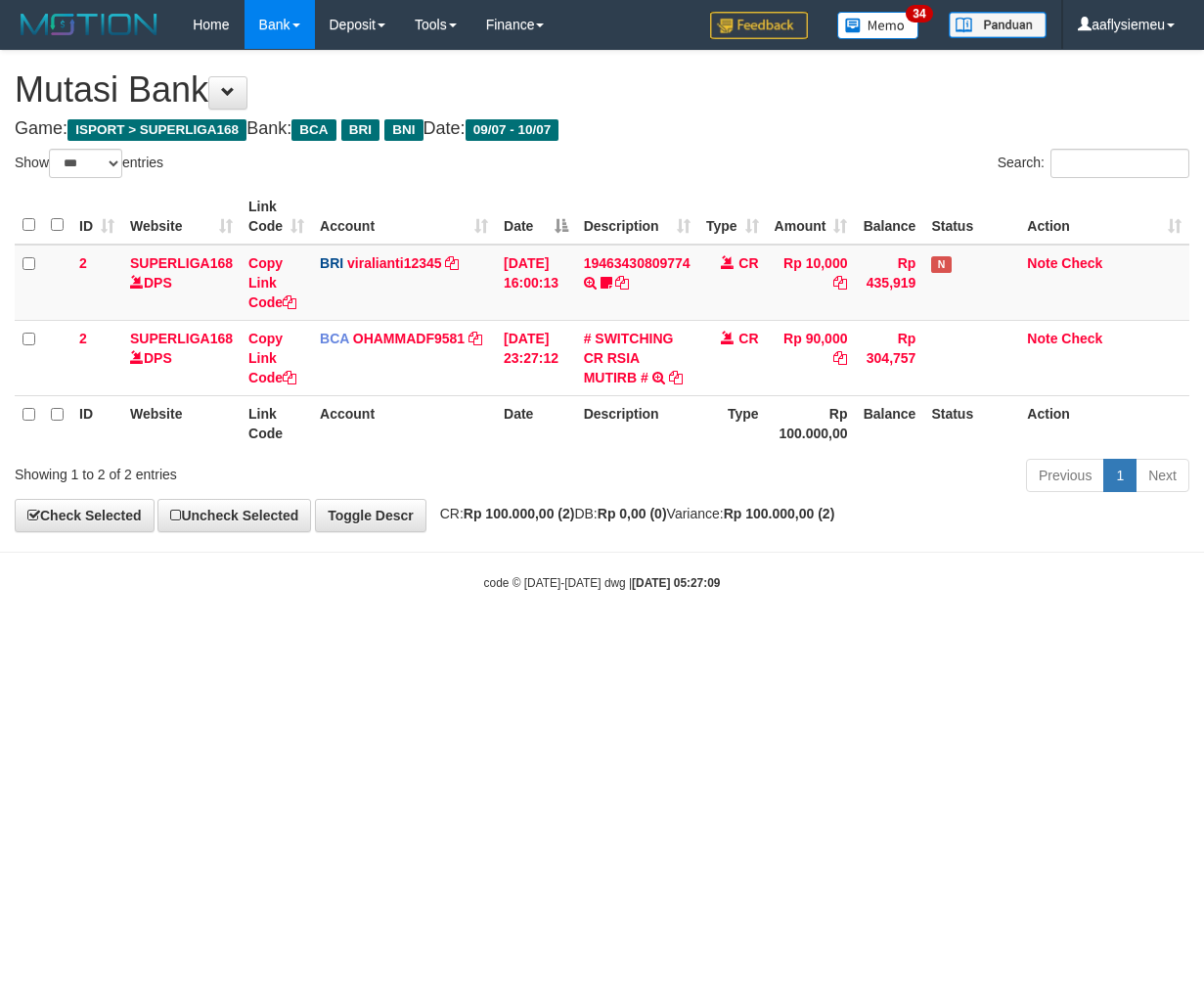 select on "***" 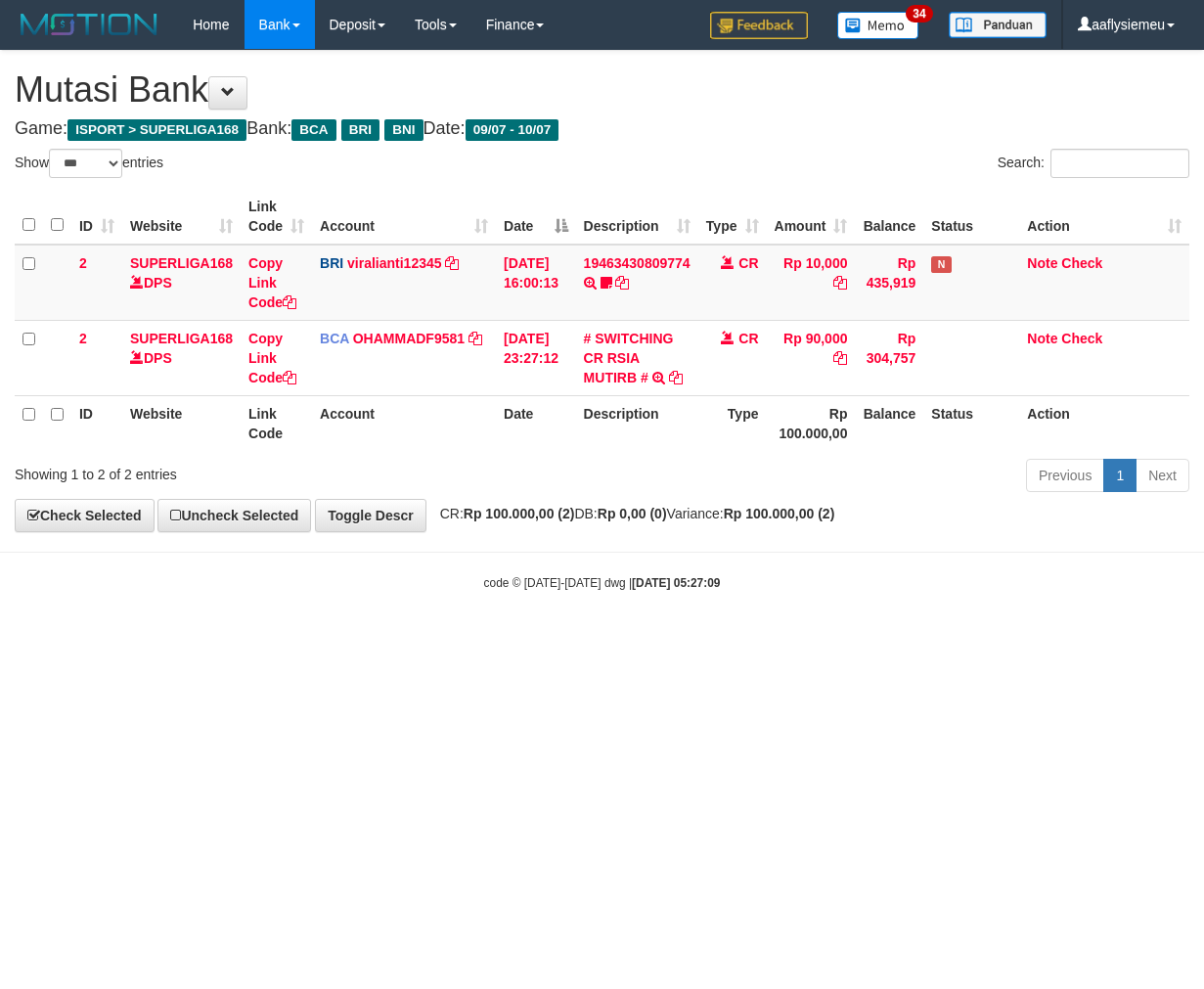 scroll, scrollTop: 0, scrollLeft: 0, axis: both 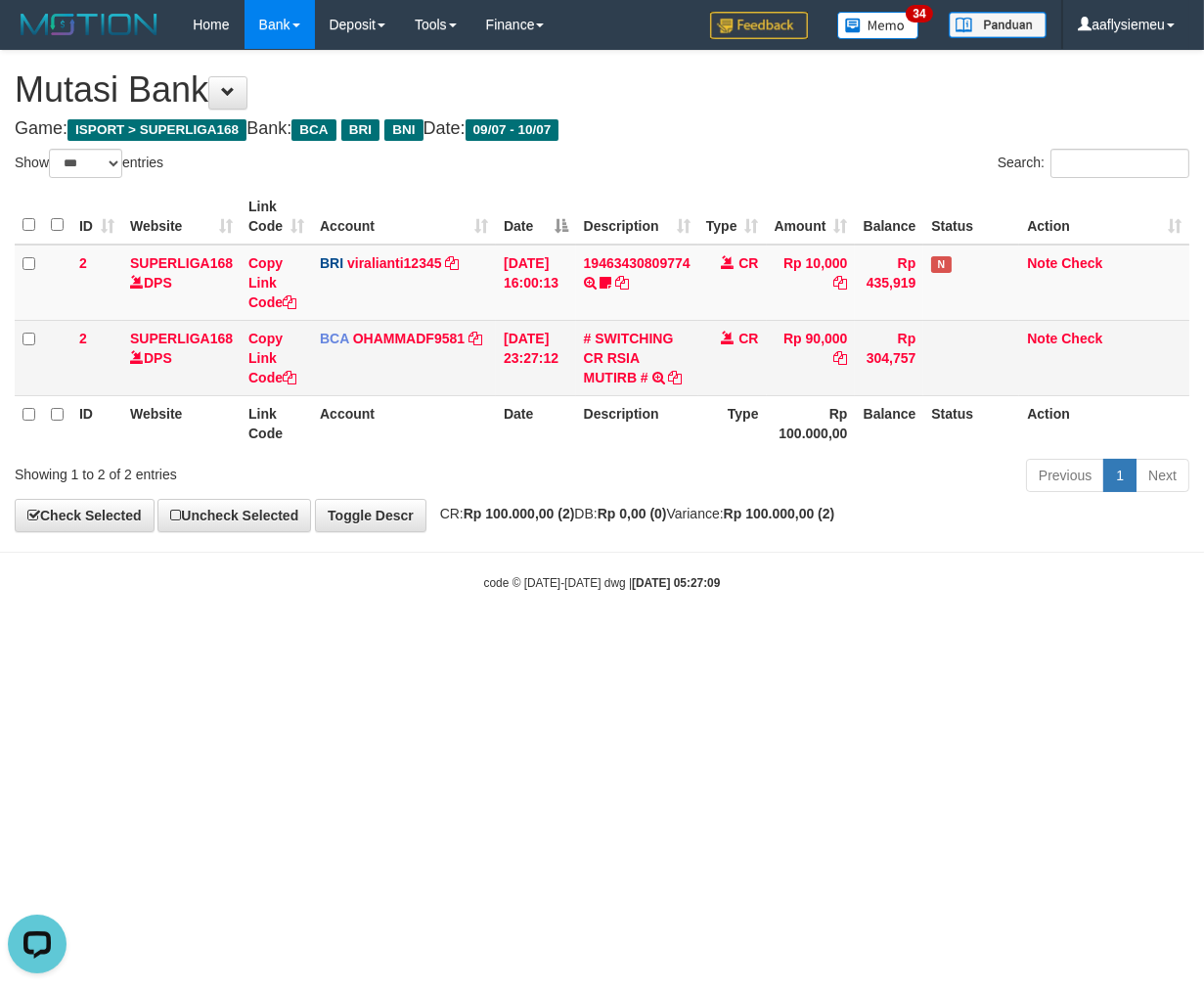 drag, startPoint x: 639, startPoint y: 89, endPoint x: 711, endPoint y: 334, distance: 255.36053 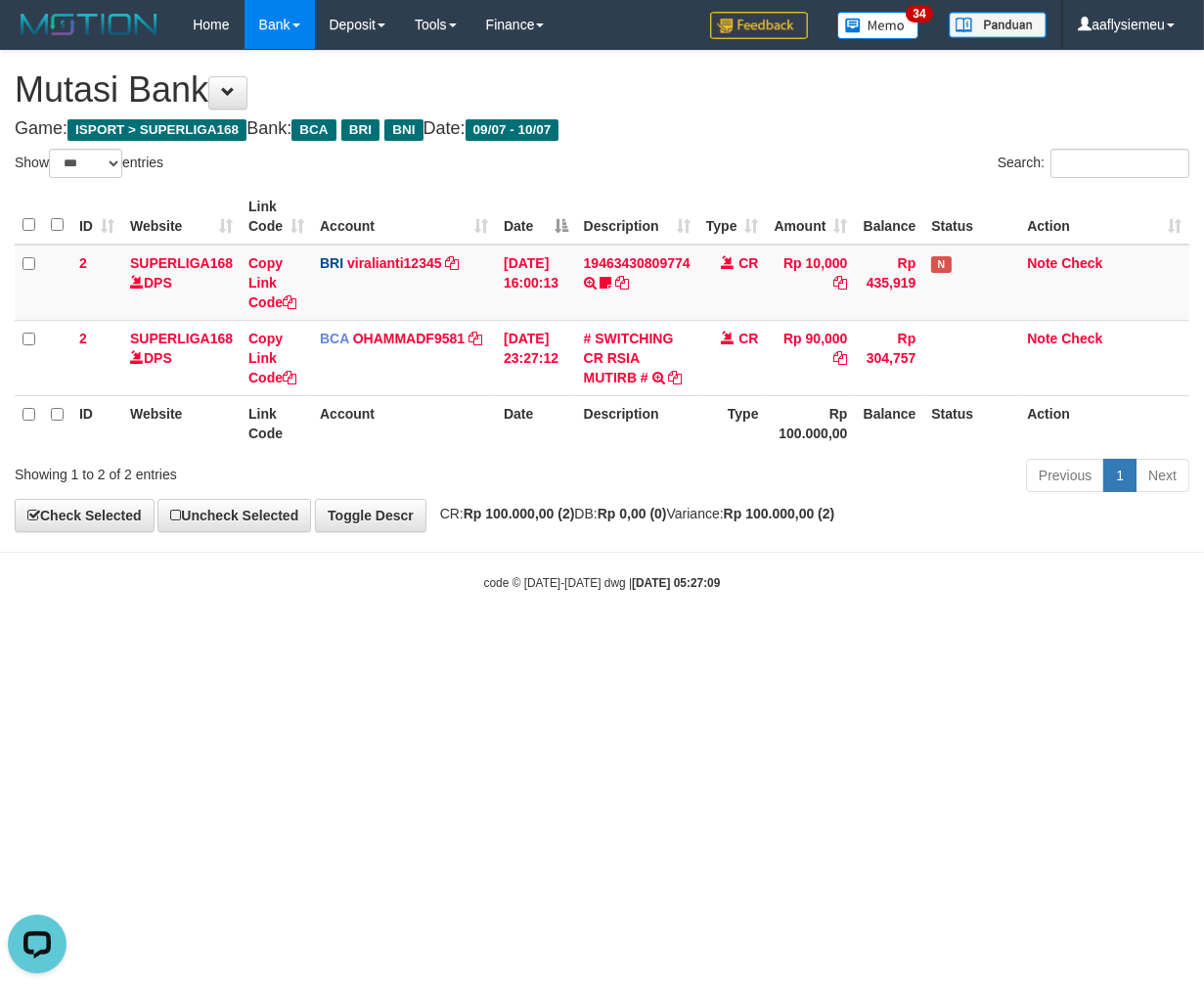 drag, startPoint x: 736, startPoint y: 653, endPoint x: 1195, endPoint y: 558, distance: 468.7281 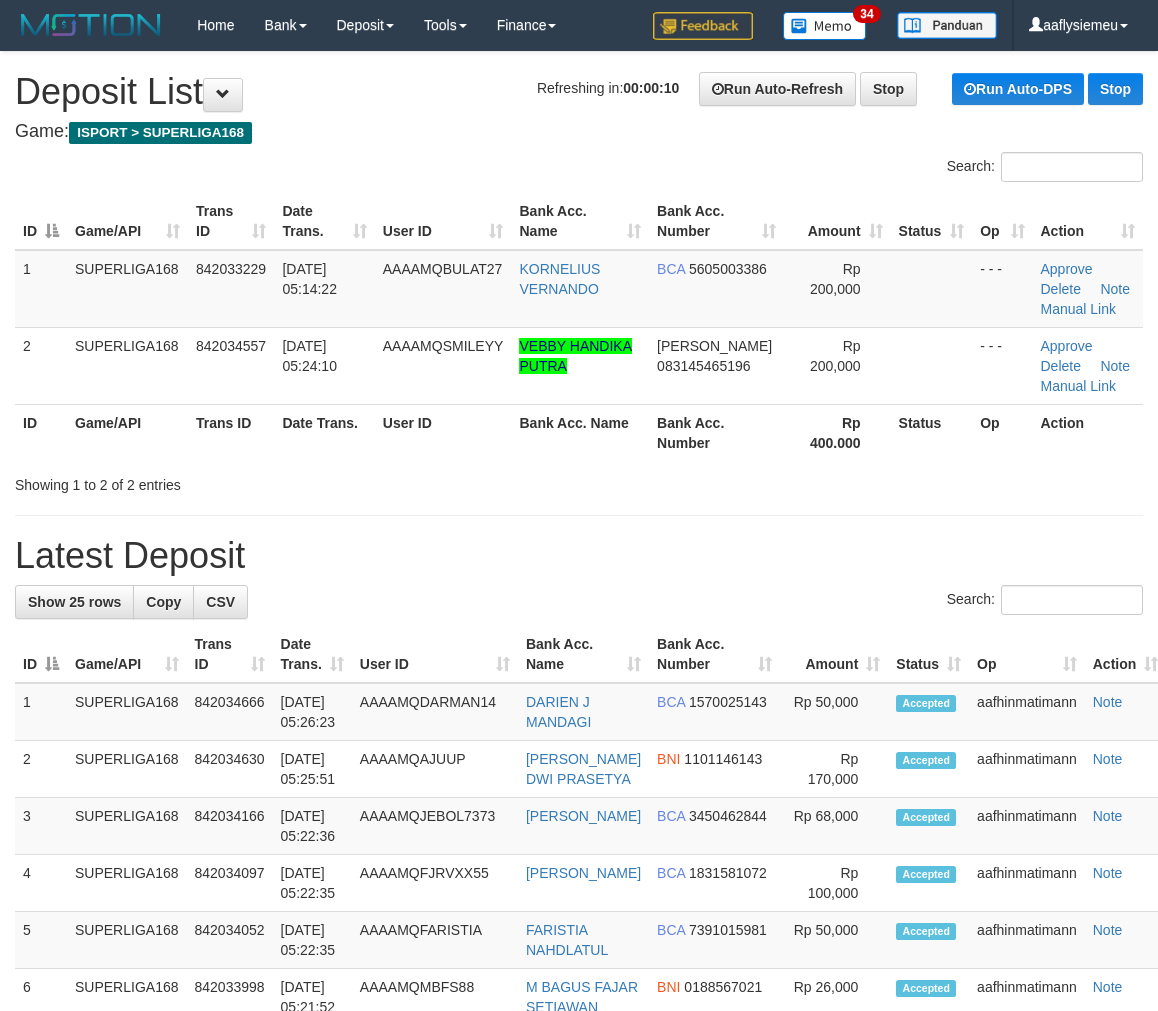 scroll, scrollTop: 0, scrollLeft: 0, axis: both 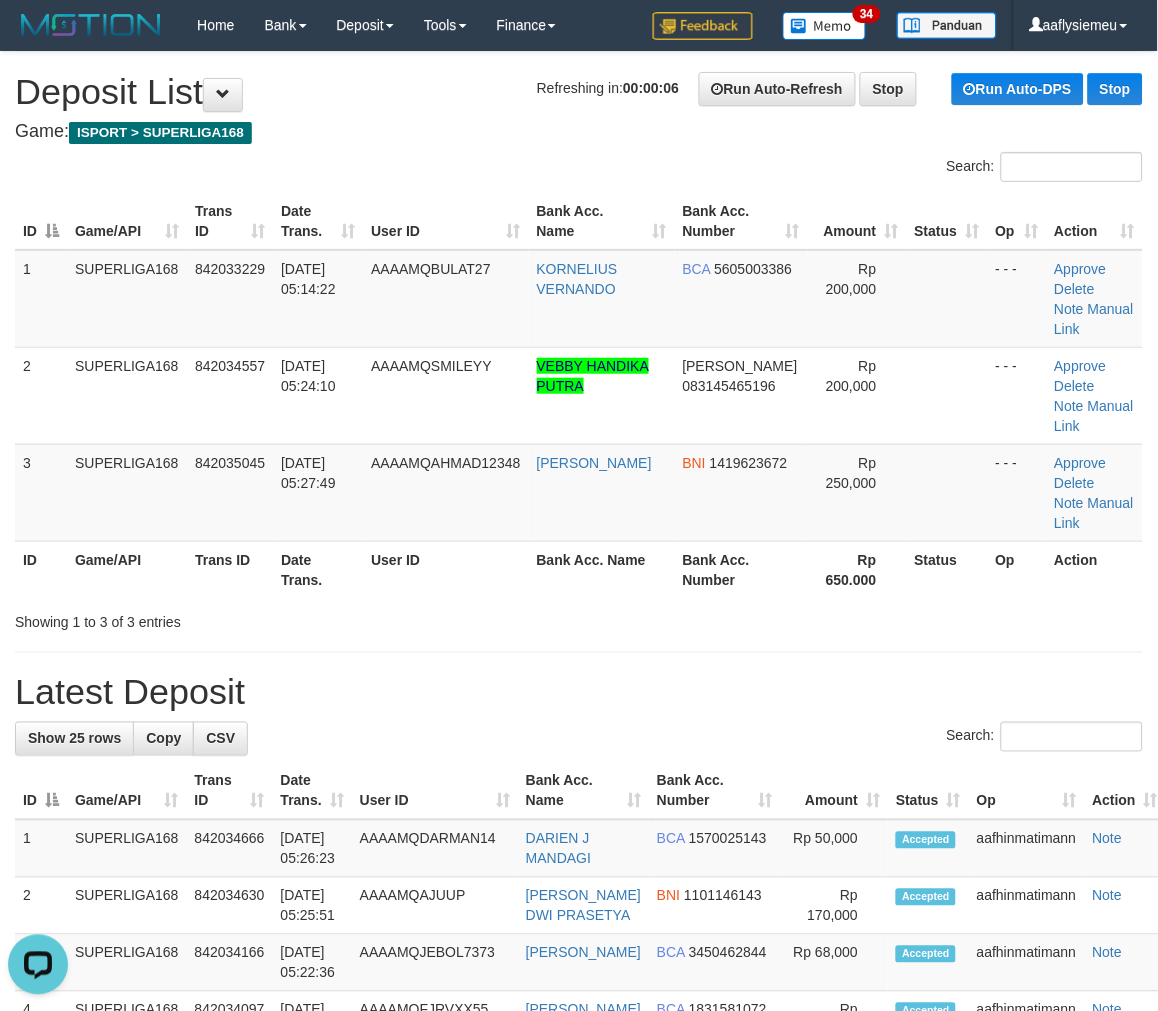 drag, startPoint x: 446, startPoint y: 367, endPoint x: 10, endPoint y: 548, distance: 472.07733 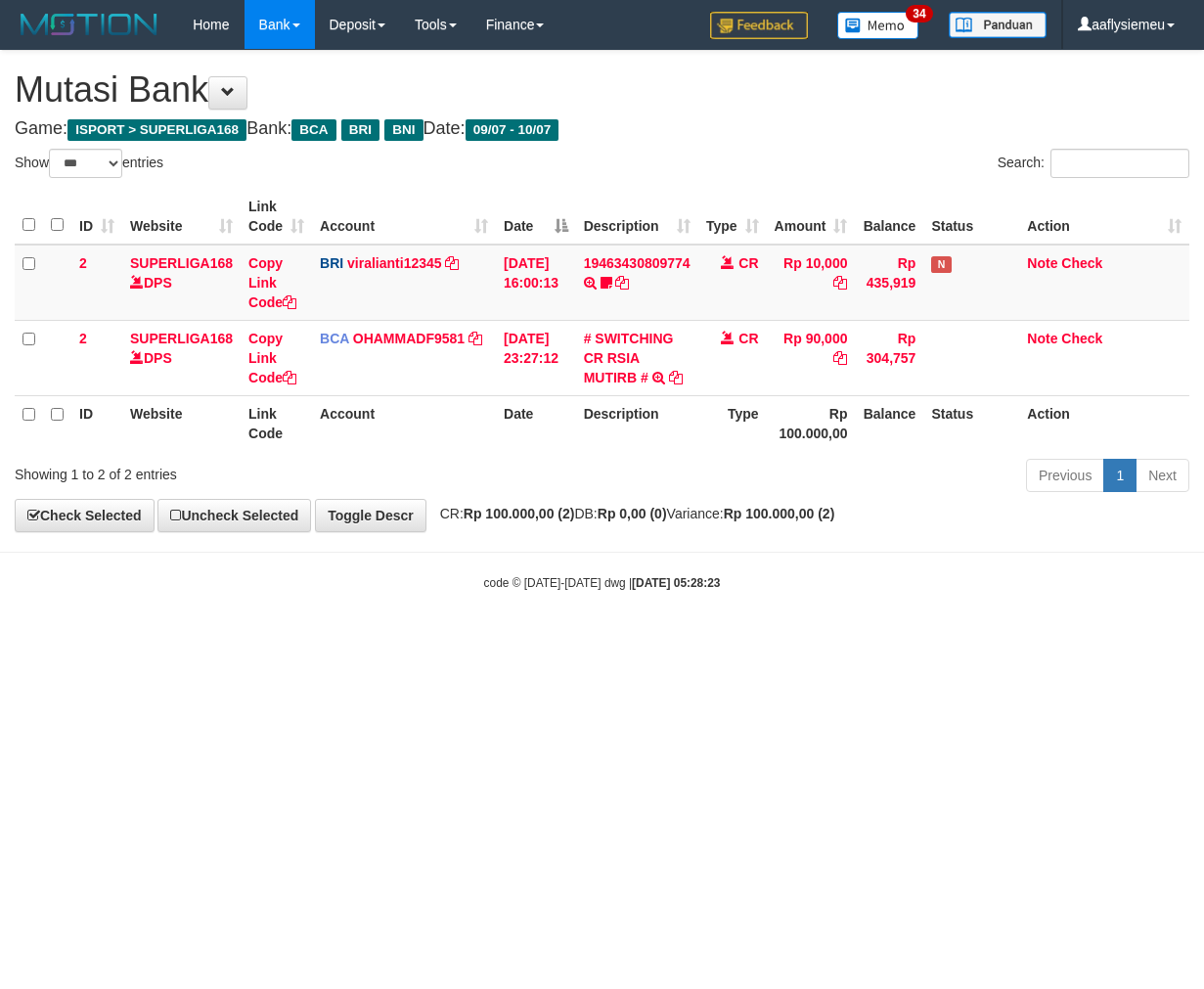 select on "***" 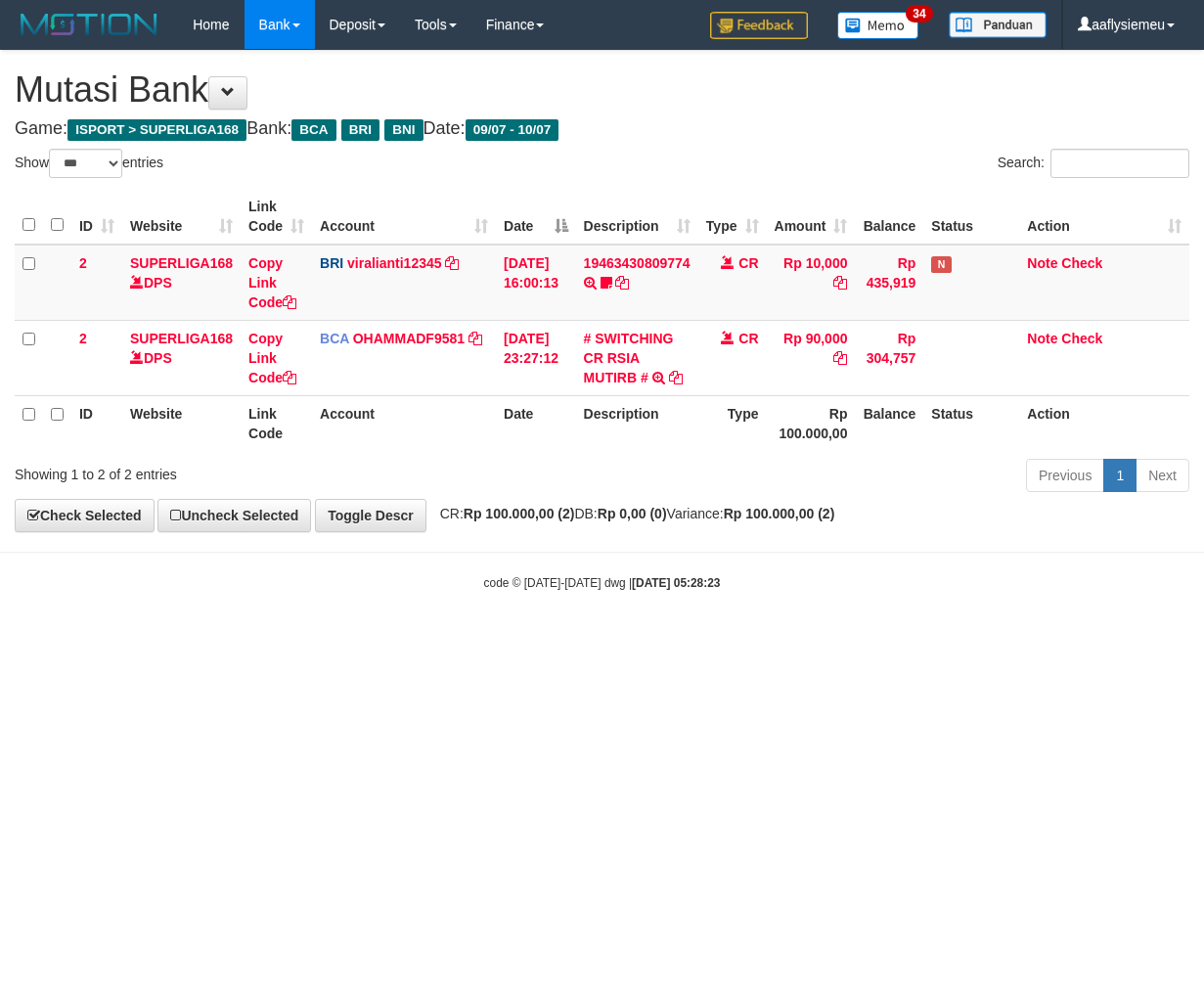 scroll, scrollTop: 0, scrollLeft: 0, axis: both 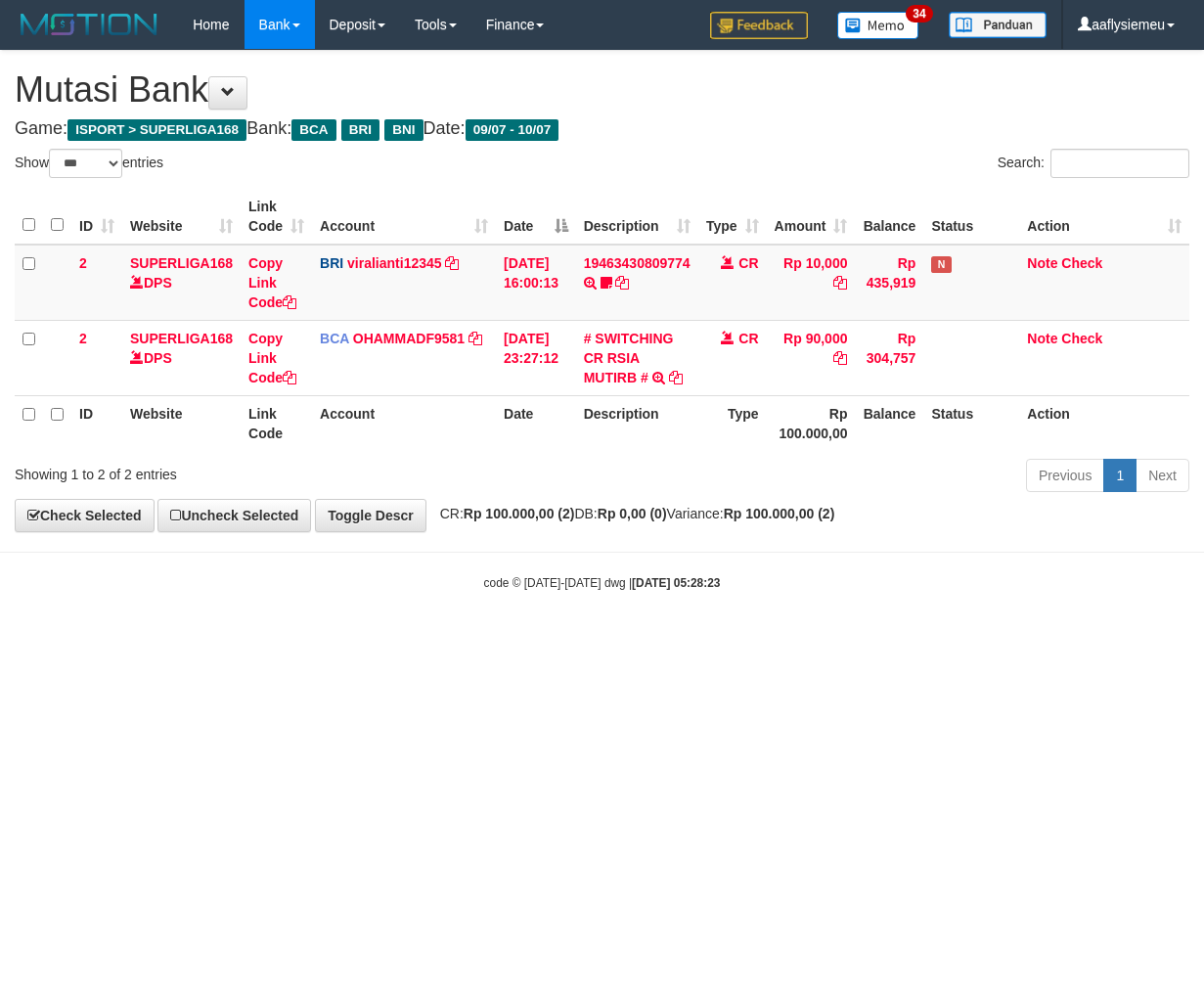 select on "***" 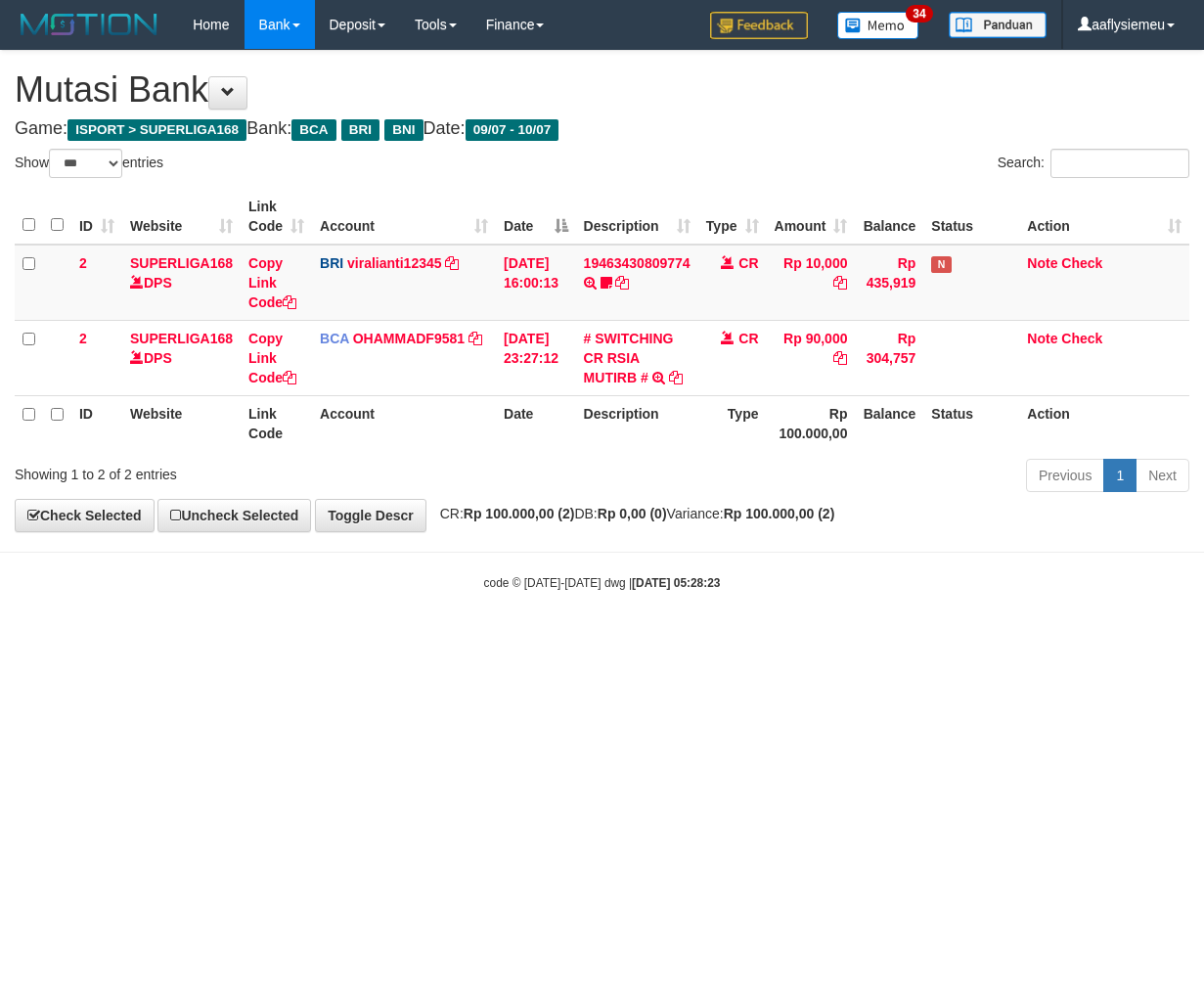 scroll, scrollTop: 0, scrollLeft: 0, axis: both 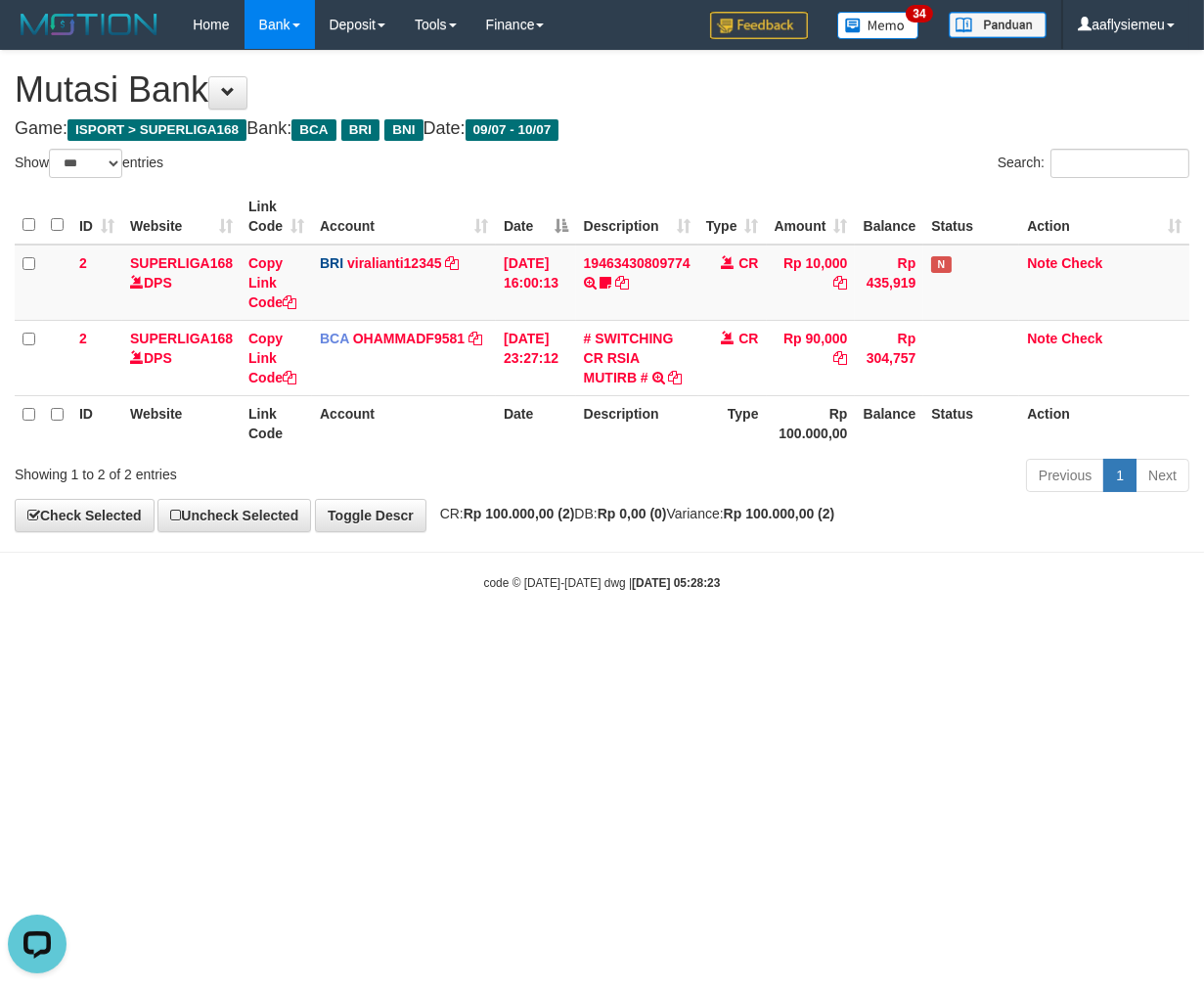click on "Mutasi Bank" at bounding box center [602, 90] 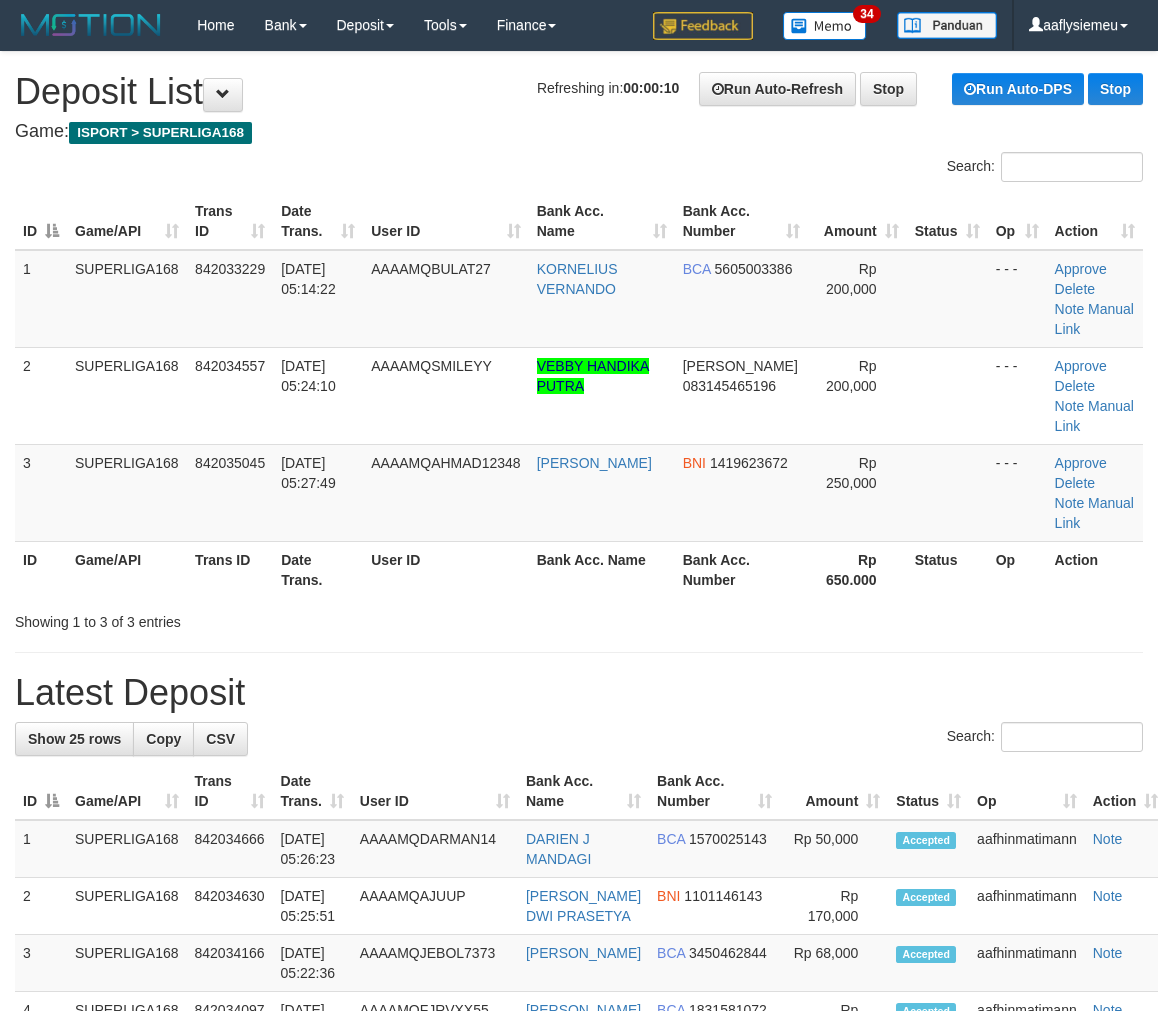scroll, scrollTop: 0, scrollLeft: 0, axis: both 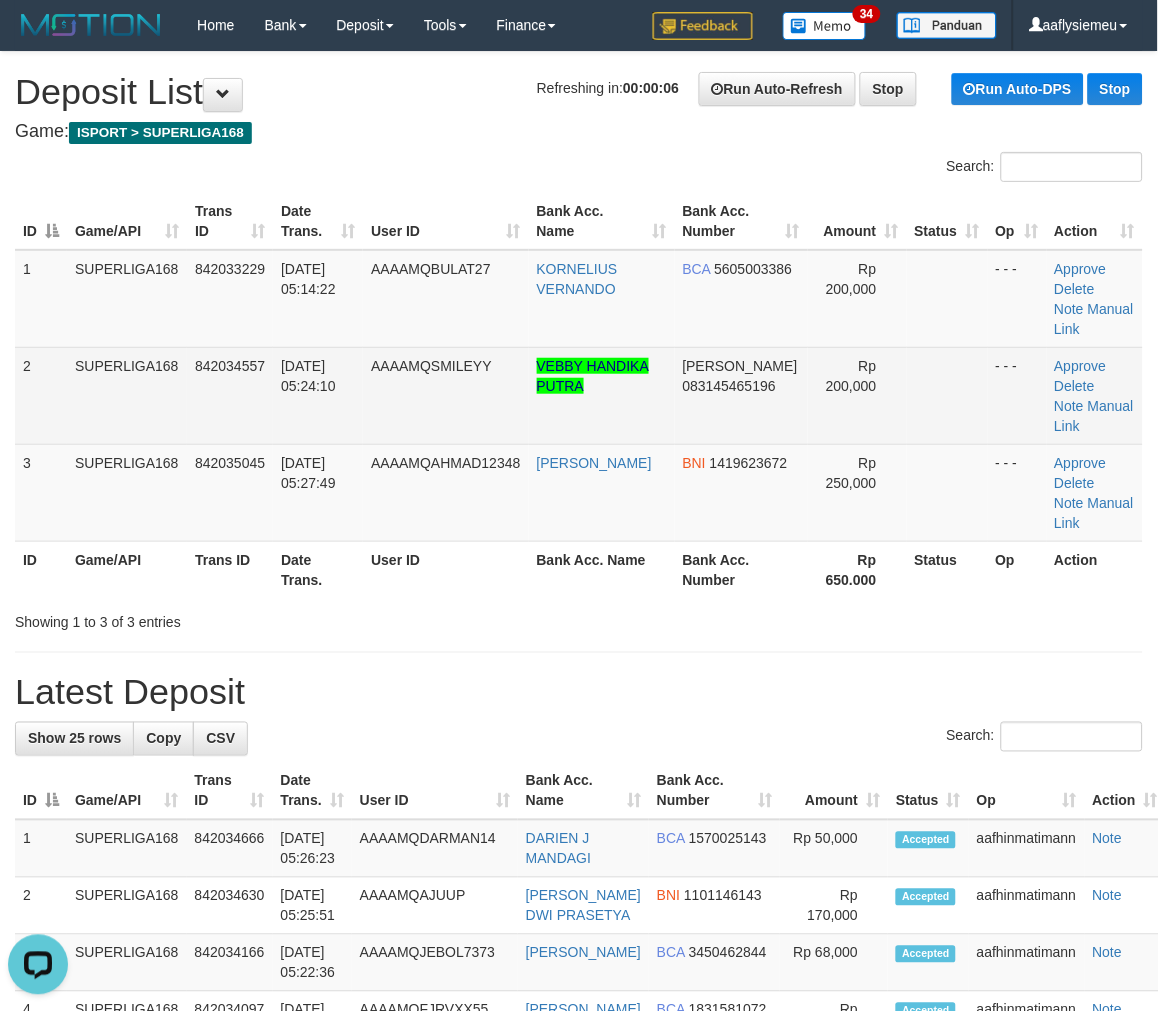 click on "10/07/2025 05:24:10" at bounding box center (308, 376) 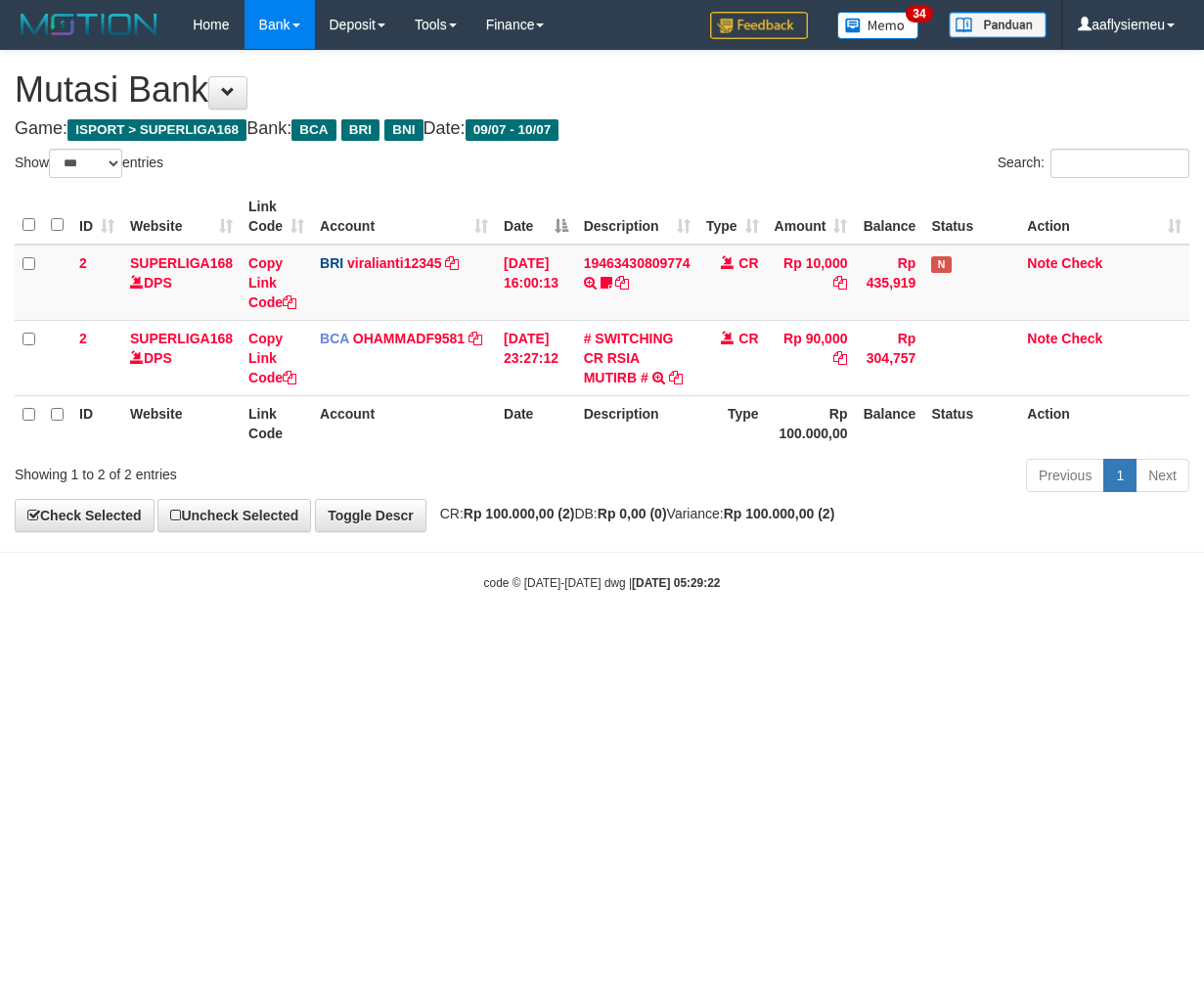 select on "***" 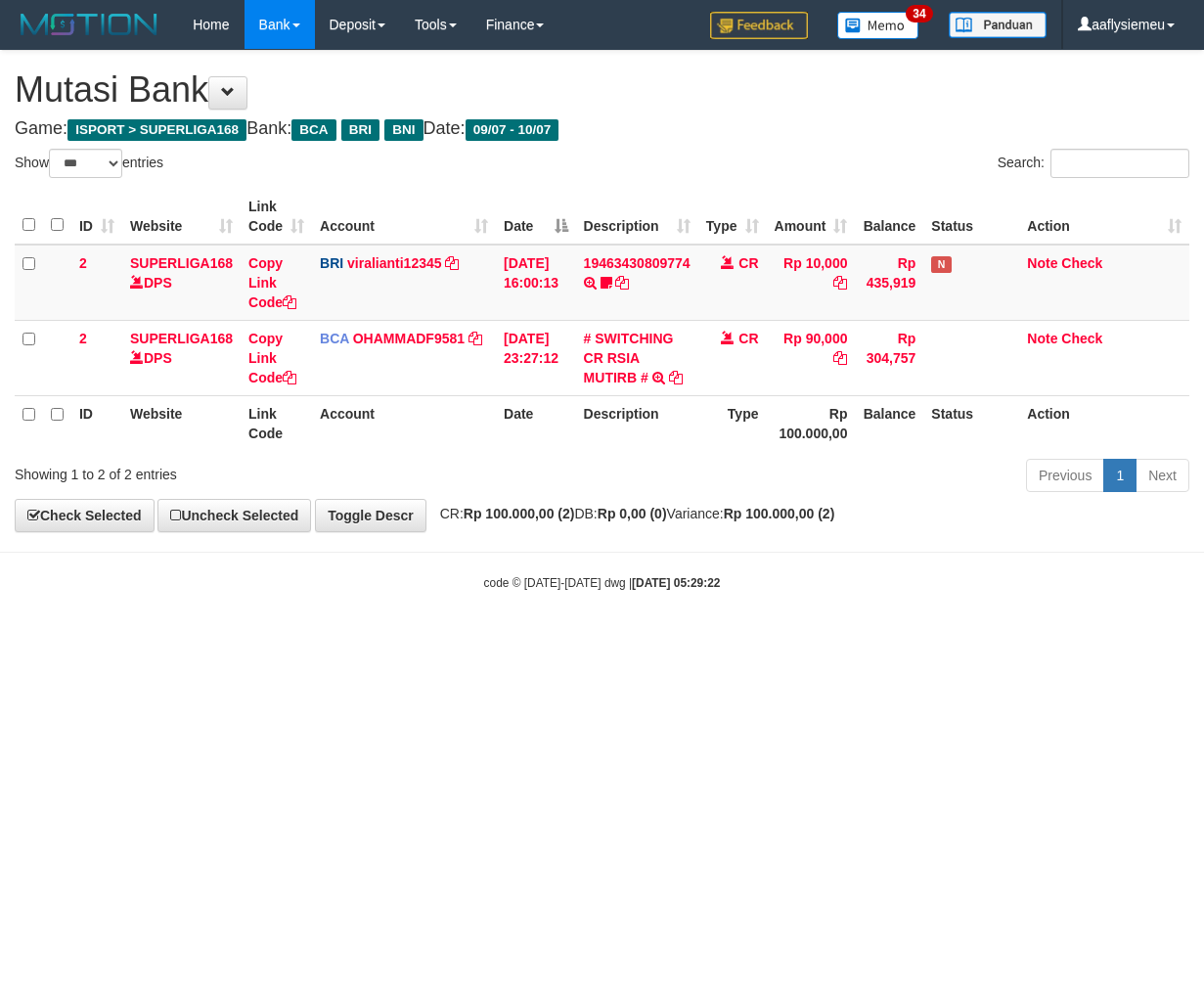 scroll, scrollTop: 0, scrollLeft: 0, axis: both 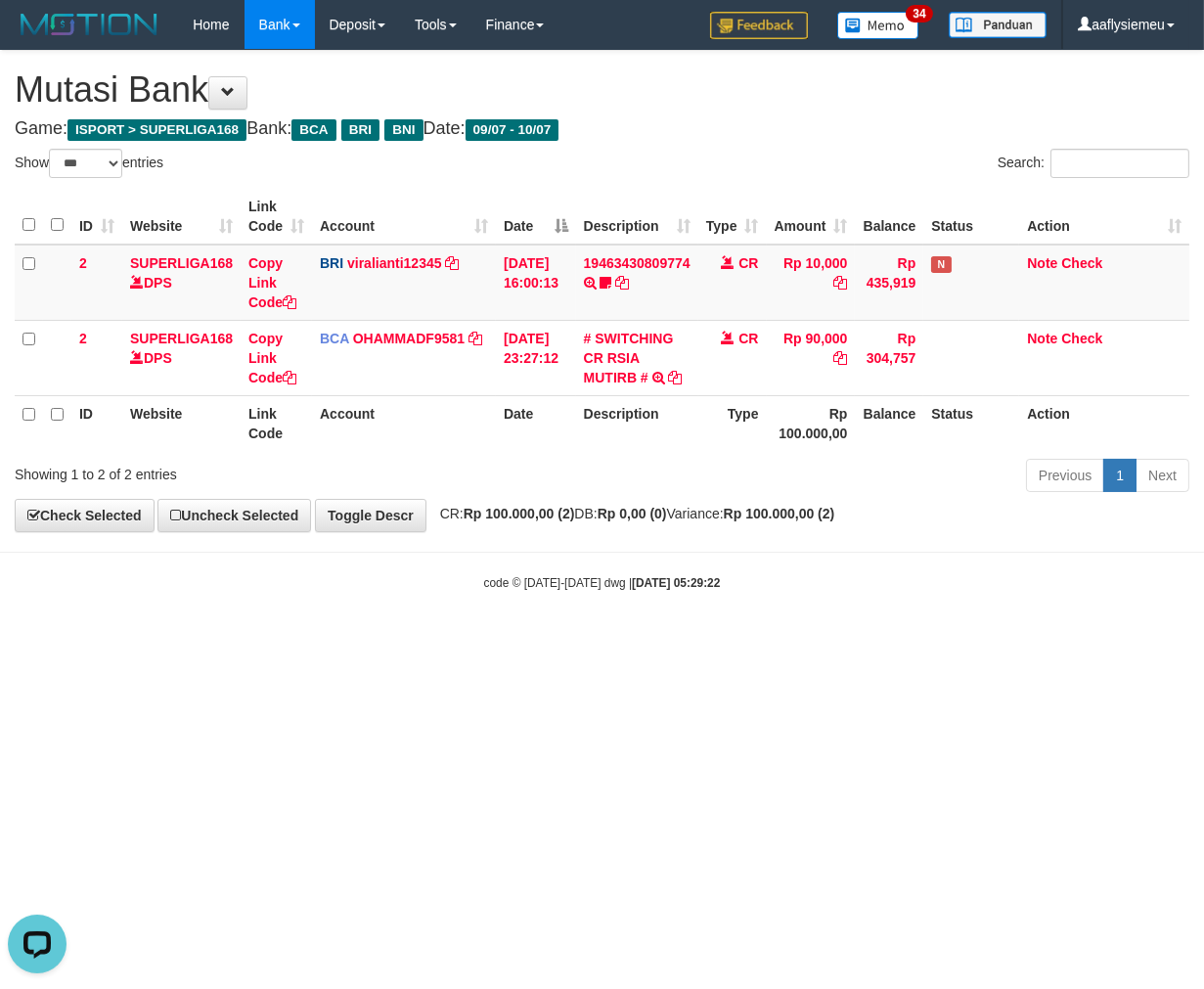 click on "Mutasi Bank" at bounding box center [602, 90] 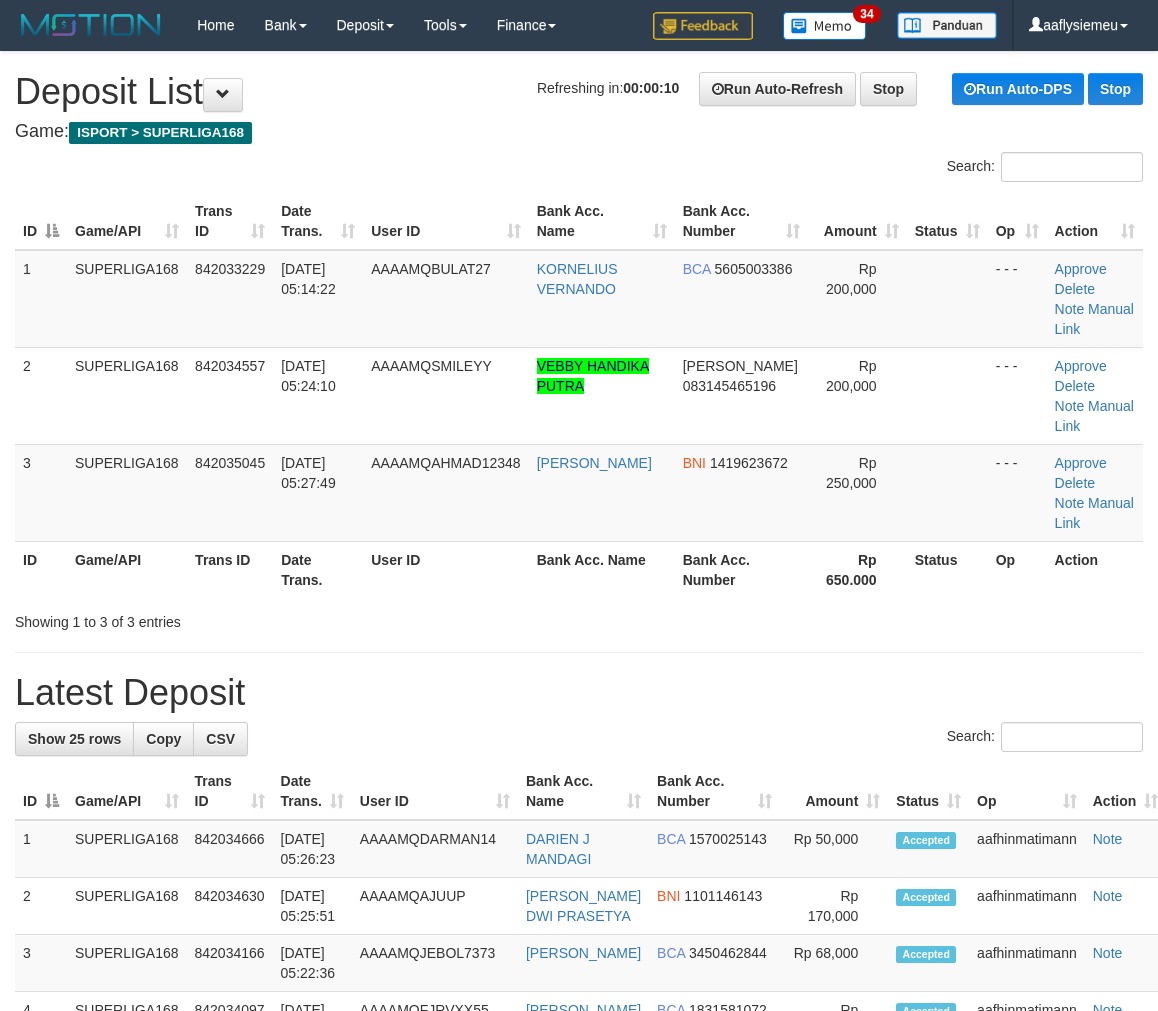 scroll, scrollTop: 0, scrollLeft: 0, axis: both 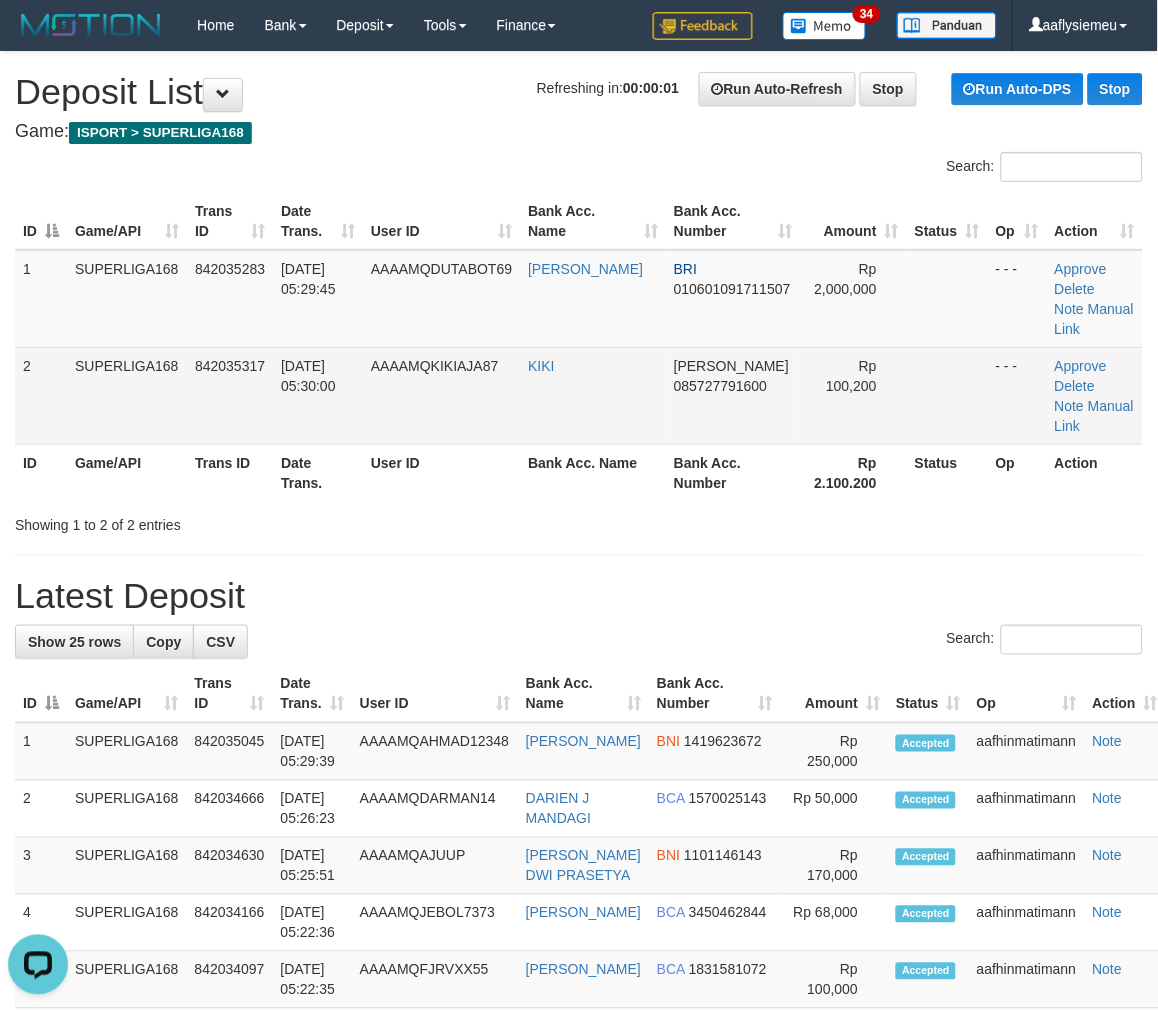 drag, startPoint x: 695, startPoint y: 321, endPoint x: 663, endPoint y: 331, distance: 33.526108 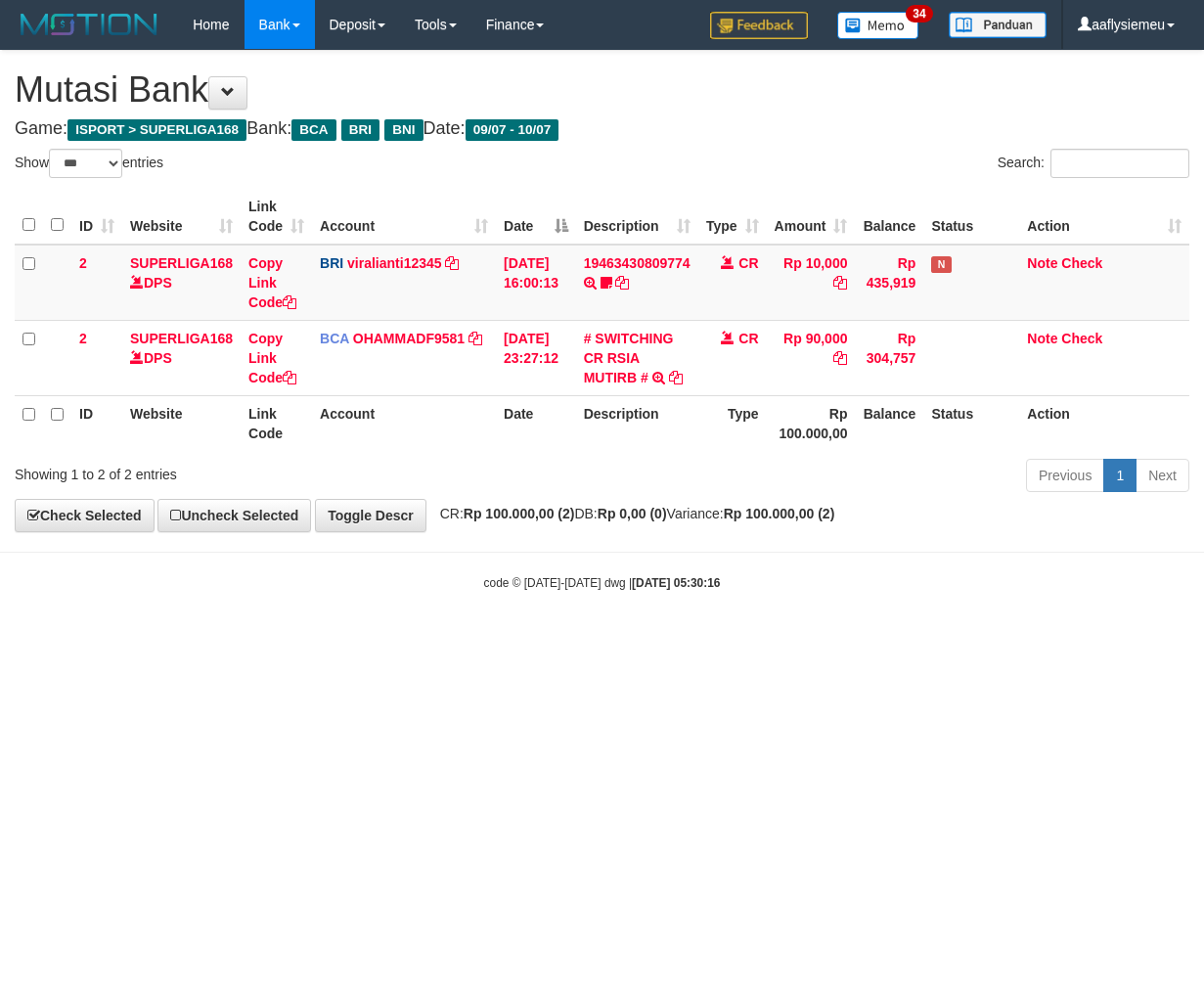 select on "***" 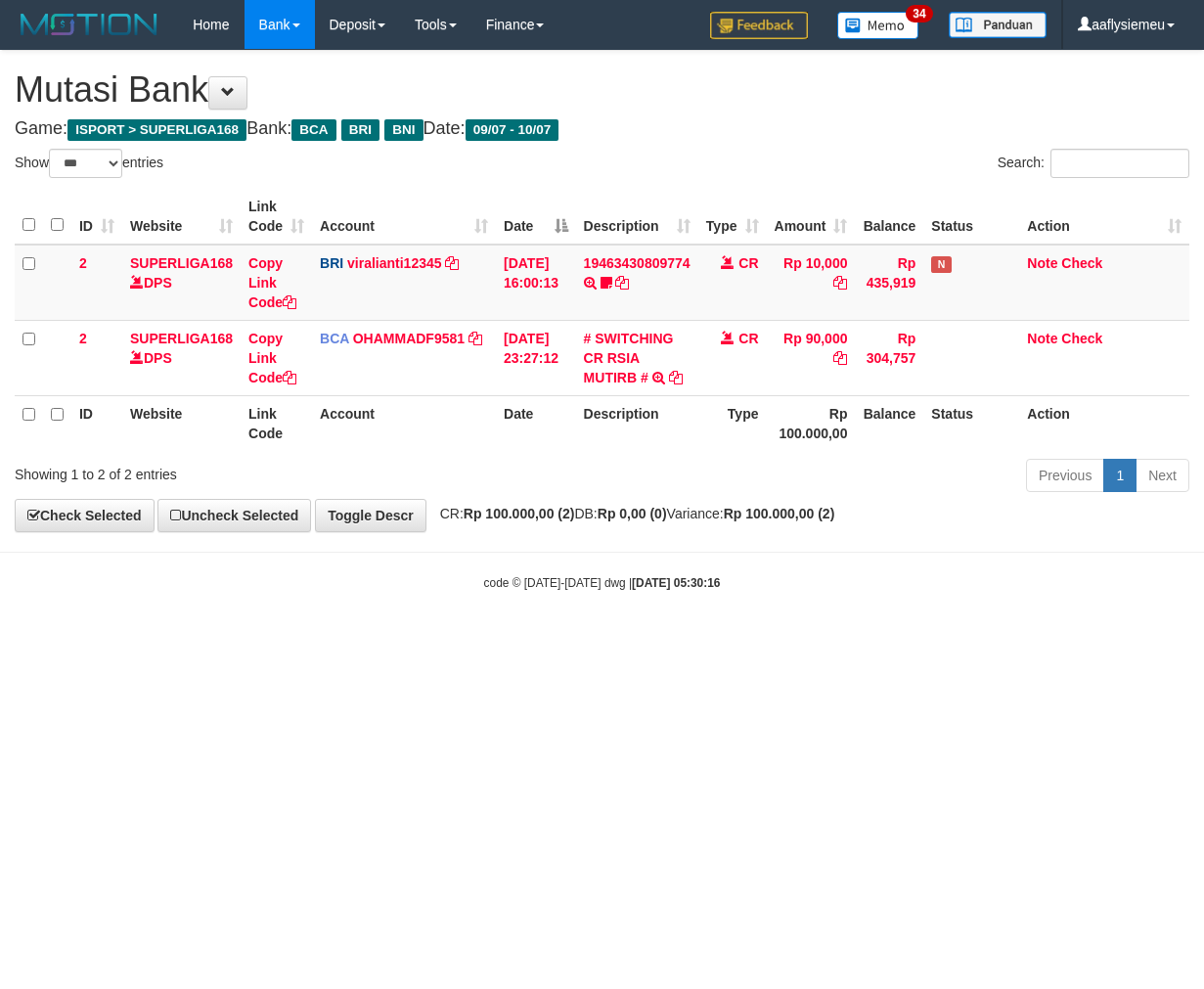 scroll, scrollTop: 0, scrollLeft: 0, axis: both 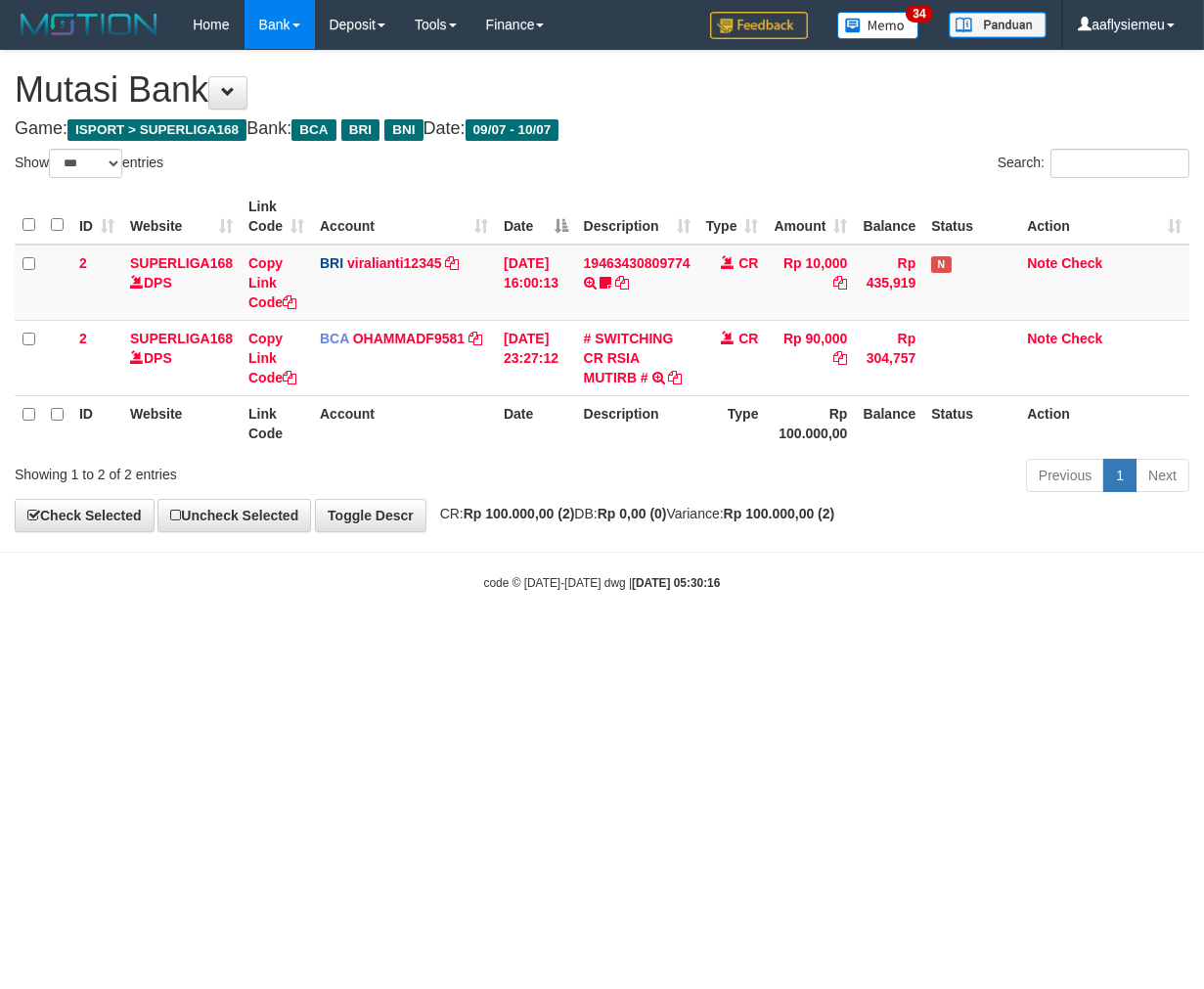 click on "Toggle navigation
Home
Bank
Account List
Load
By Website
Group
[ISPORT]													SUPERLIGA168
By Load Group (DPS)
34" at bounding box center (602, 320) 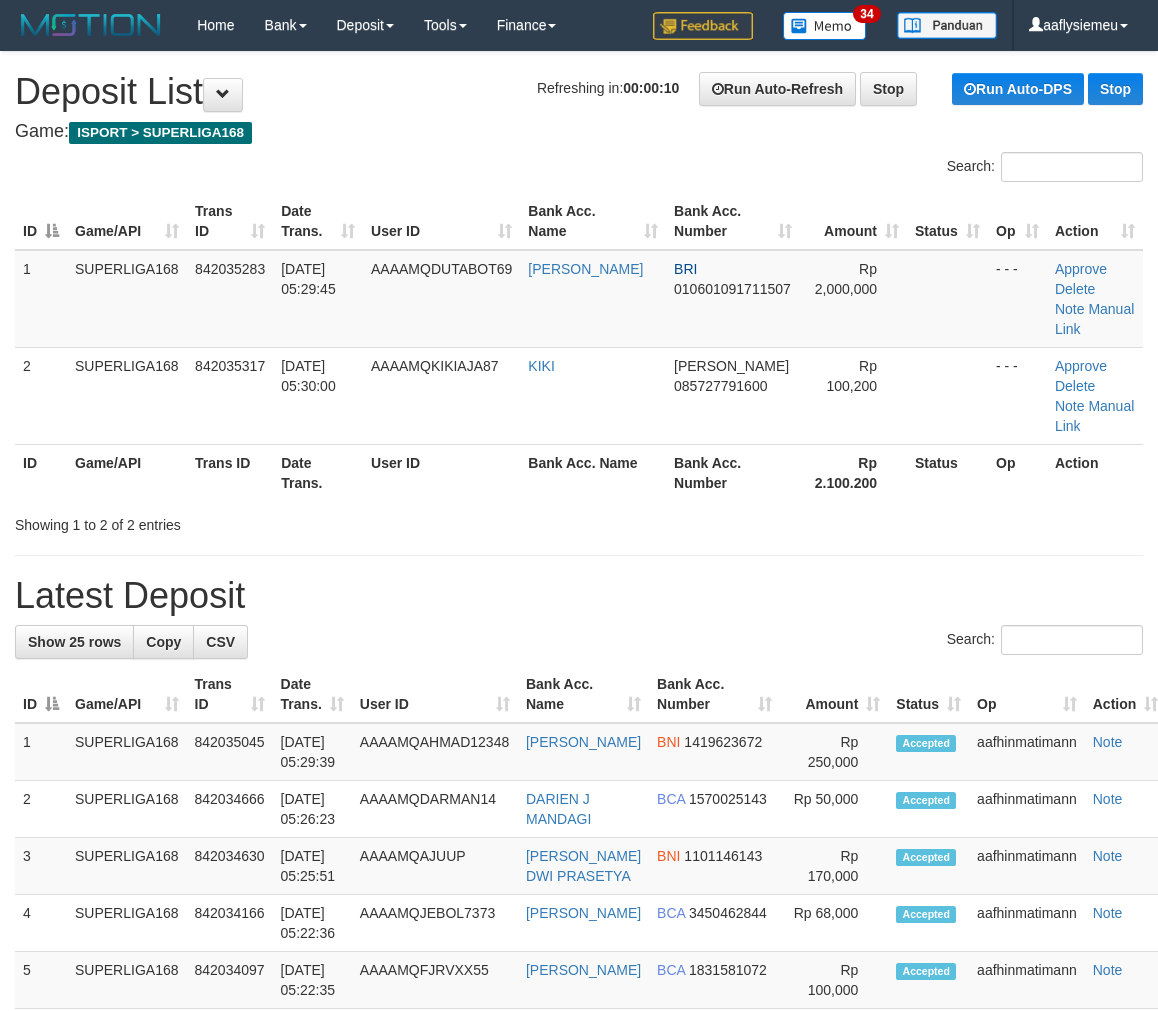 scroll, scrollTop: 0, scrollLeft: 0, axis: both 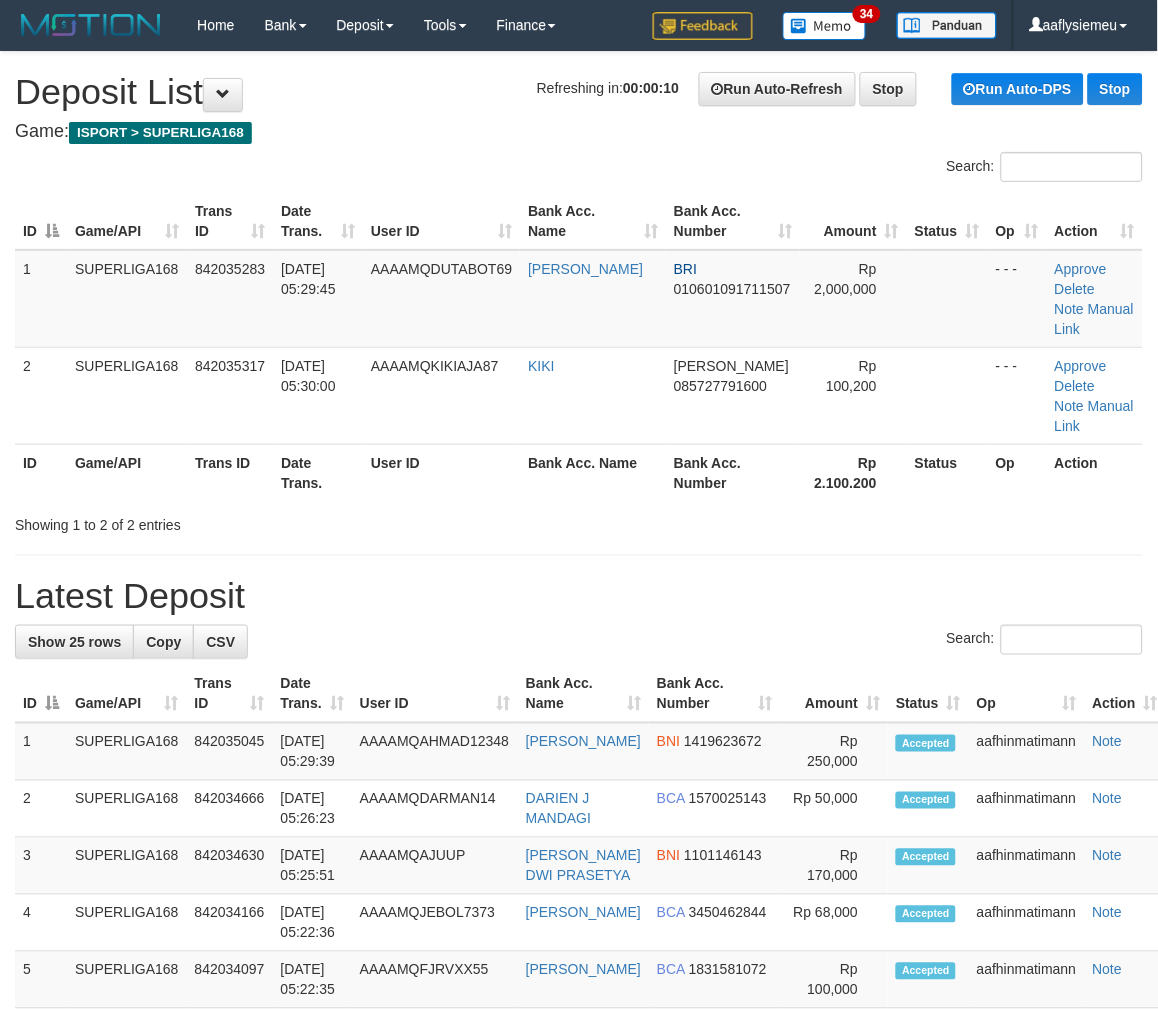 click on "**********" at bounding box center [579, 1167] 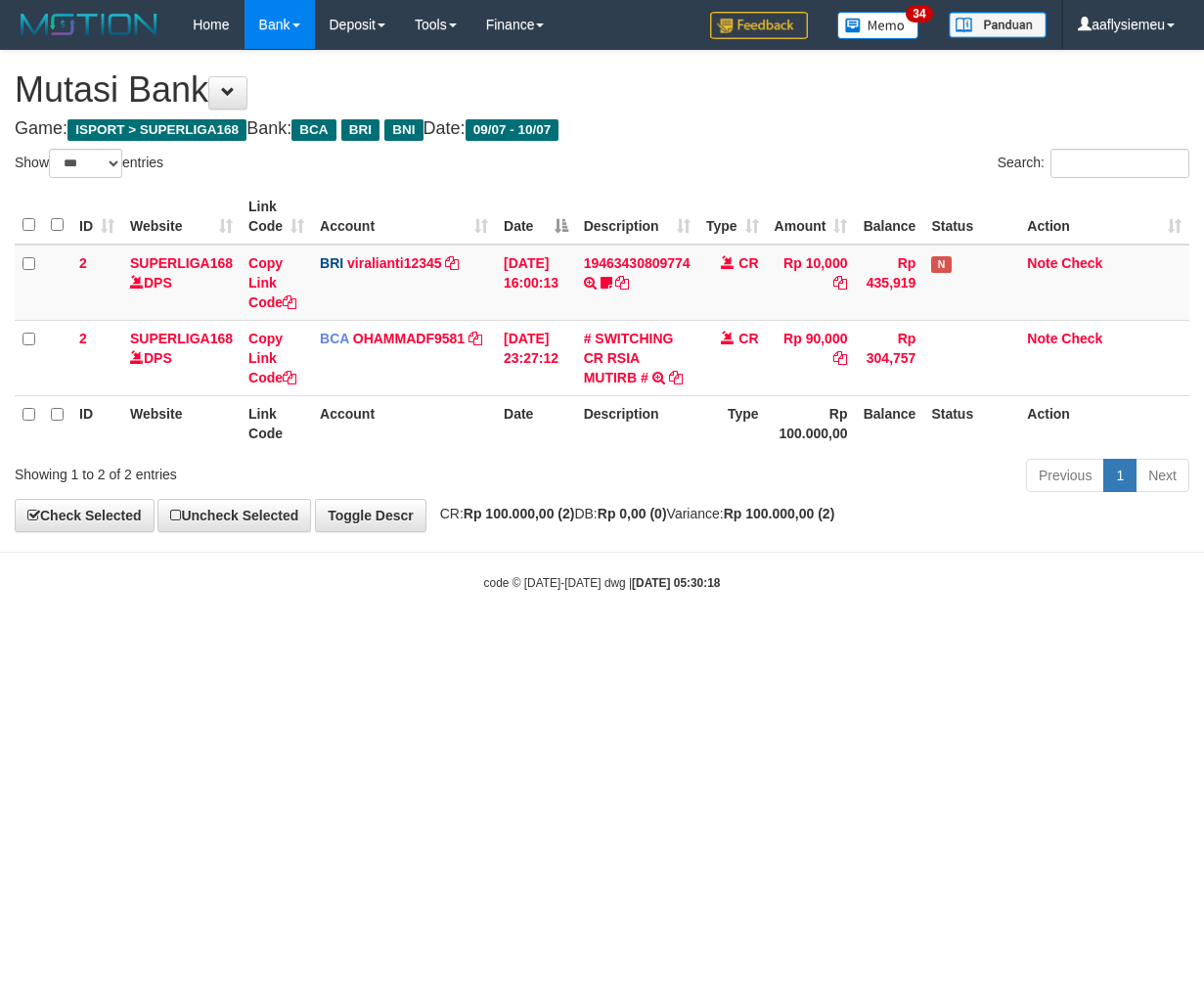 select on "***" 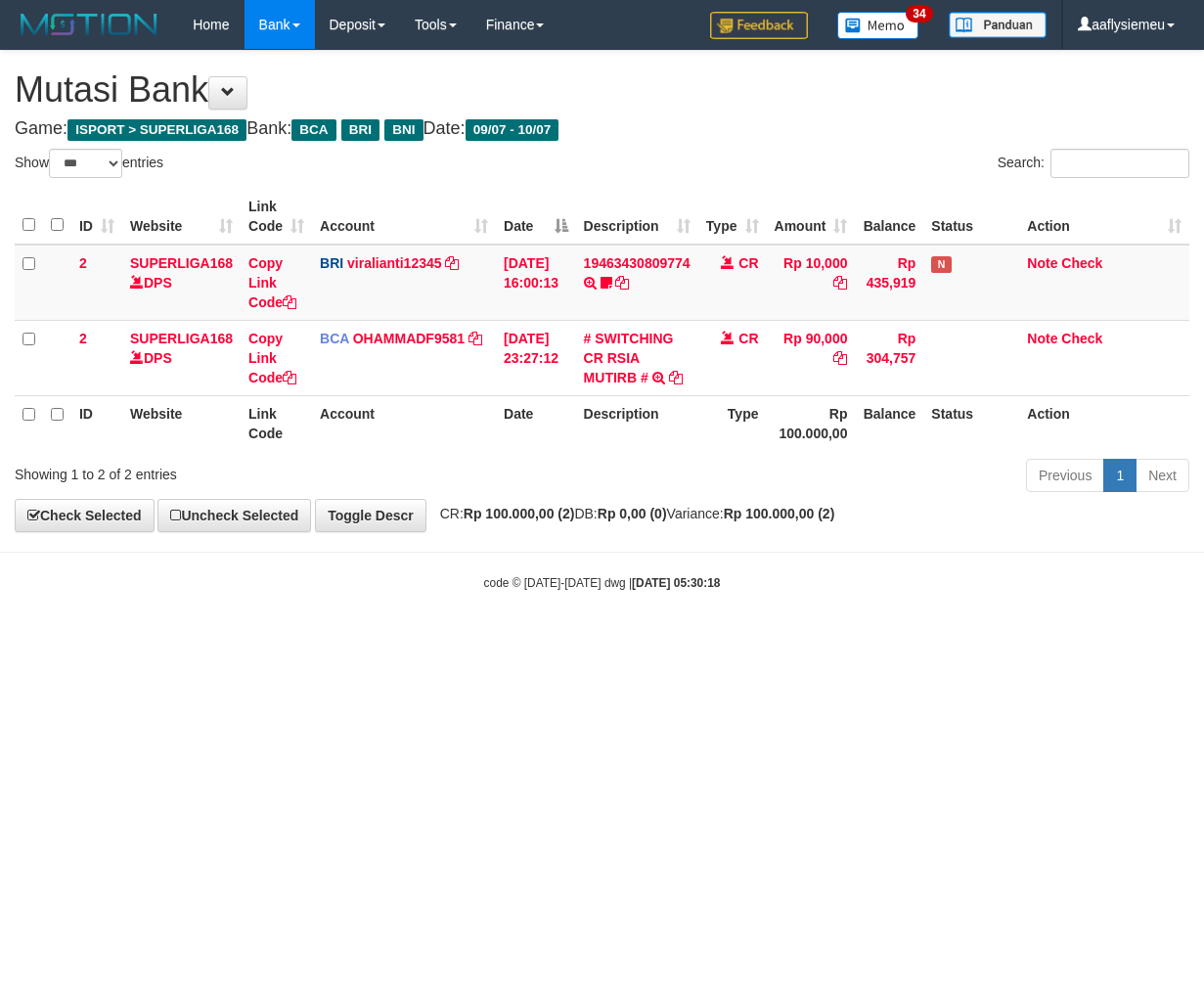 scroll, scrollTop: 0, scrollLeft: 0, axis: both 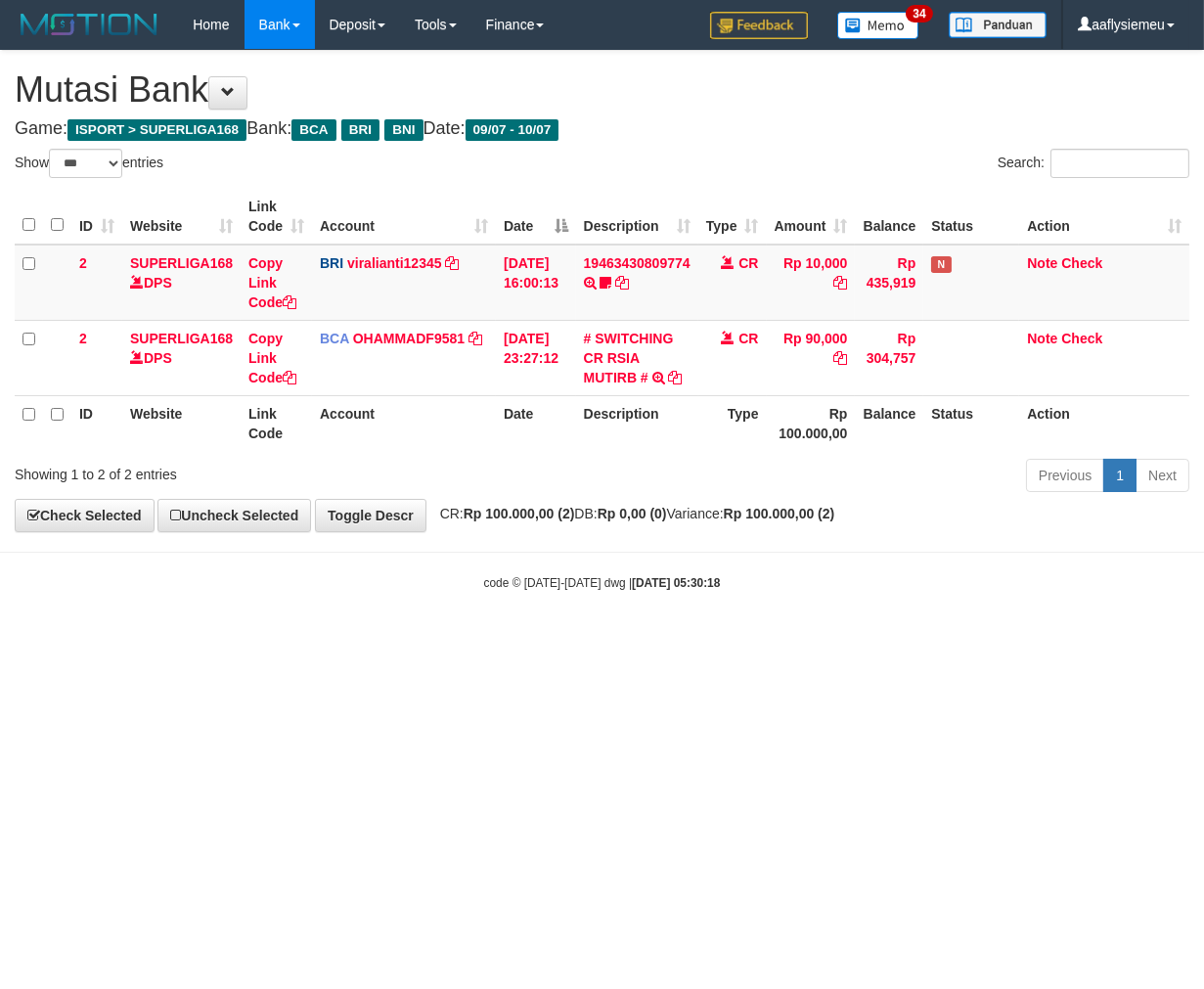 click on "Toggle navigation
Home
Bank
Account List
Load
By Website
Group
[ISPORT]													SUPERLIGA168
By Load Group (DPS)" at bounding box center [602, 320] 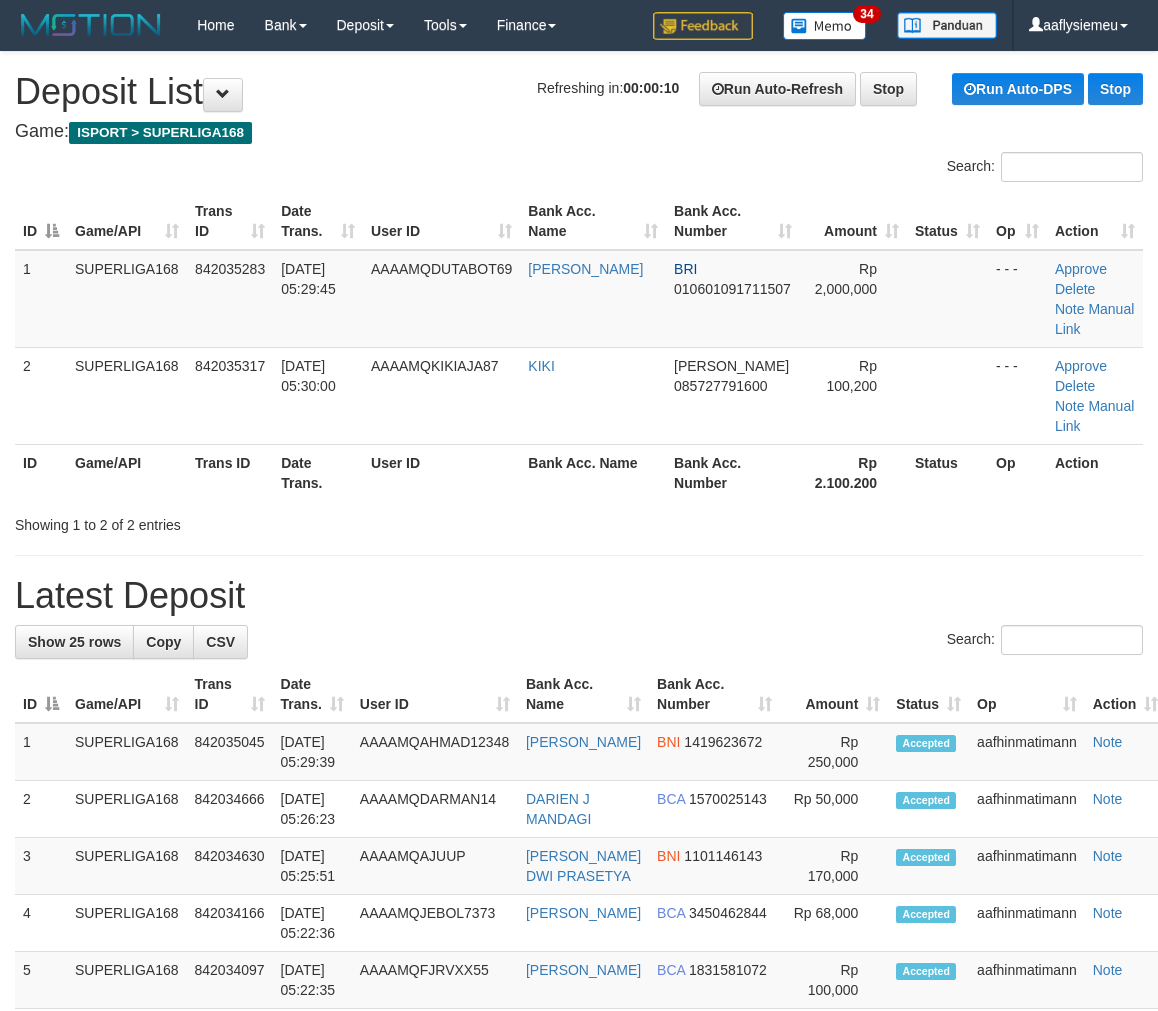 scroll, scrollTop: 0, scrollLeft: 0, axis: both 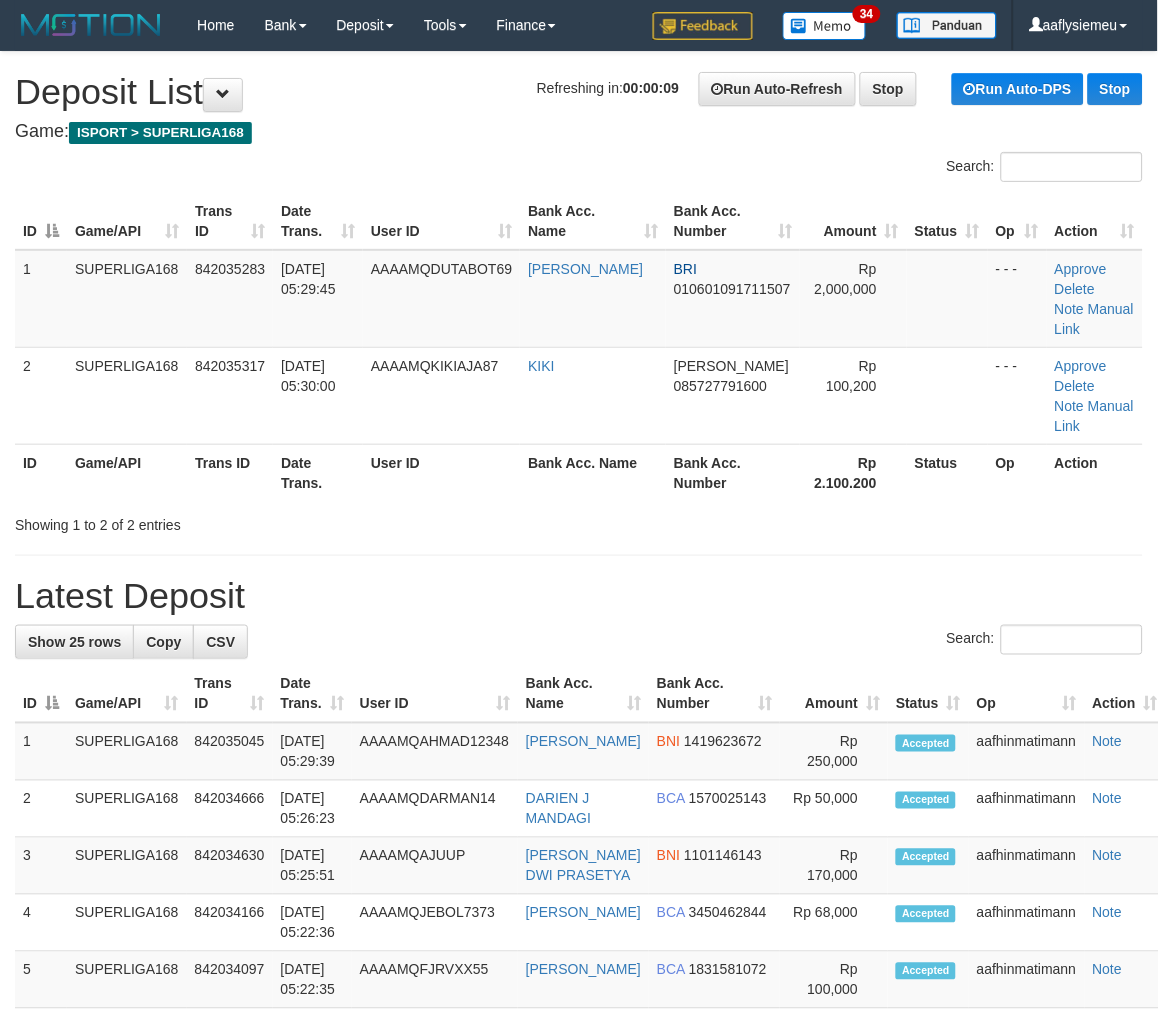 click on "Date Trans." at bounding box center (318, 472) 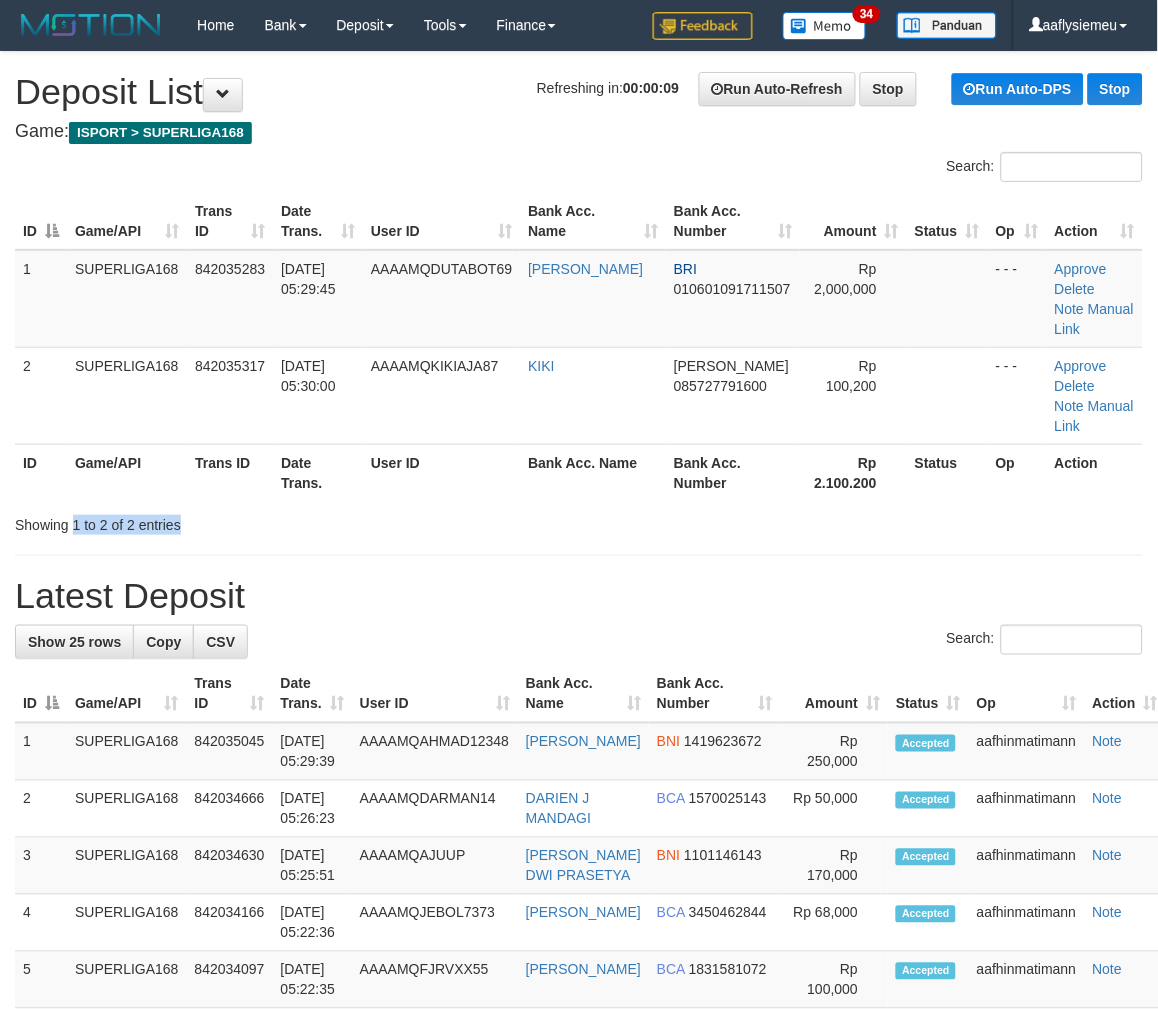 drag, startPoint x: 65, startPoint y: 482, endPoint x: 3, endPoint y: 501, distance: 64.84597 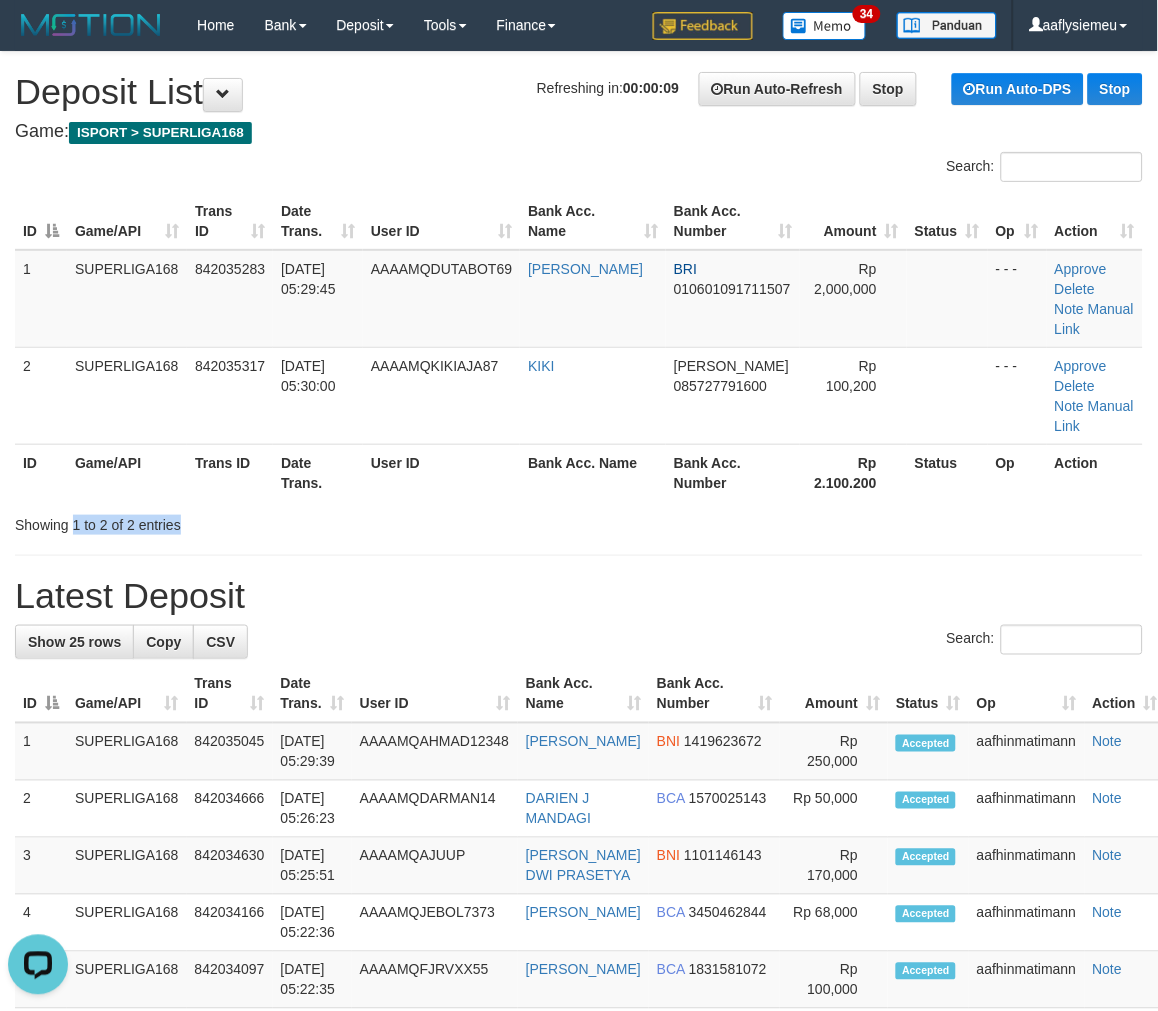 scroll, scrollTop: 0, scrollLeft: 0, axis: both 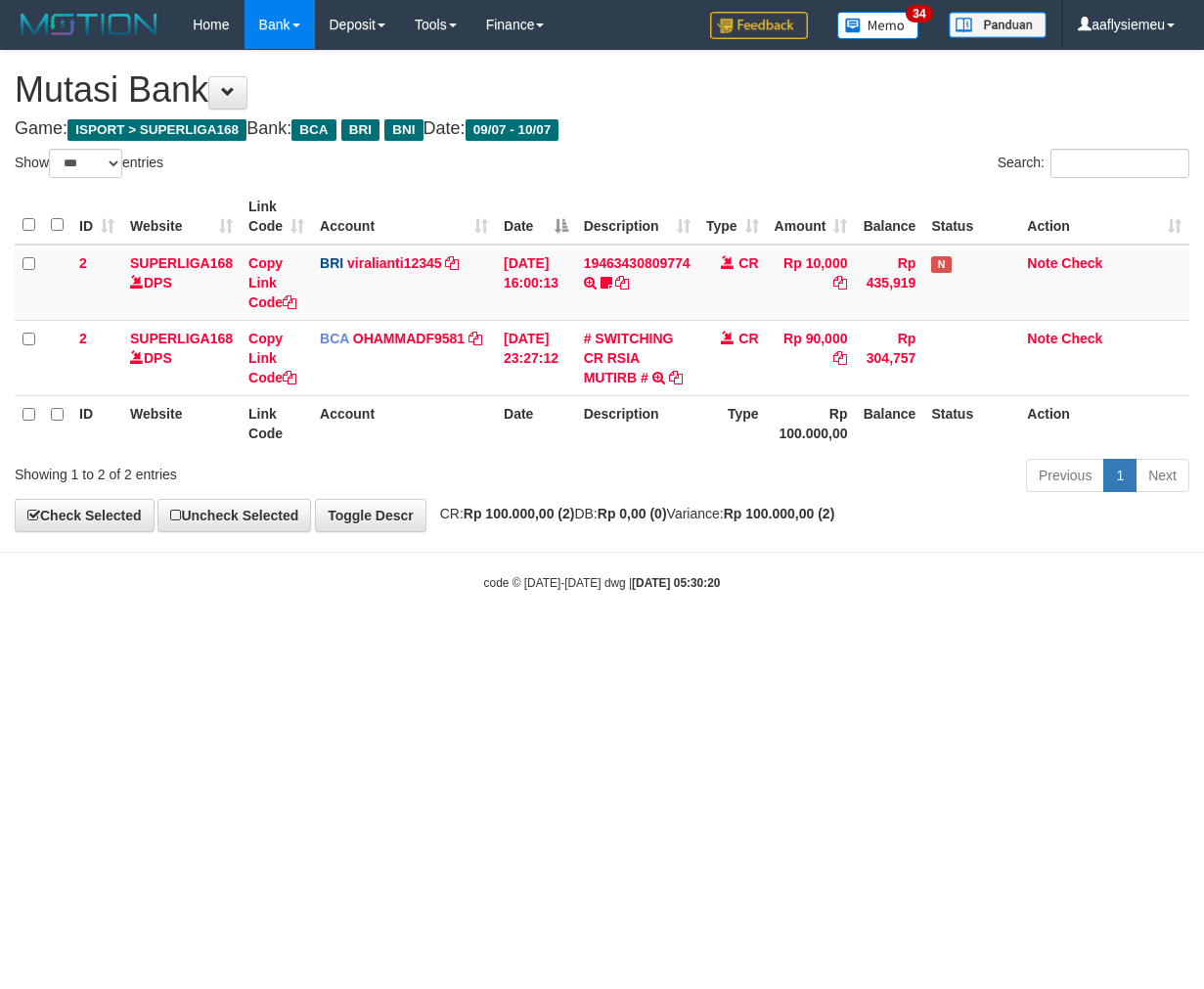 select on "***" 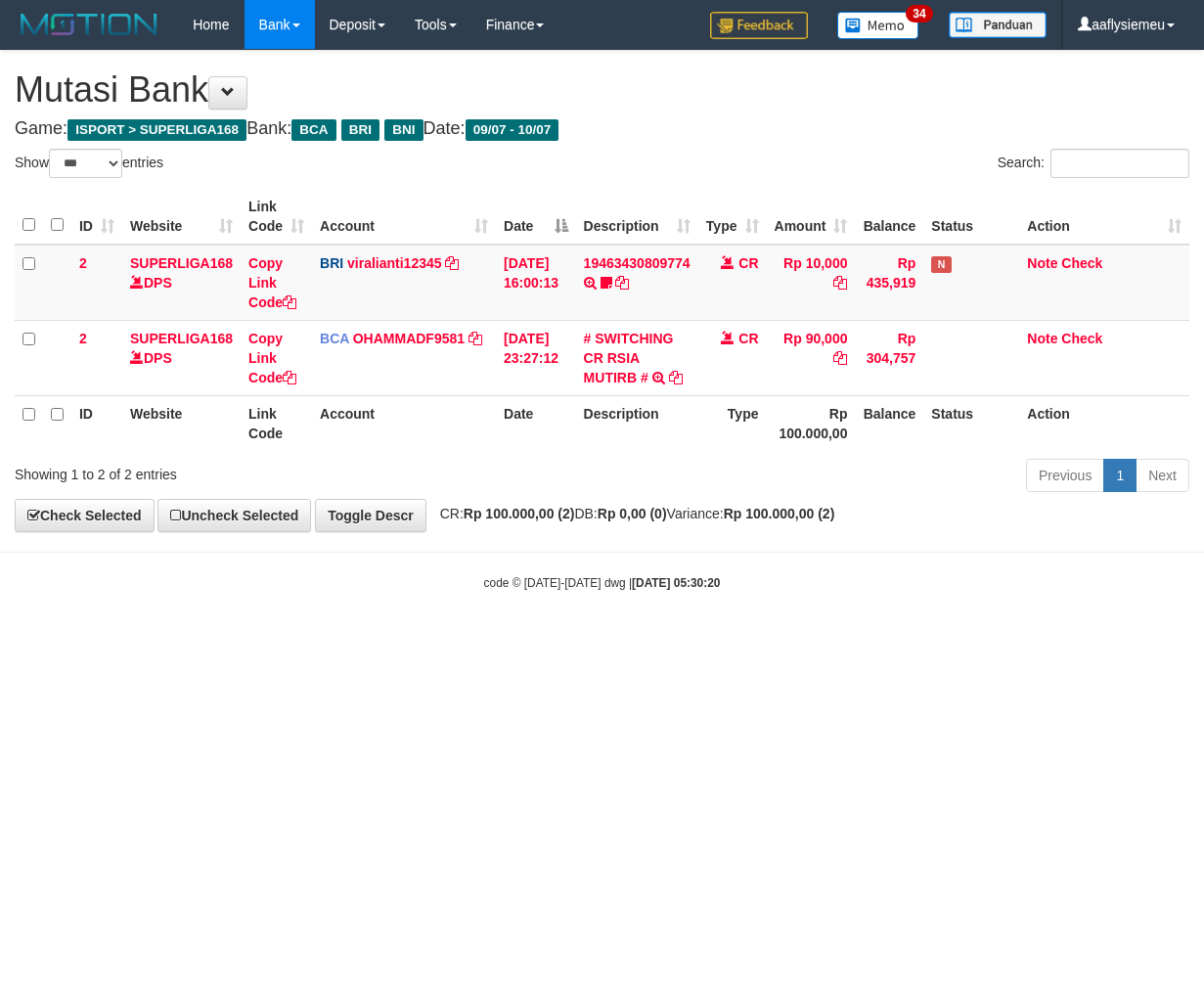 scroll, scrollTop: 0, scrollLeft: 0, axis: both 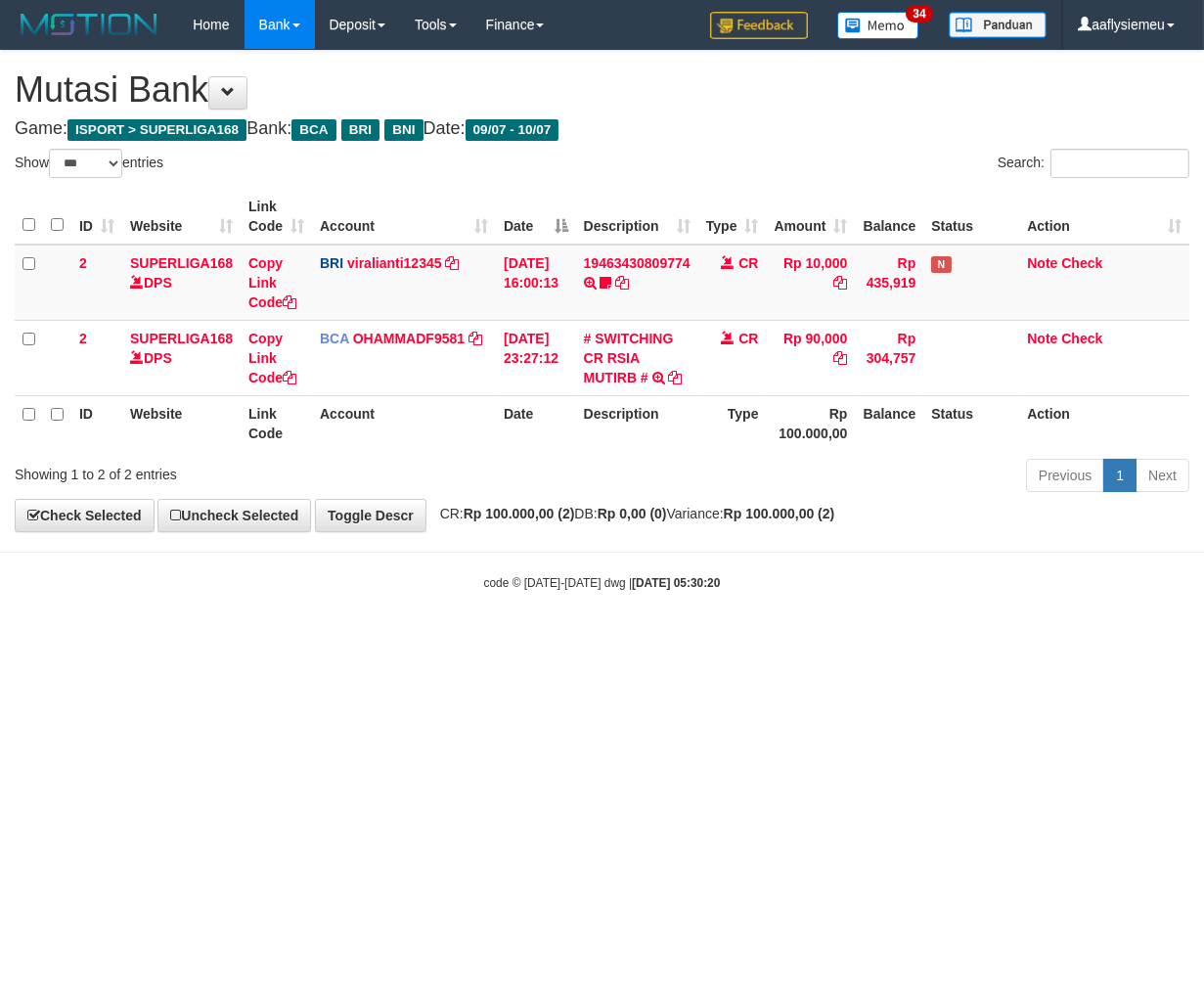 click on "Toggle navigation
Home
Bank
Account List
Load
By Website
Group
[ISPORT]													SUPERLIGA168
By Load Group (DPS)" at bounding box center [602, 320] 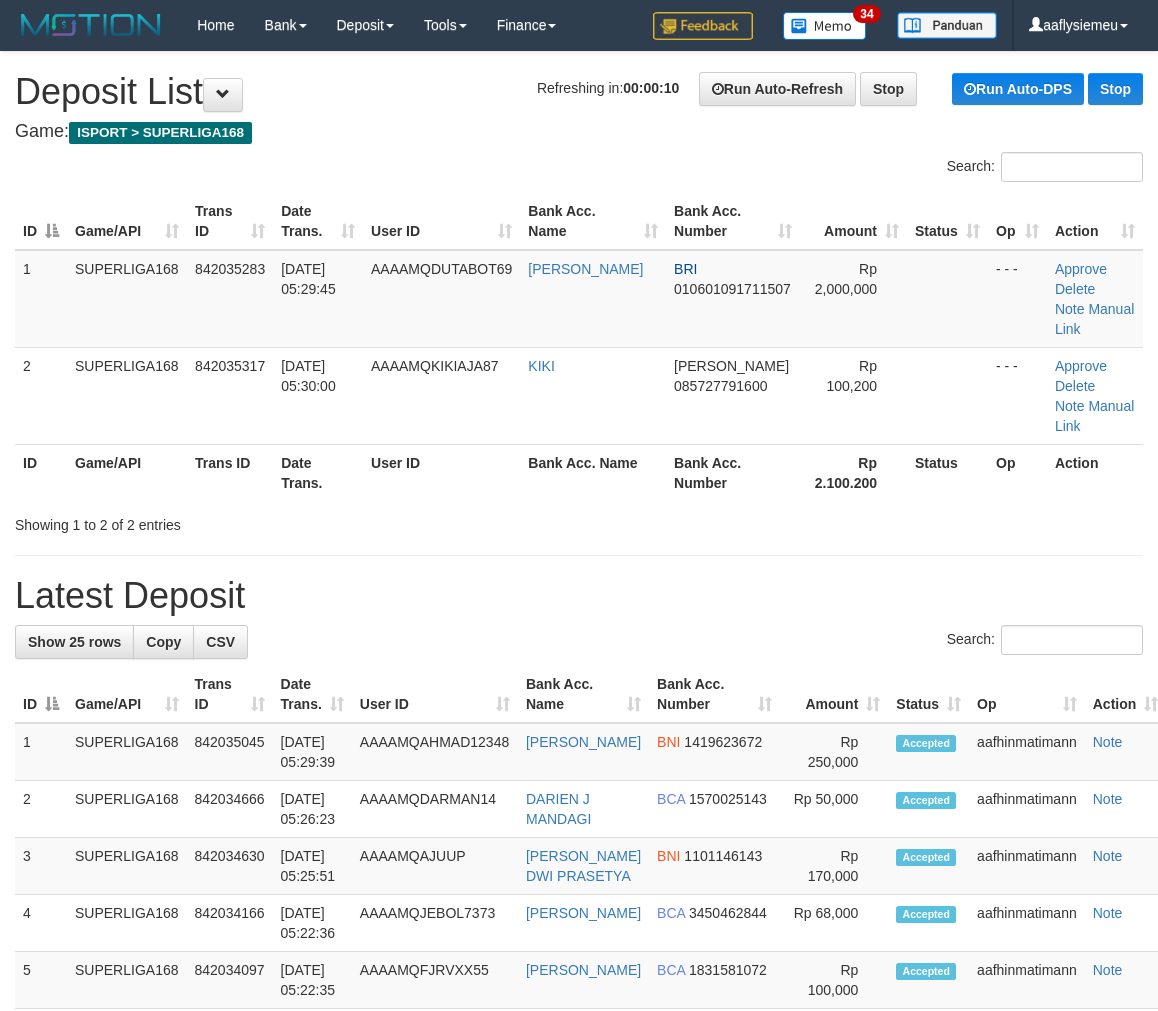 scroll, scrollTop: 0, scrollLeft: 0, axis: both 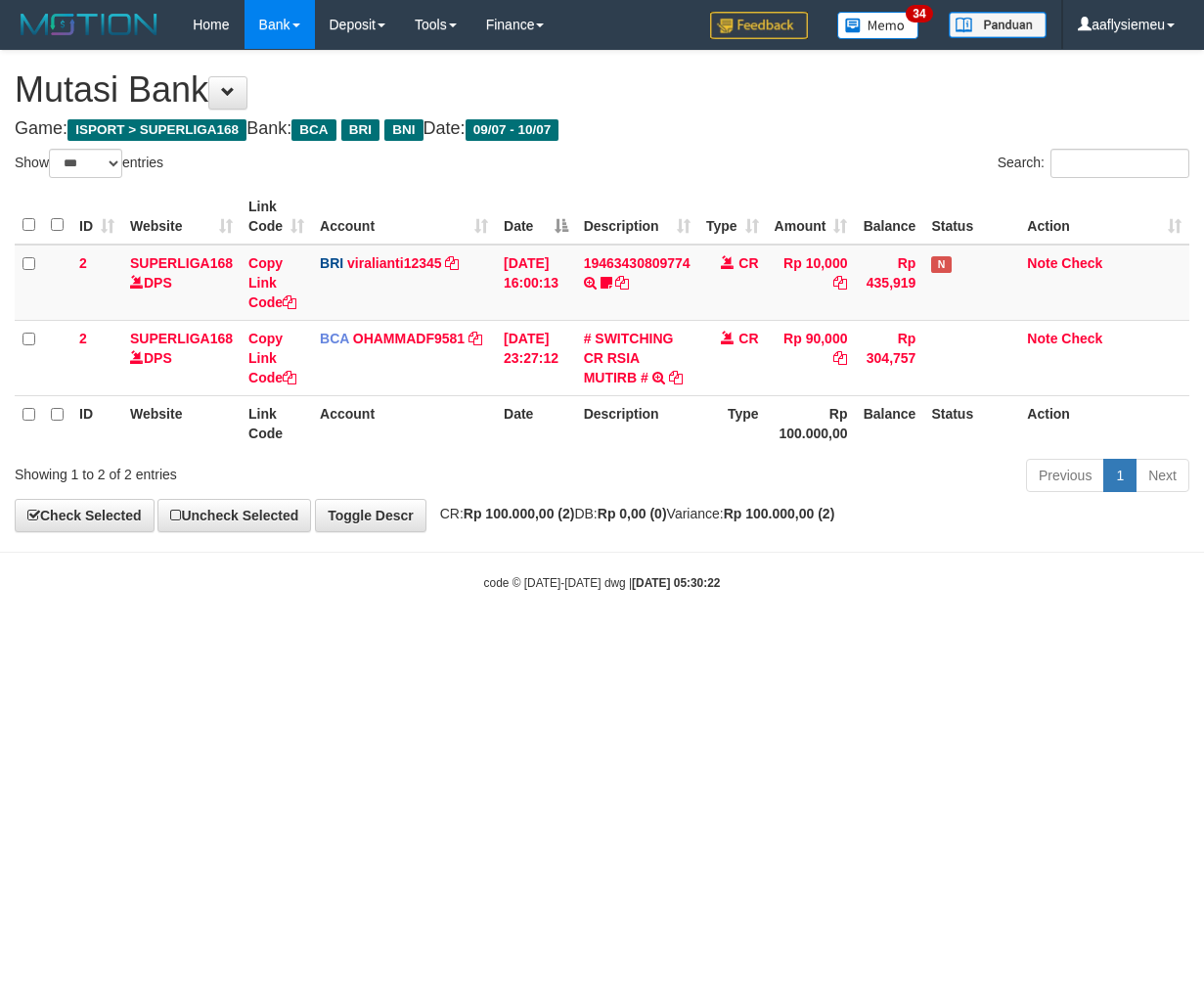 select on "***" 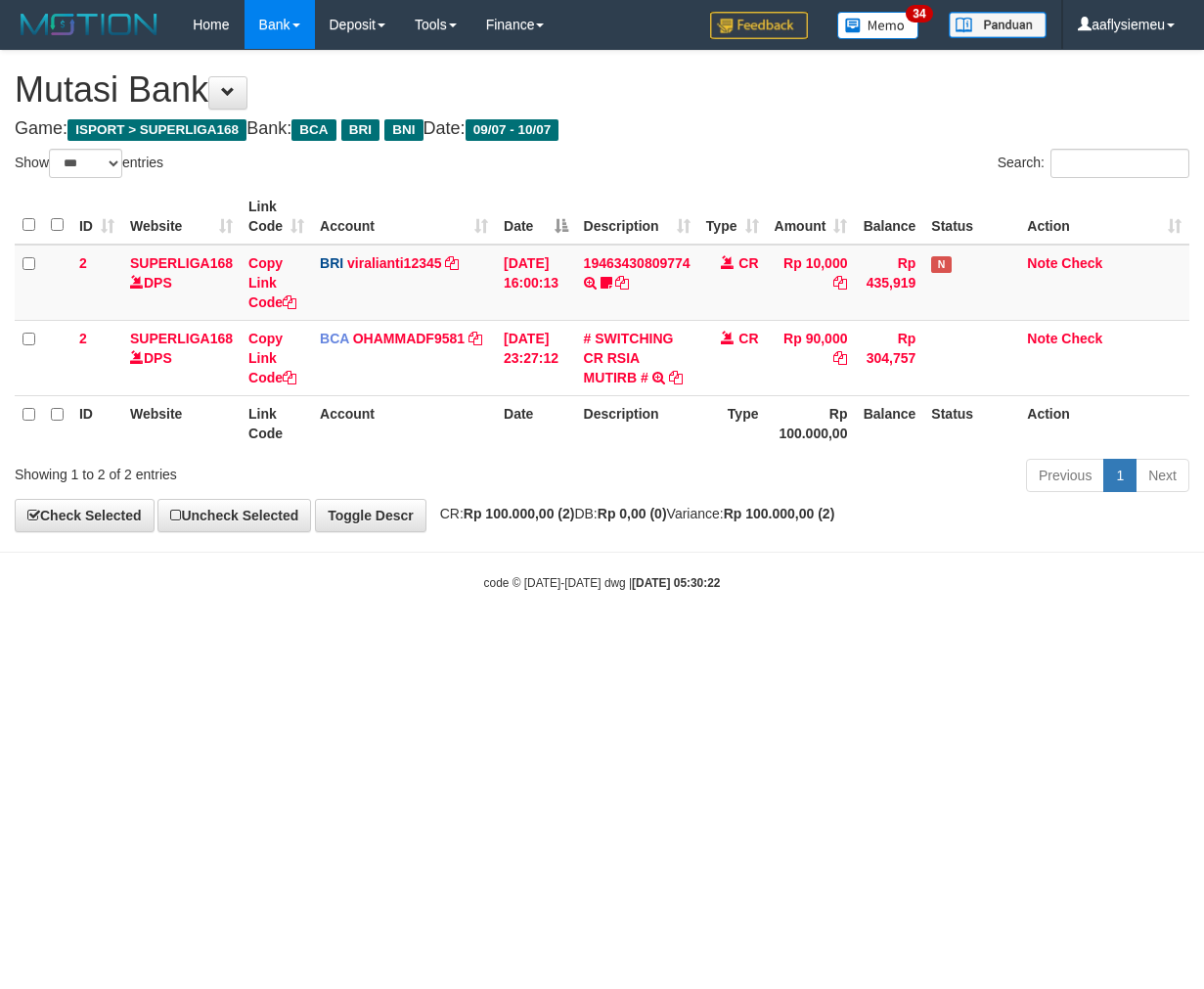 scroll, scrollTop: 0, scrollLeft: 0, axis: both 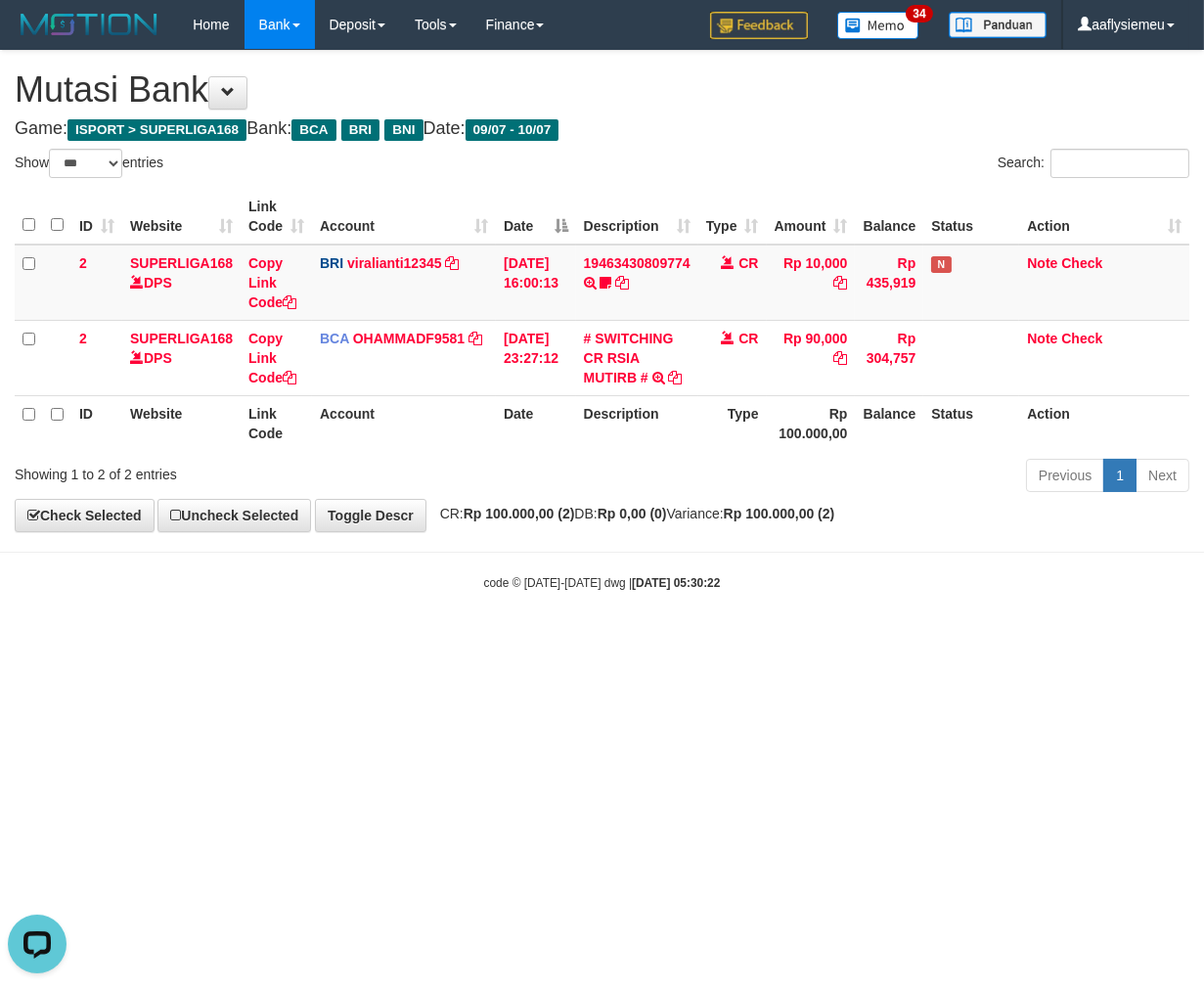 click on "**********" at bounding box center (602, 291) 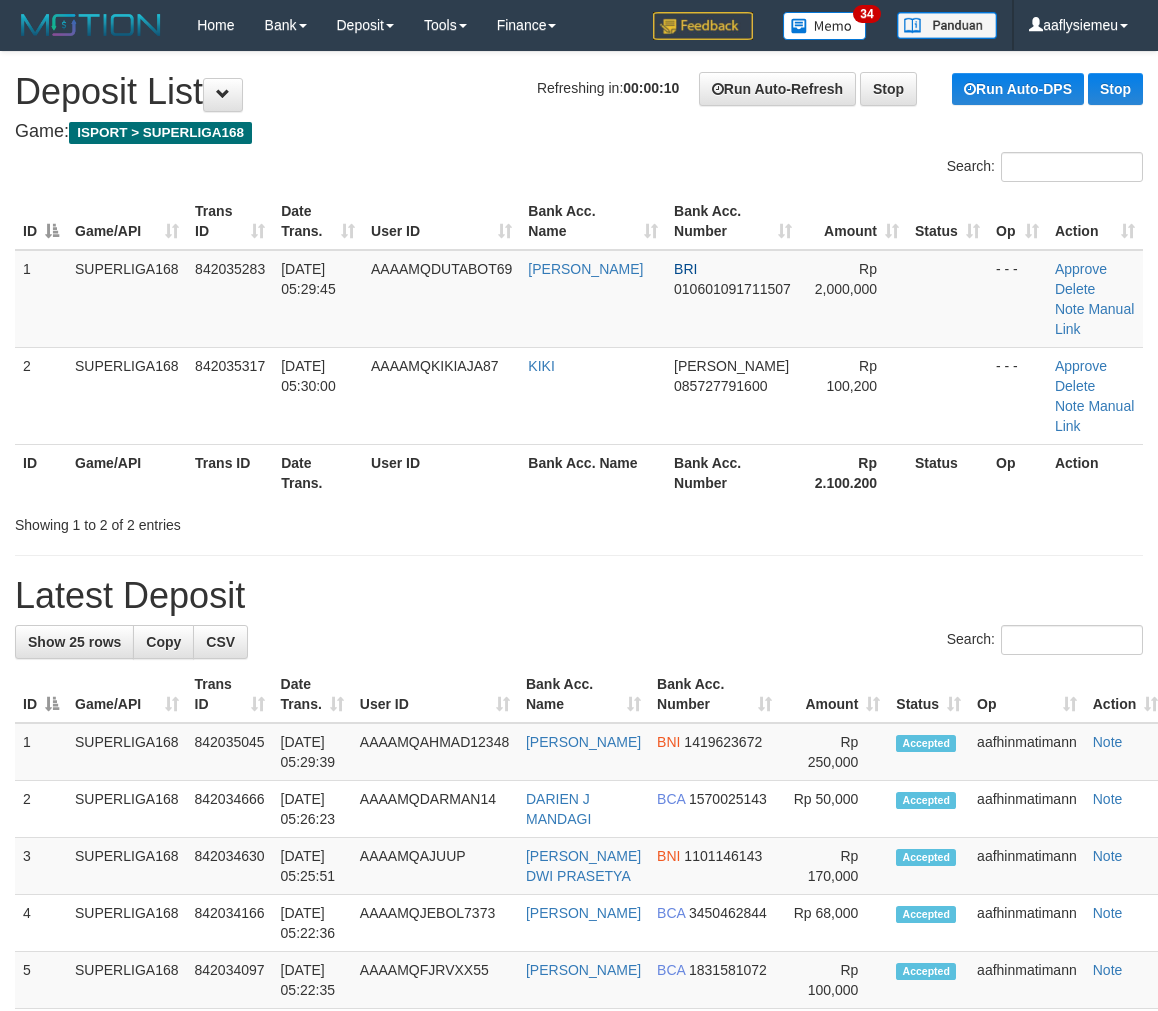 scroll, scrollTop: 0, scrollLeft: 0, axis: both 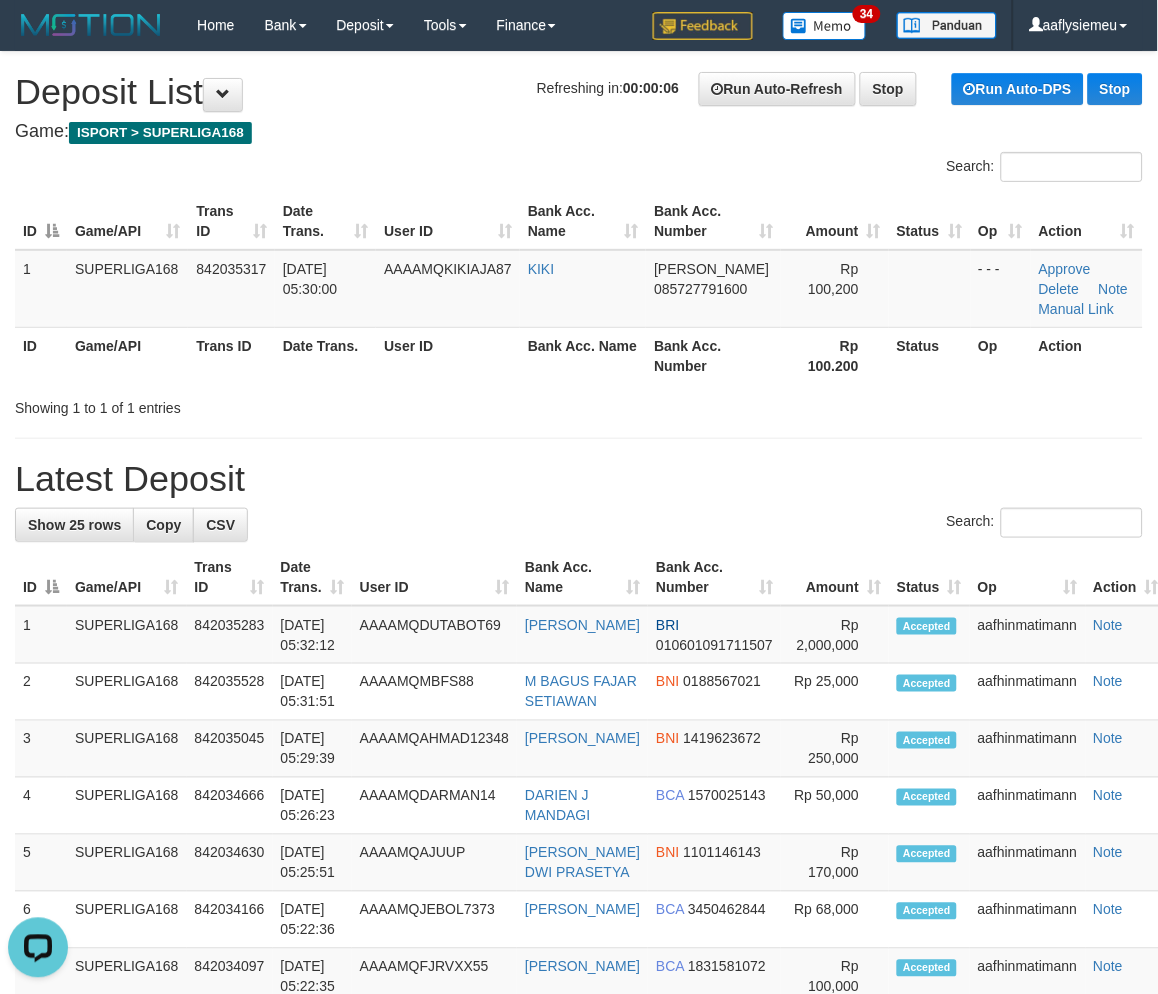 click on "Latest Deposit" at bounding box center (579, 479) 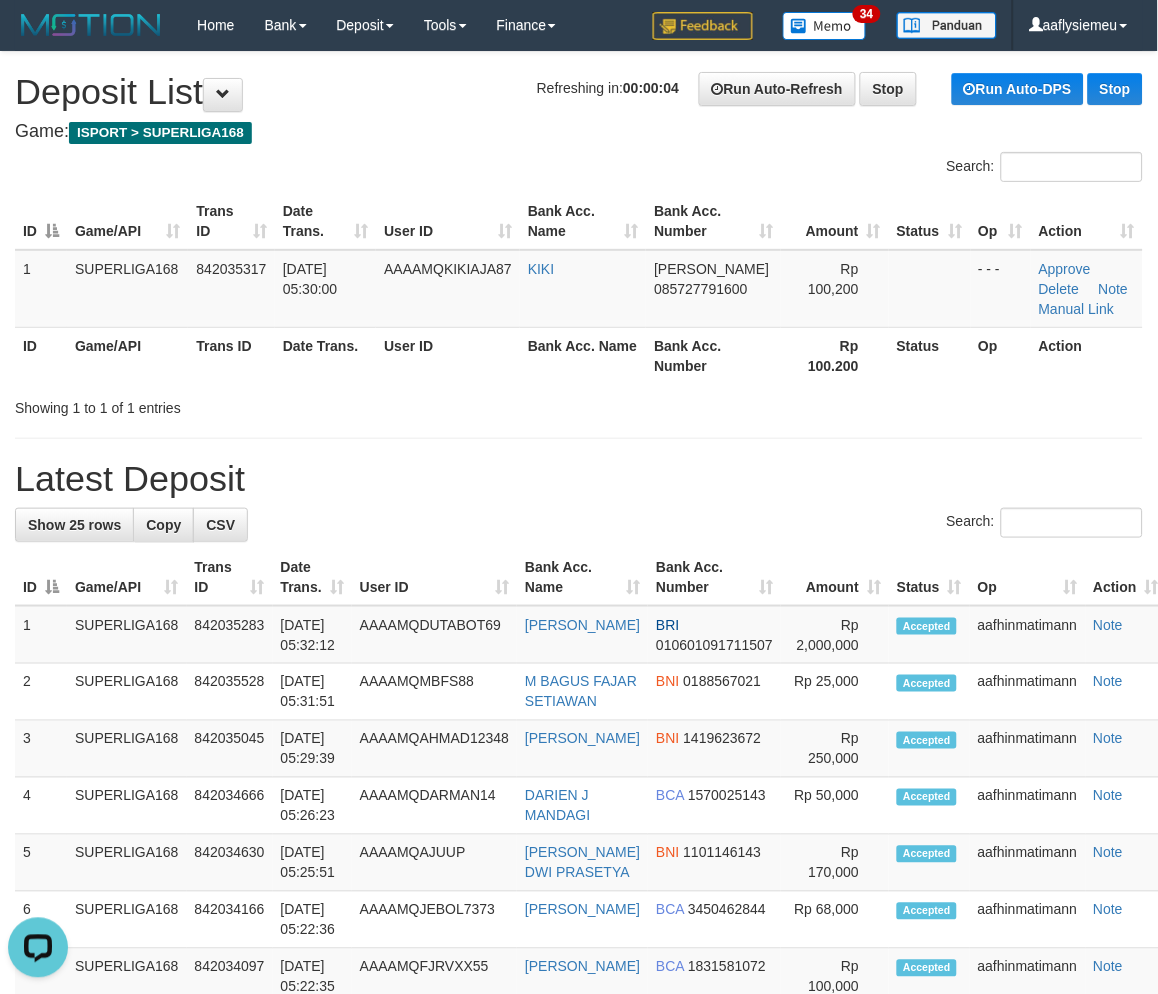 drag, startPoint x: 588, startPoint y: 413, endPoint x: 0, endPoint y: 578, distance: 610.71185 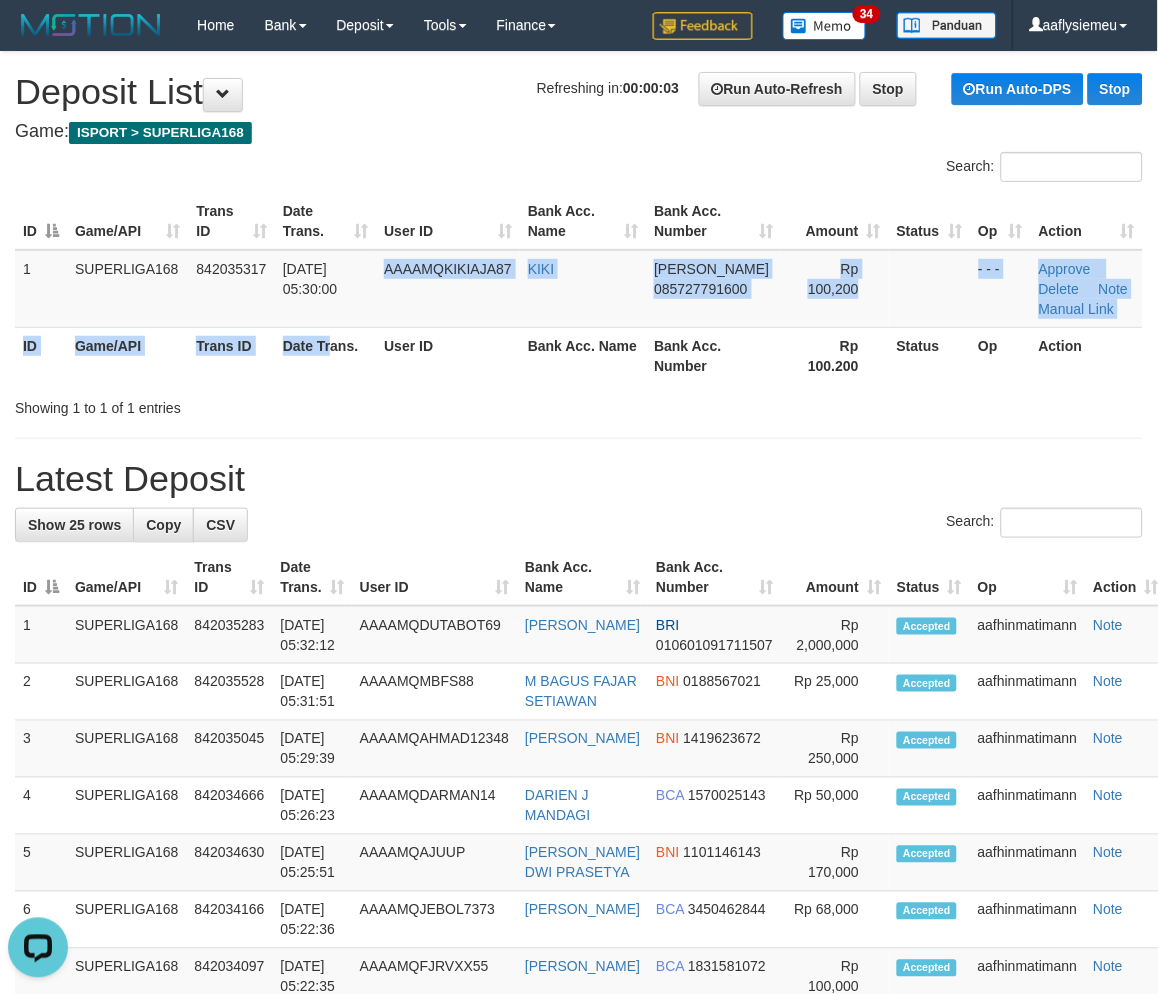 drag, startPoint x: 338, startPoint y: 324, endPoint x: 15, endPoint y: 428, distance: 339.33023 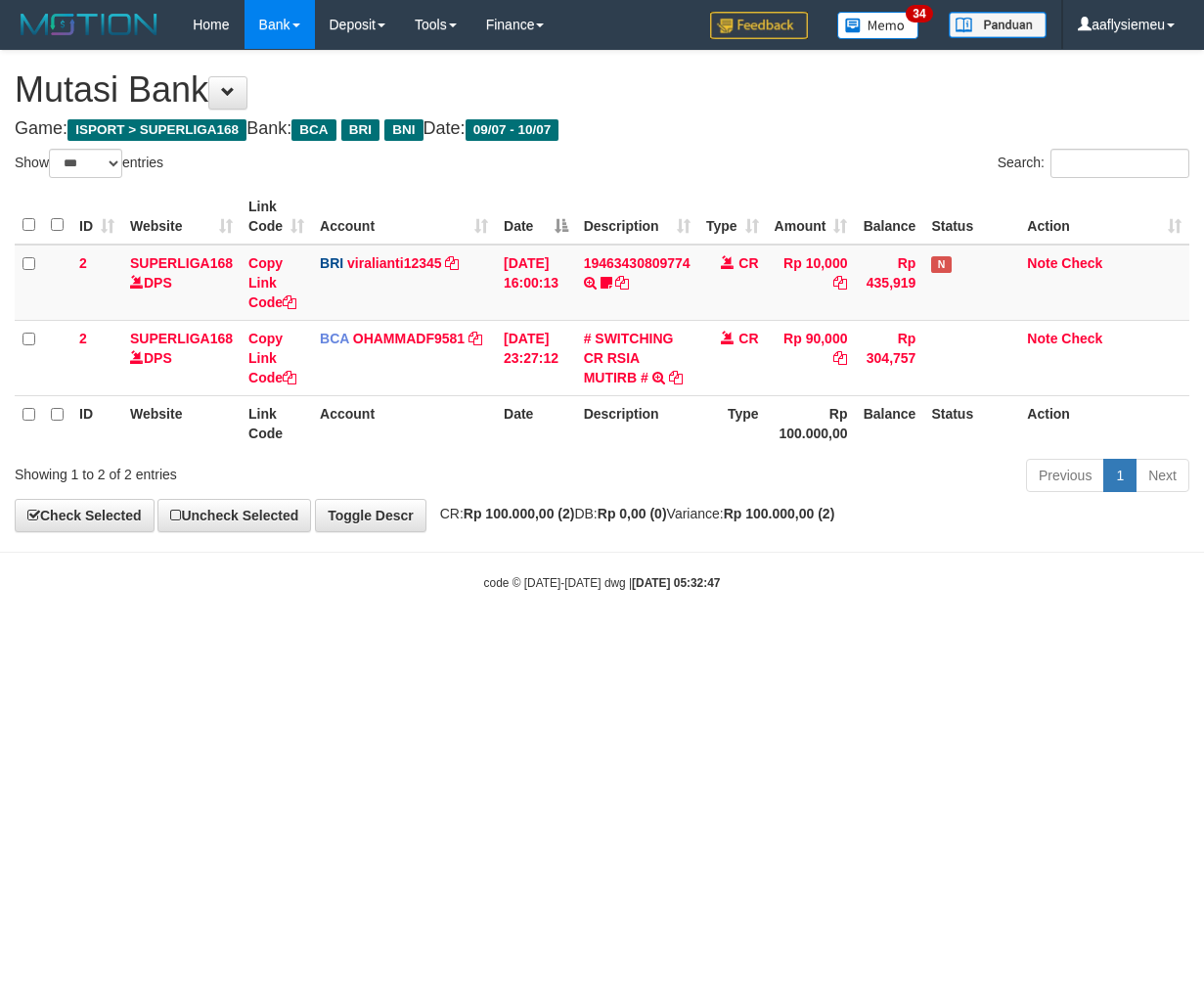 select on "***" 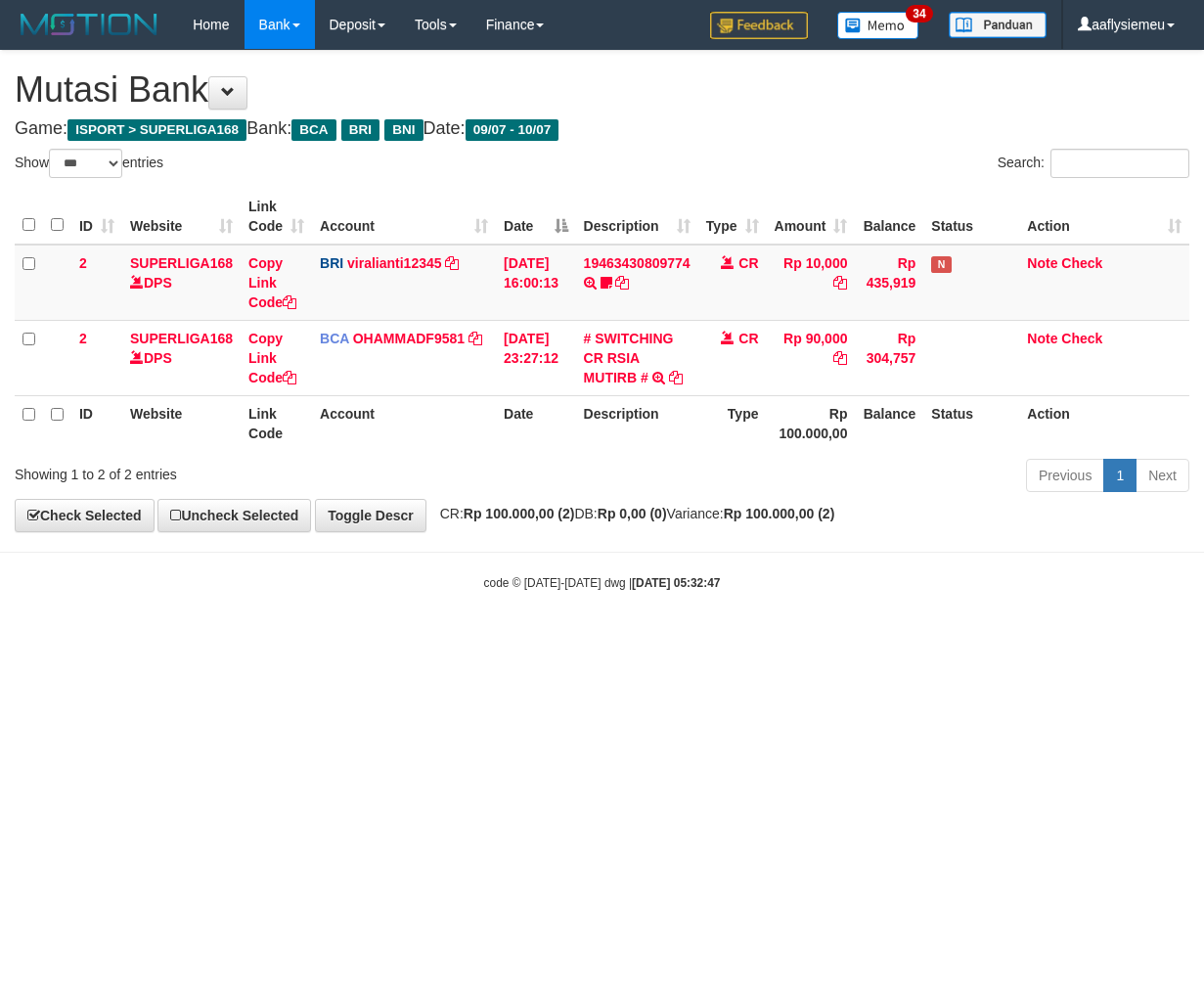 scroll, scrollTop: 0, scrollLeft: 0, axis: both 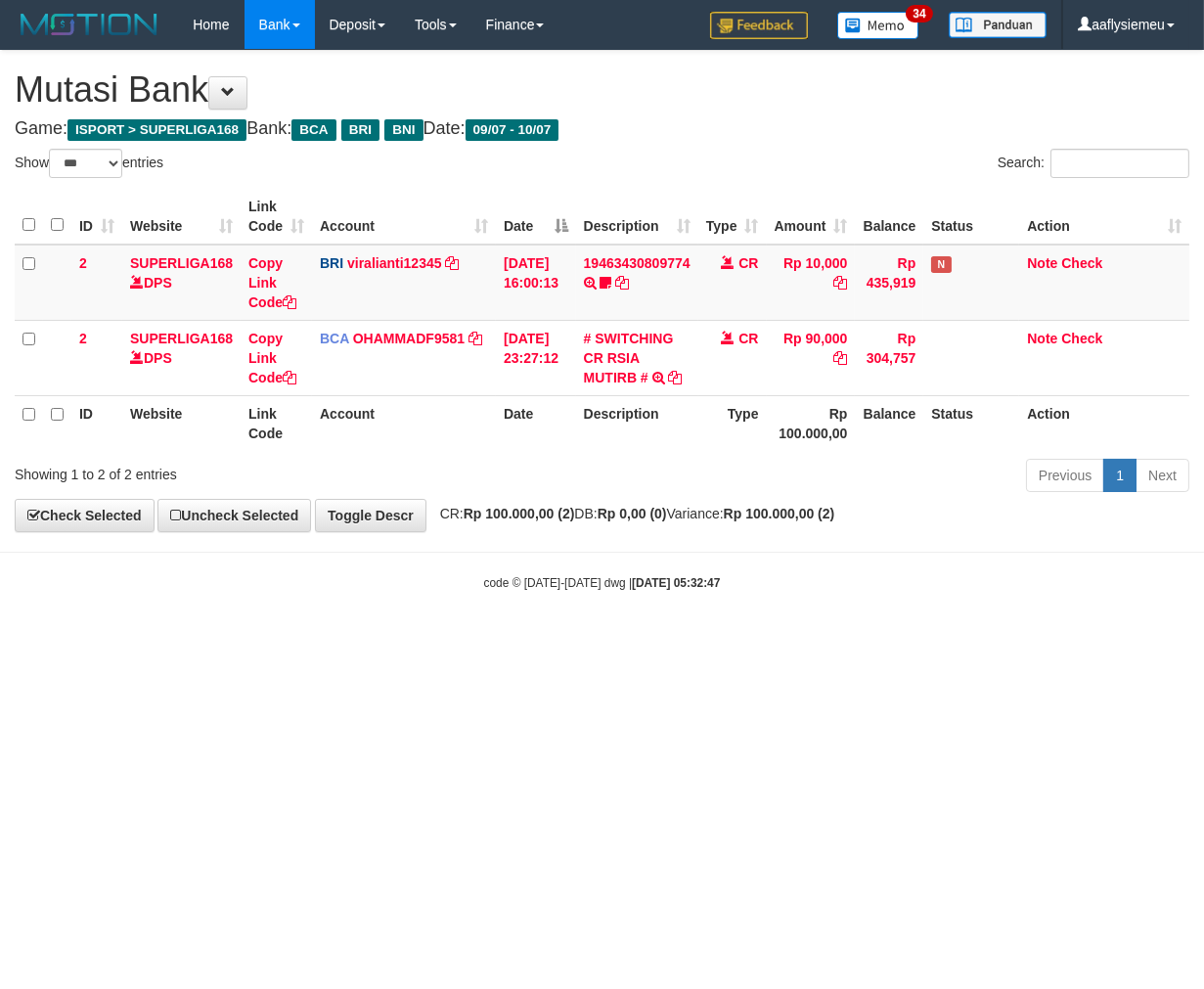 click on "Toggle navigation
Home
Bank
Account List
Load
By Website
Group
[ISPORT]													SUPERLIGA168
By Load Group (DPS)" at bounding box center (602, 320) 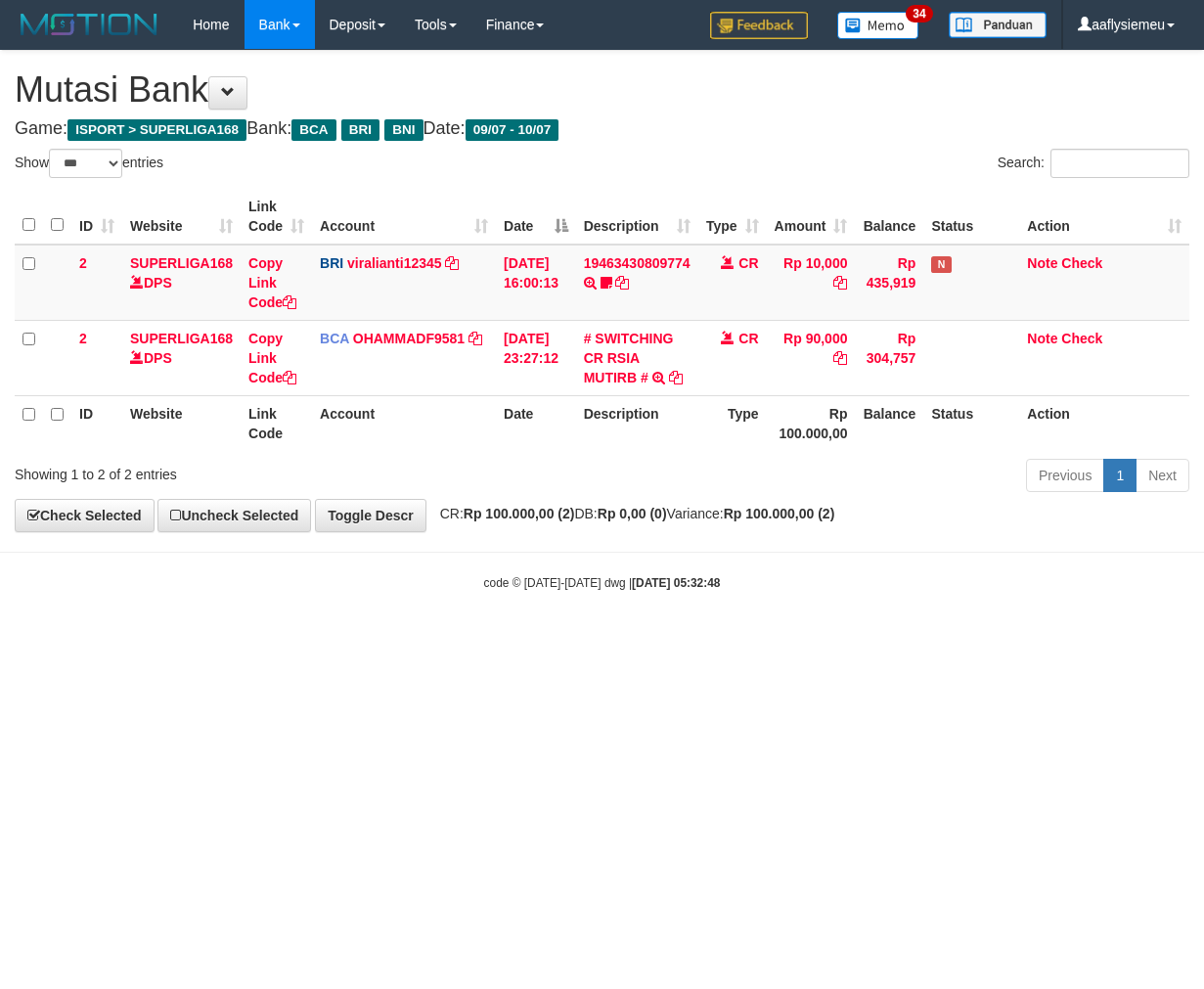 select on "***" 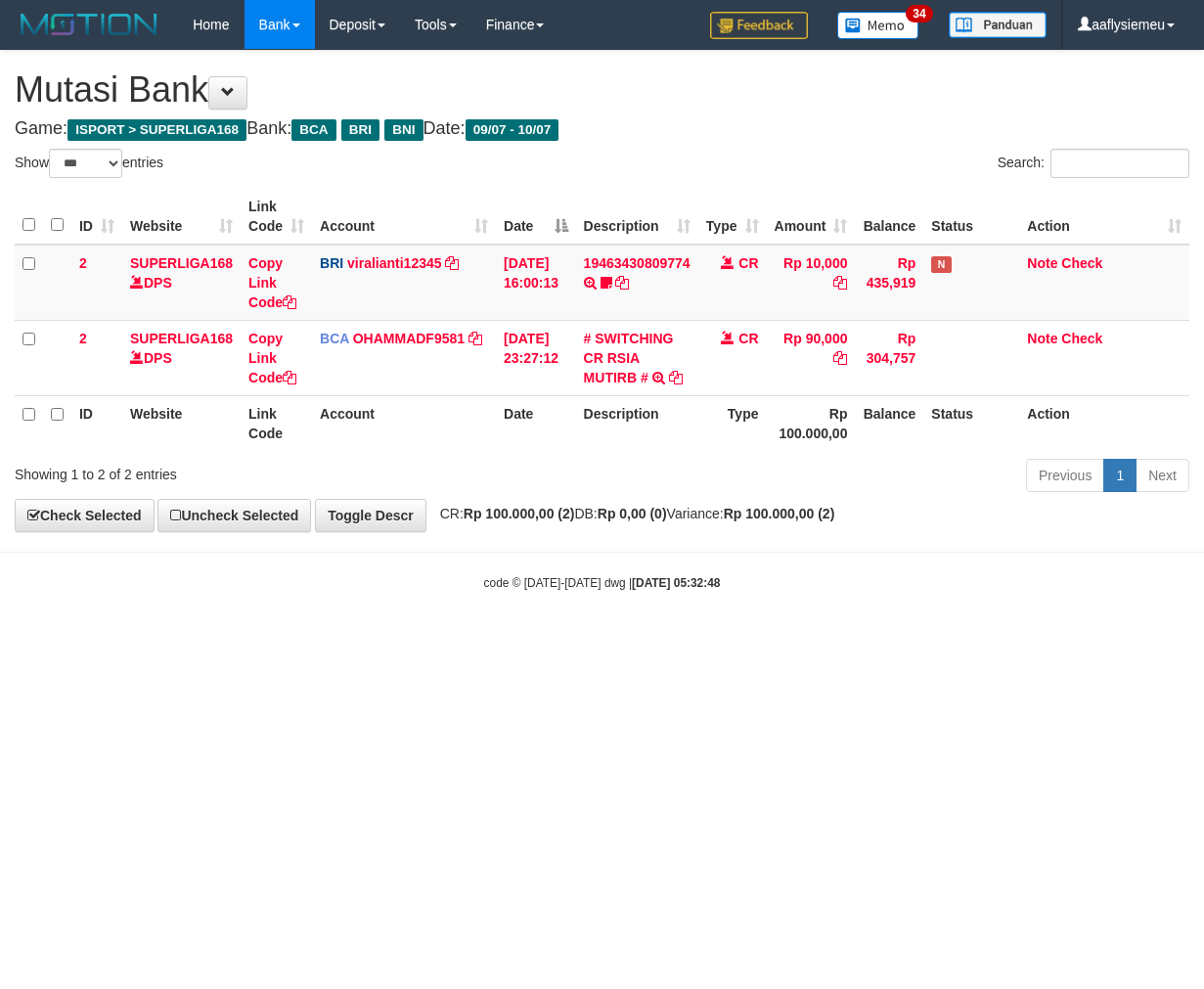 scroll, scrollTop: 0, scrollLeft: 0, axis: both 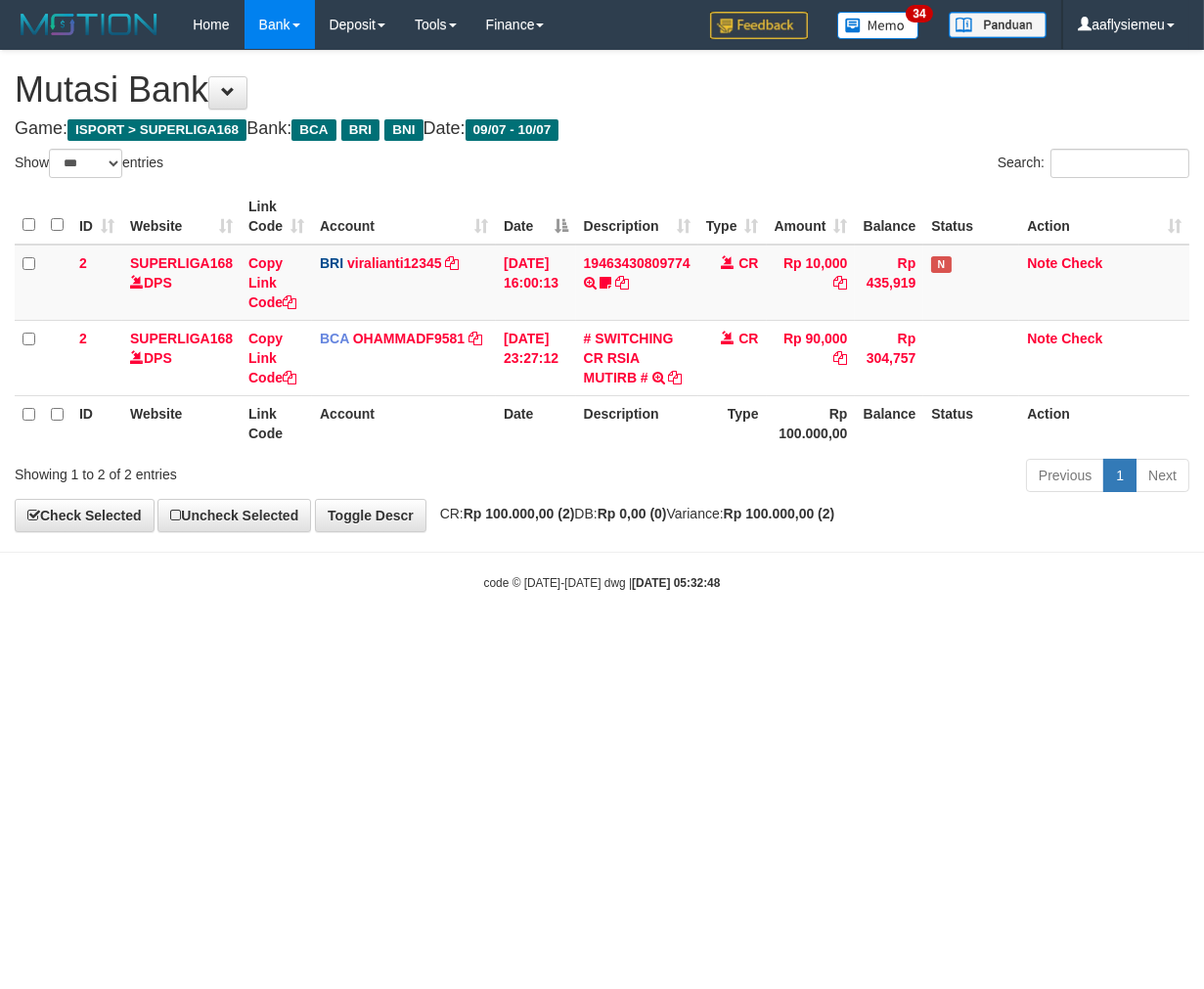 drag, startPoint x: 688, startPoint y: 656, endPoint x: 1195, endPoint y: 538, distance: 520.5507 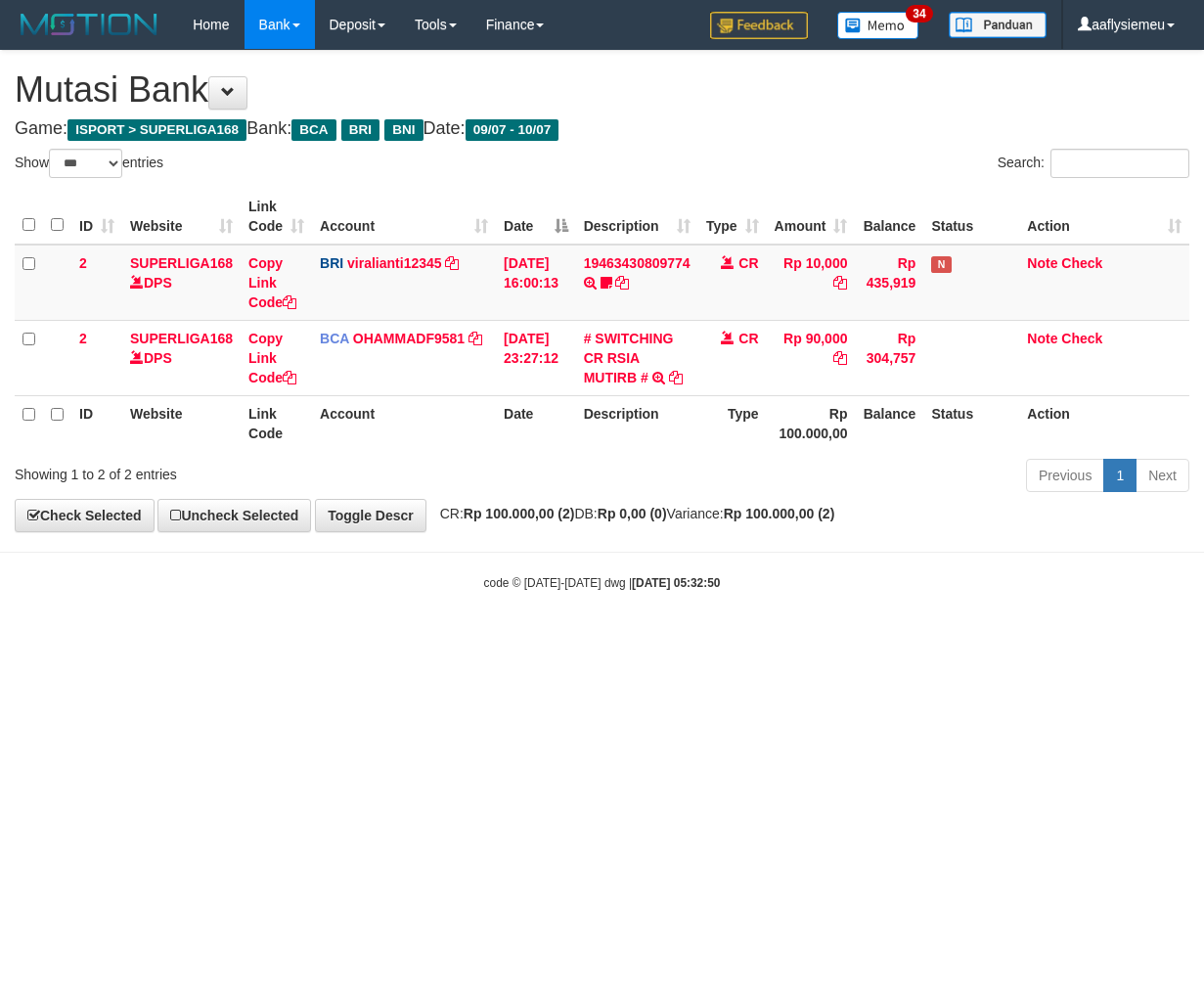 select on "***" 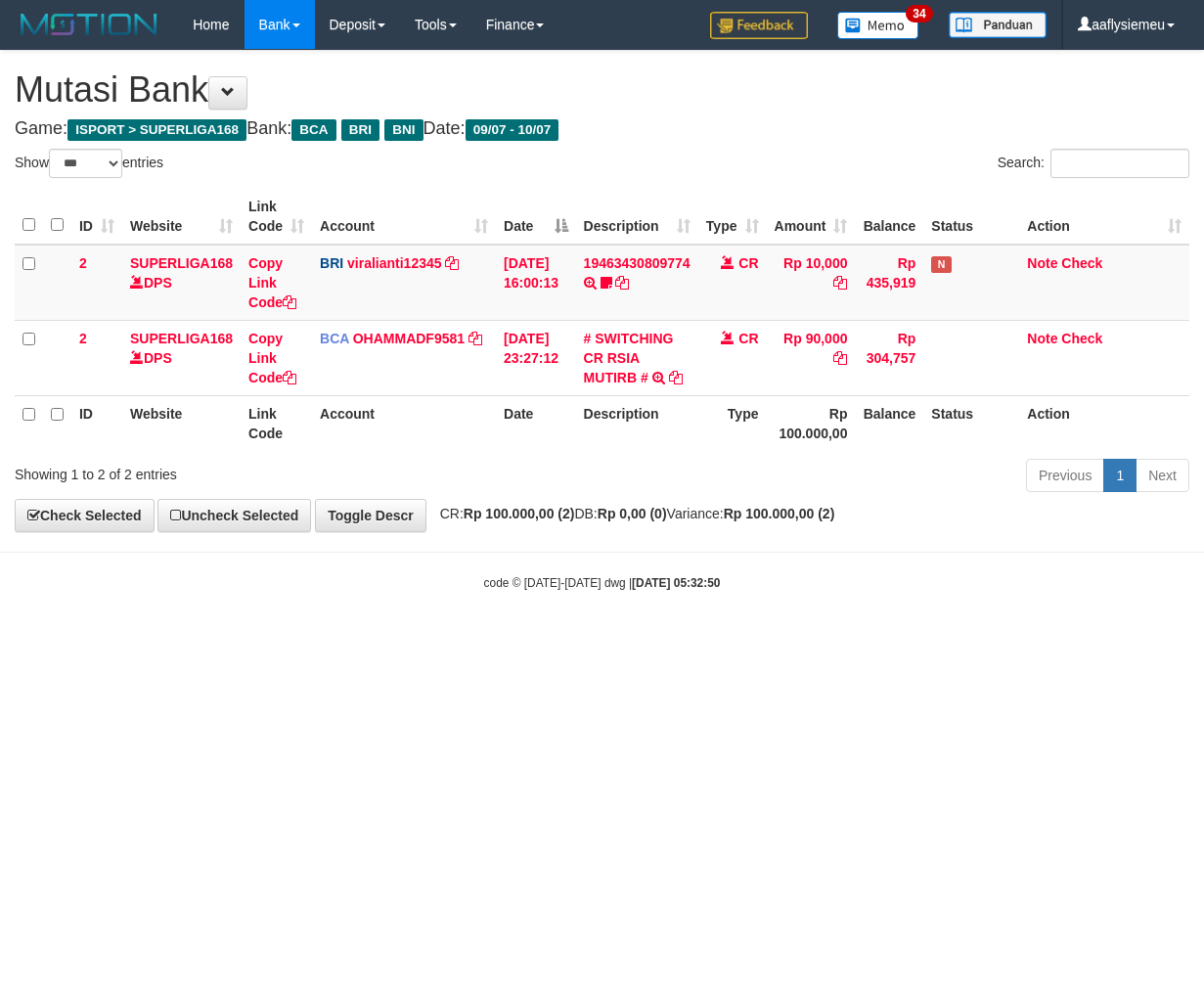 scroll, scrollTop: 0, scrollLeft: 0, axis: both 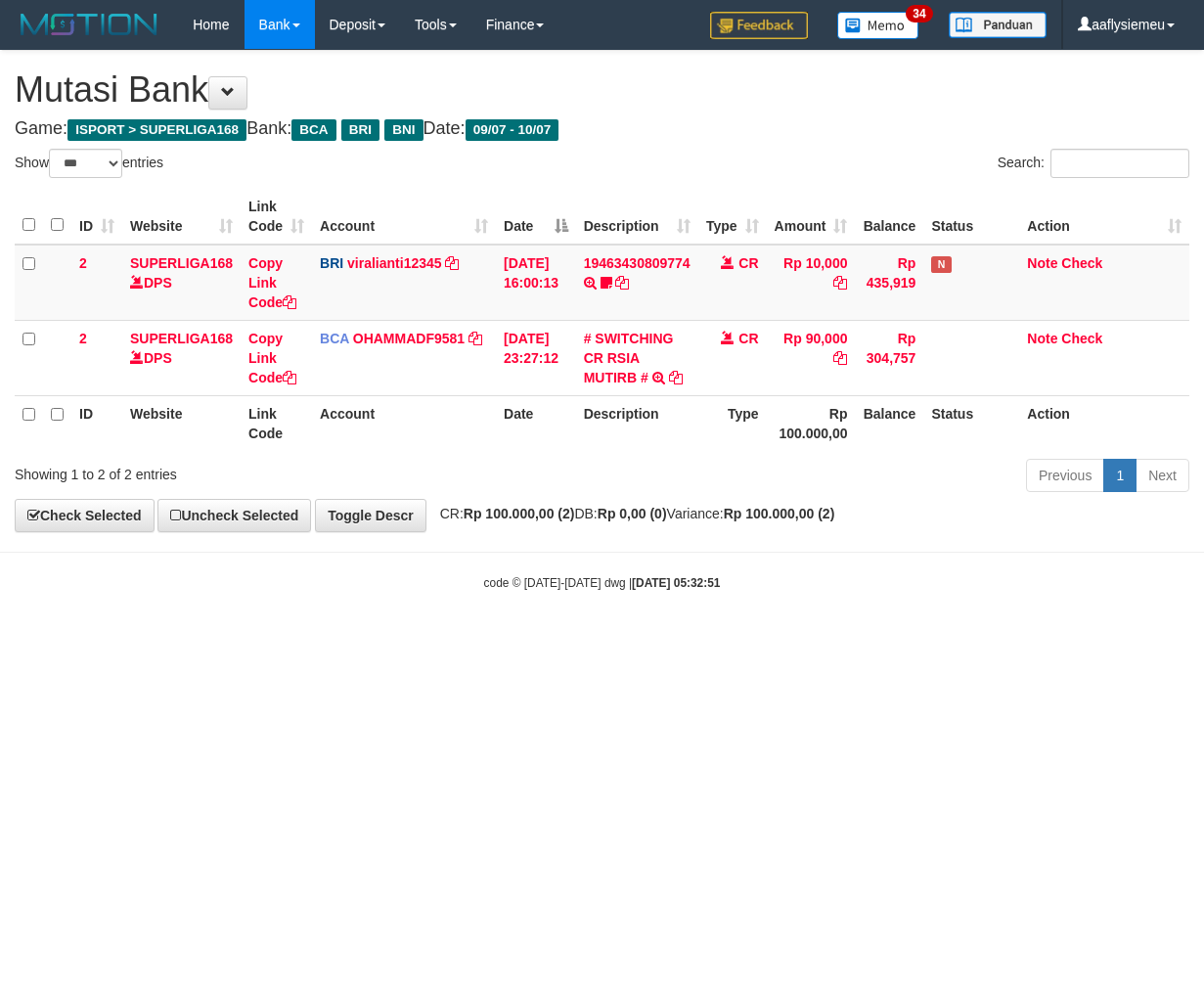 select on "***" 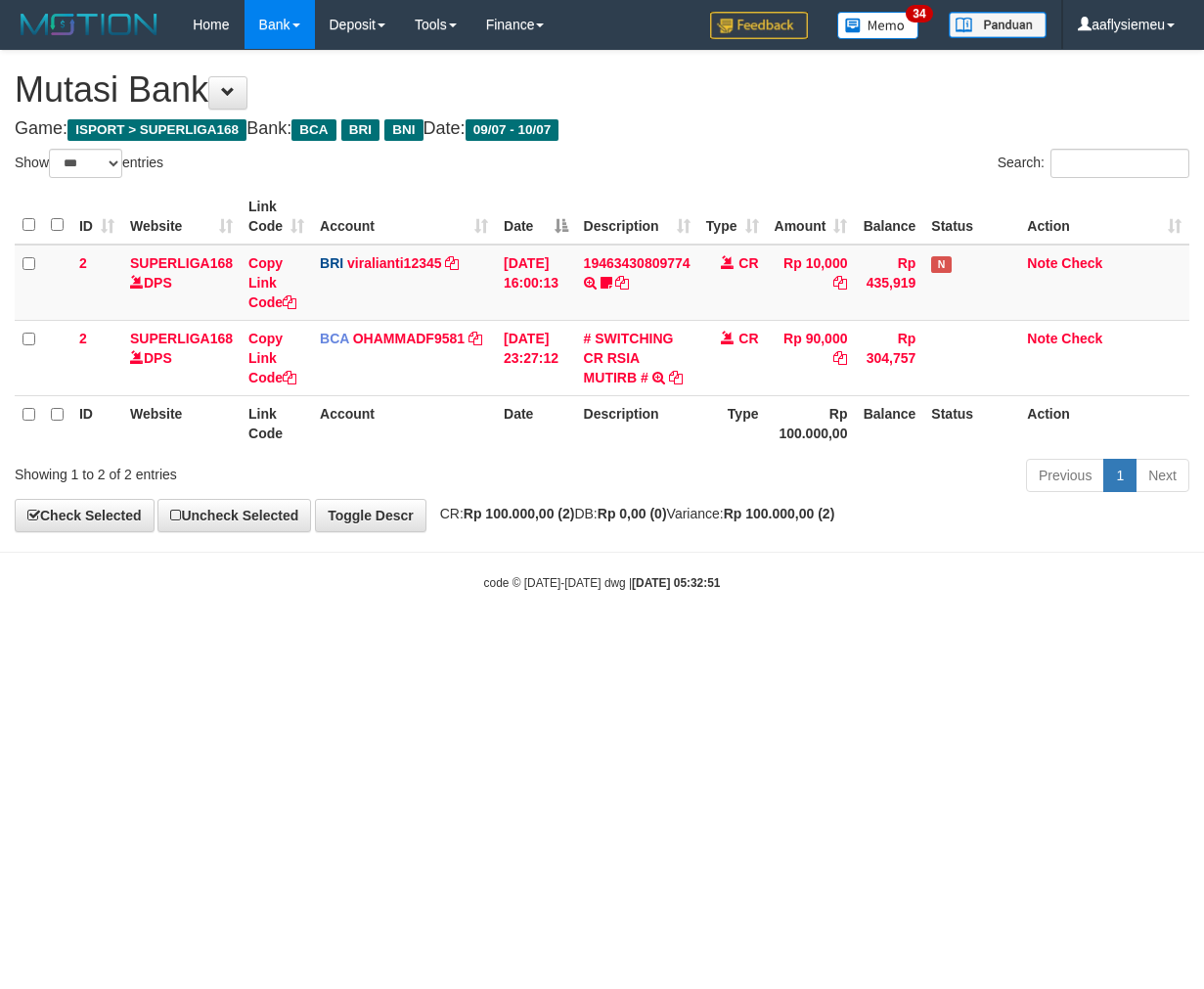 scroll, scrollTop: 0, scrollLeft: 0, axis: both 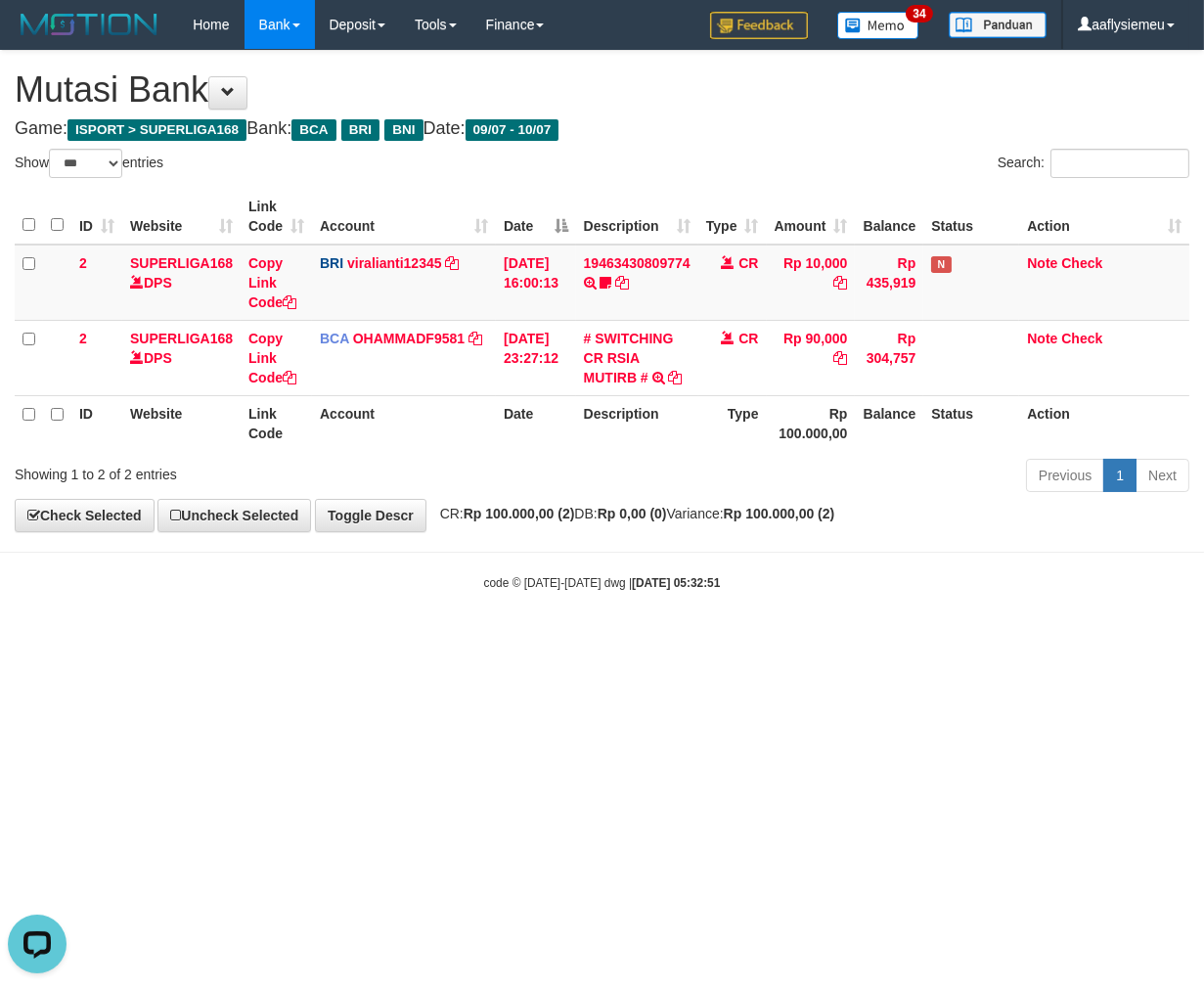 drag, startPoint x: 719, startPoint y: 109, endPoint x: 770, endPoint y: 677, distance: 570.285 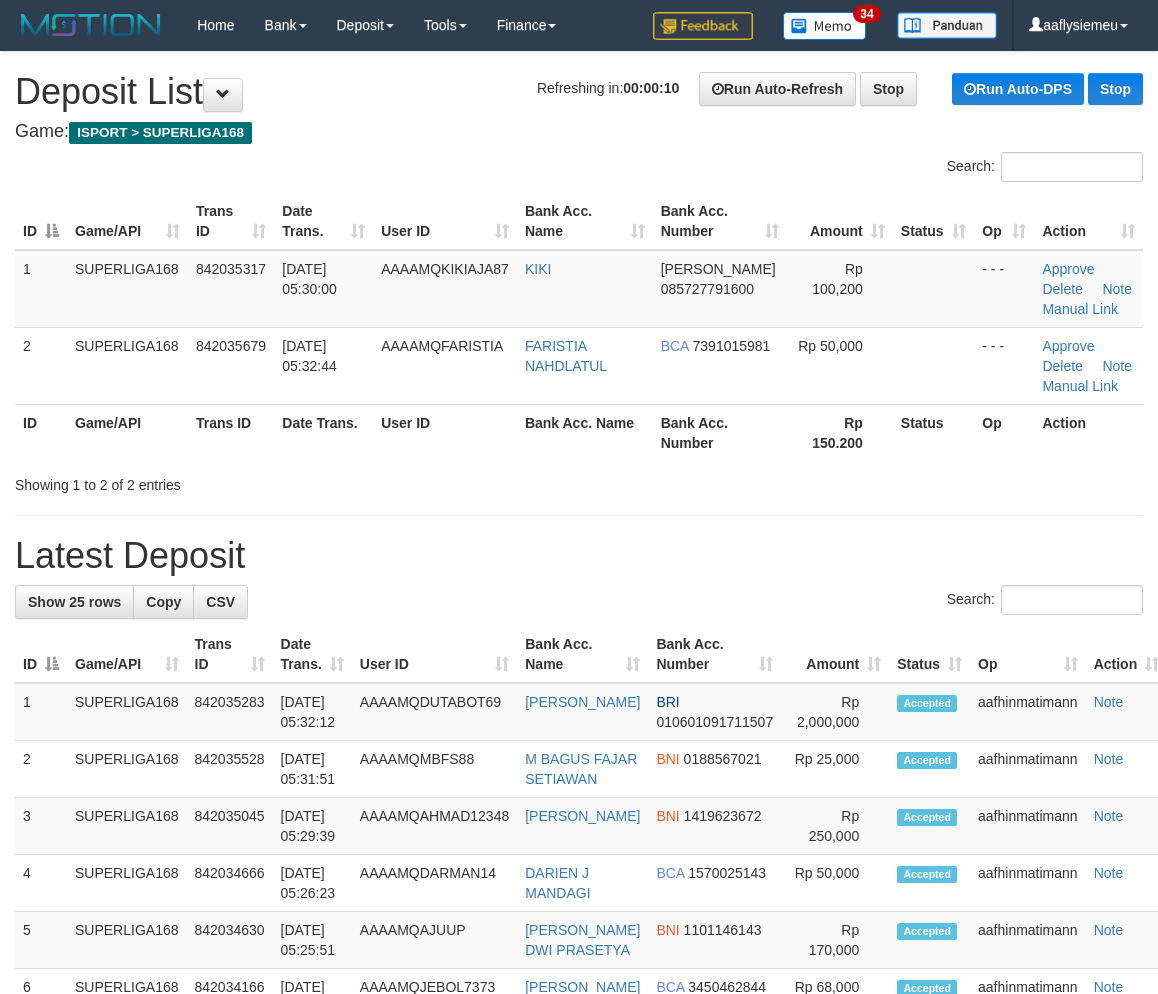 scroll, scrollTop: 0, scrollLeft: 0, axis: both 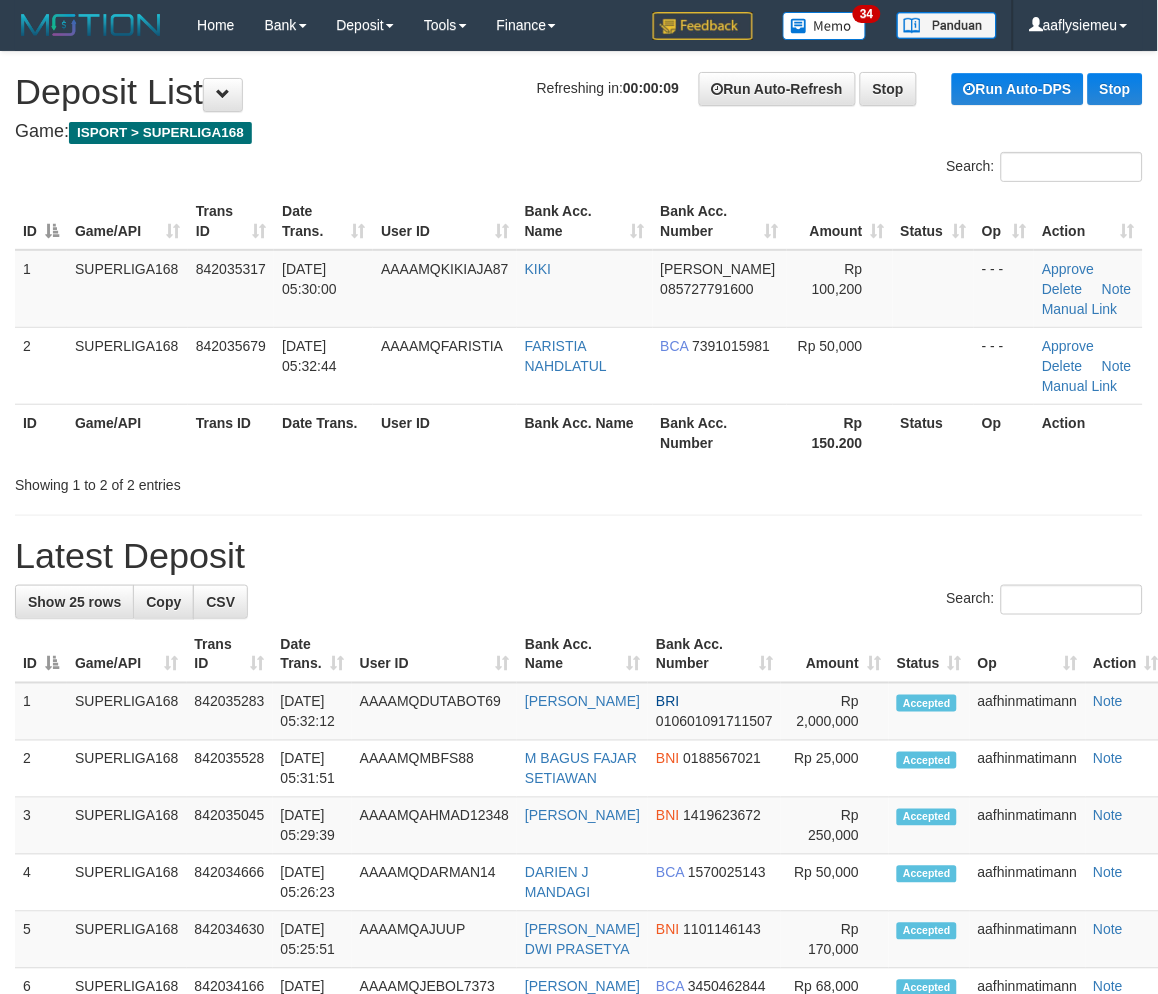 drag, startPoint x: 337, startPoint y: 472, endPoint x: 20, endPoint y: 582, distance: 335.54285 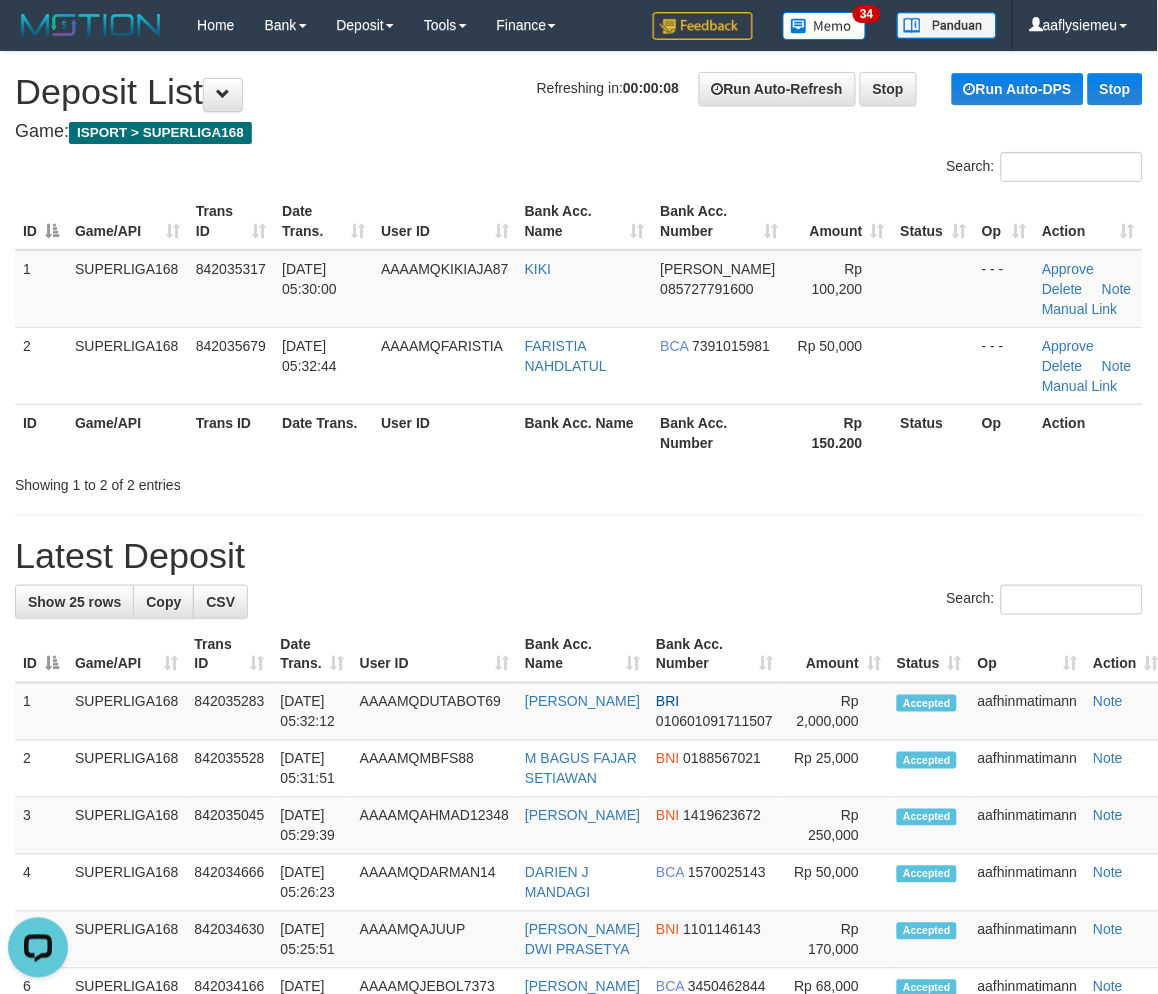 scroll, scrollTop: 0, scrollLeft: 0, axis: both 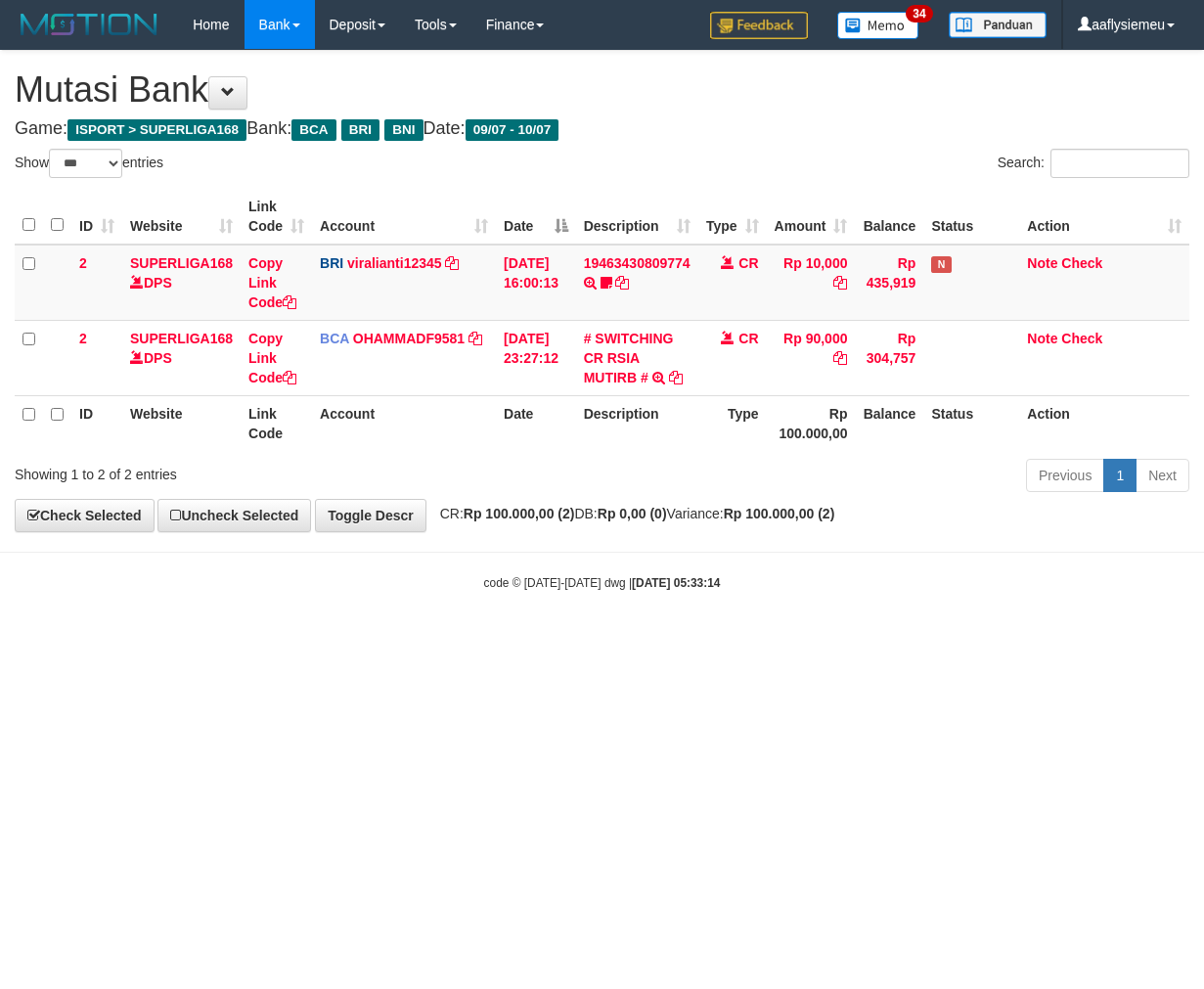 select on "***" 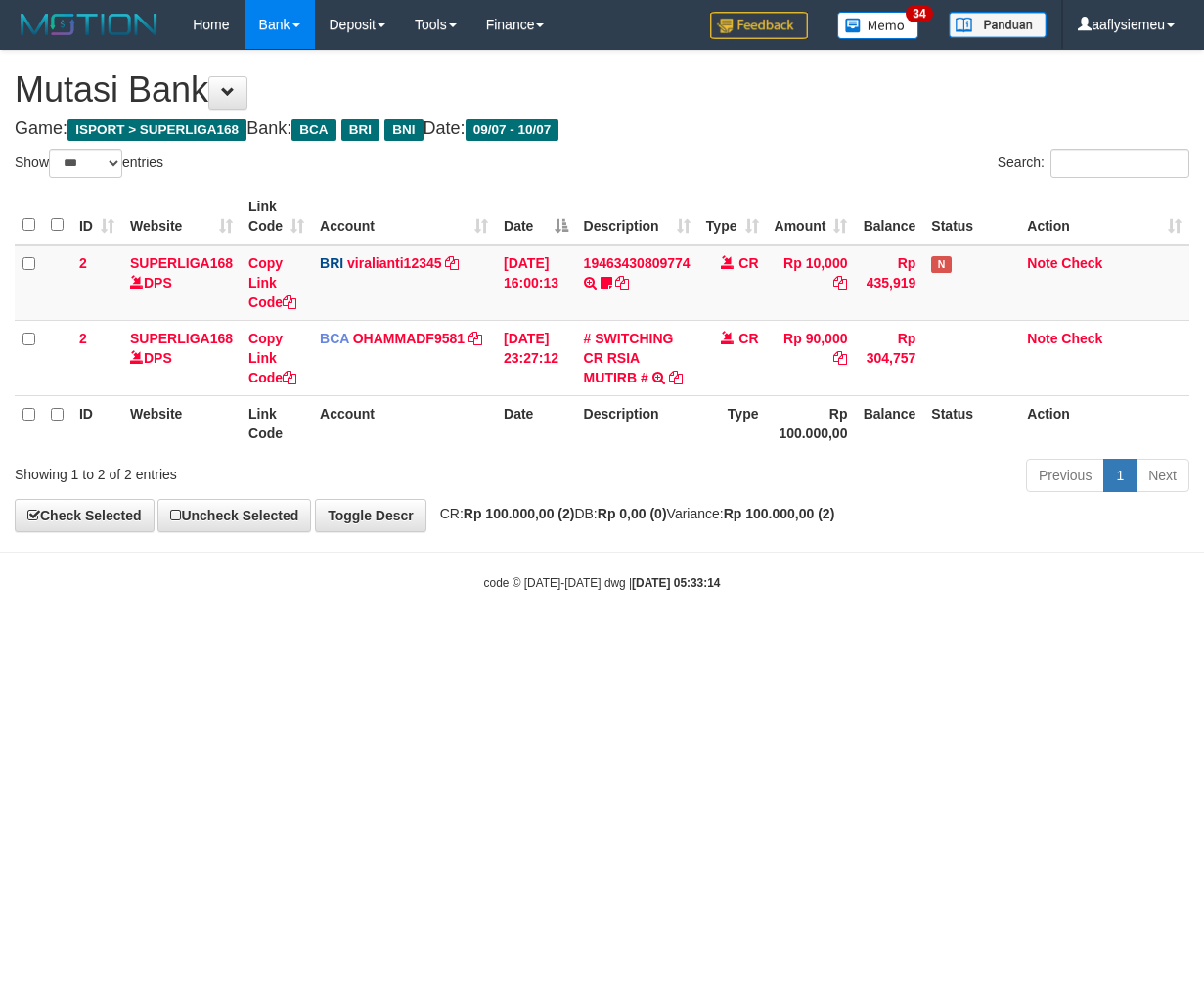 scroll, scrollTop: 0, scrollLeft: 0, axis: both 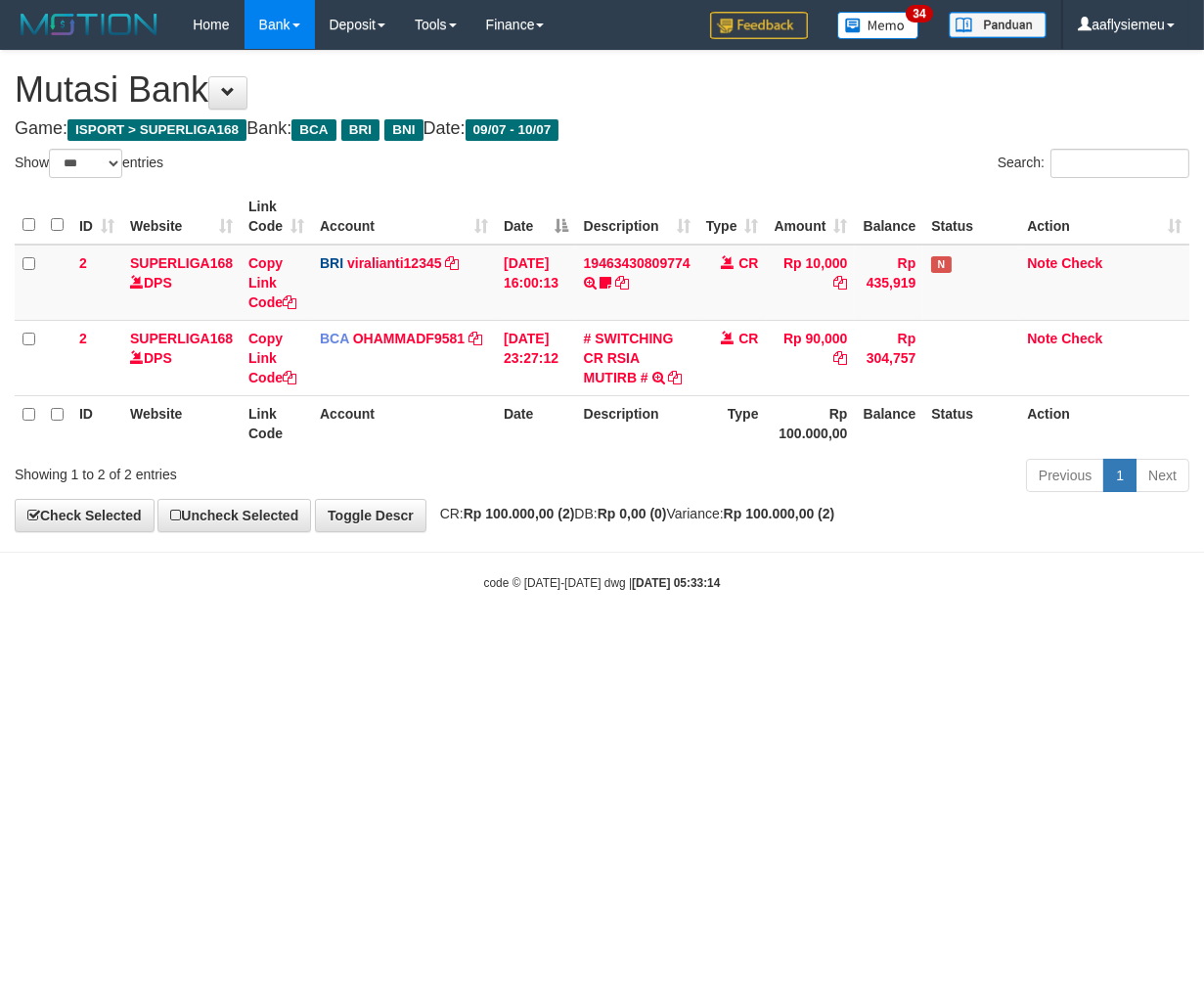 click on "Toggle navigation
Home
Bank
Account List
Load
By Website
Group
[ISPORT]													SUPERLIGA168
By Load Group (DPS)" at bounding box center (602, 320) 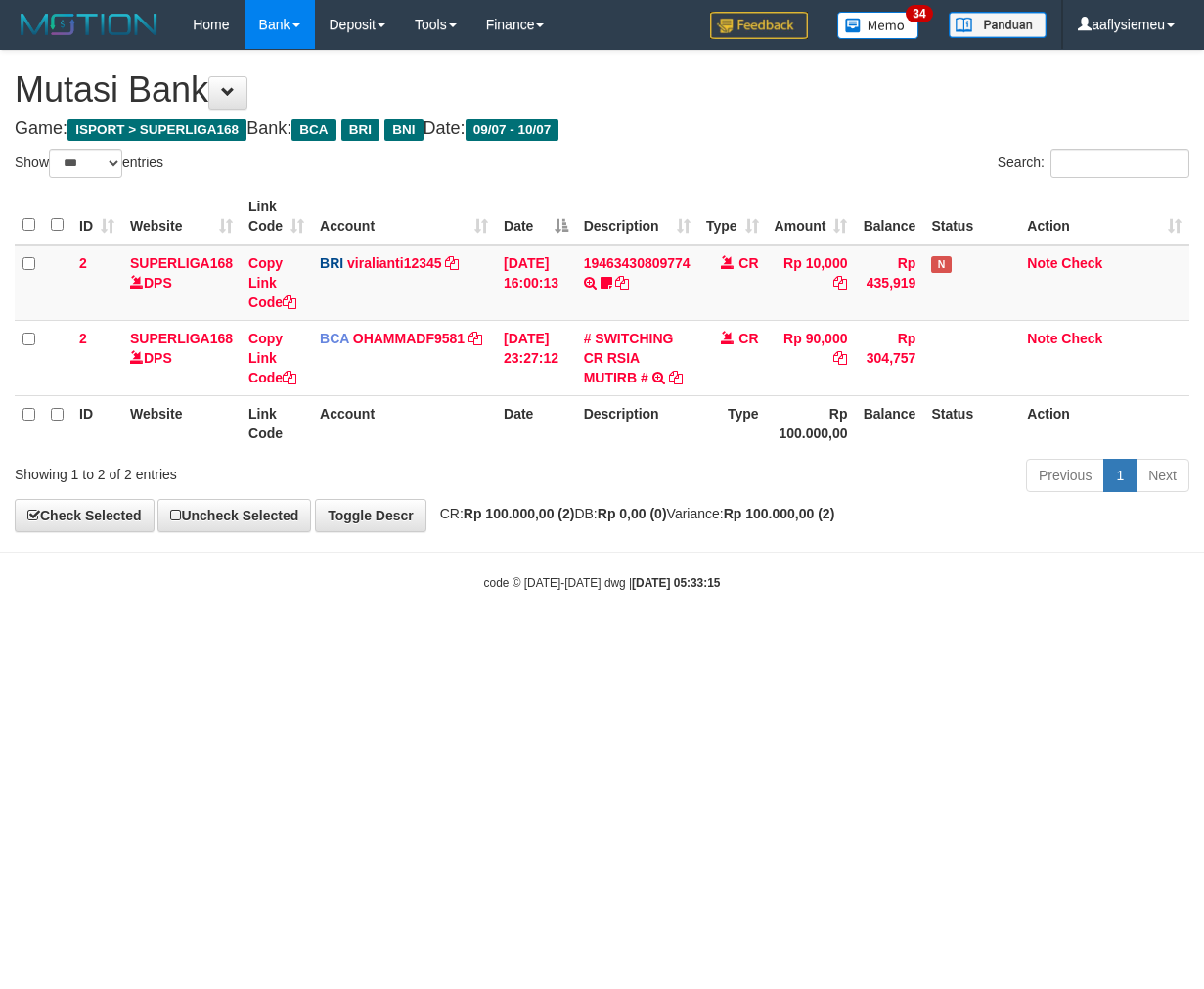 select on "***" 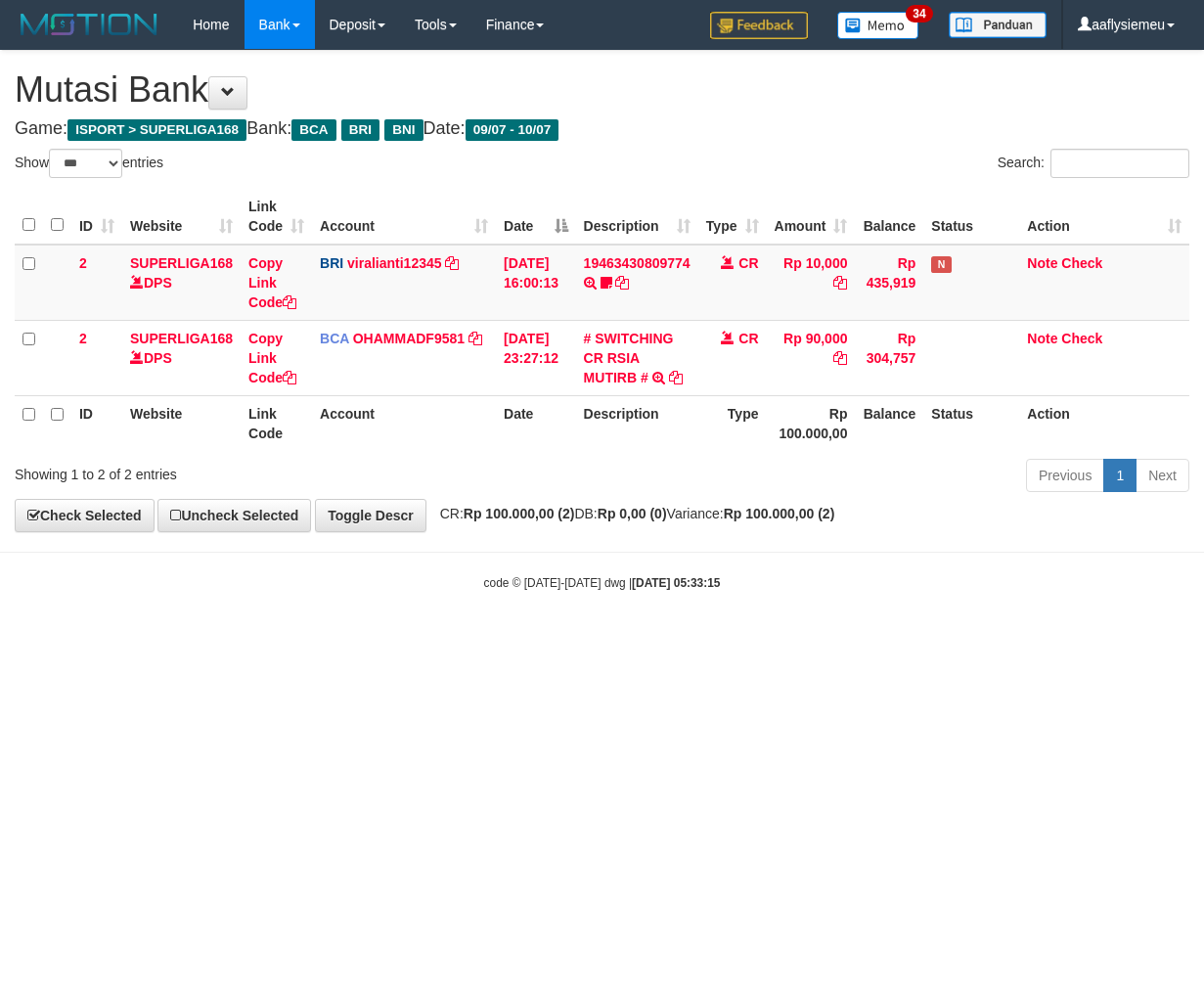 scroll, scrollTop: 0, scrollLeft: 0, axis: both 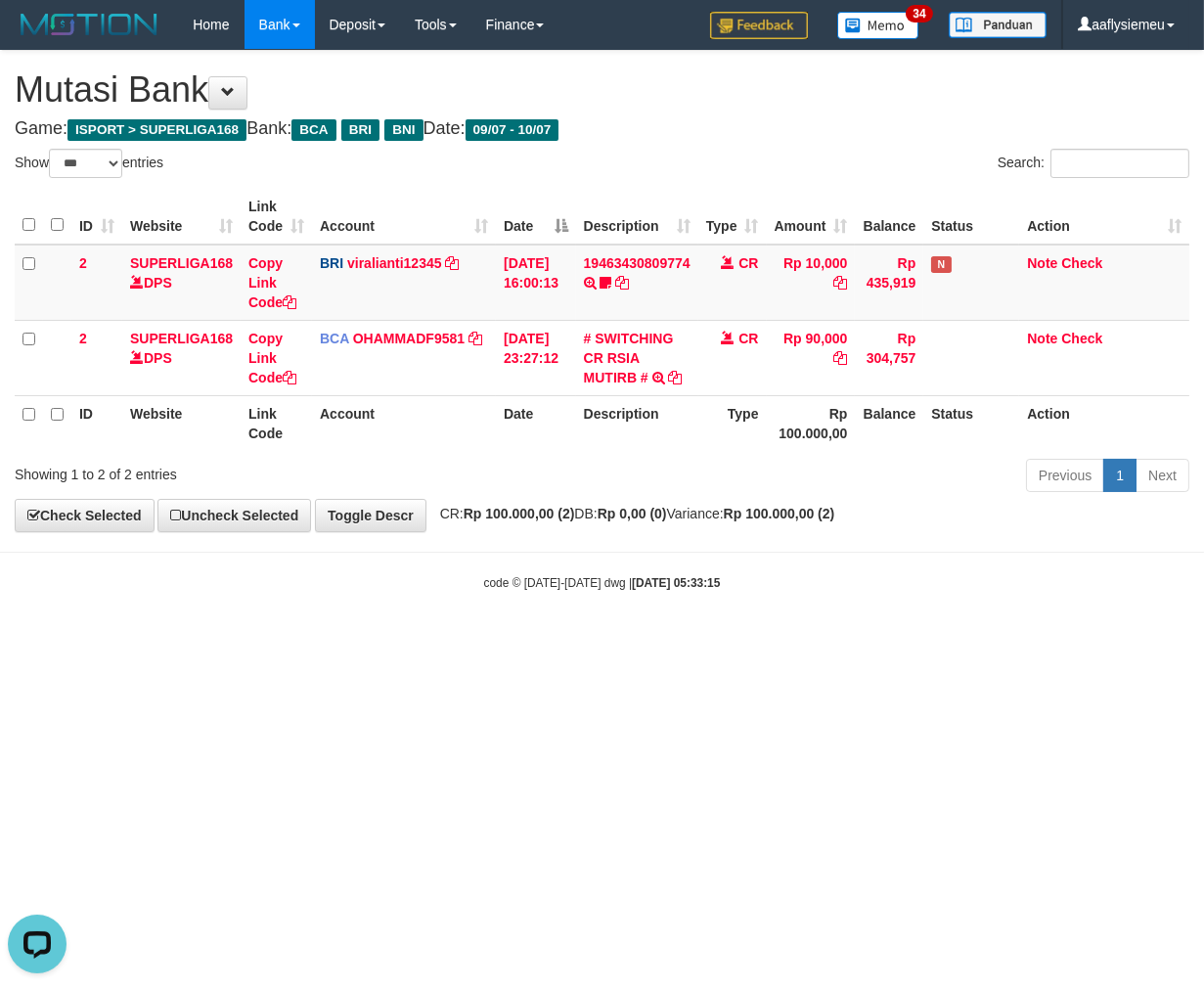 click on "Mutasi Bank" at bounding box center [602, 90] 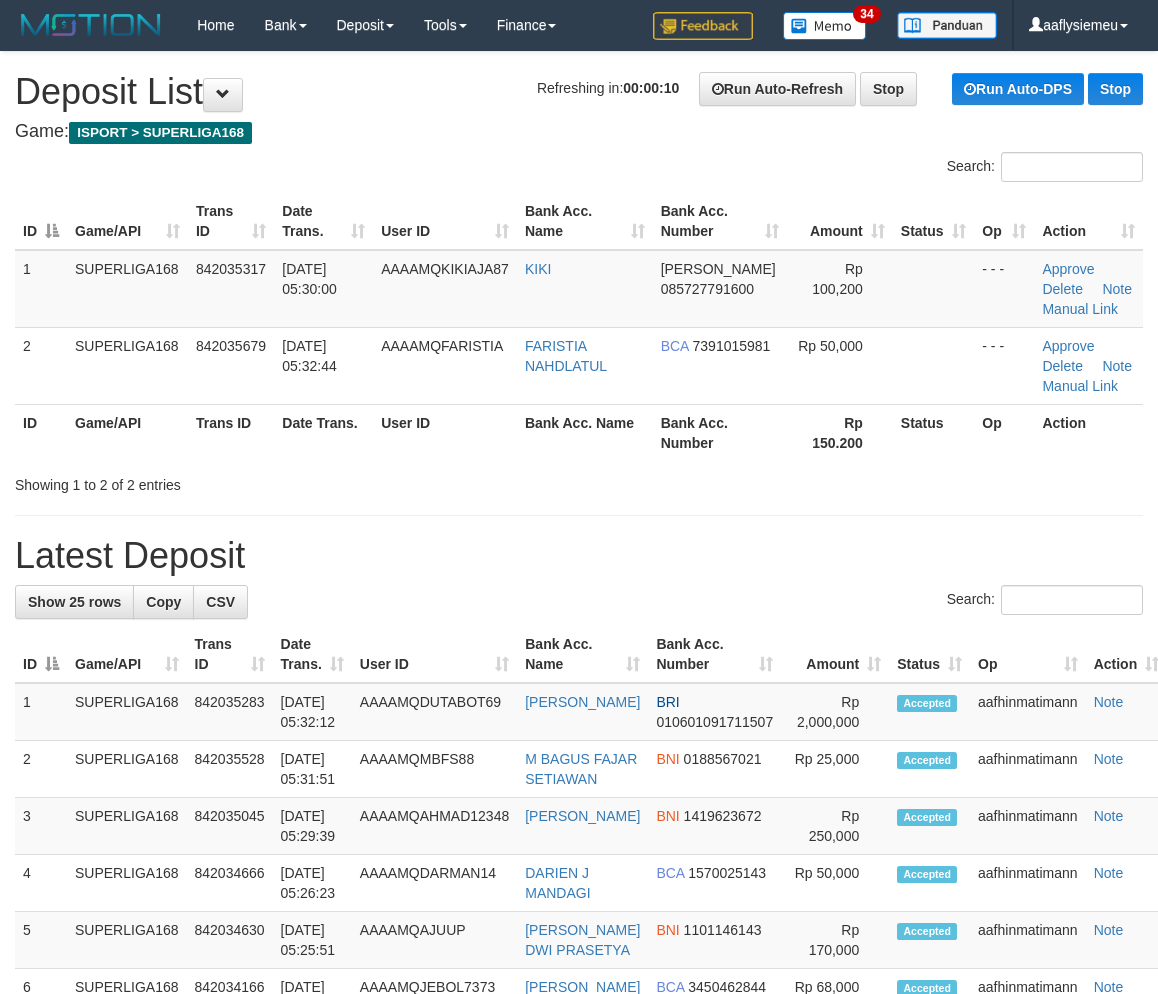scroll, scrollTop: 0, scrollLeft: 0, axis: both 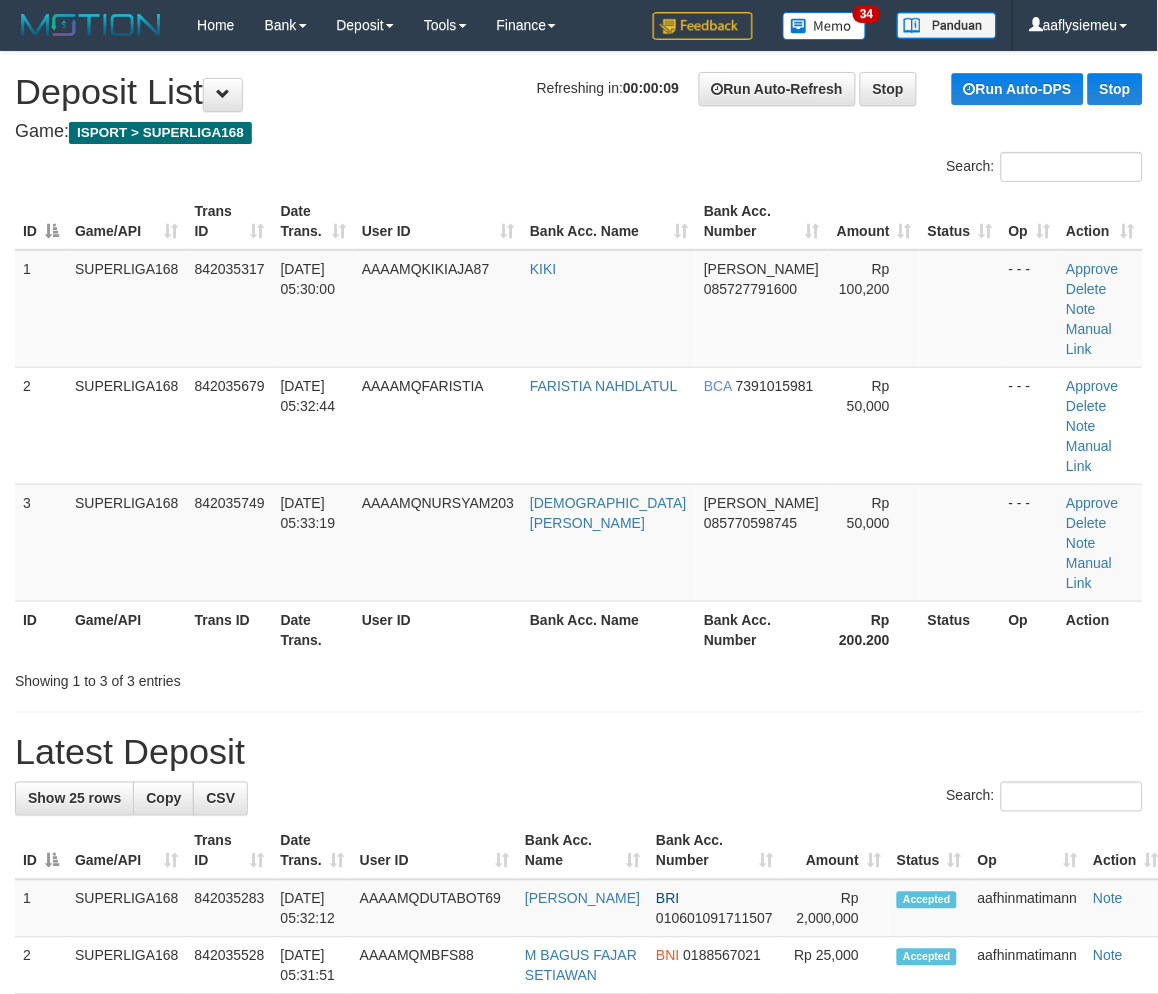 drag, startPoint x: 362, startPoint y: 415, endPoint x: 8, endPoint y: 512, distance: 367.04904 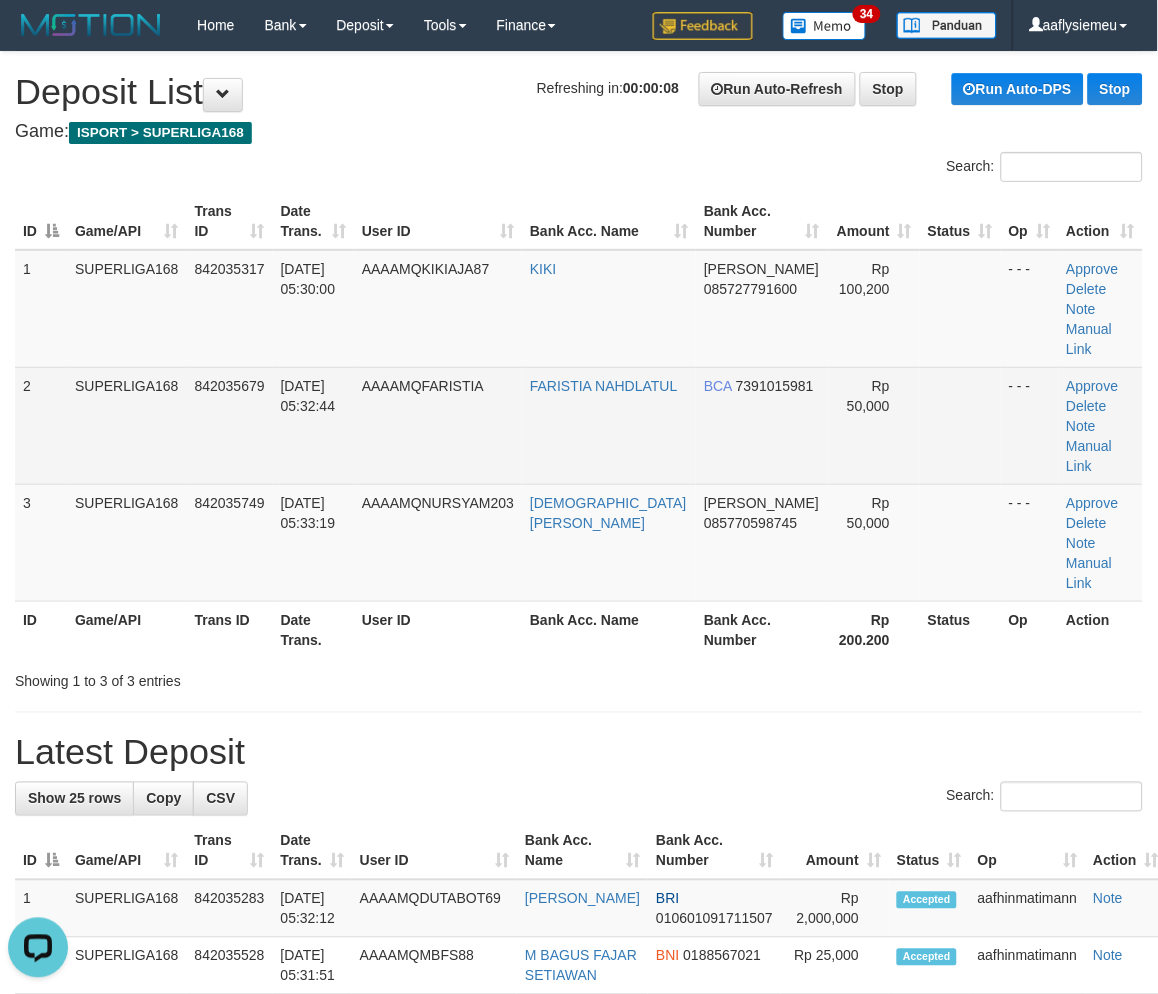 scroll, scrollTop: 0, scrollLeft: 0, axis: both 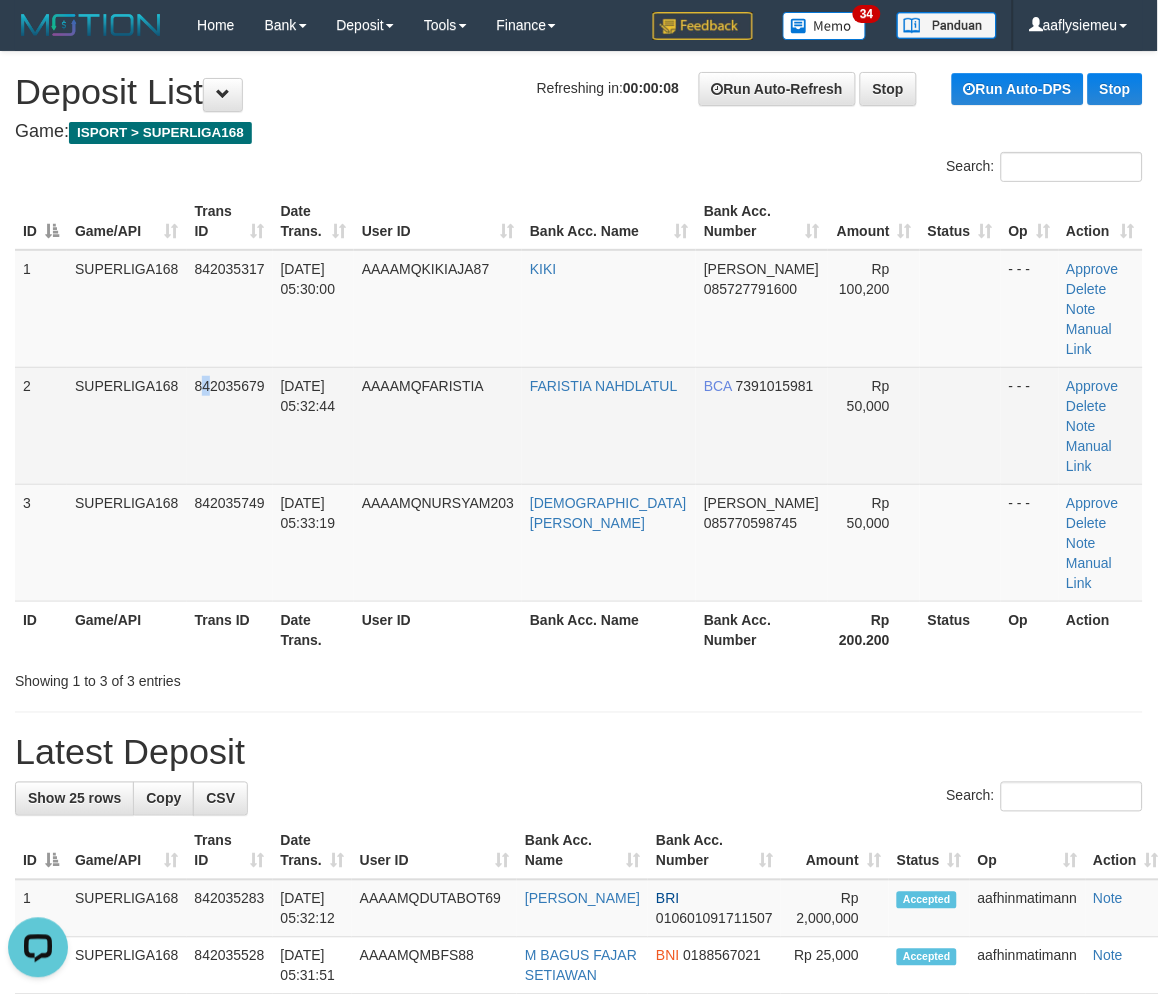 drag, startPoint x: 193, startPoint y: 395, endPoint x: 13, endPoint y: 414, distance: 181 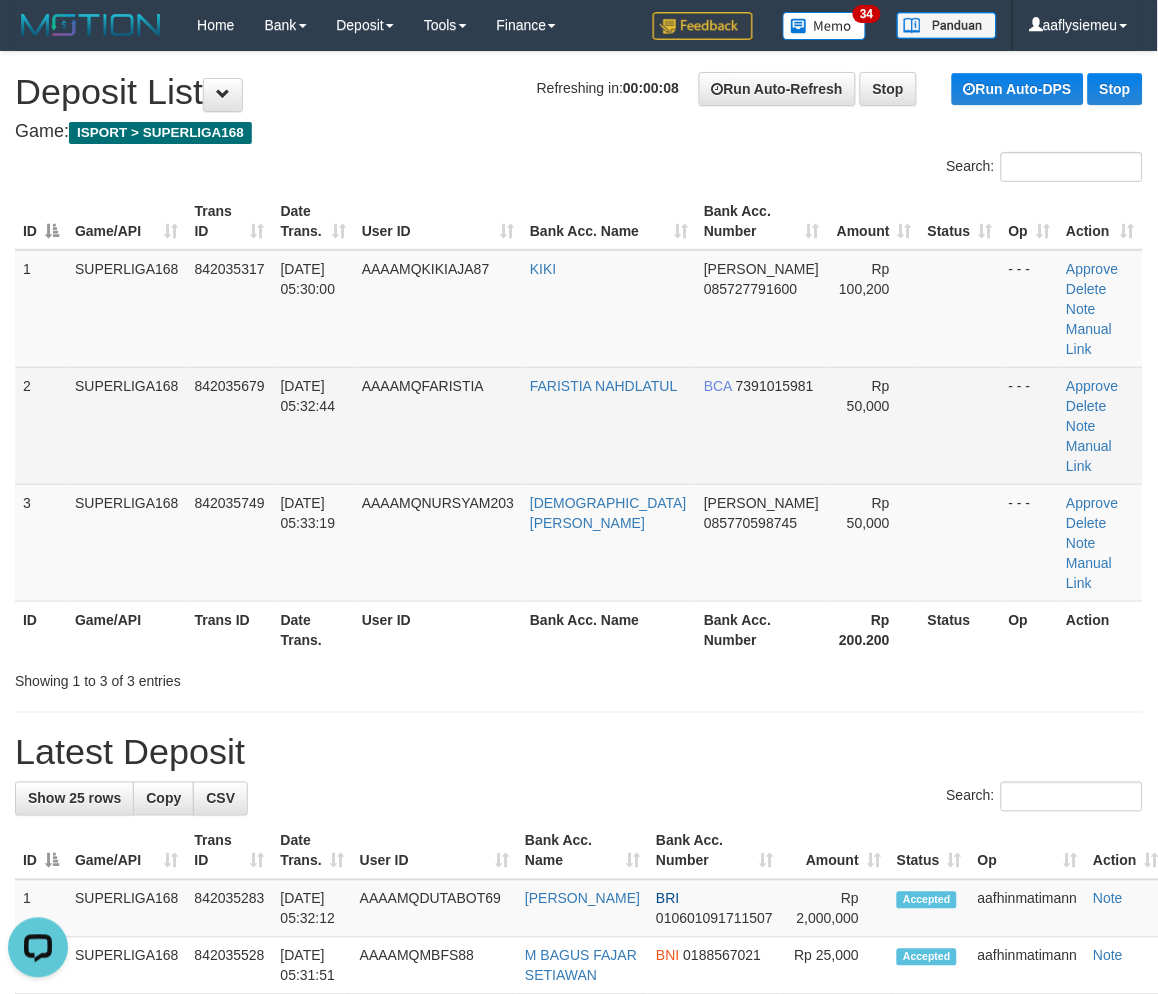 click on "SUPERLIGA168" at bounding box center (127, 425) 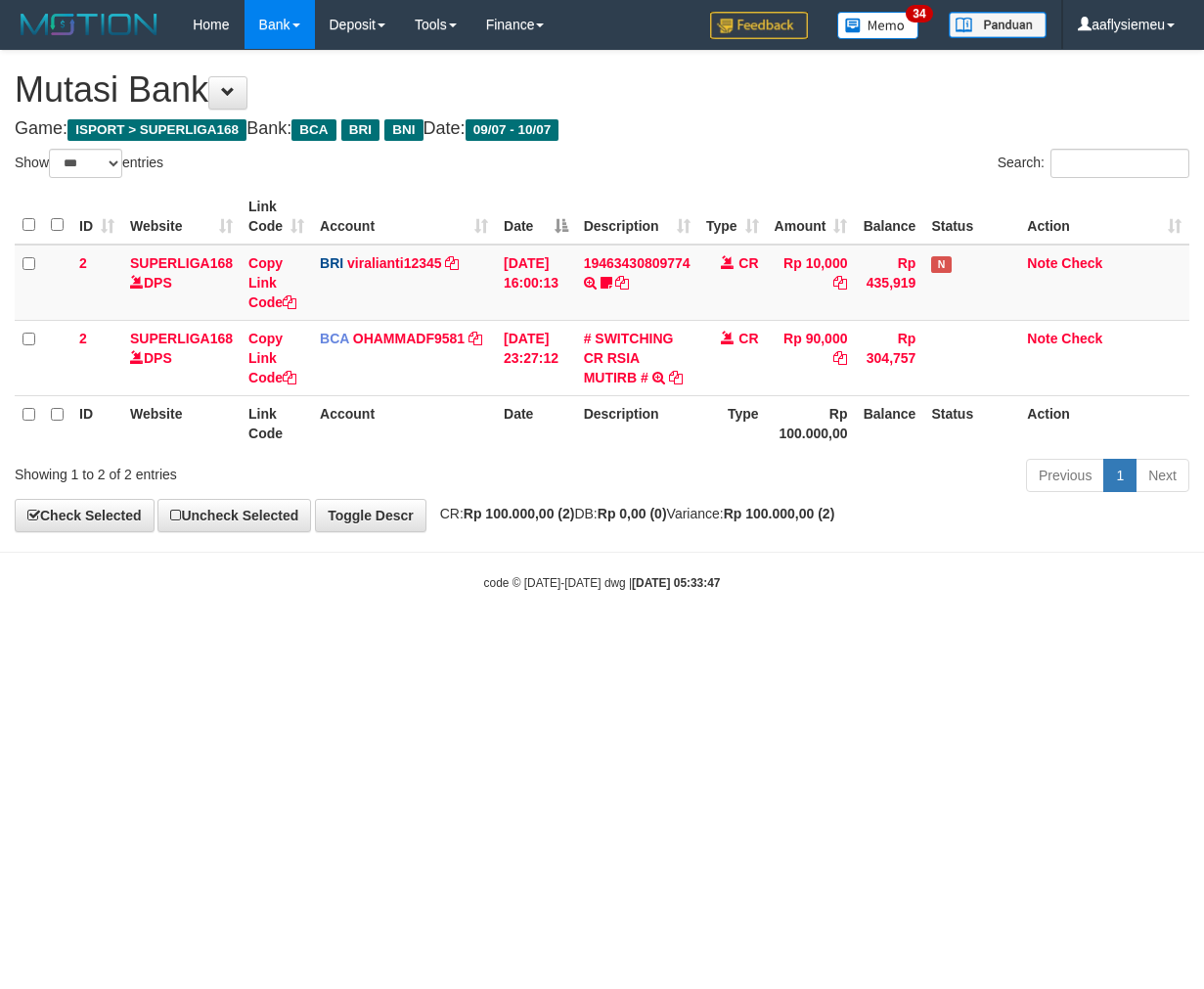 select on "***" 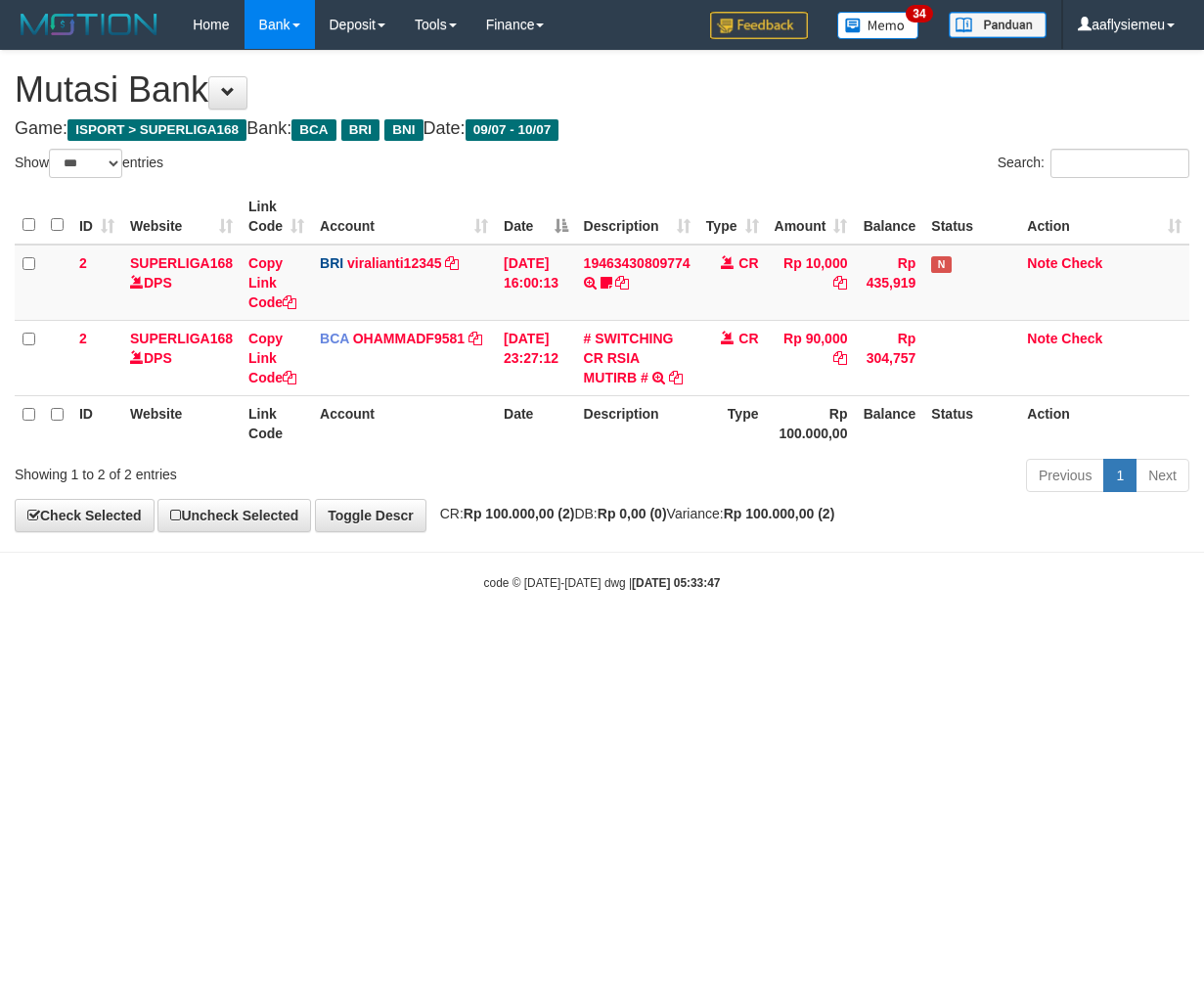 scroll, scrollTop: 0, scrollLeft: 0, axis: both 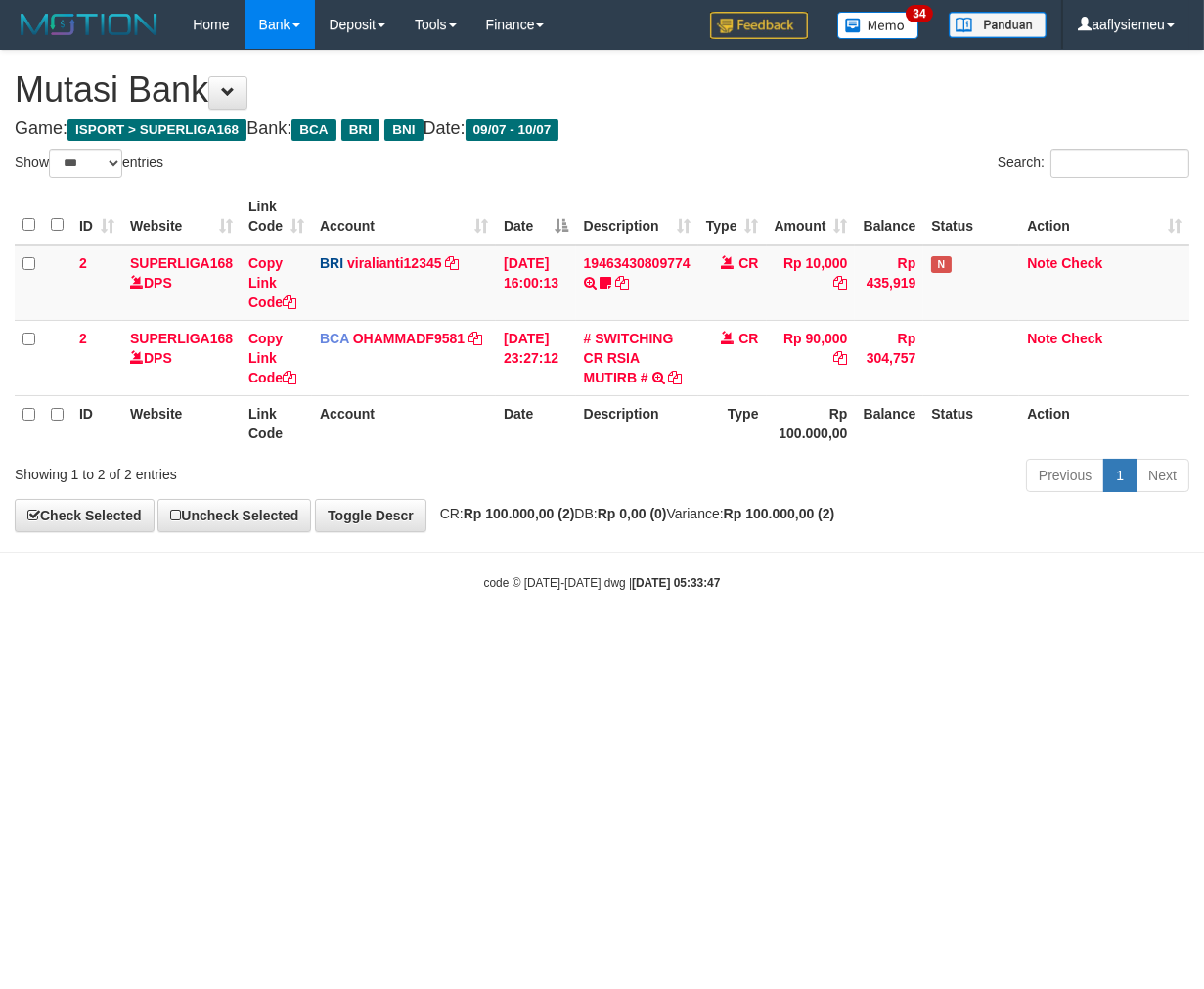 click on "Toggle navigation
Home
Bank
Account List
Load
By Website
Group
[ISPORT]													SUPERLIGA168
By Load Group (DPS)
34" at bounding box center [602, 320] 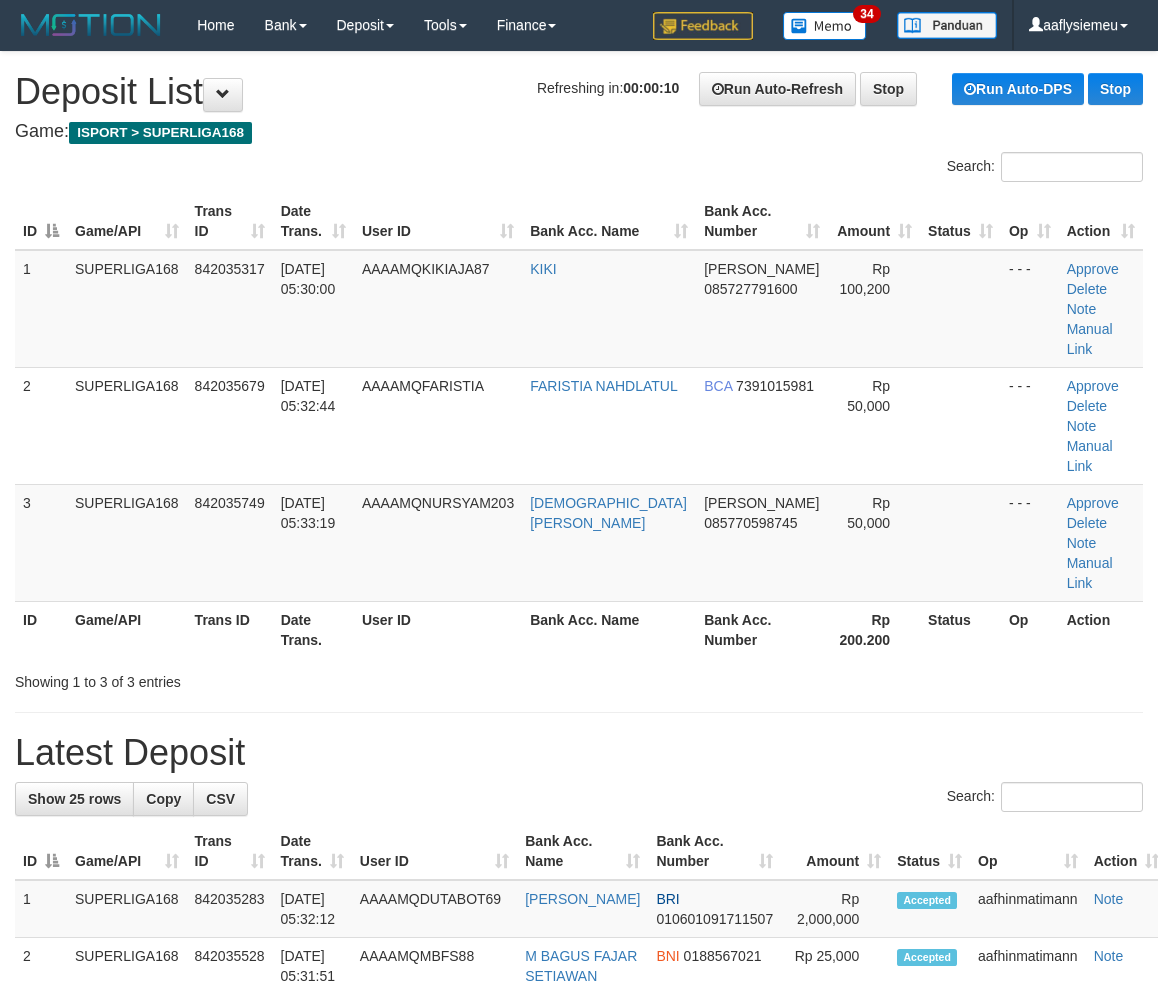 scroll, scrollTop: 0, scrollLeft: 0, axis: both 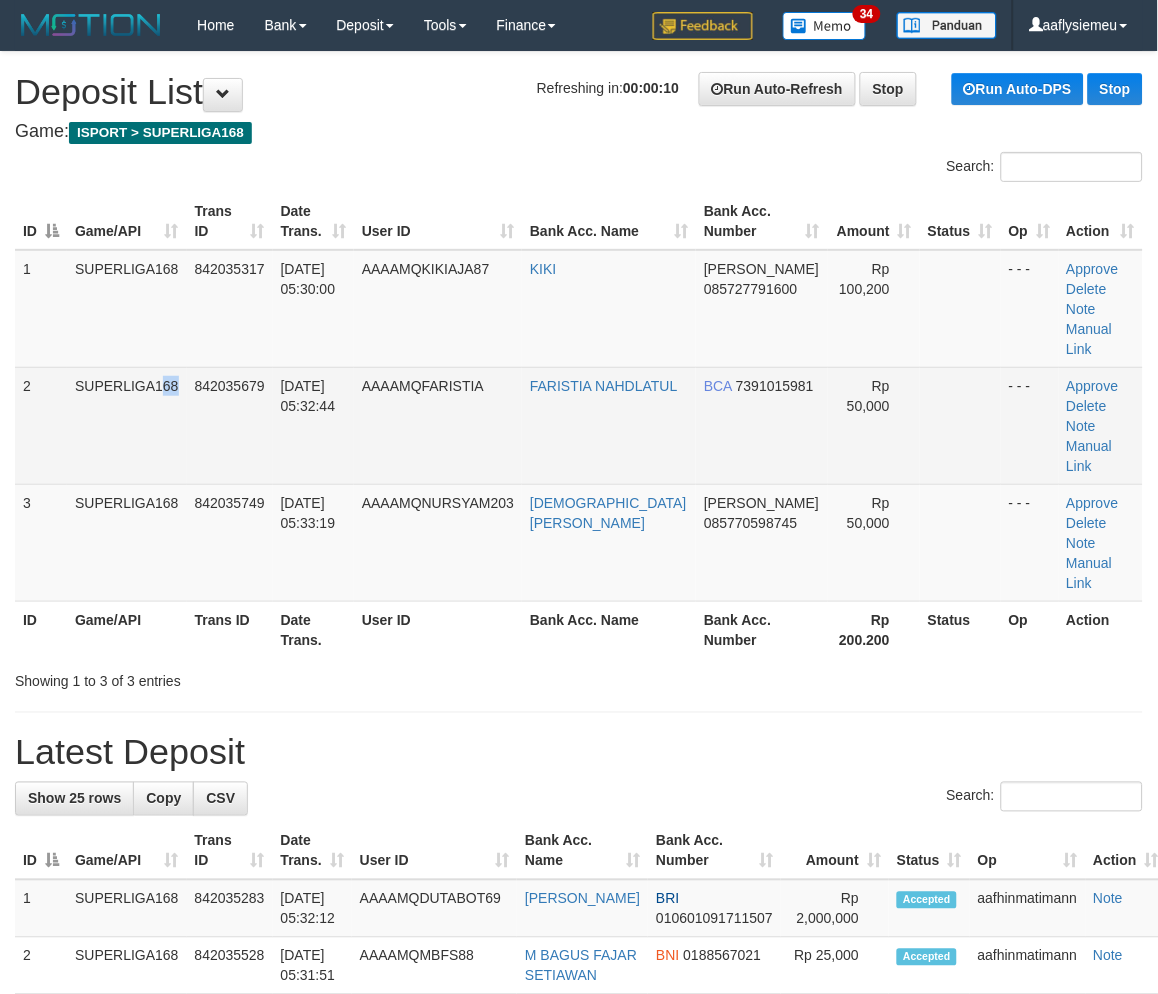 drag, startPoint x: 130, startPoint y: 412, endPoint x: 112, endPoint y: 416, distance: 18.439089 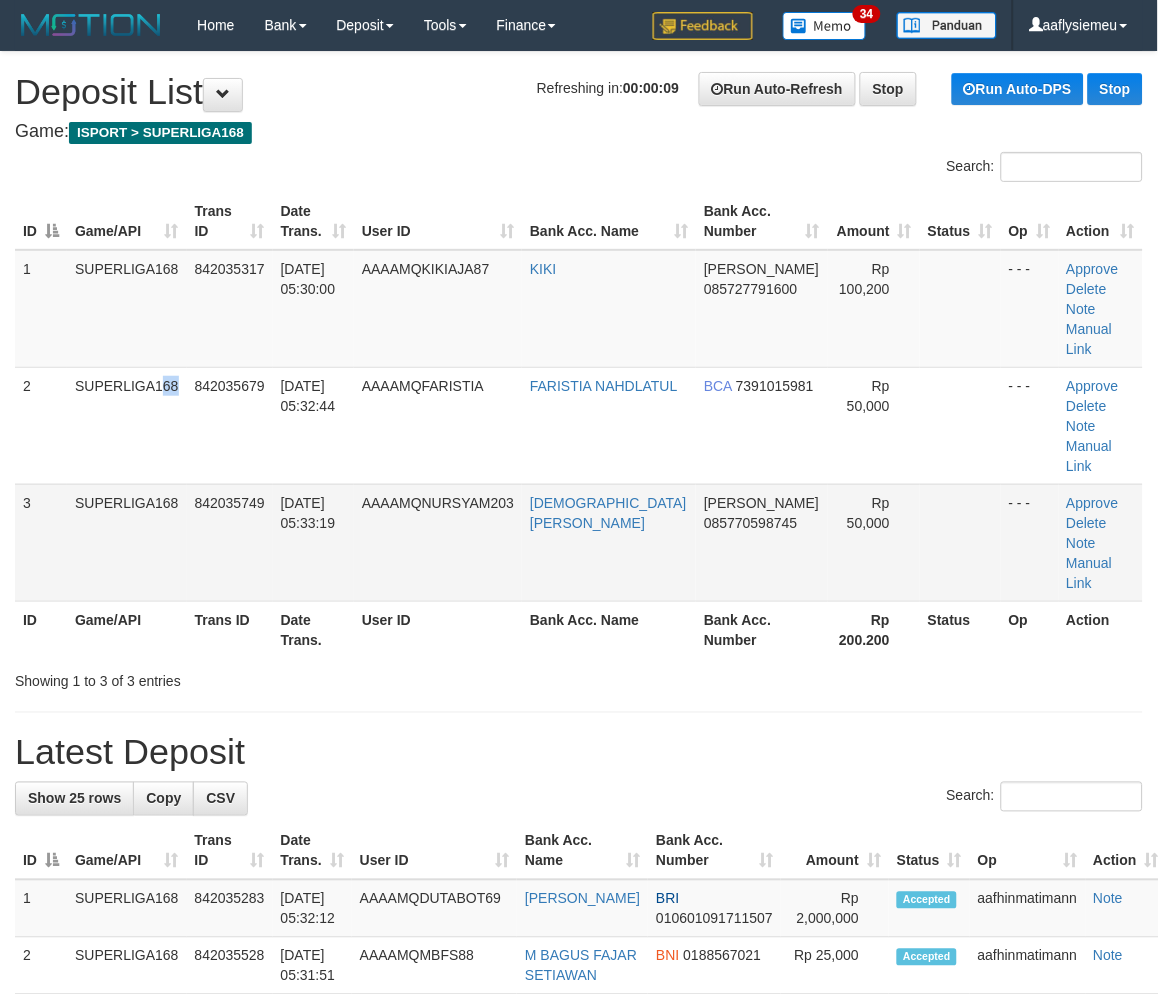 click on "SUPERLIGA168" at bounding box center [127, 542] 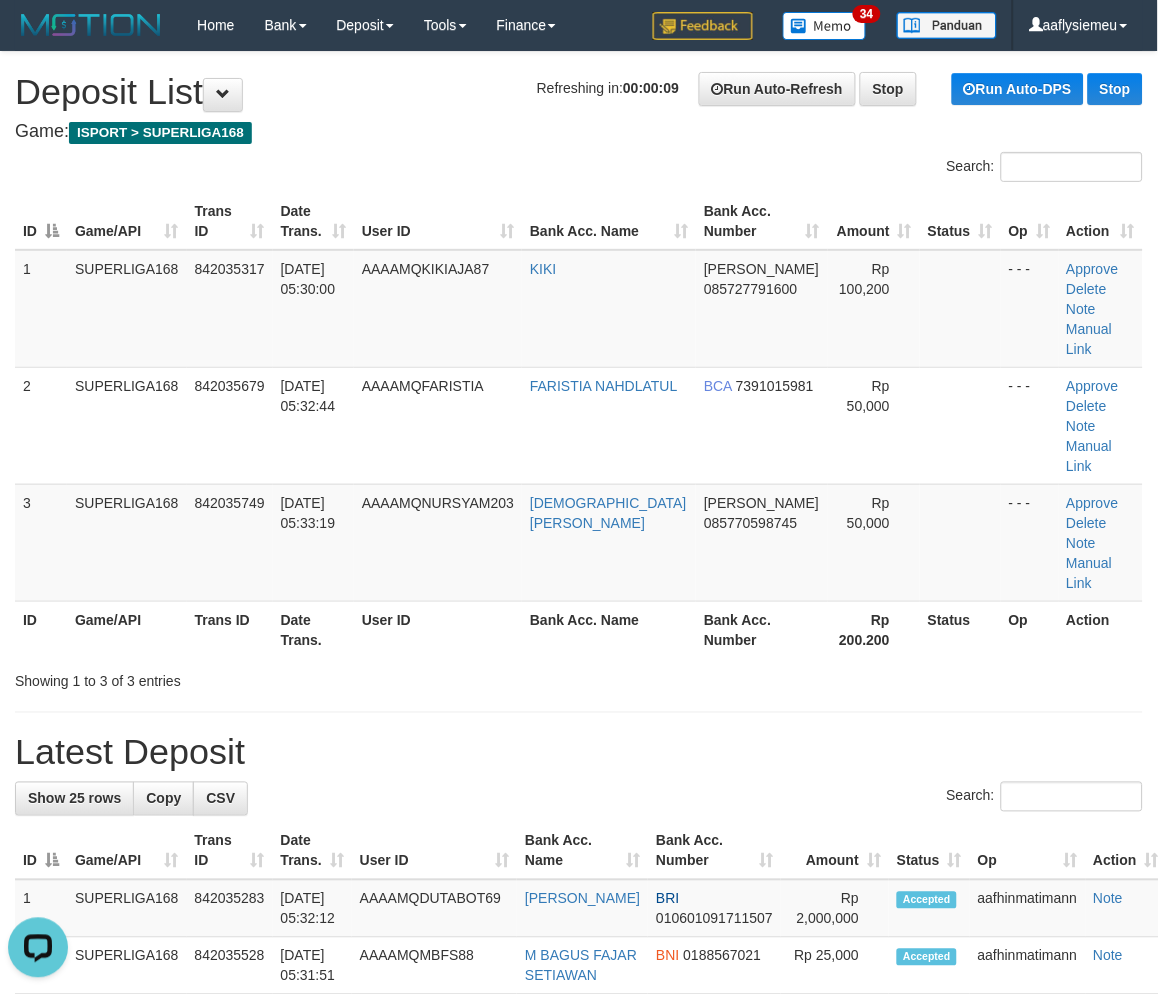 scroll, scrollTop: 0, scrollLeft: 0, axis: both 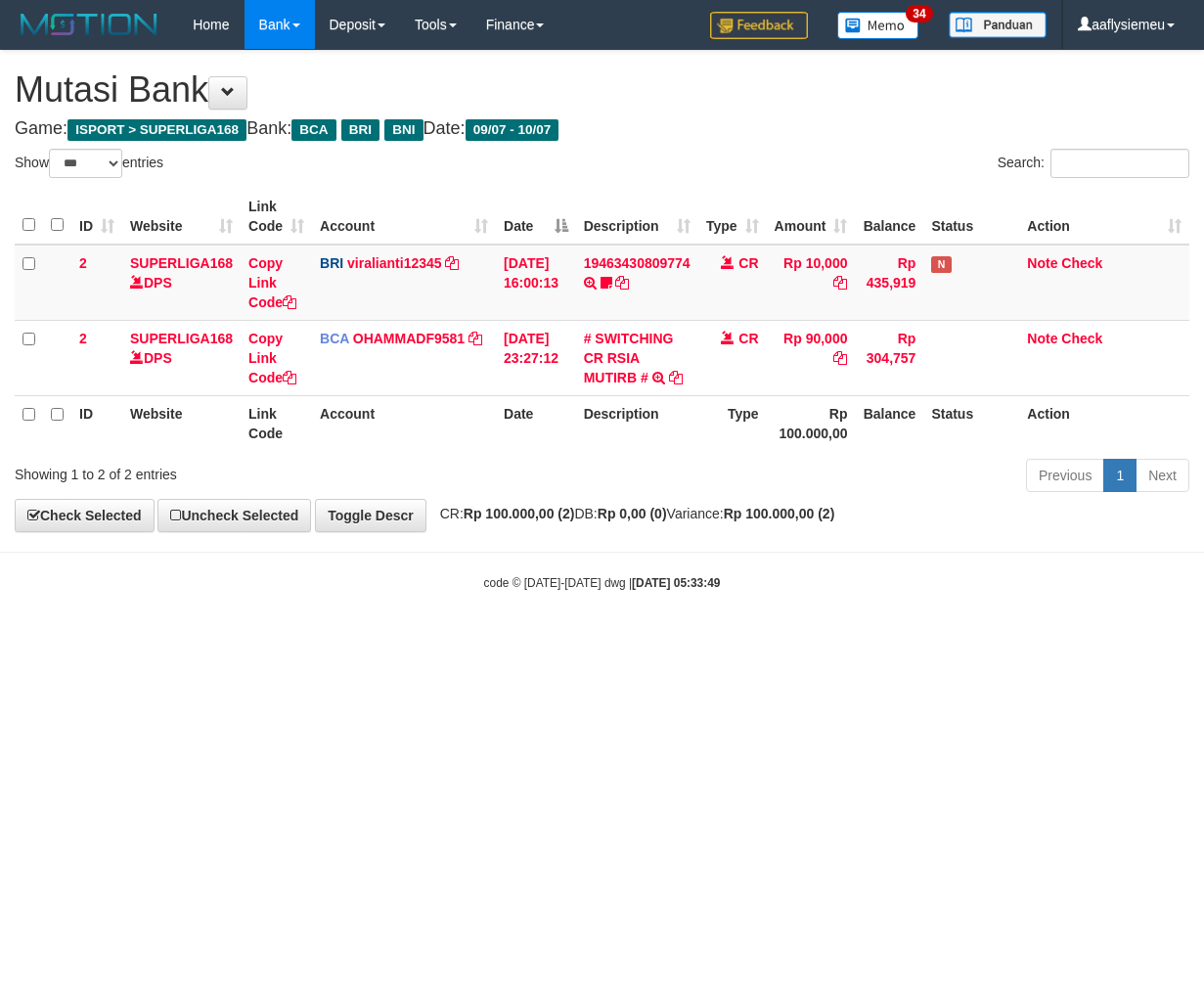 select on "***" 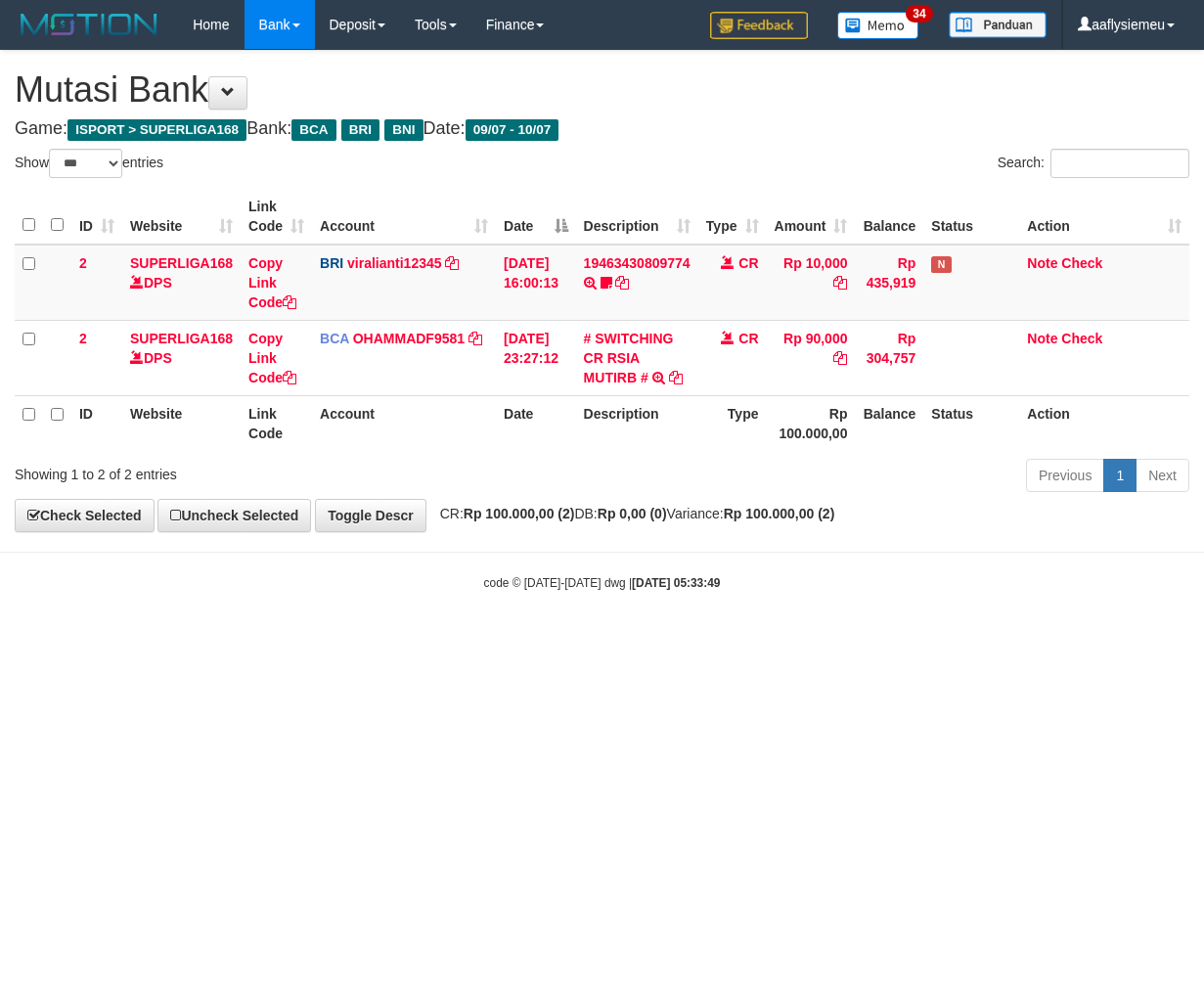 scroll, scrollTop: 0, scrollLeft: 0, axis: both 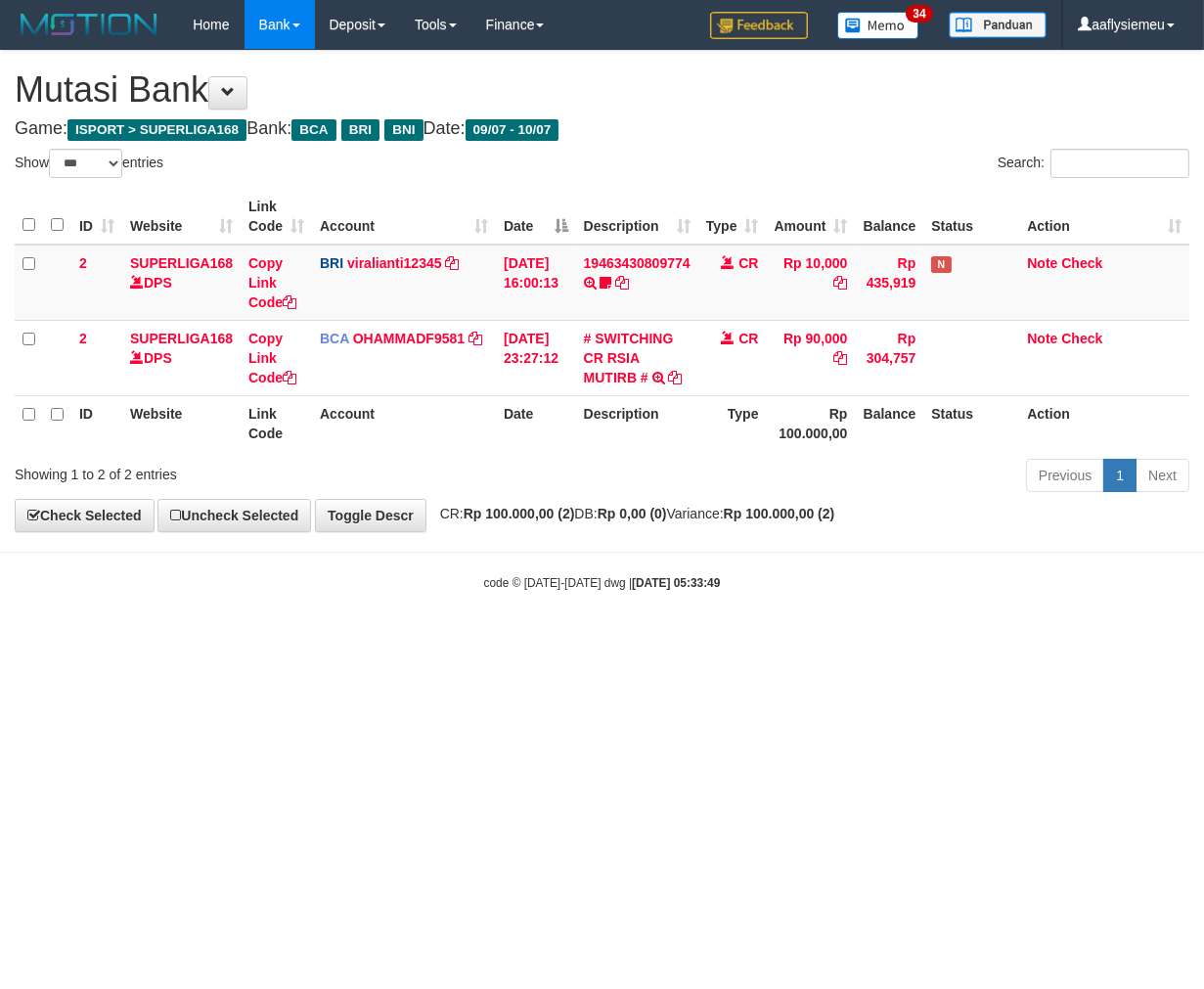 click on "Toggle navigation
Home
Bank
Account List
Load
By Website
Group
[ISPORT]													SUPERLIGA168
By Load Group (DPS)" at bounding box center (602, 320) 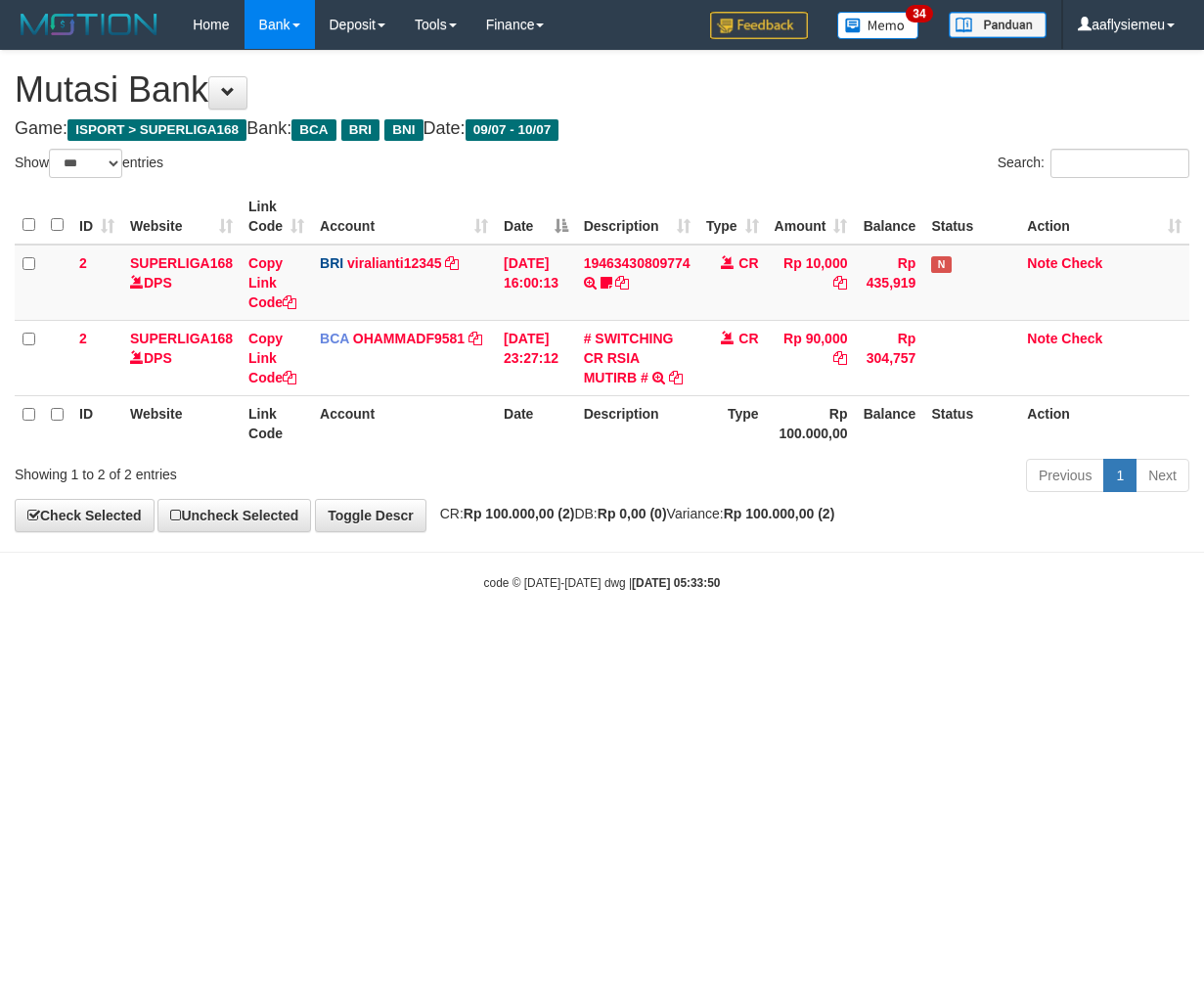select on "***" 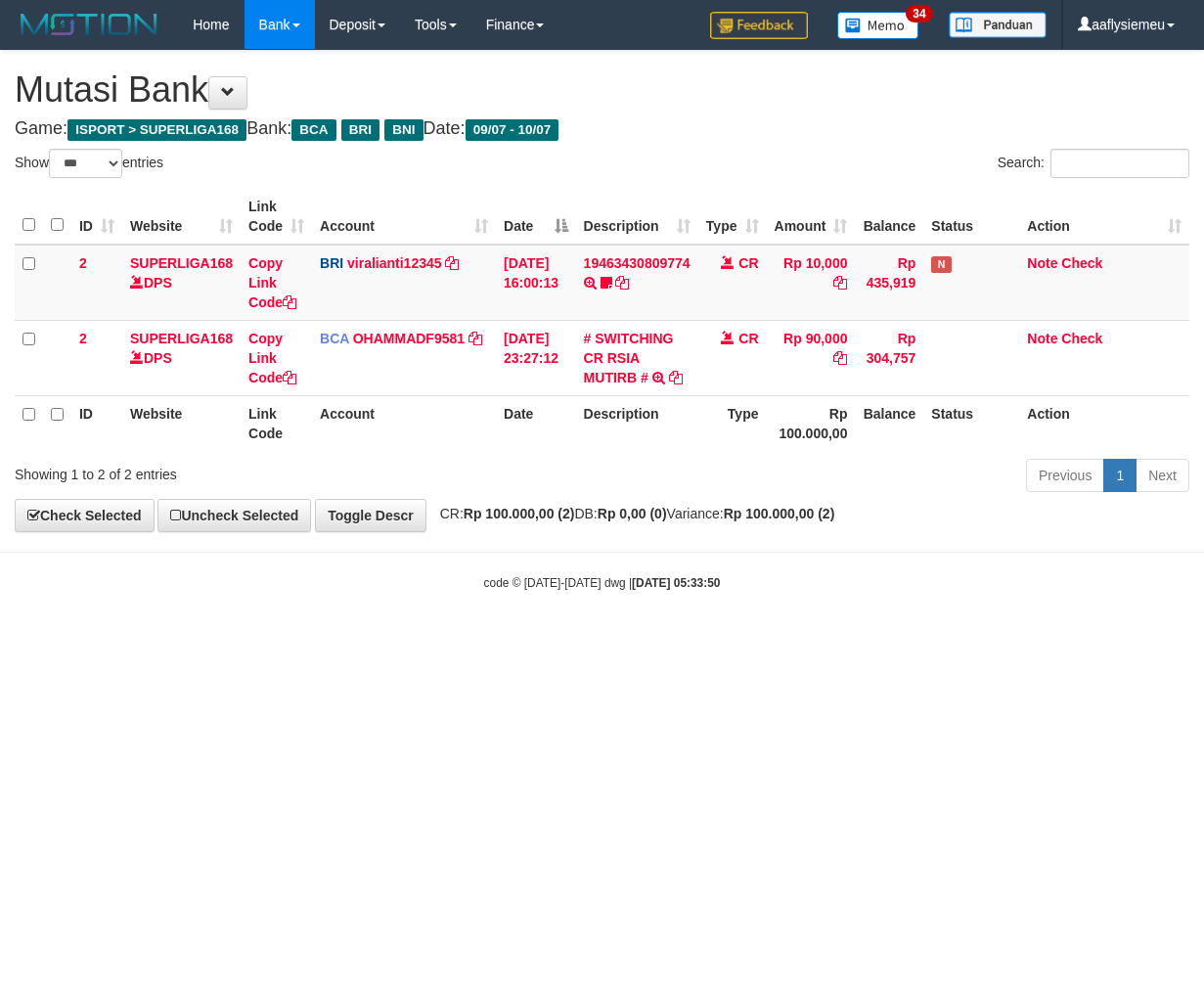 scroll, scrollTop: 0, scrollLeft: 0, axis: both 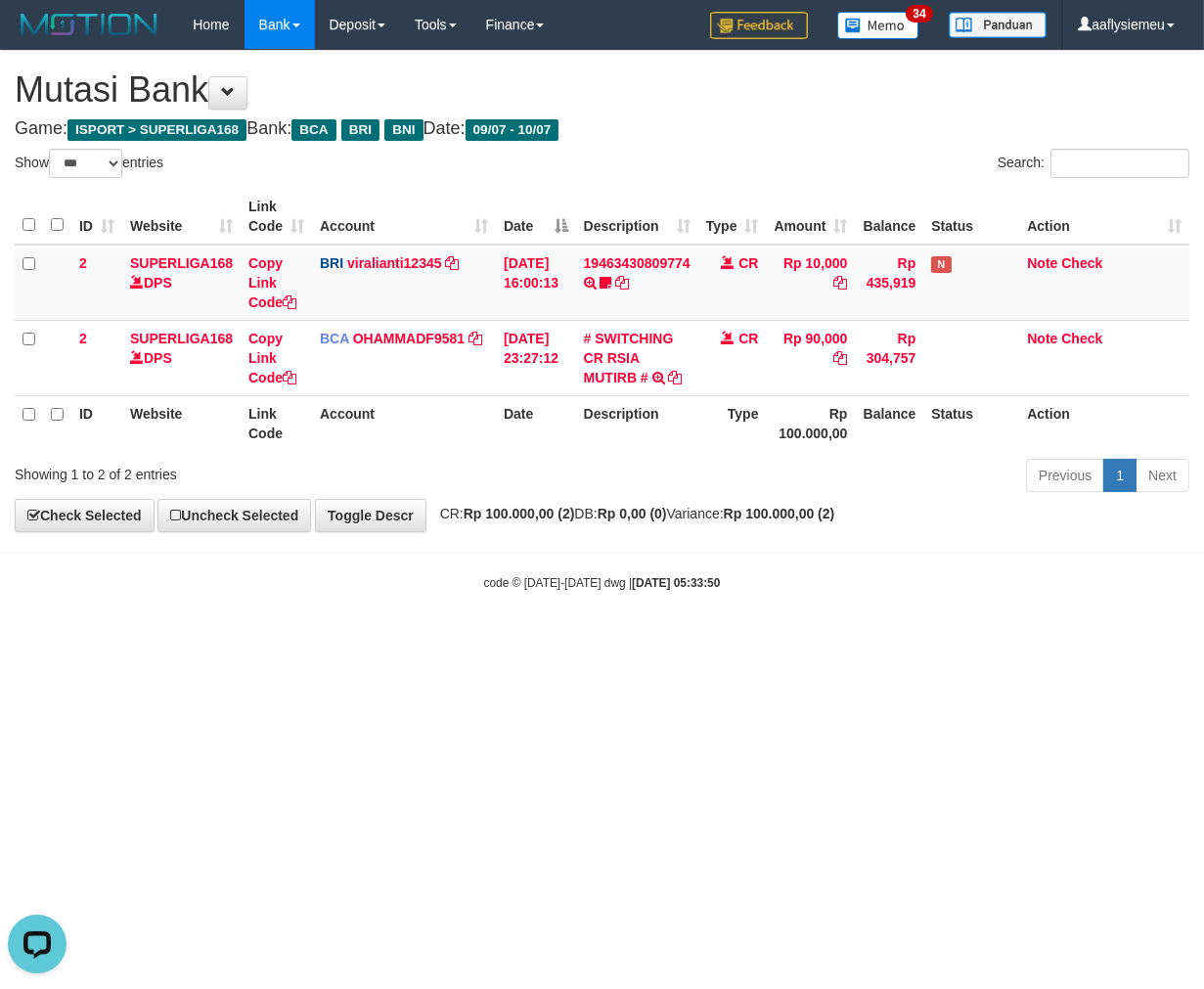 click on "Mutasi Bank" at bounding box center [602, 90] 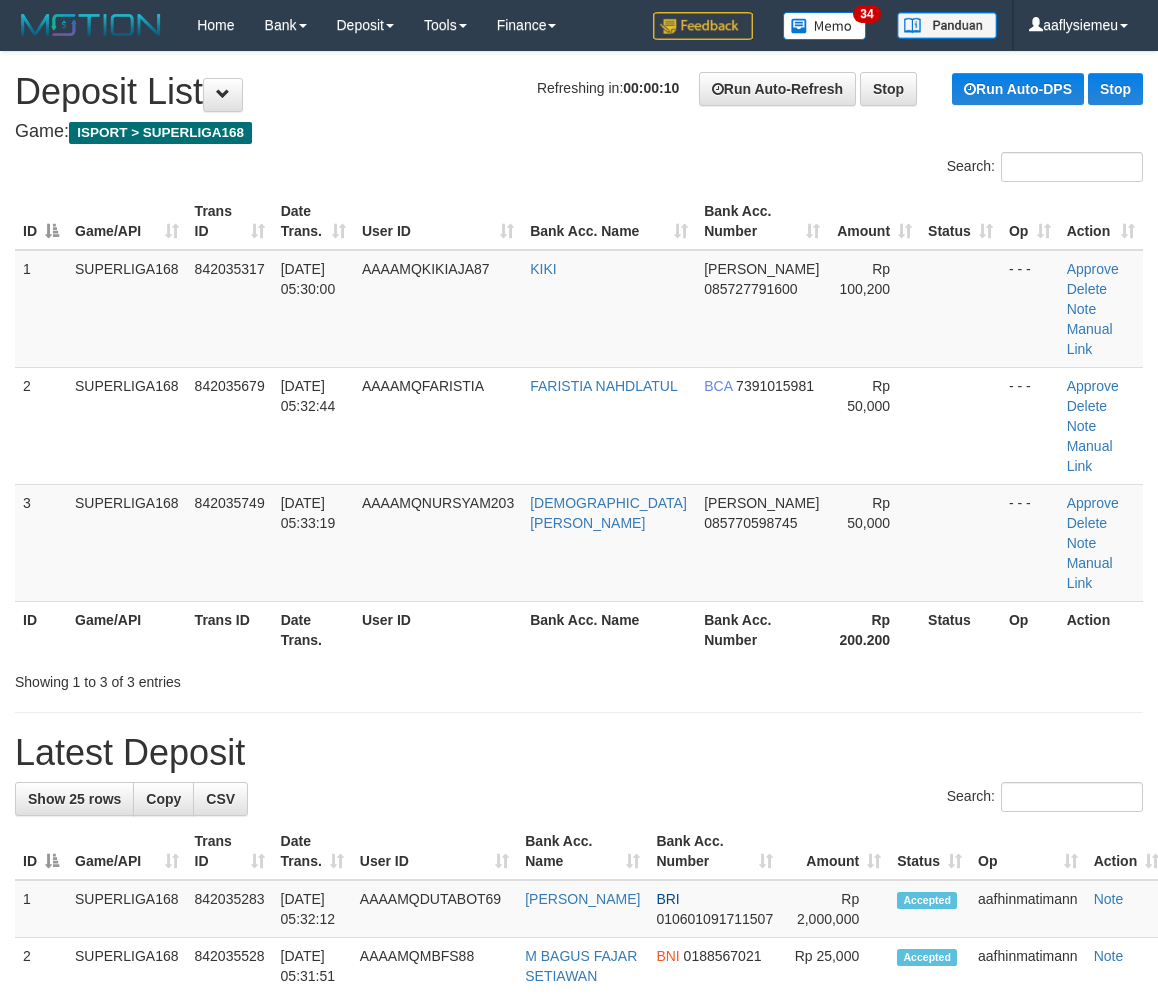scroll, scrollTop: 0, scrollLeft: 0, axis: both 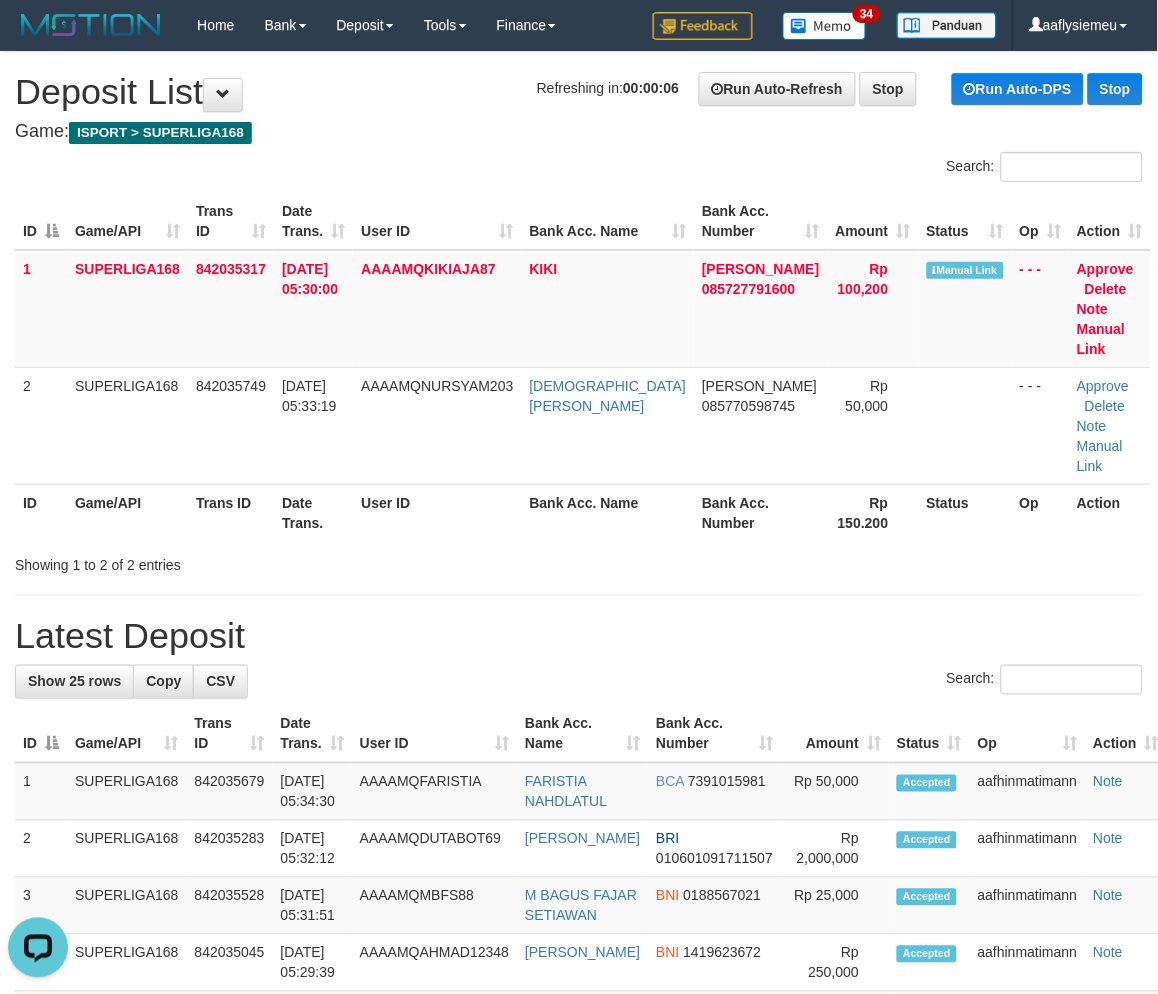 drag, startPoint x: 291, startPoint y: 462, endPoint x: 211, endPoint y: 502, distance: 89.44272 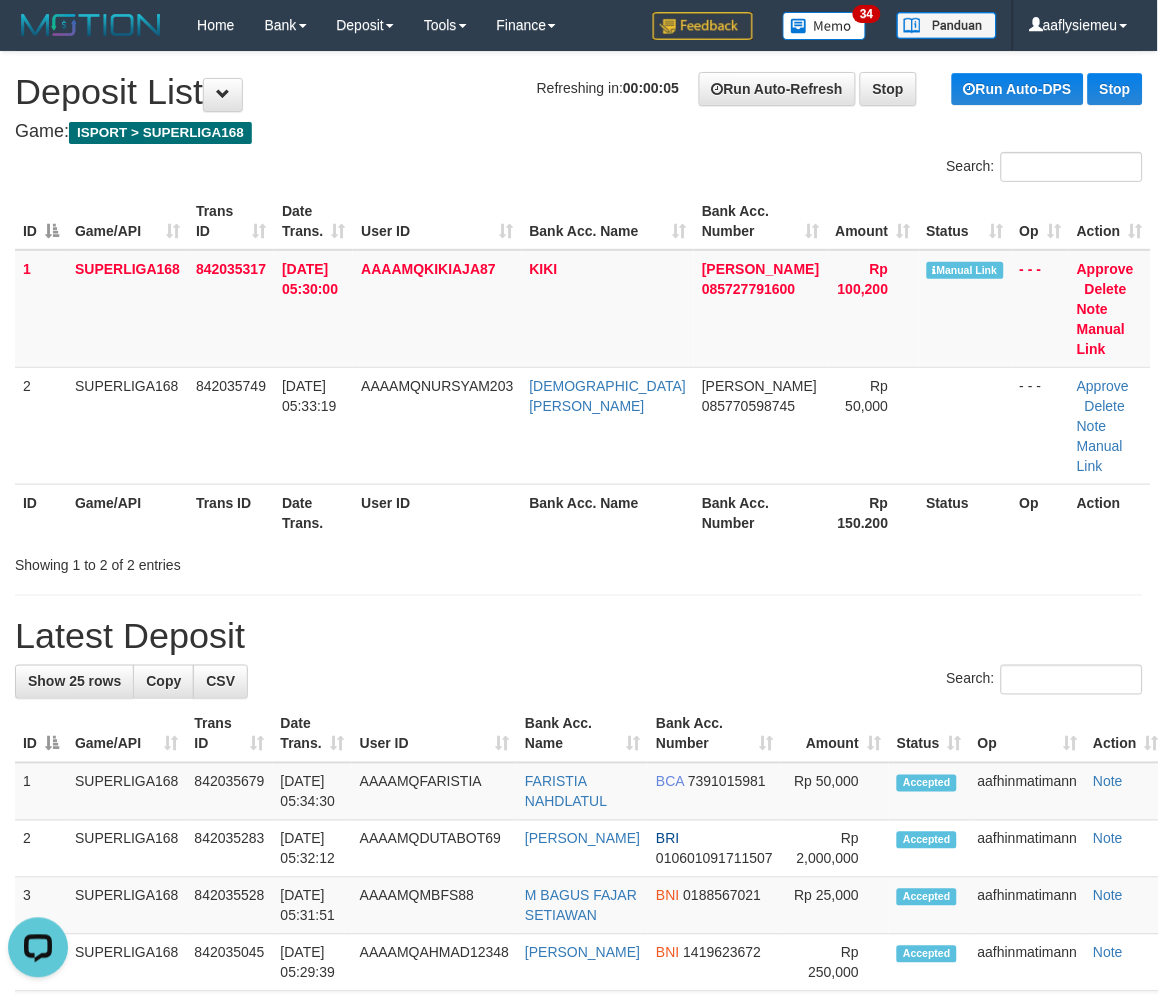 drag, startPoint x: 123, startPoint y: 414, endPoint x: 7, endPoint y: 450, distance: 121.45781 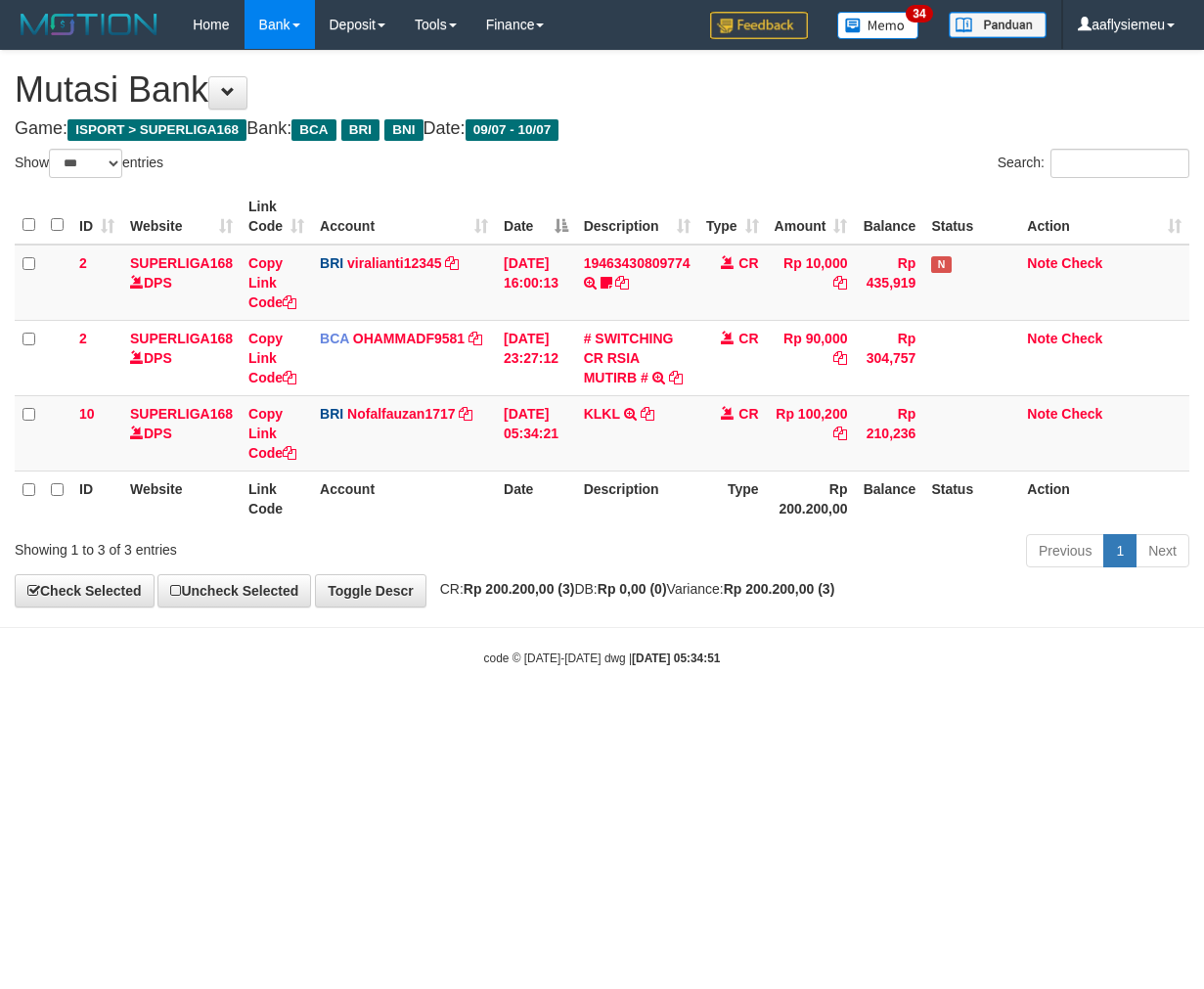 select on "***" 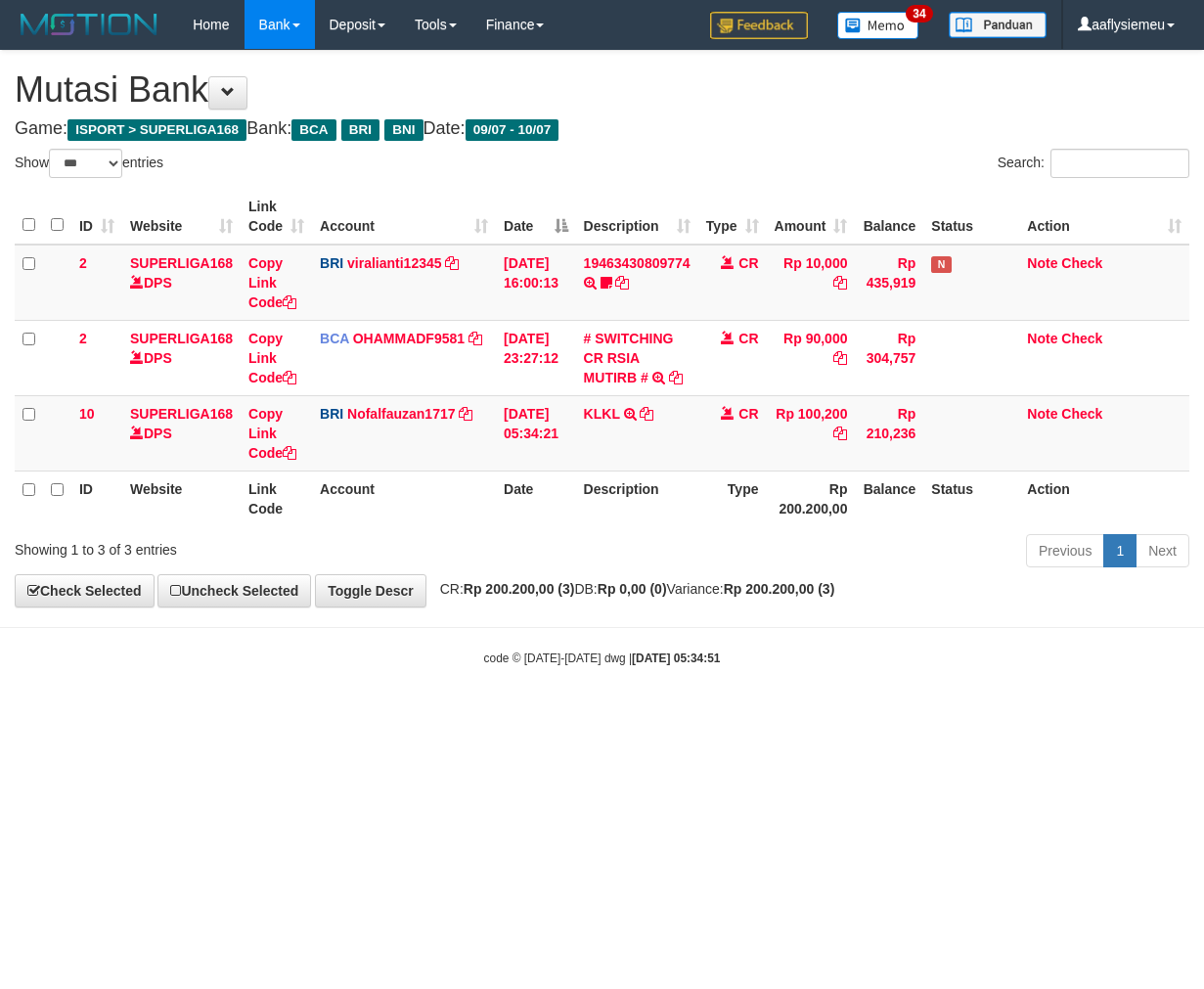 scroll, scrollTop: 0, scrollLeft: 0, axis: both 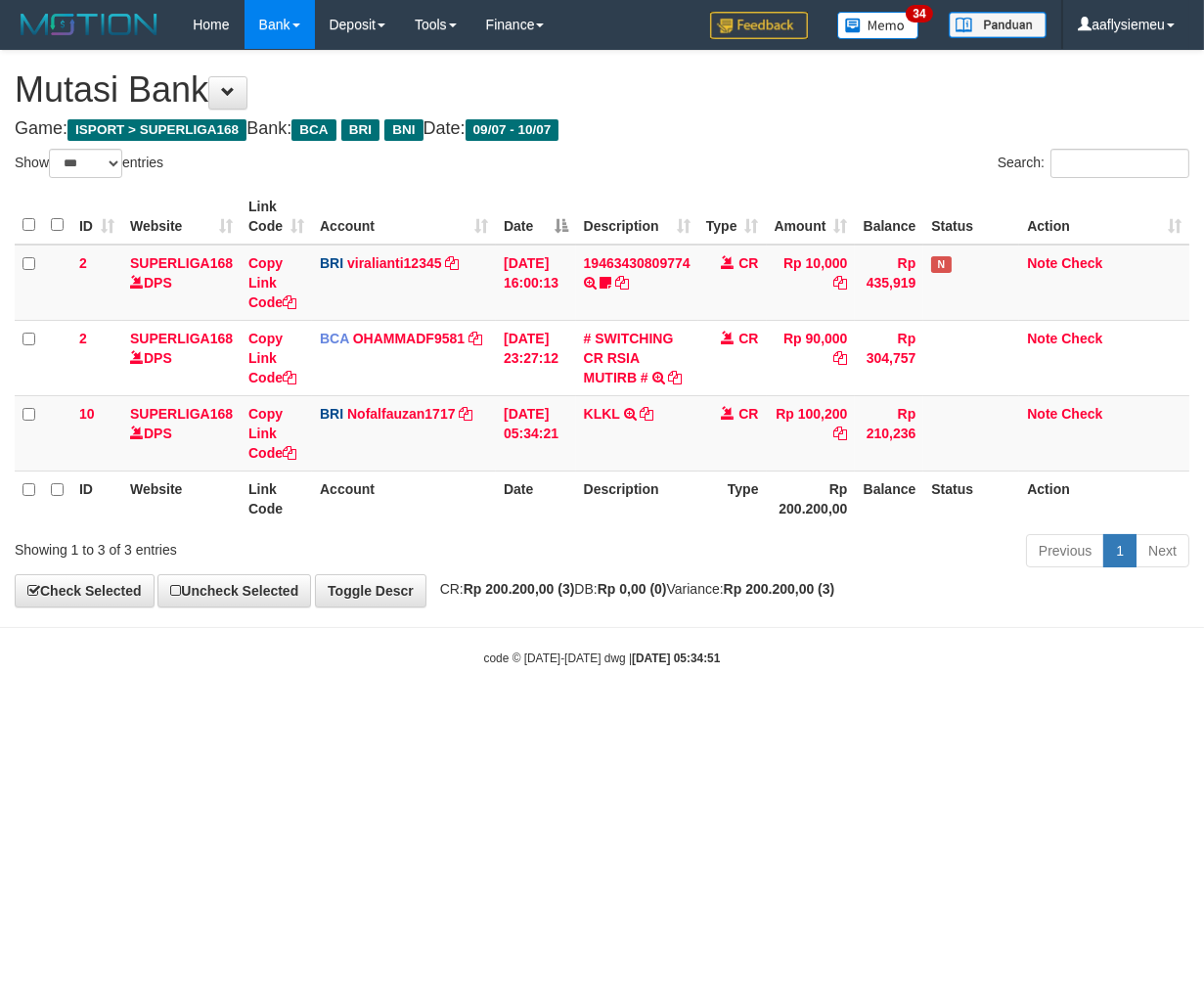 click on "**********" at bounding box center [602, 329] 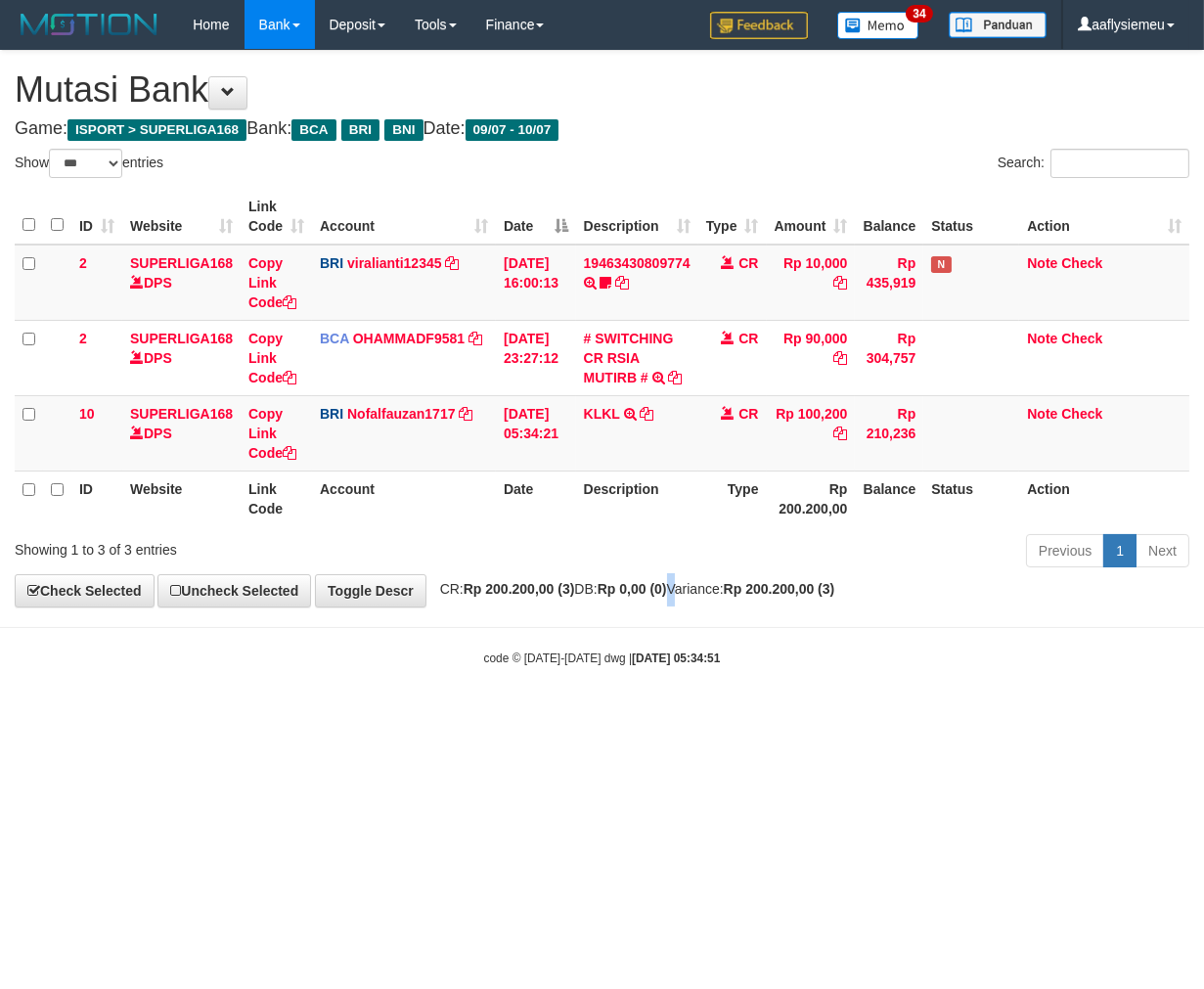 drag, startPoint x: 702, startPoint y: 602, endPoint x: 688, endPoint y: 558, distance: 46.173586 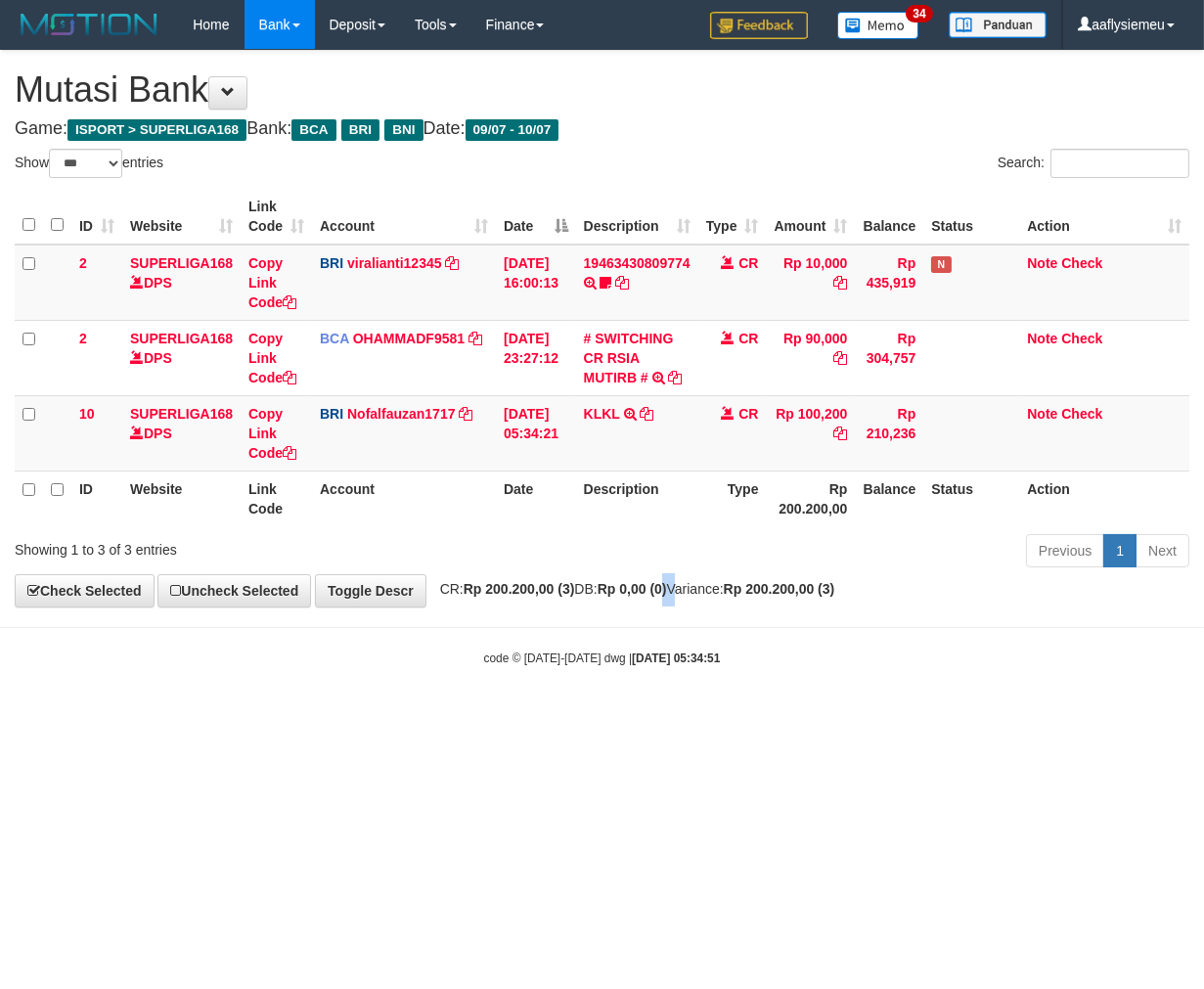 click on "Toggle navigation
Home
Bank
Account List
Load
By Website
Group
[ISPORT]													SUPERLIGA168
By Load Group (DPS)
34" at bounding box center [602, 358] 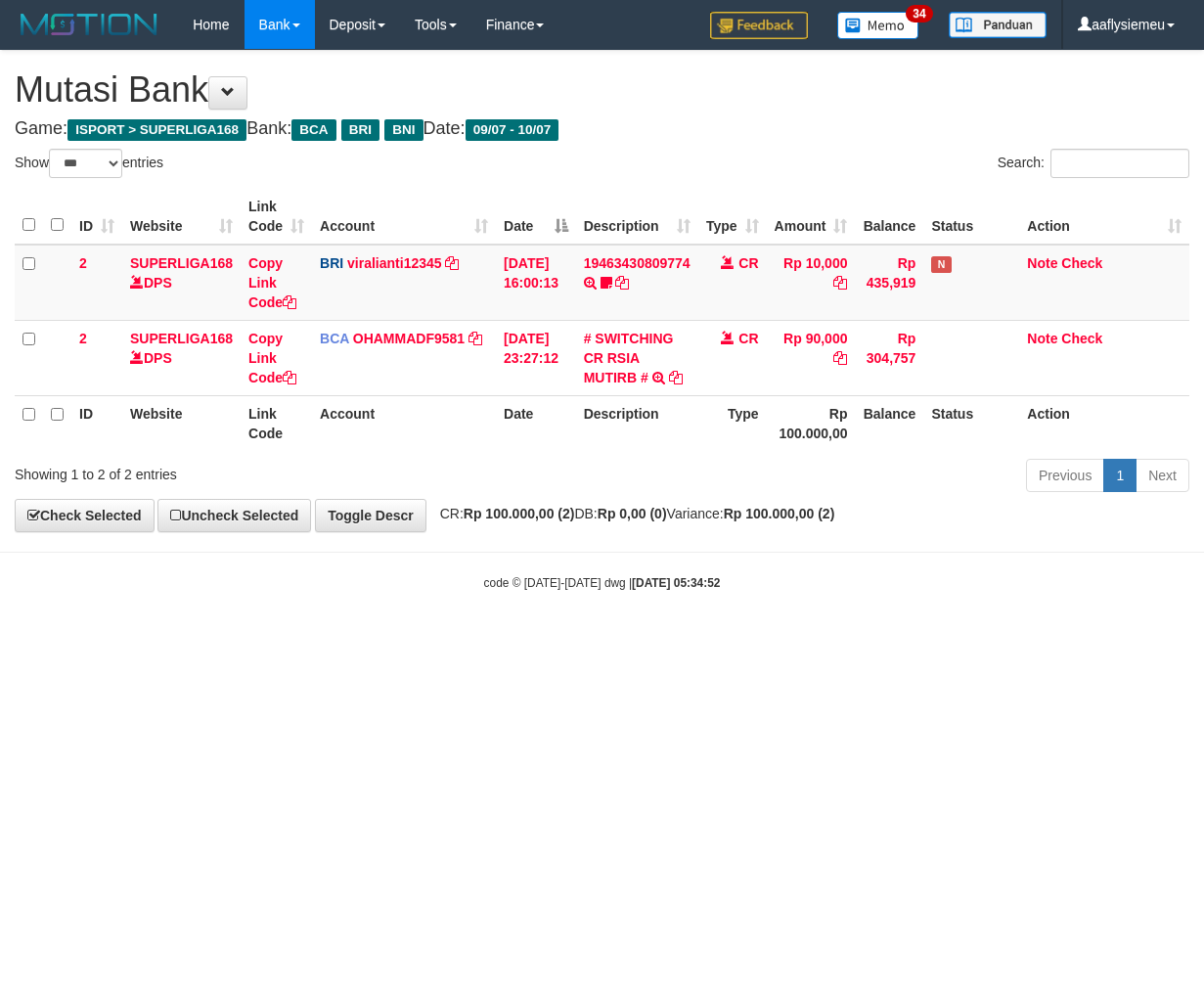 select on "***" 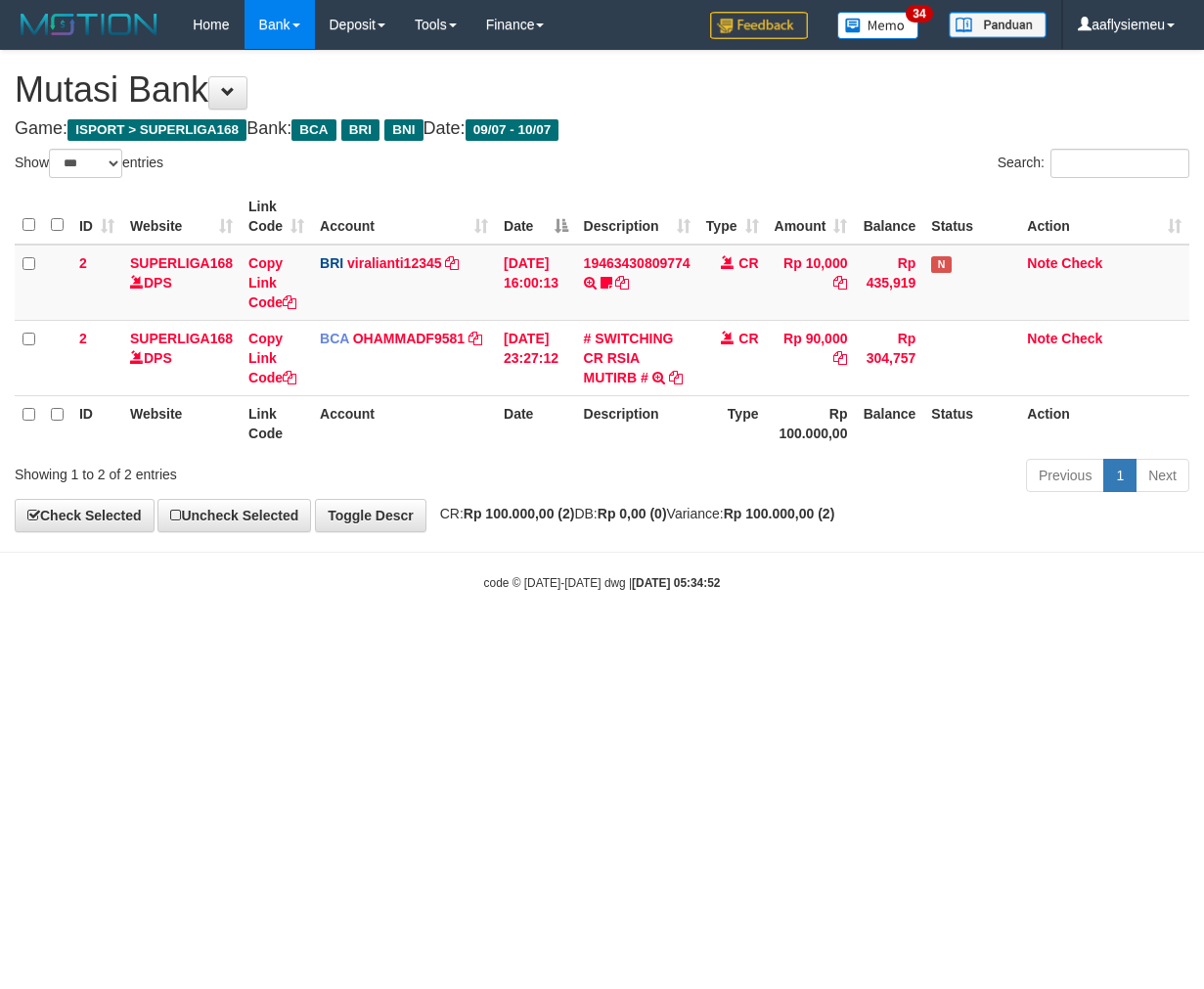 scroll, scrollTop: 0, scrollLeft: 0, axis: both 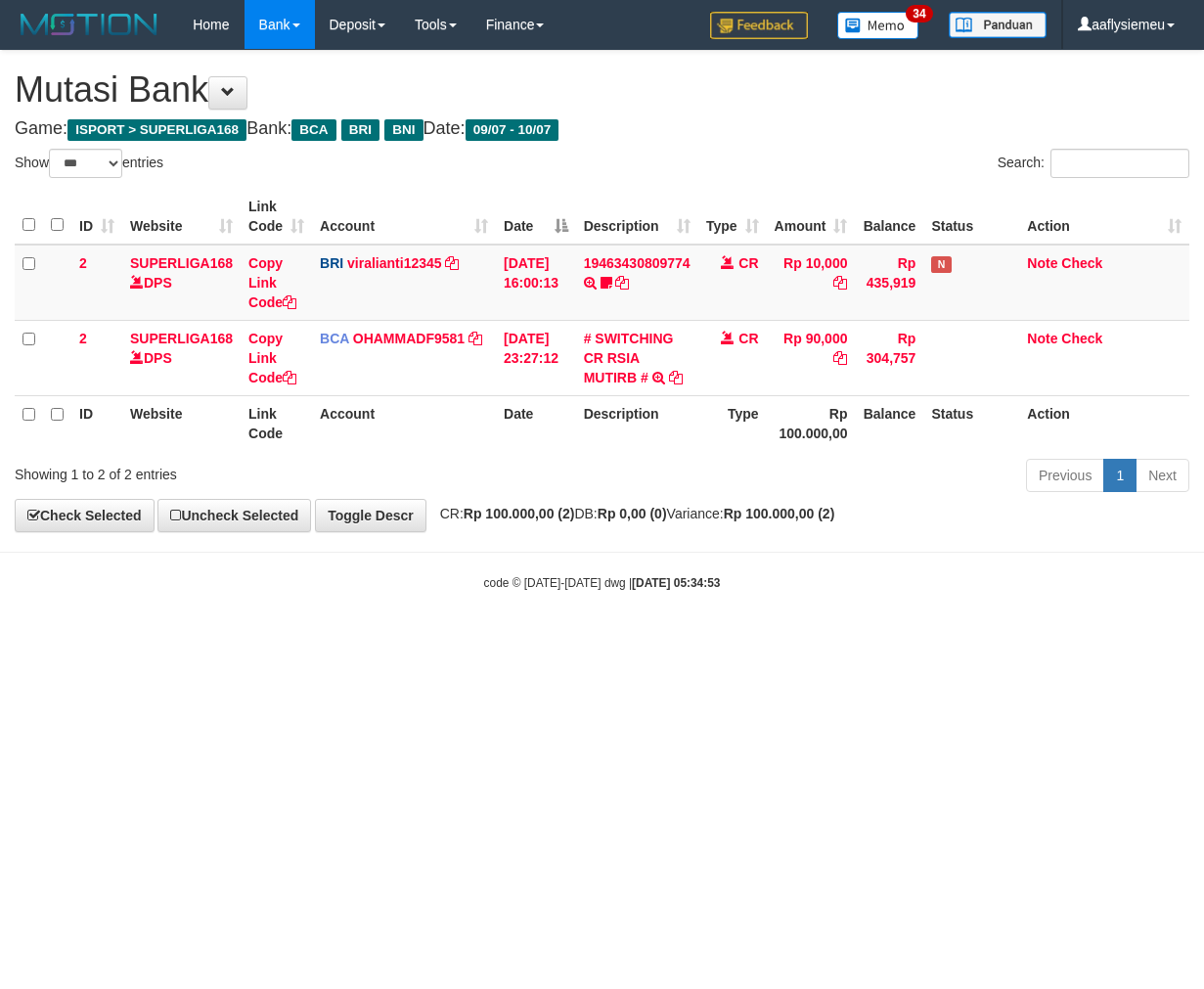 select on "***" 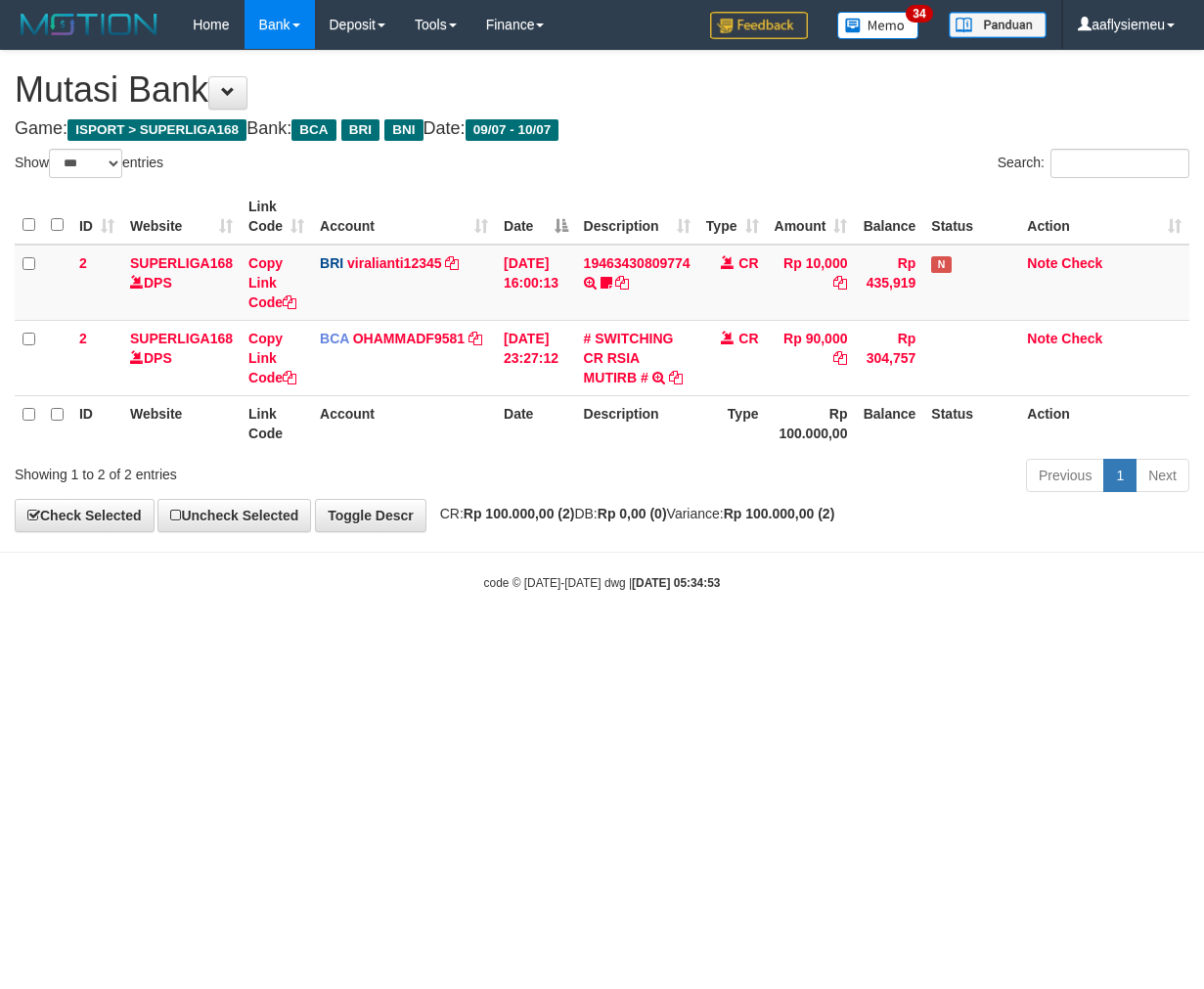 scroll, scrollTop: 0, scrollLeft: 0, axis: both 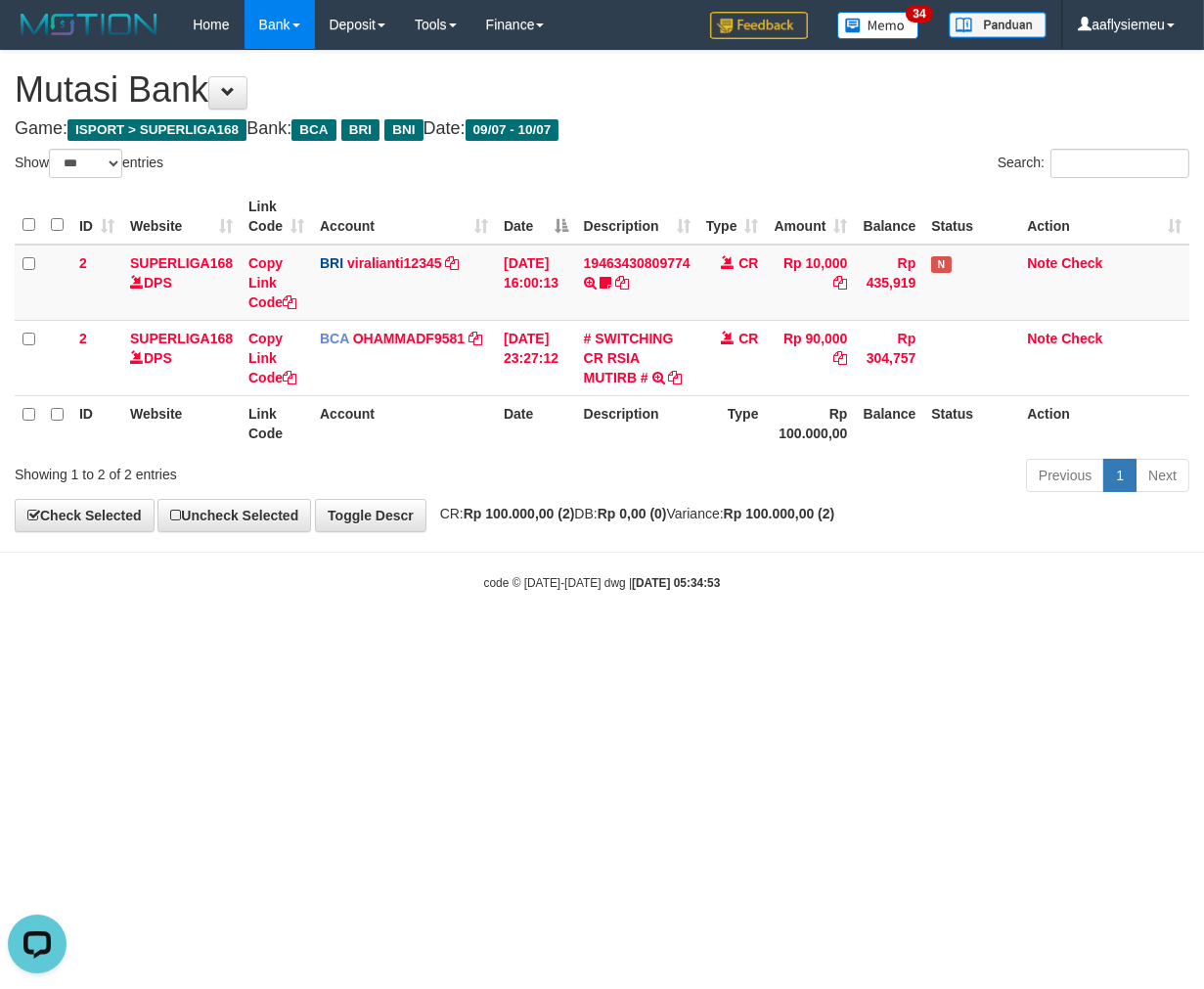 click on "Mutasi Bank" at bounding box center (602, 90) 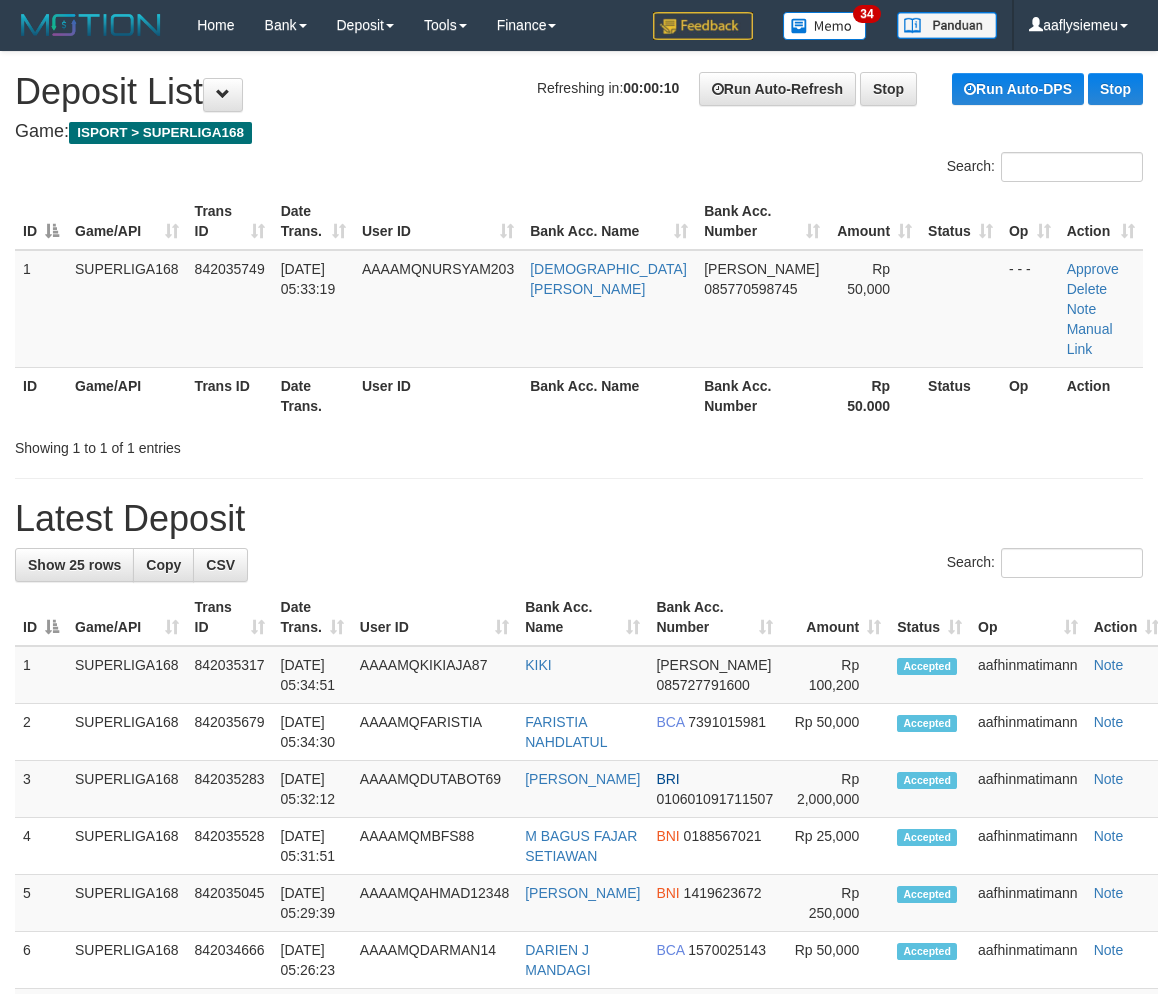 scroll, scrollTop: 0, scrollLeft: 0, axis: both 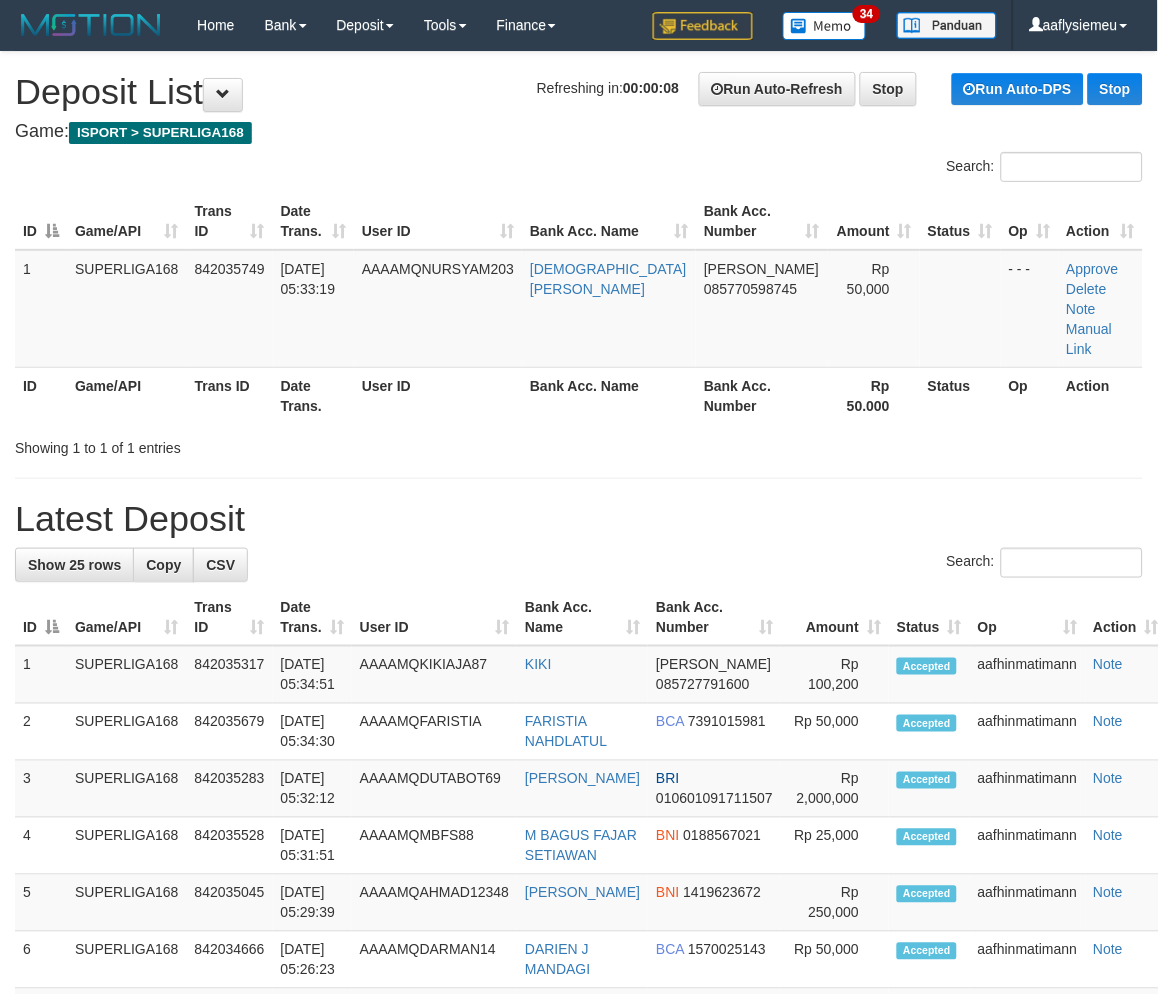 drag, startPoint x: 414, startPoint y: 402, endPoint x: 7, endPoint y: 538, distance: 429.1212 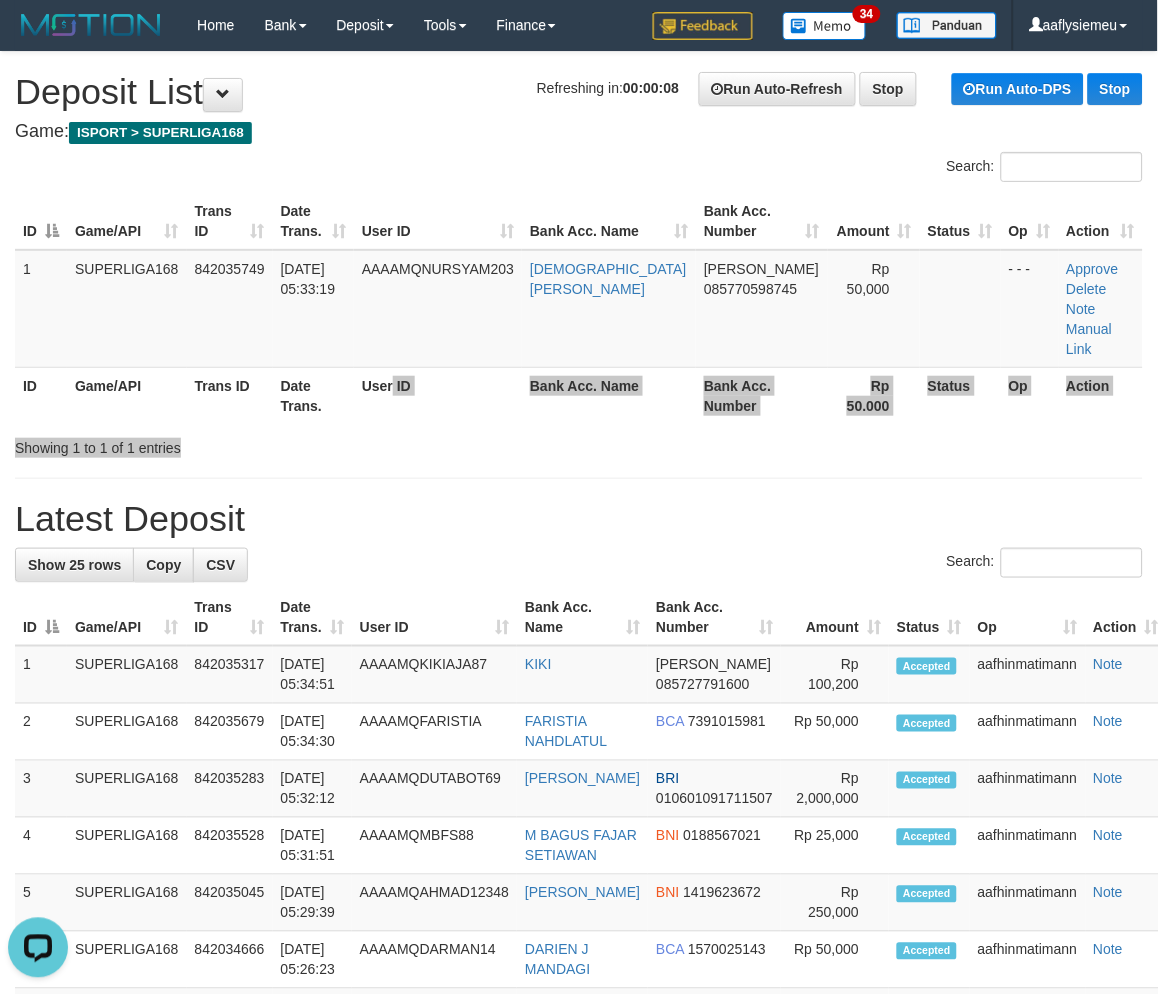 scroll, scrollTop: 0, scrollLeft: 0, axis: both 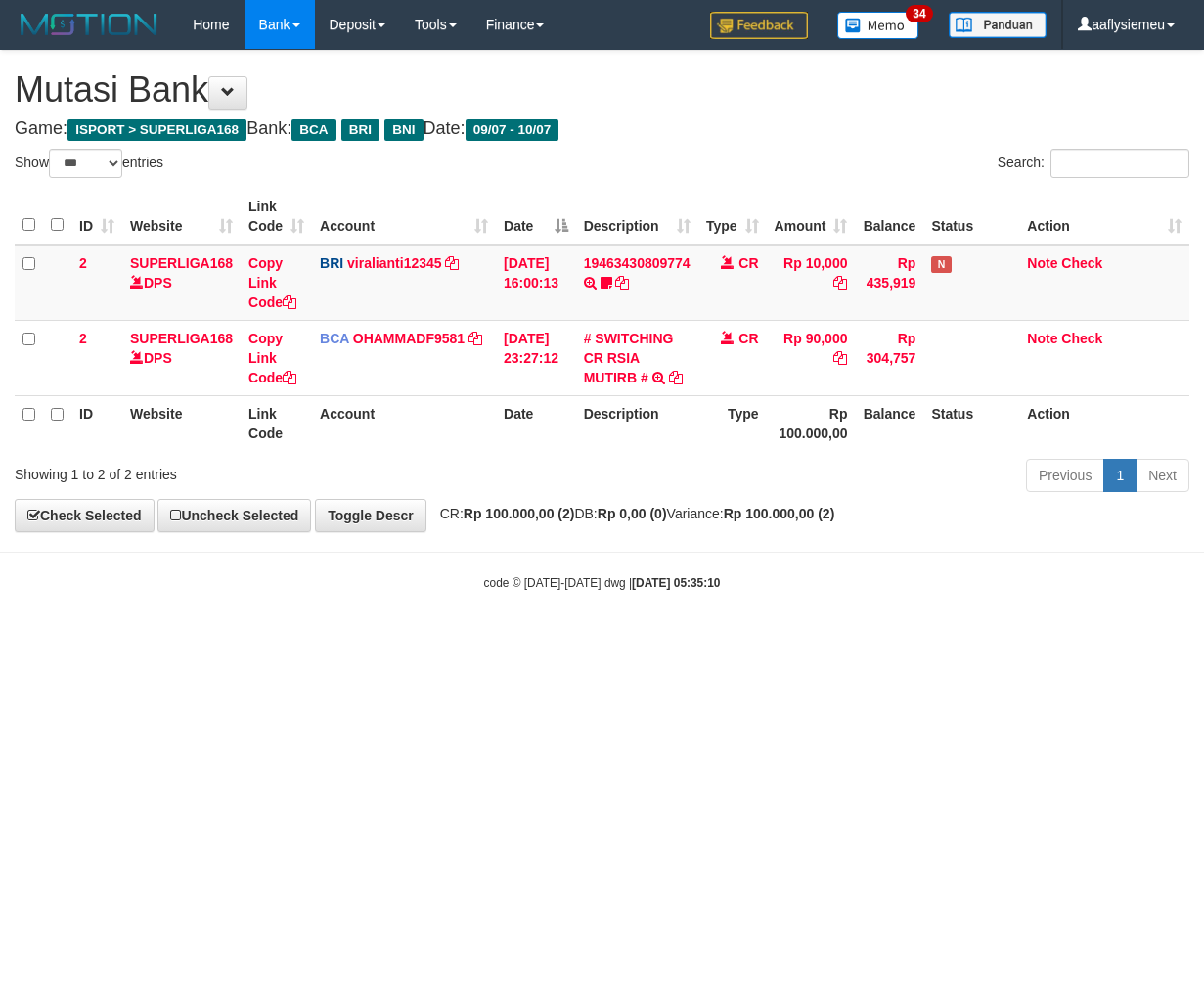select on "***" 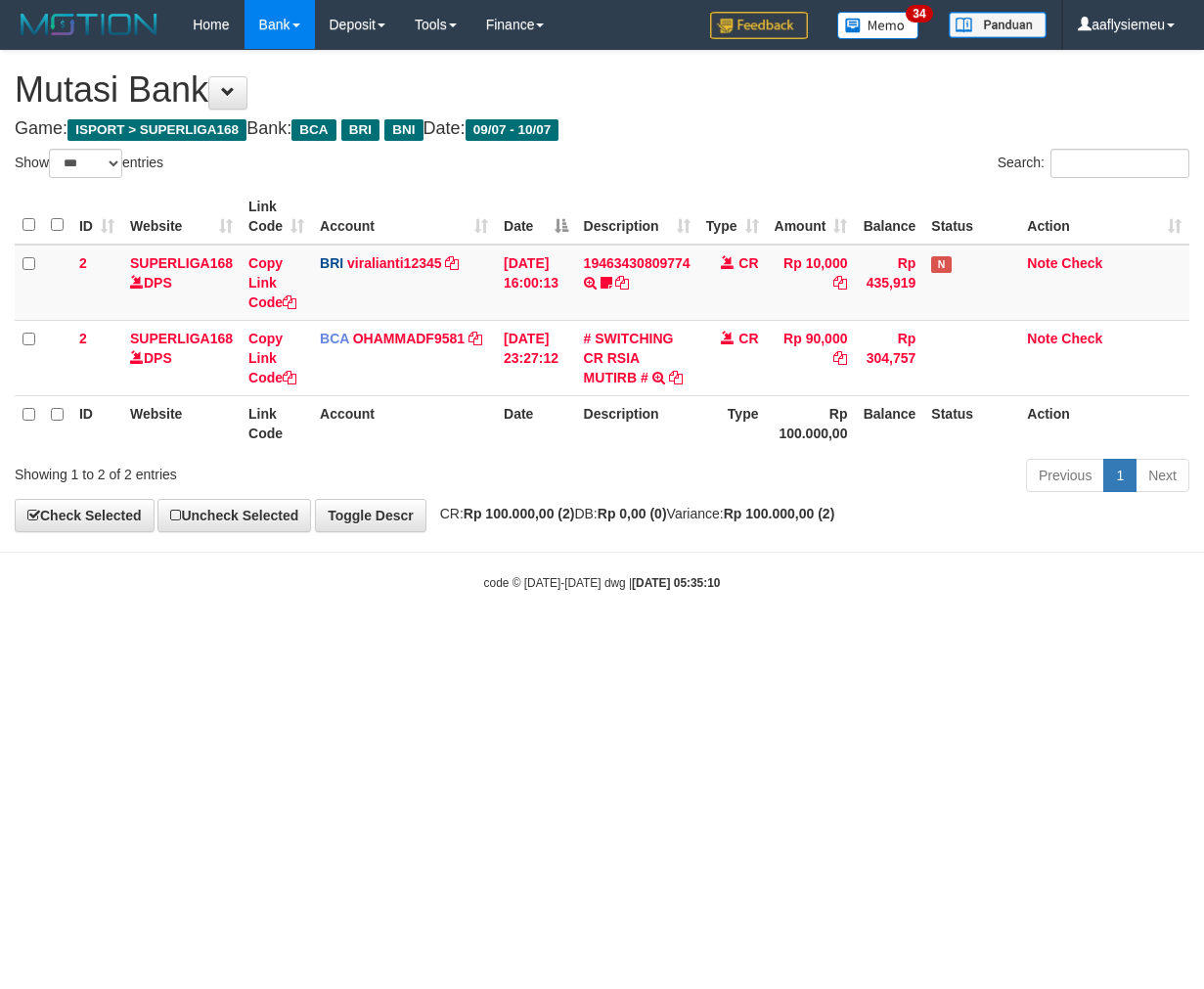 scroll, scrollTop: 0, scrollLeft: 0, axis: both 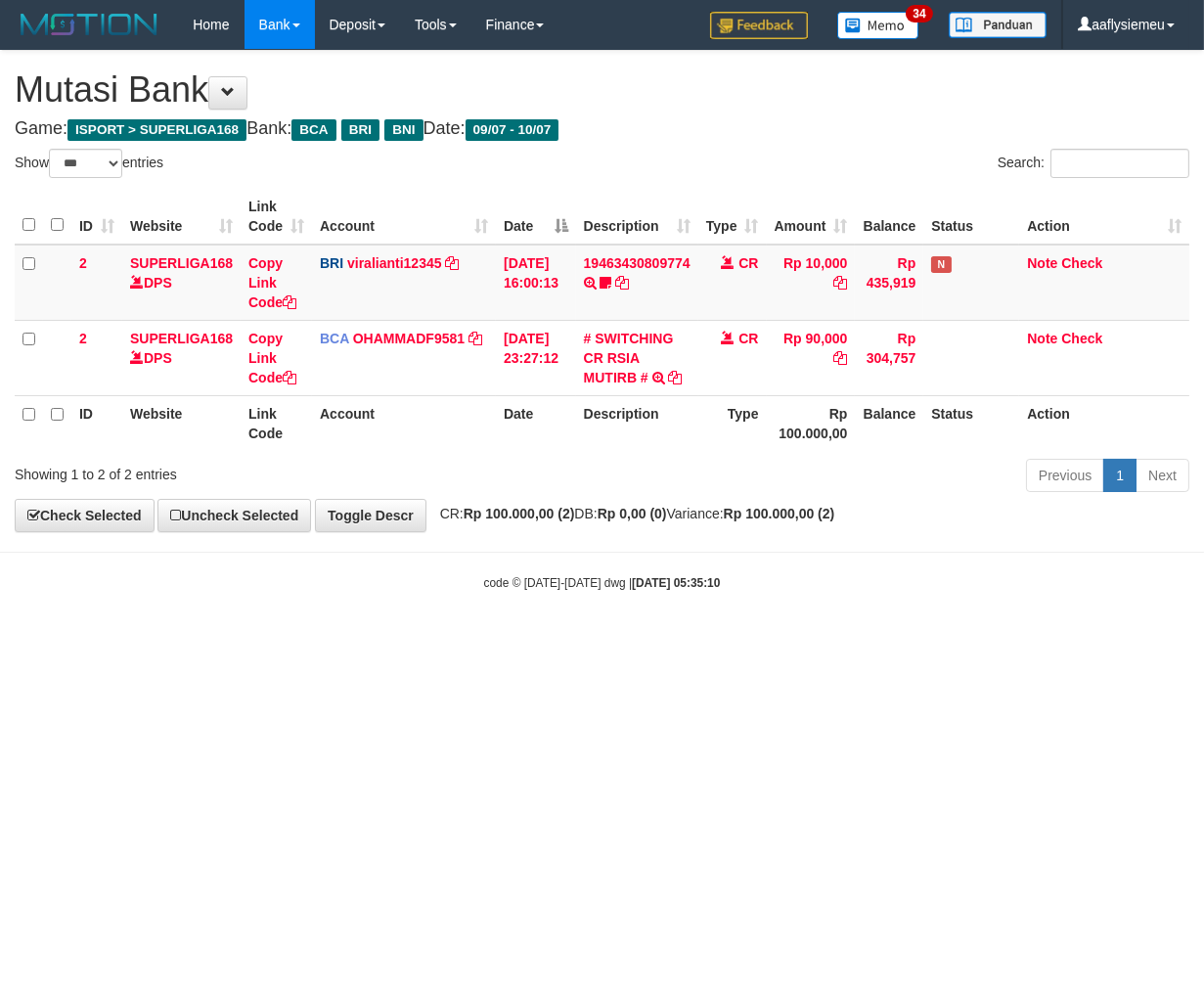 drag, startPoint x: 169, startPoint y: 754, endPoint x: 120, endPoint y: 770, distance: 51.5461 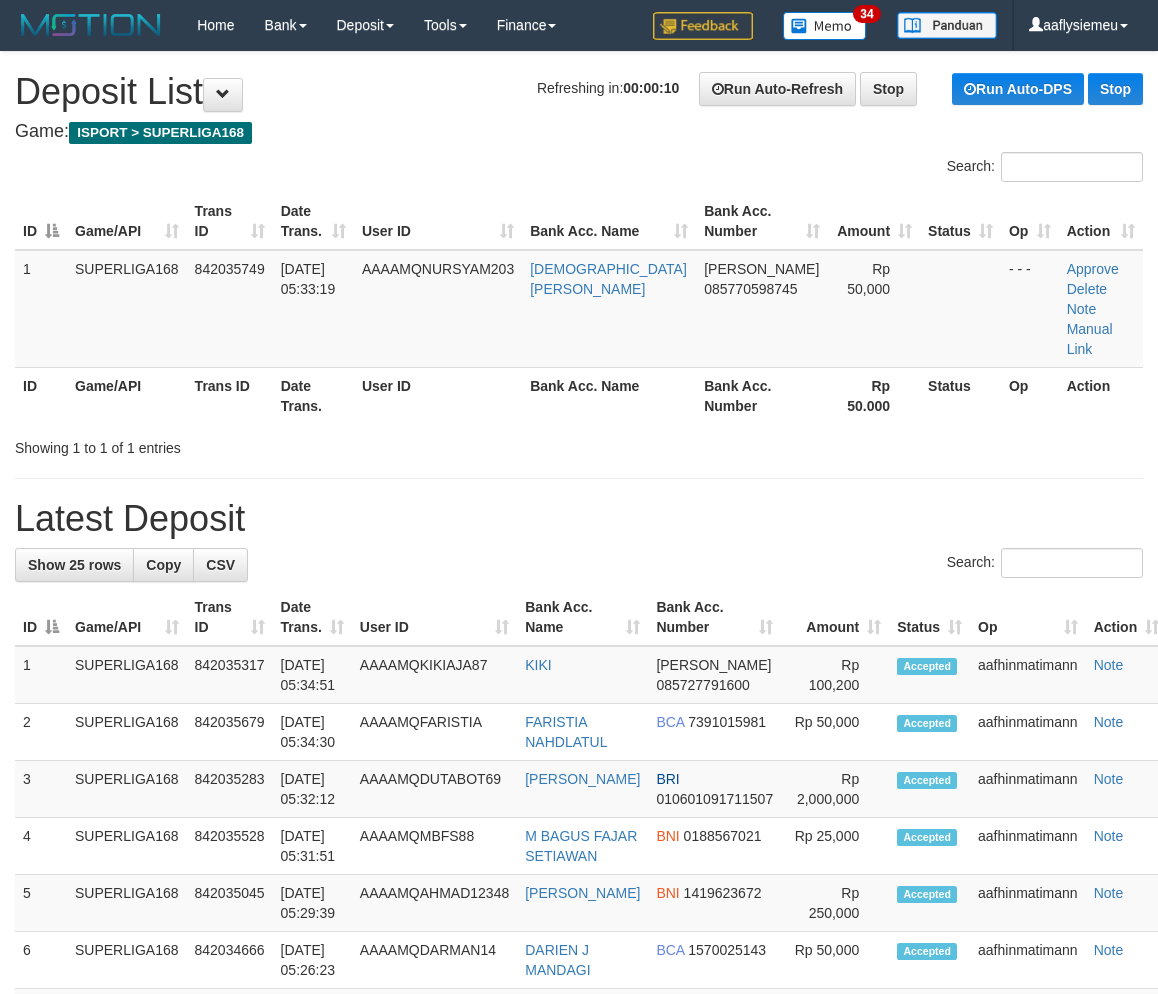 scroll, scrollTop: 0, scrollLeft: 0, axis: both 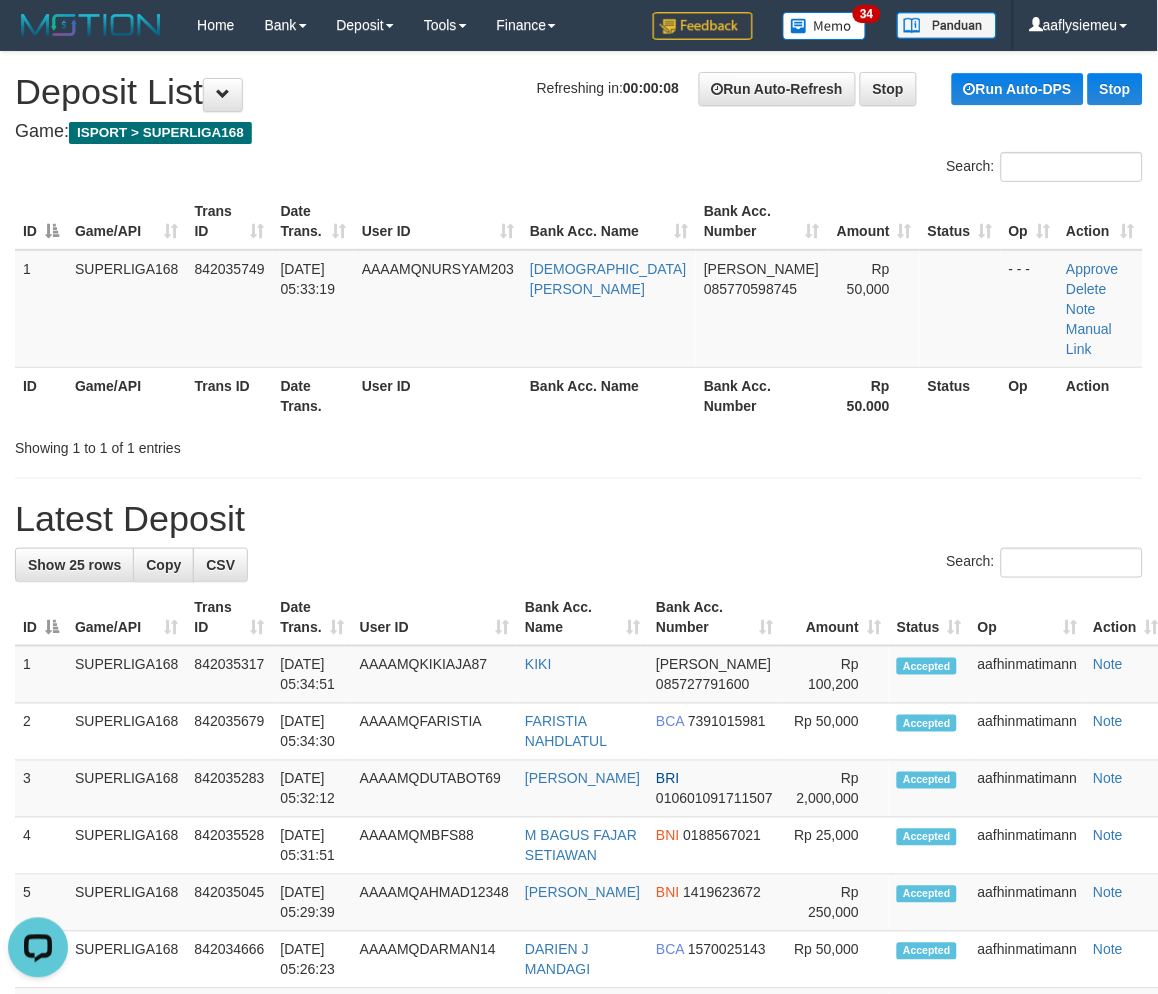 drag, startPoint x: 183, startPoint y: 384, endPoint x: 1, endPoint y: 522, distance: 228.40315 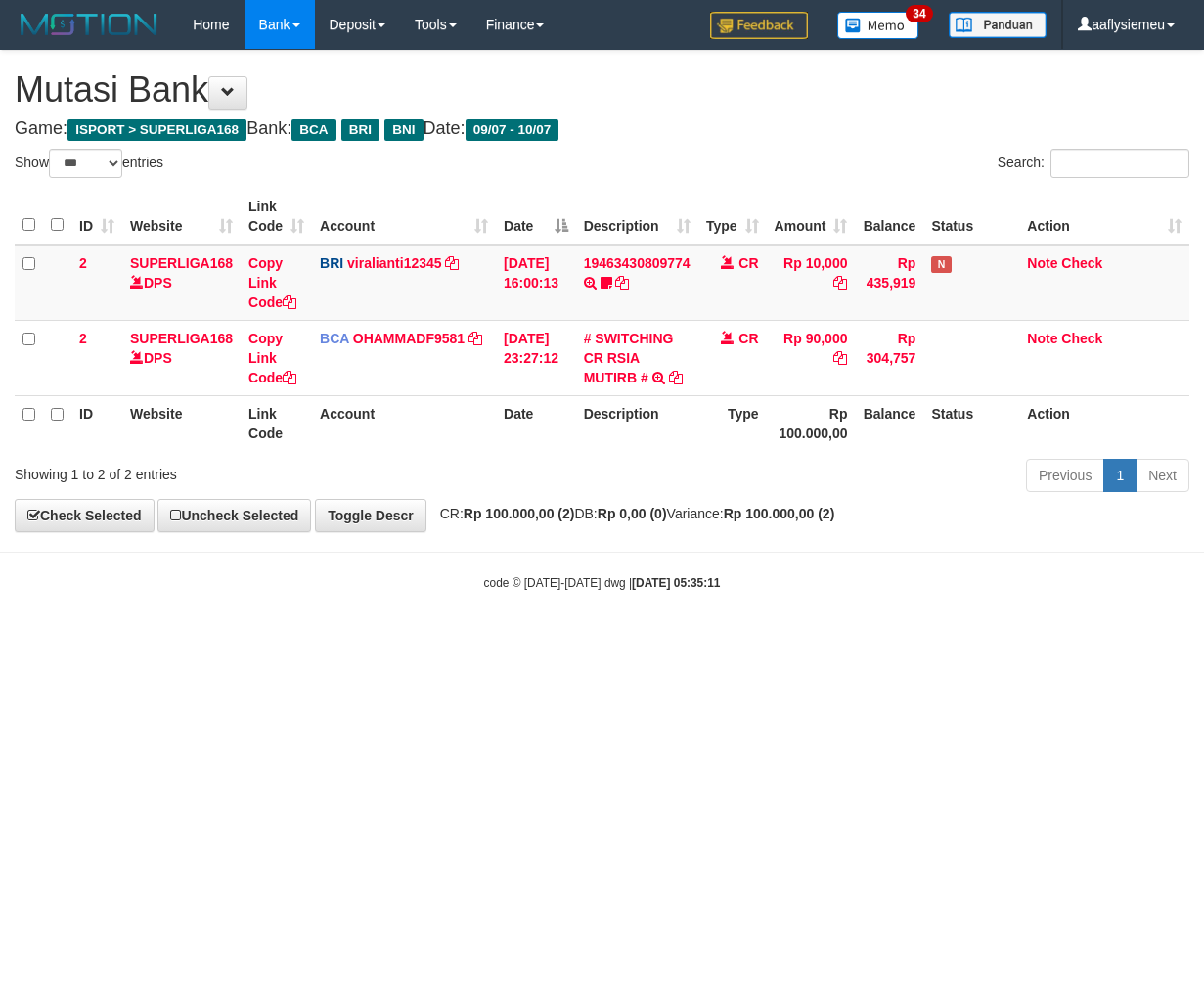 select on "***" 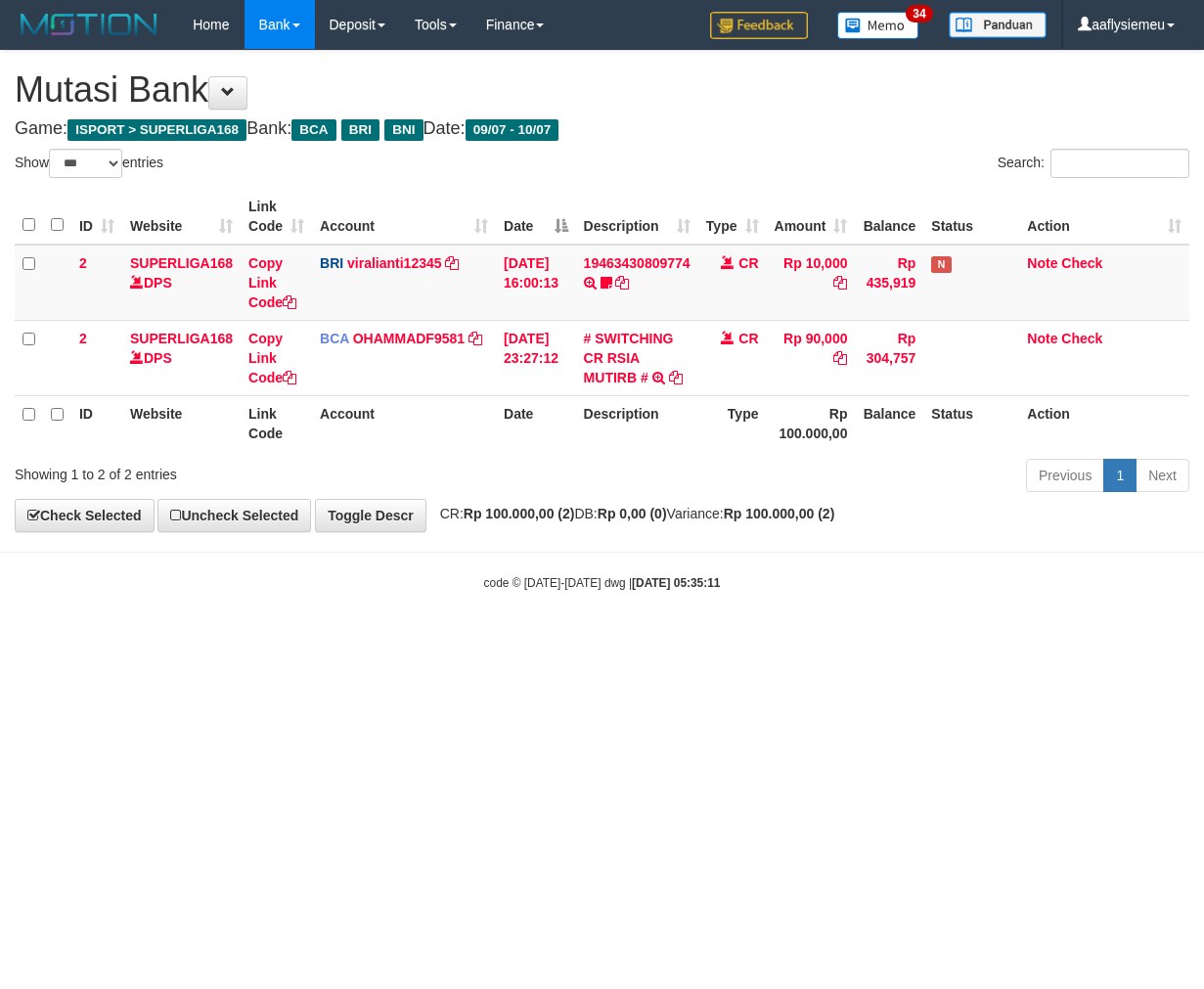 scroll, scrollTop: 0, scrollLeft: 0, axis: both 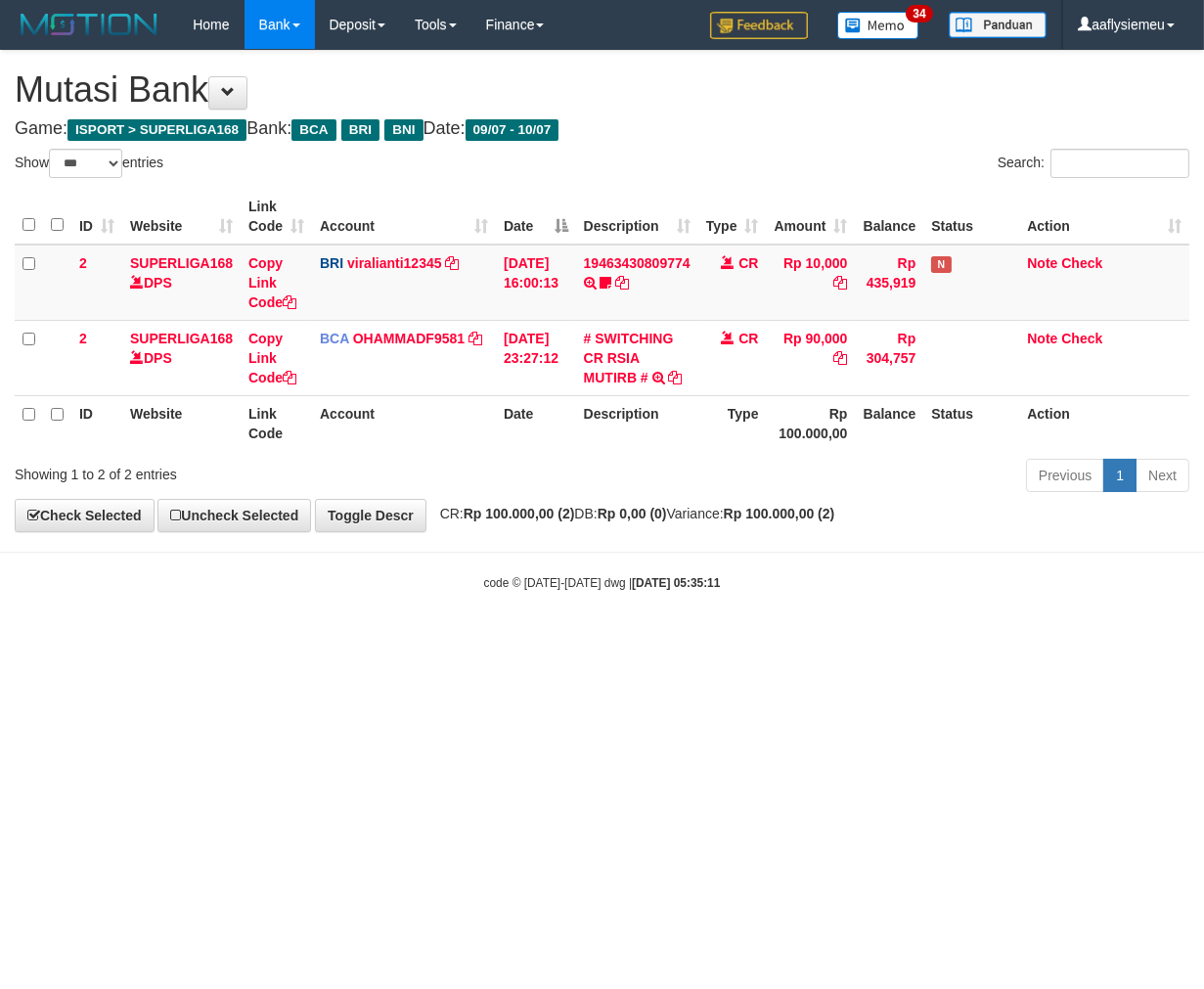 click on "Toggle navigation
Home
Bank
Account List
Load
By Website
Group
[ISPORT]													SUPERLIGA168
By Load Group (DPS)
34" at bounding box center (602, 320) 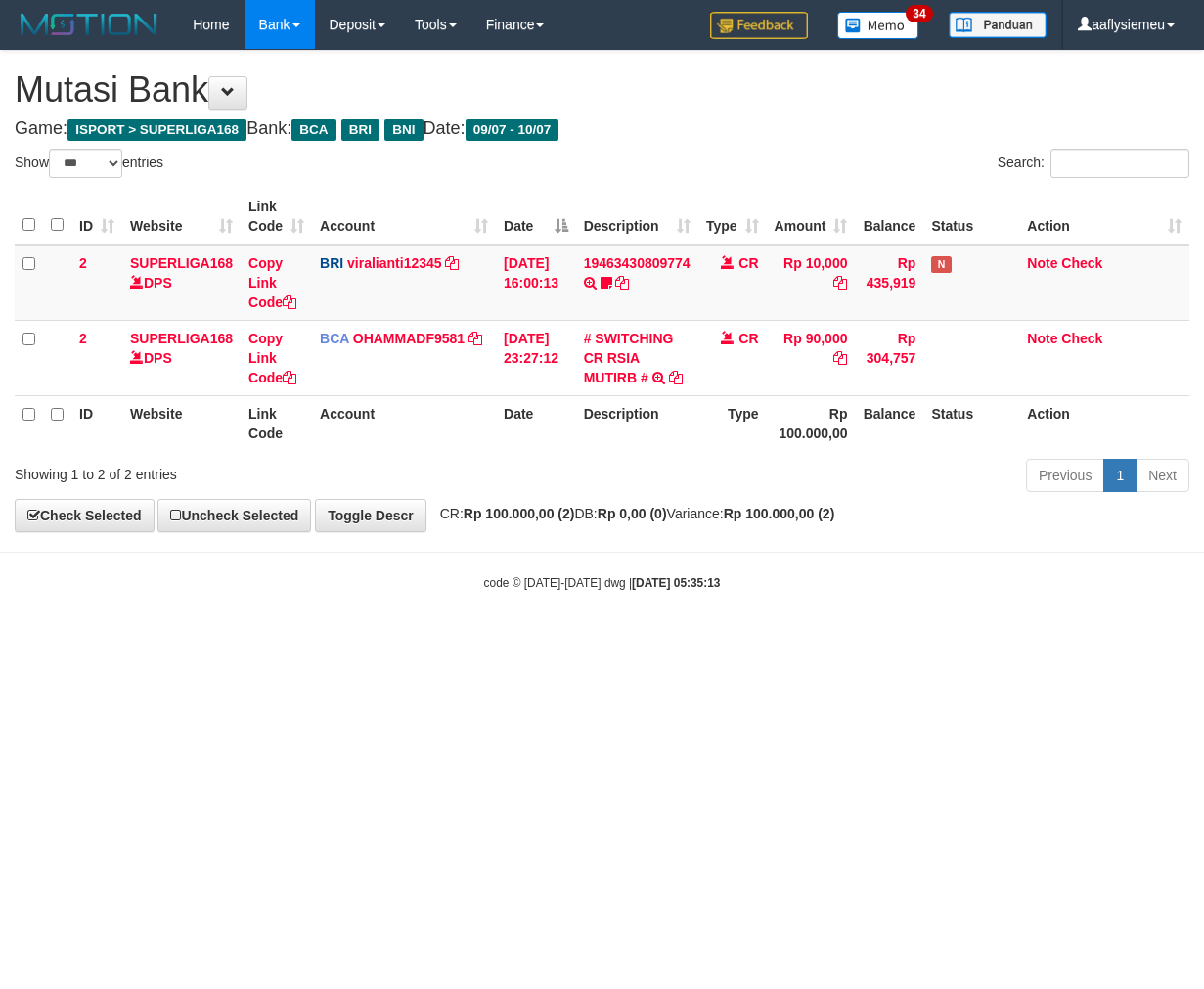 select on "***" 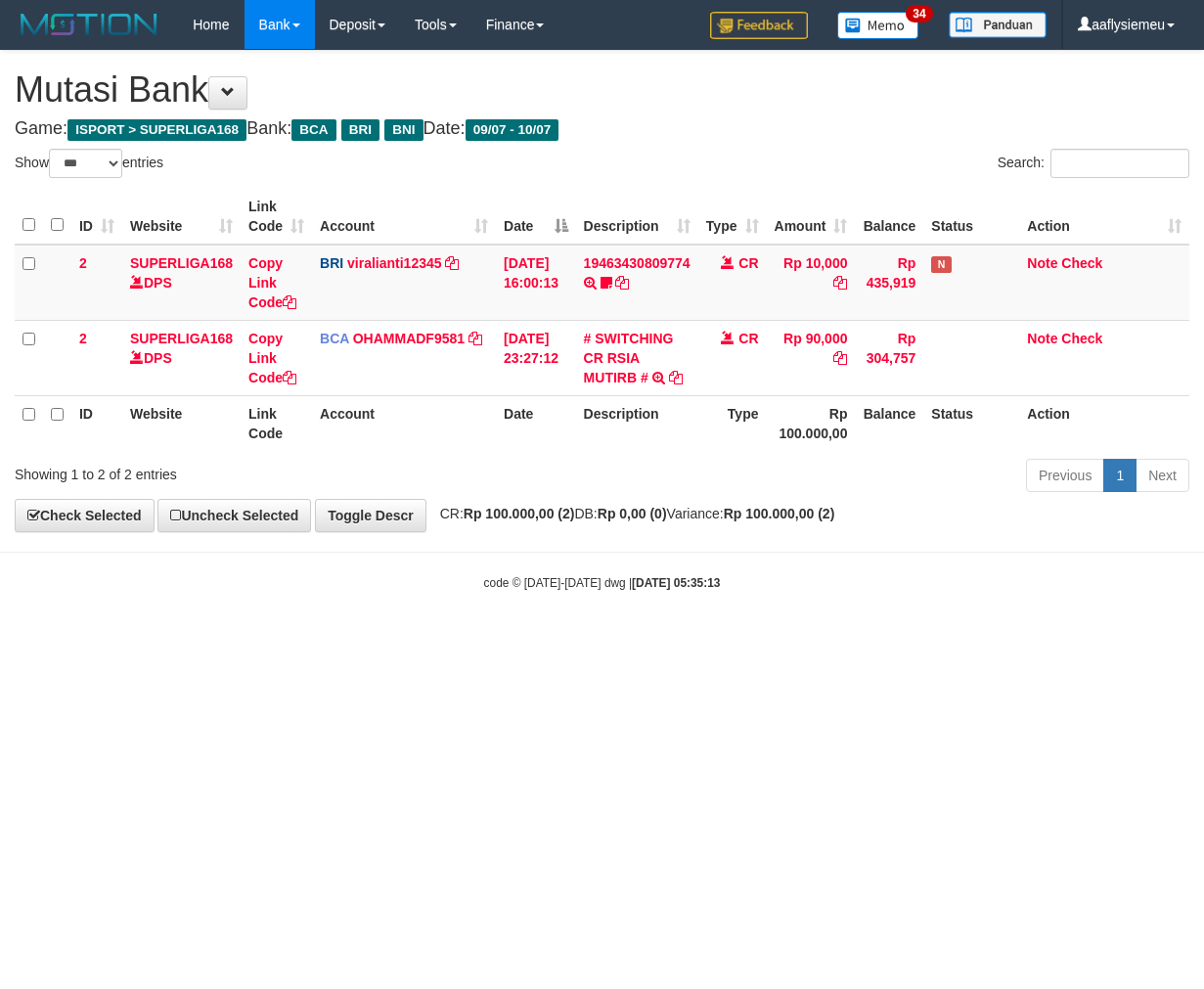scroll, scrollTop: 0, scrollLeft: 0, axis: both 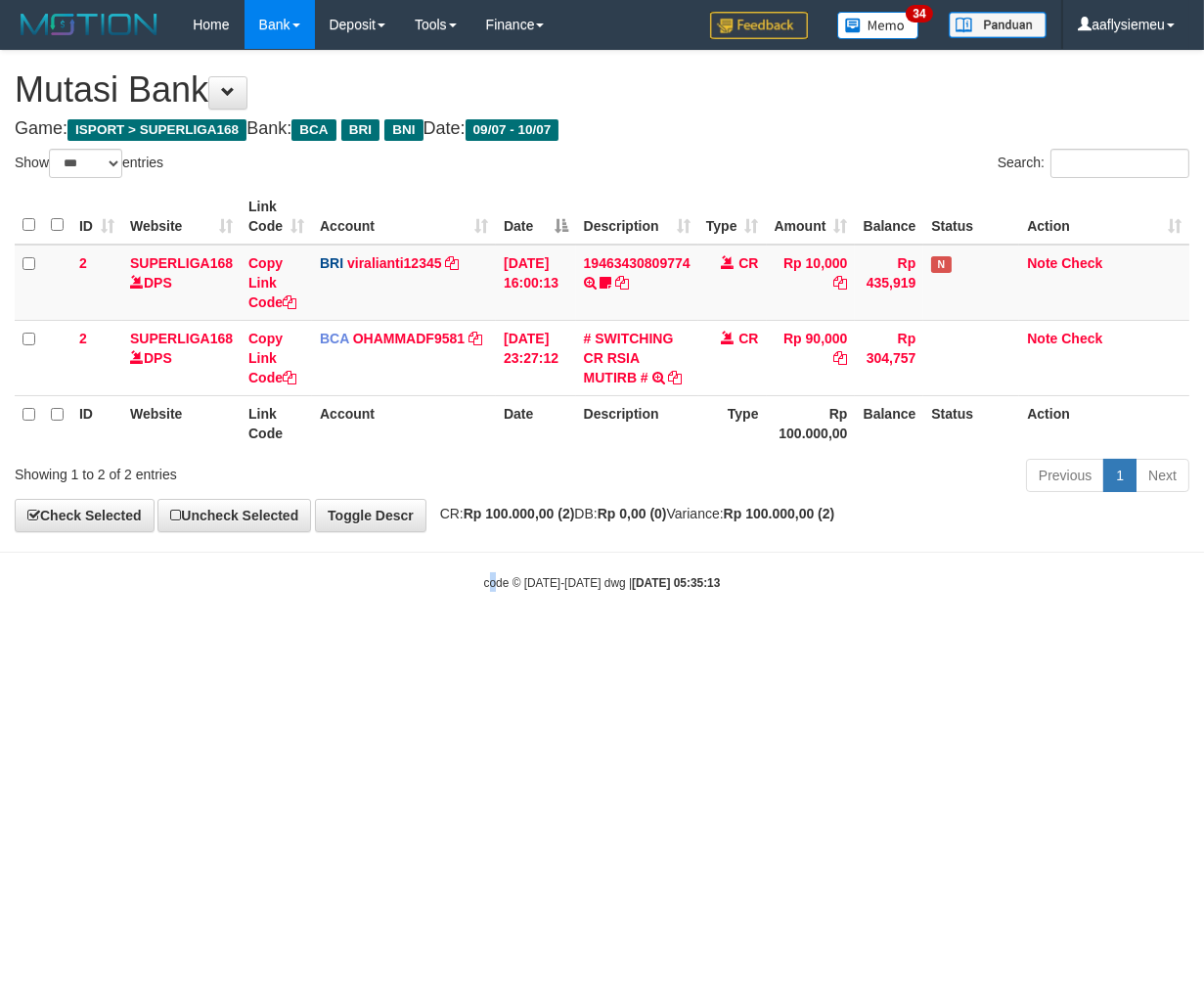 click on "Toggle navigation
Home
Bank
Account List
Load
By Website
Group
[ISPORT]													SUPERLIGA168
By Load Group (DPS)" at bounding box center [602, 320] 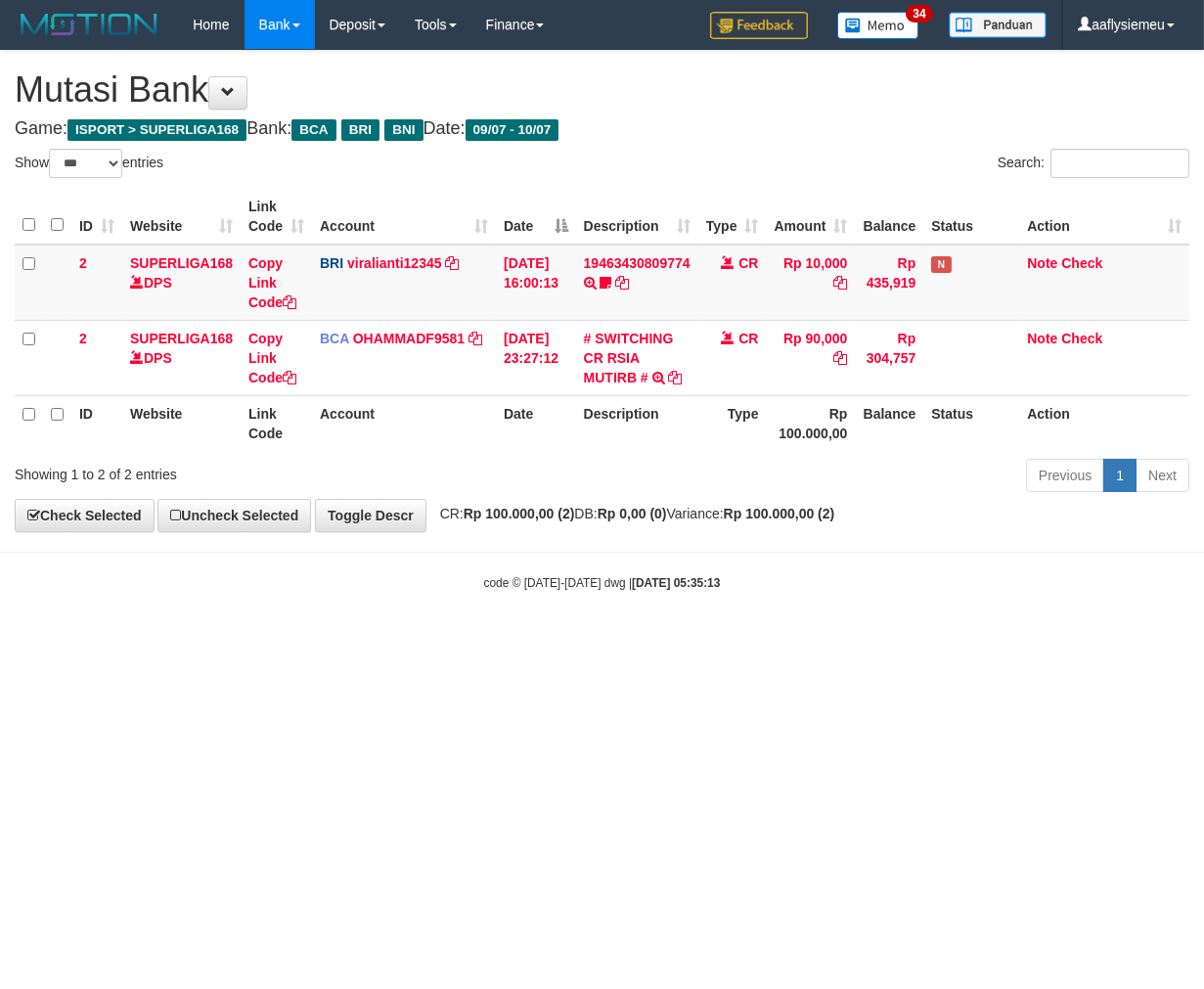 drag, startPoint x: 504, startPoint y: 732, endPoint x: 91, endPoint y: 834, distance: 425.40921 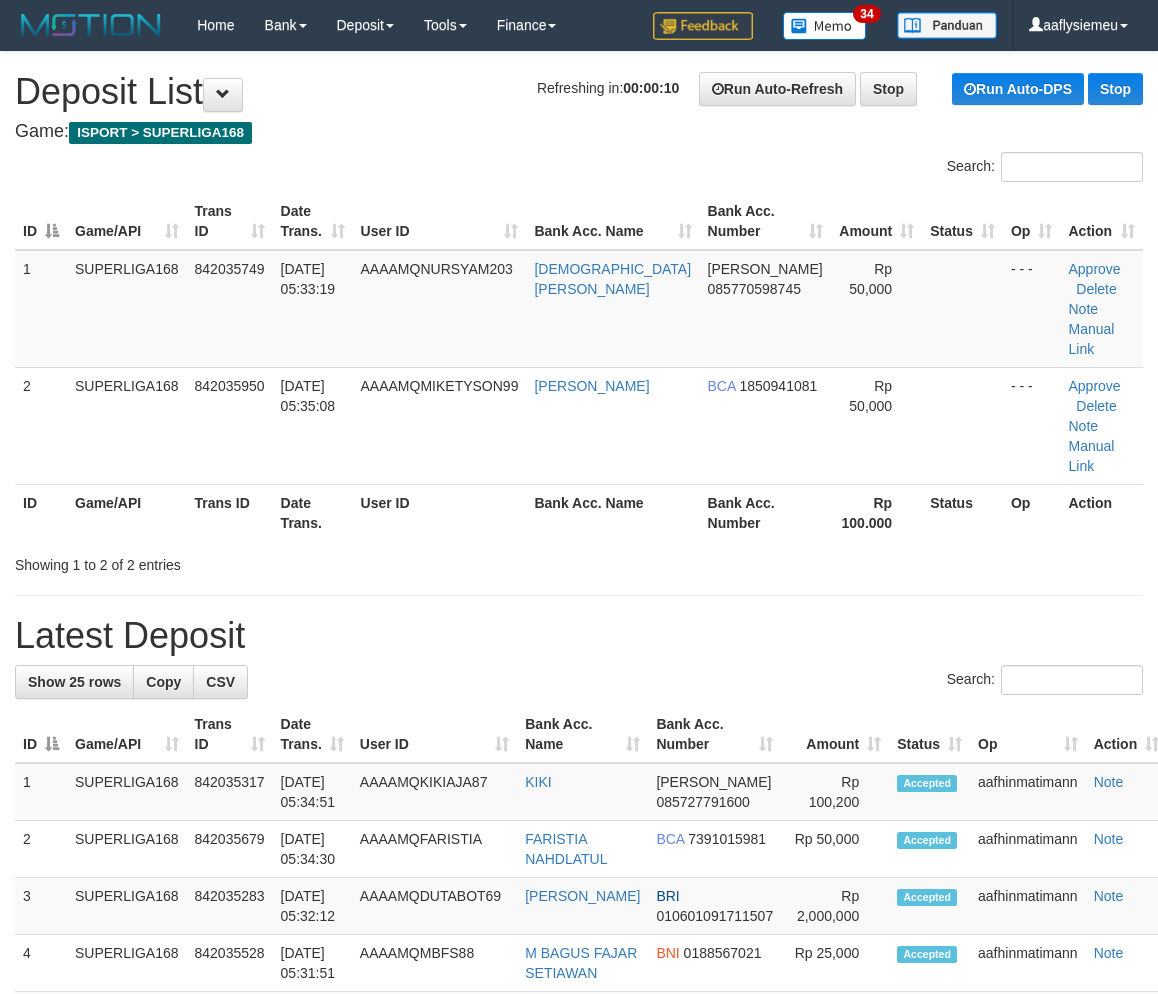 scroll, scrollTop: 0, scrollLeft: 0, axis: both 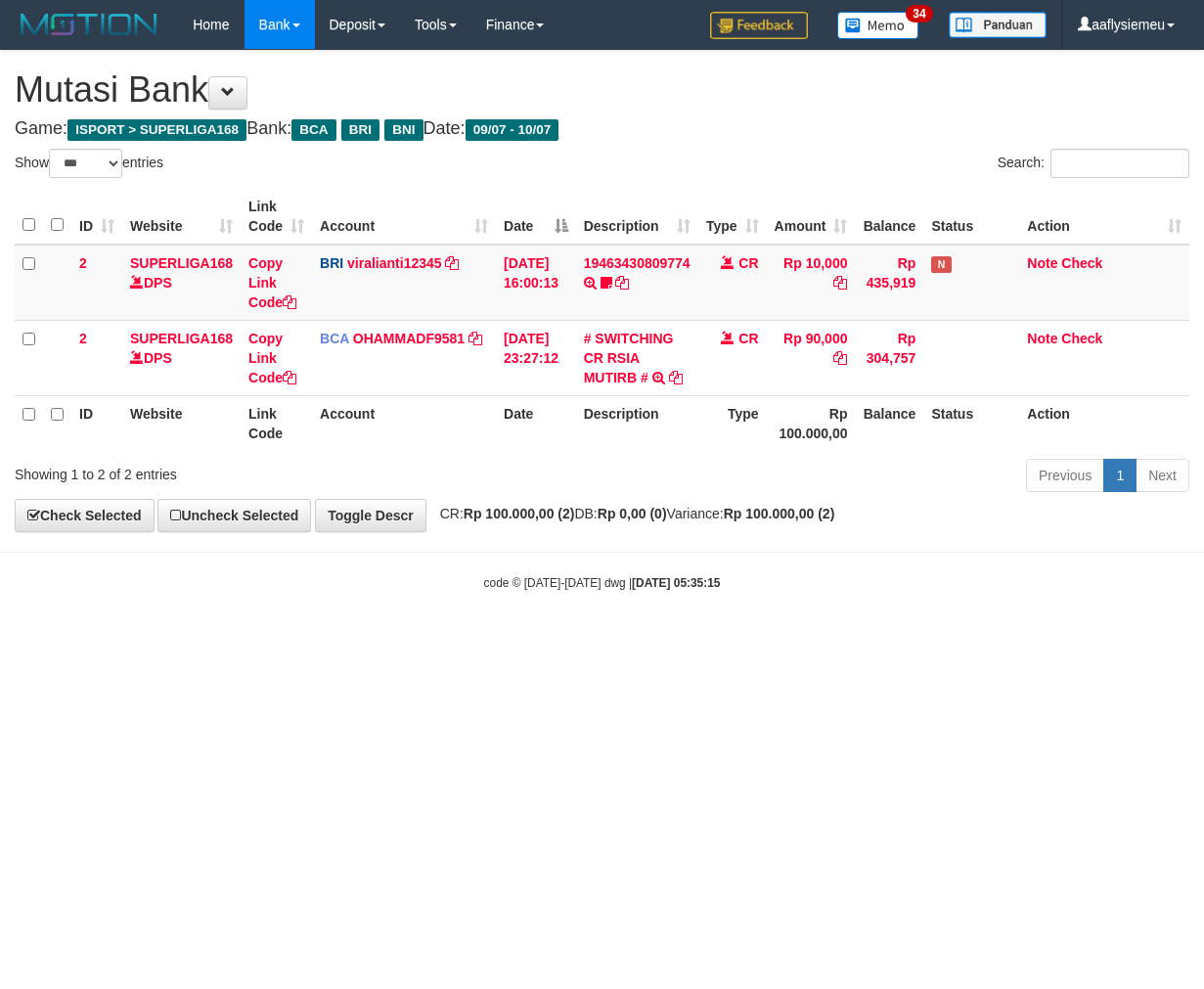 select on "***" 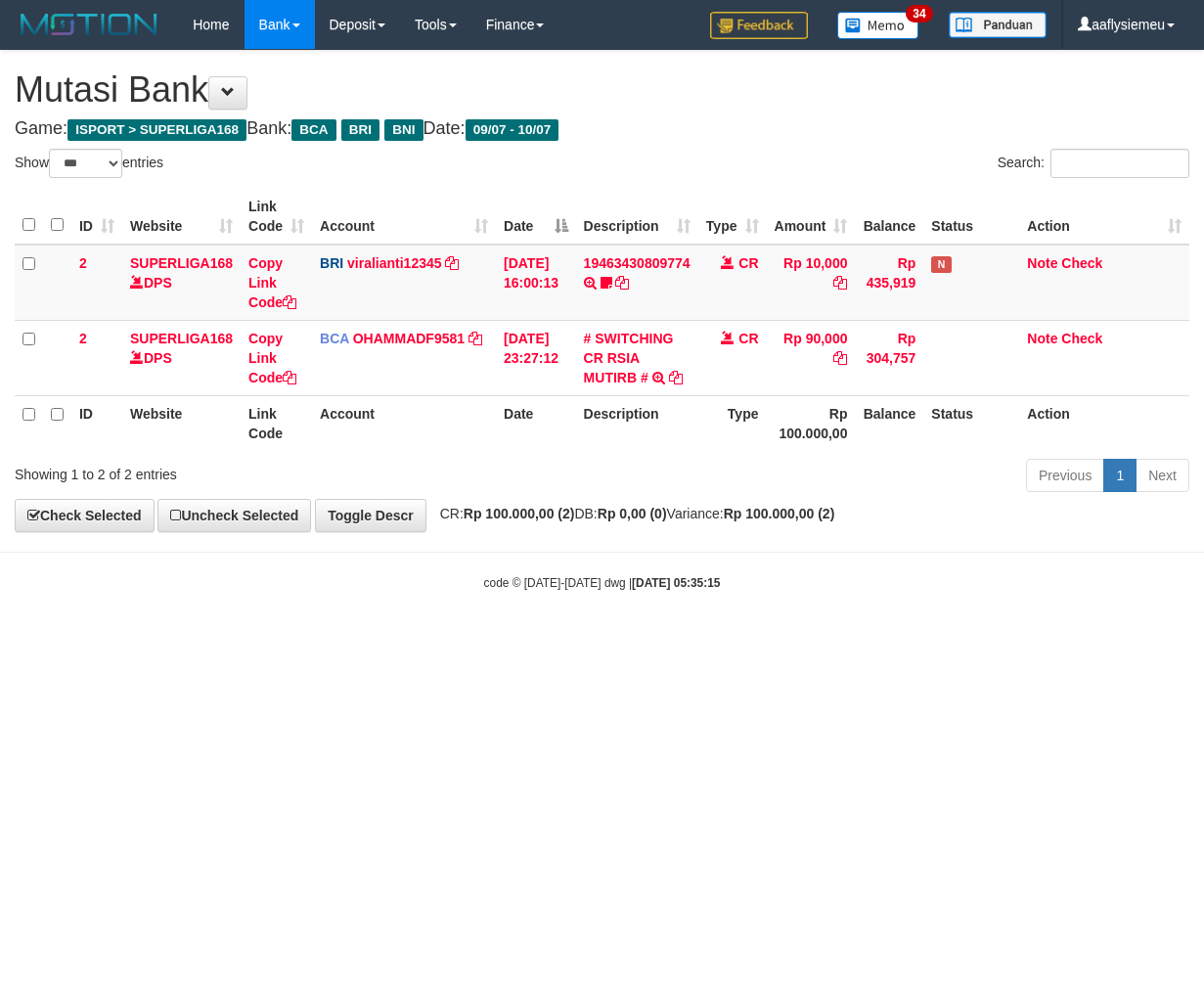 scroll, scrollTop: 0, scrollLeft: 0, axis: both 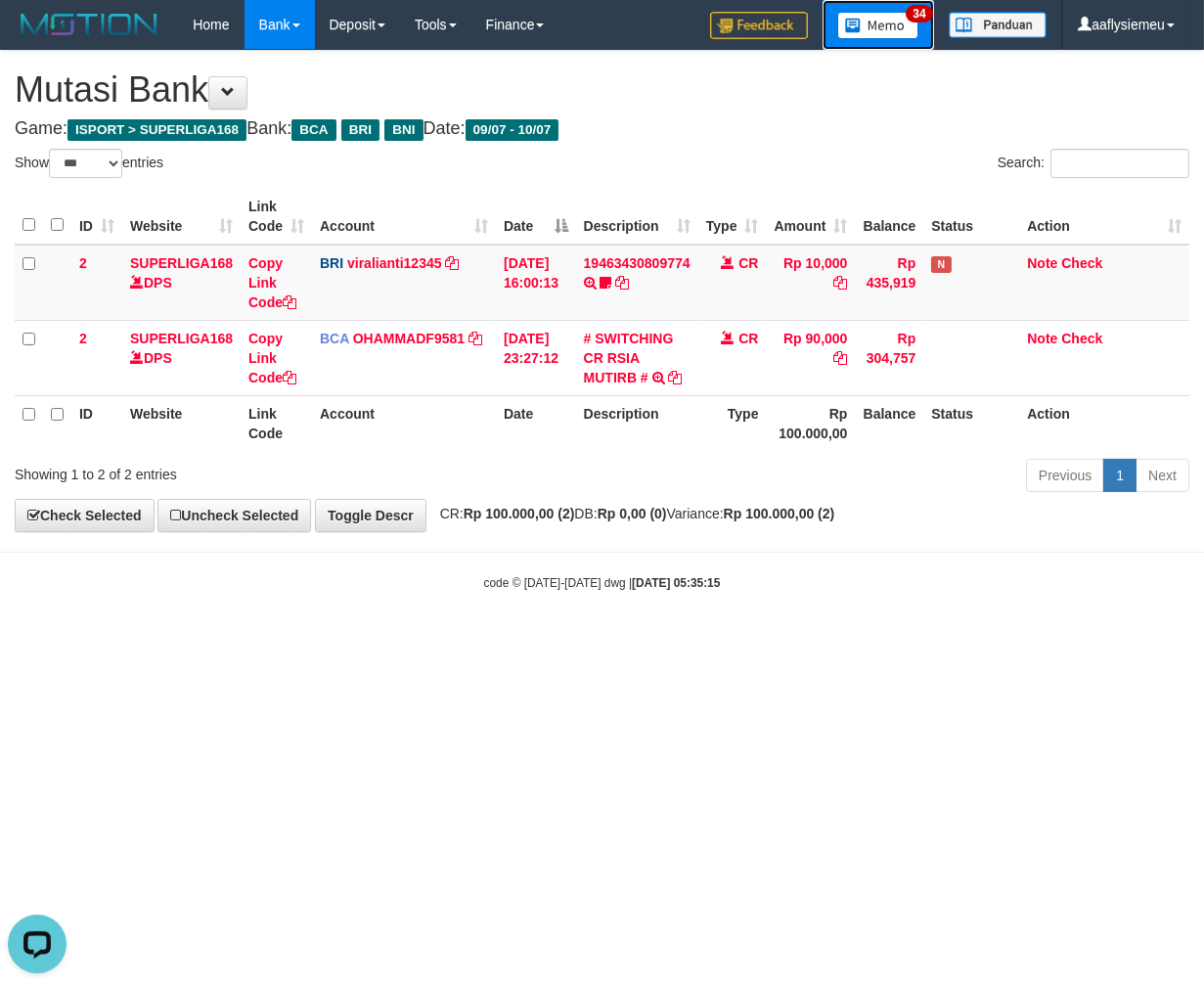 click on "34" at bounding box center [878, 24] 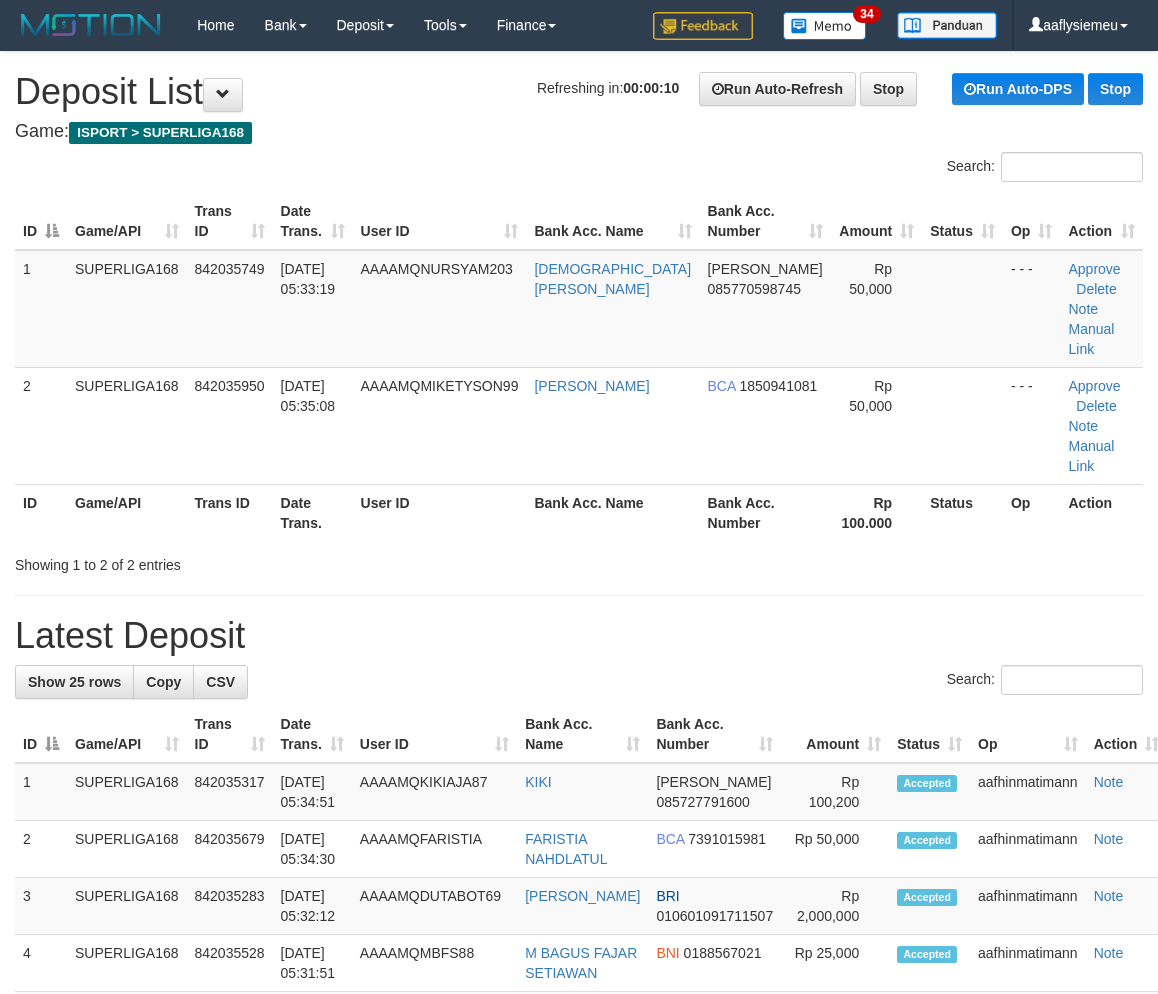 scroll, scrollTop: 0, scrollLeft: 0, axis: both 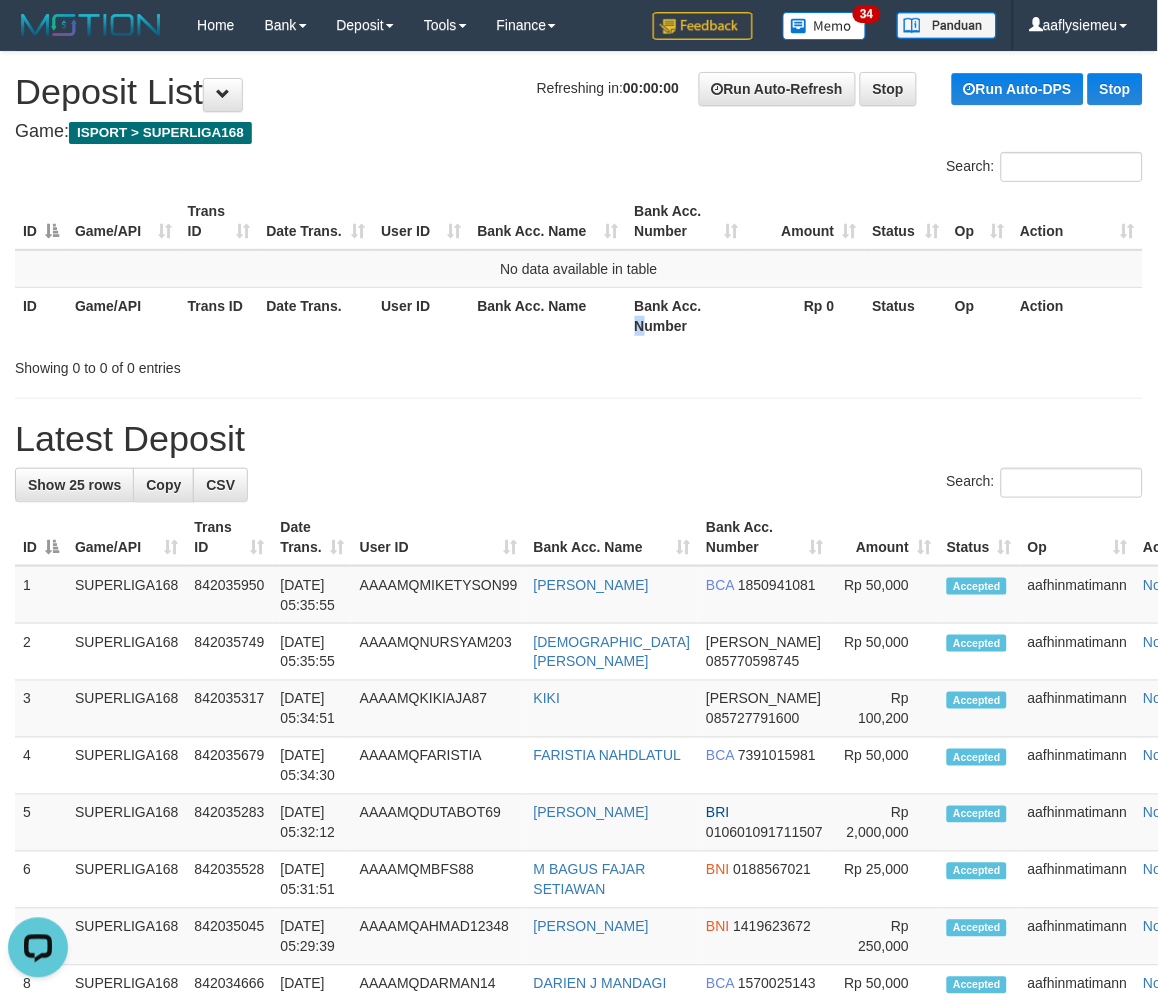 drag, startPoint x: 647, startPoint y: 335, endPoint x: 10, endPoint y: 435, distance: 644.8015 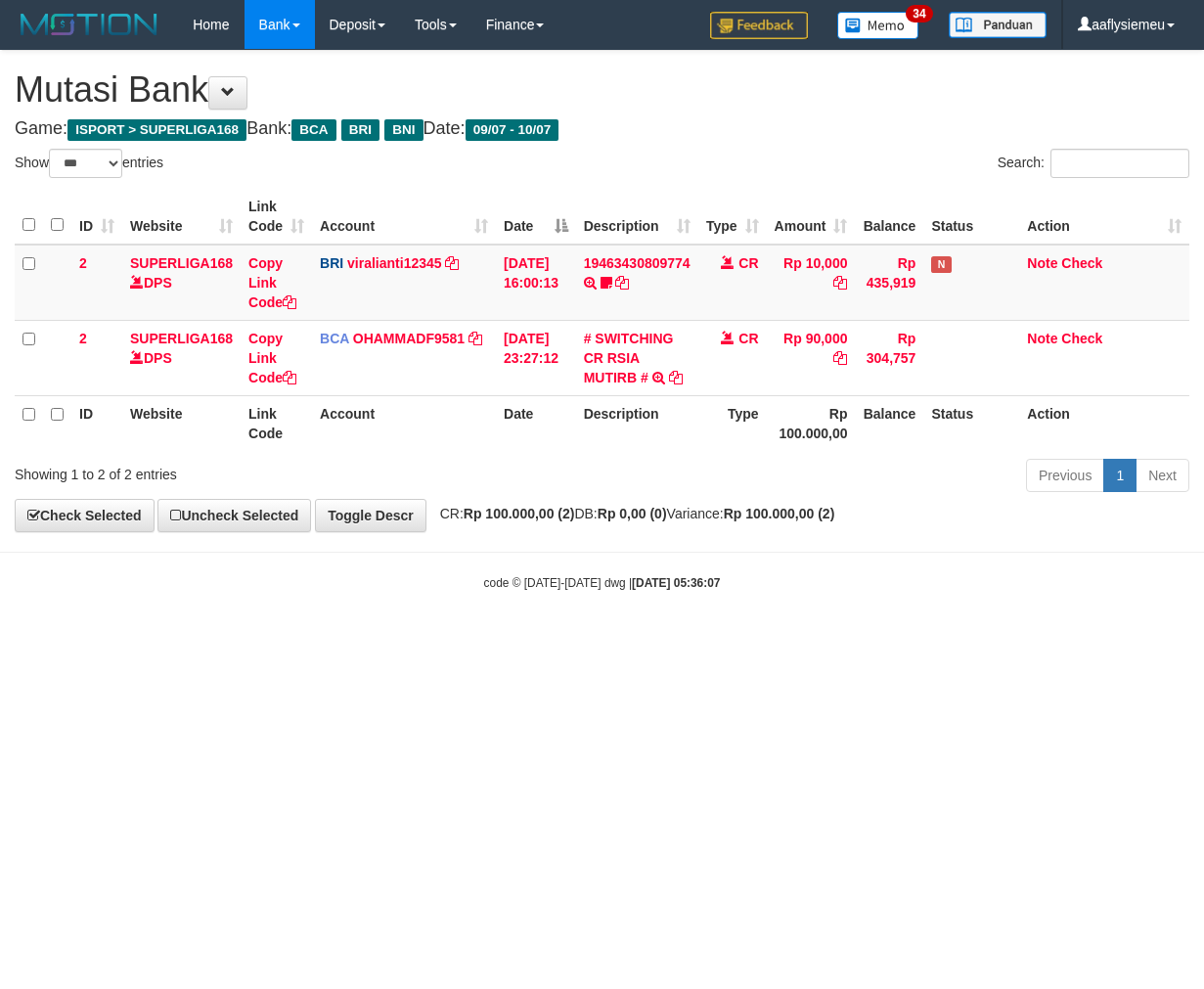 select on "***" 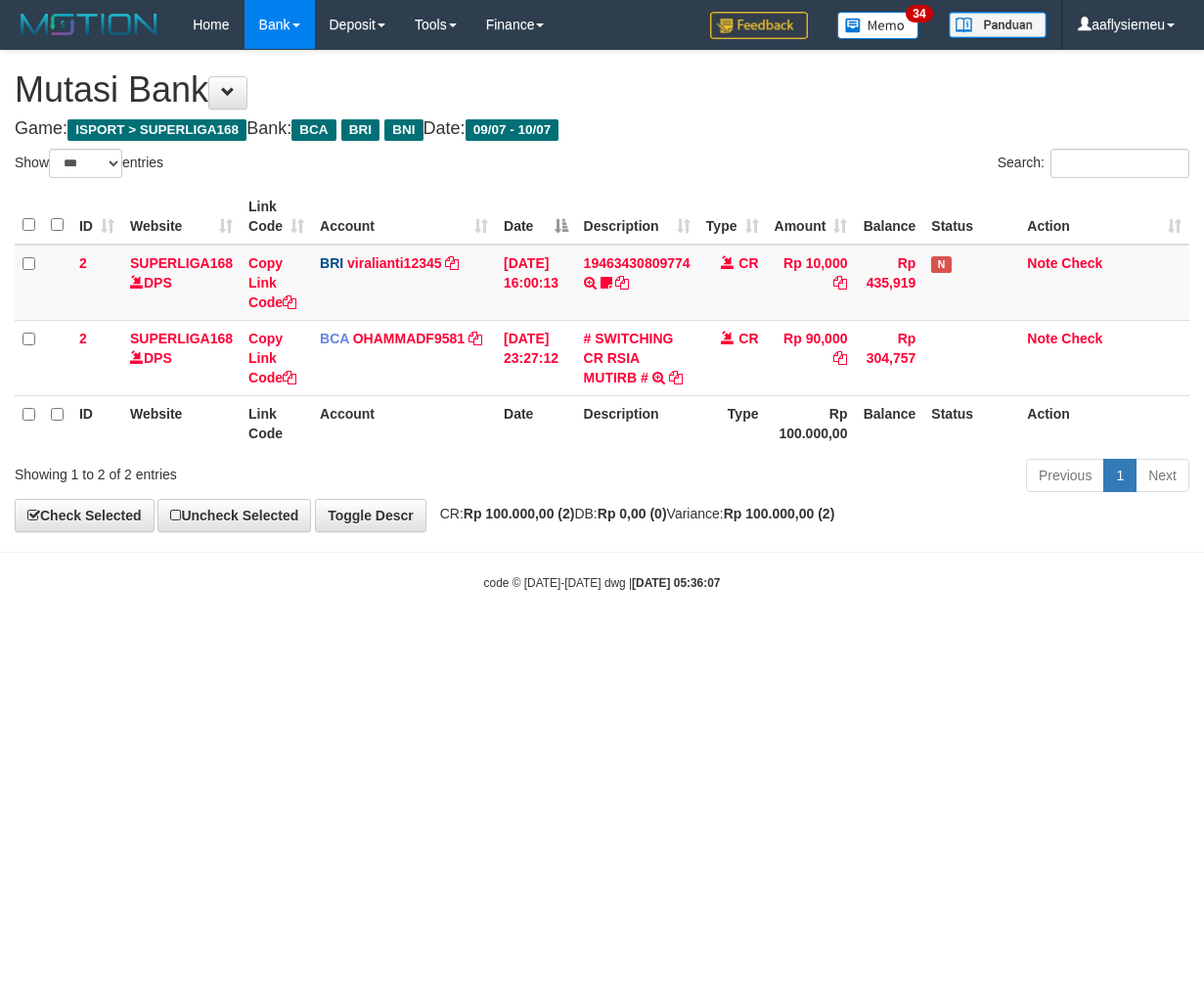 click on "Toggle navigation
Home
Bank
Account List
Load
By Website
Group
[ISPORT]													SUPERLIGA168
By Load Group (DPS)
34" at bounding box center (602, 320) 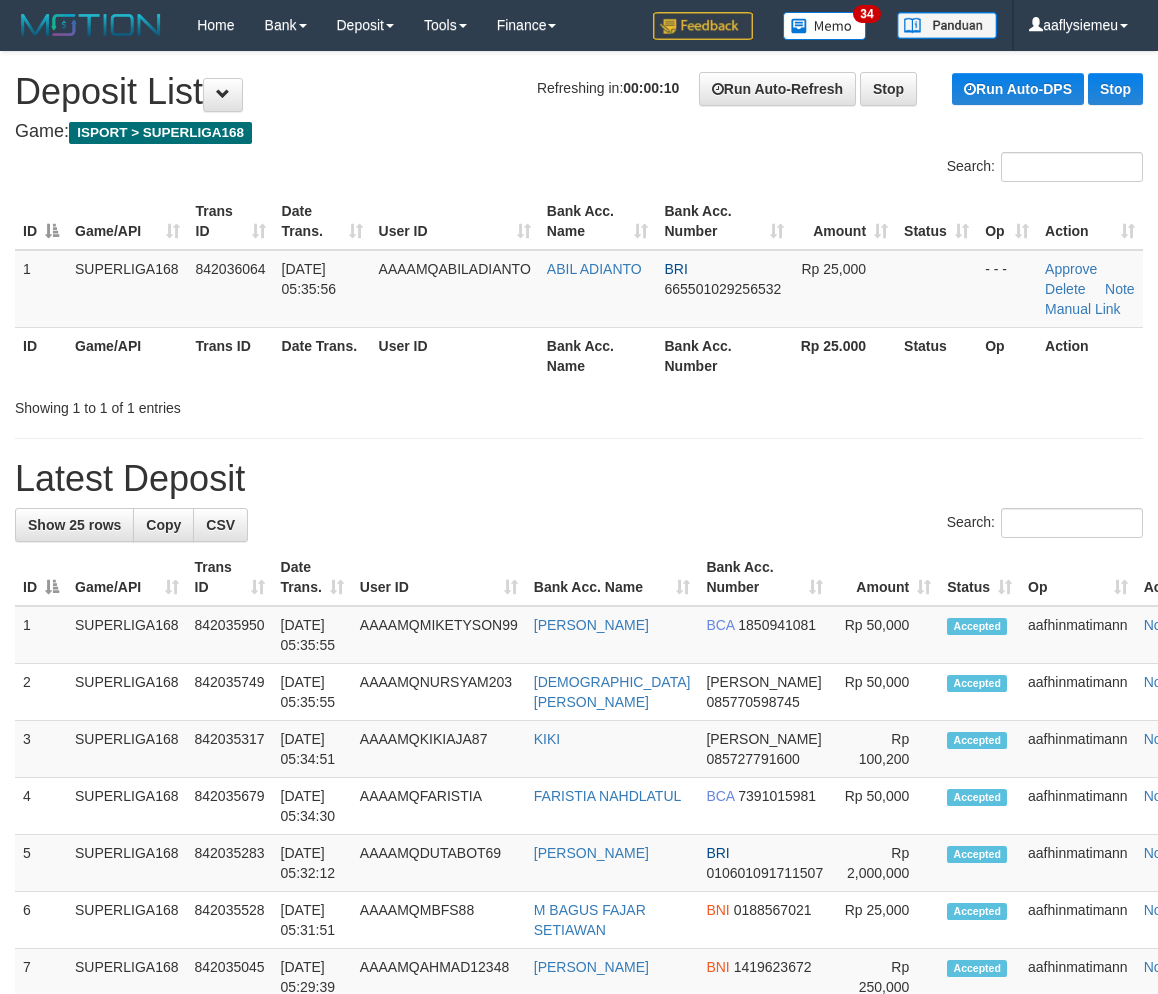 scroll, scrollTop: 0, scrollLeft: 0, axis: both 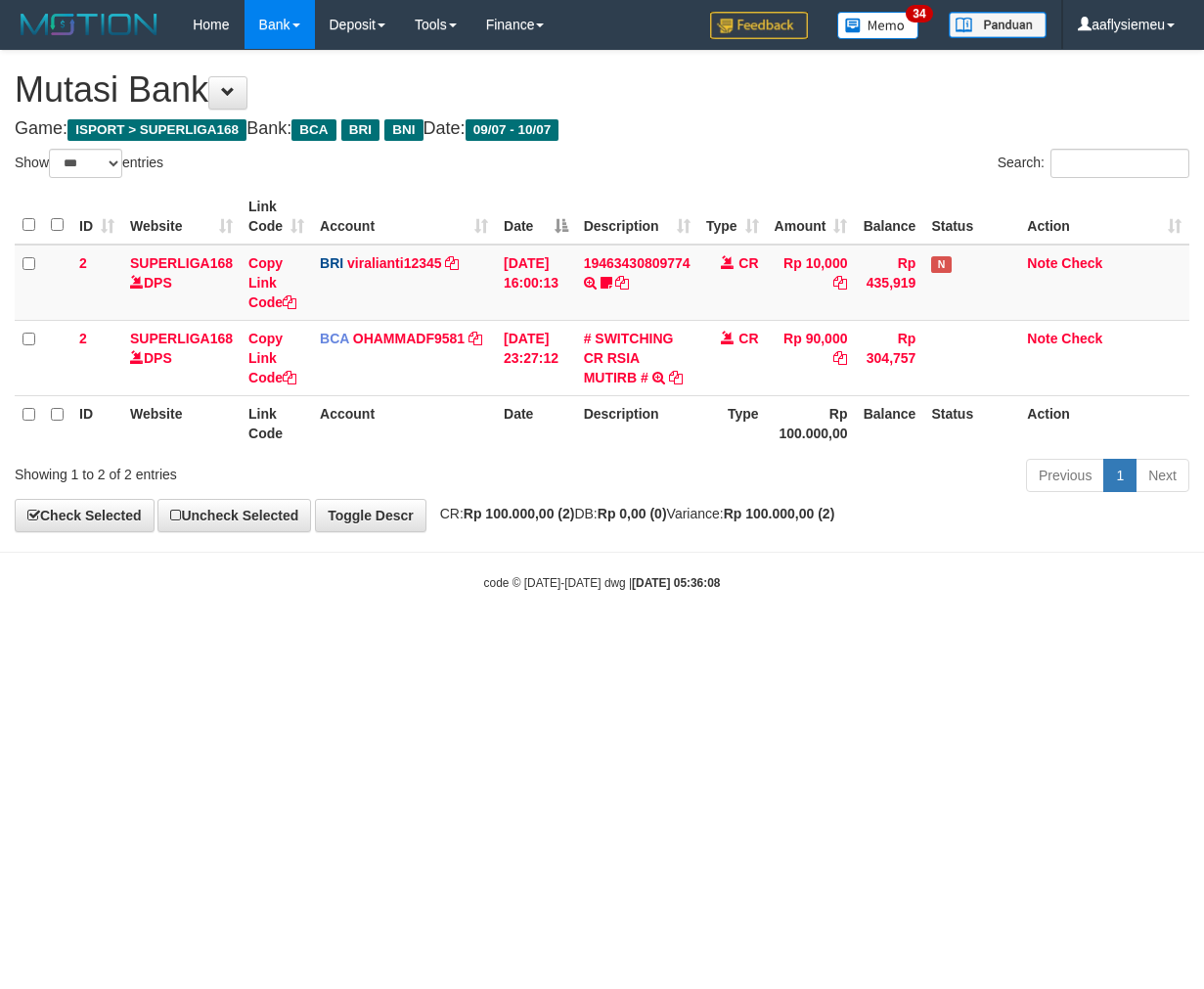 select on "***" 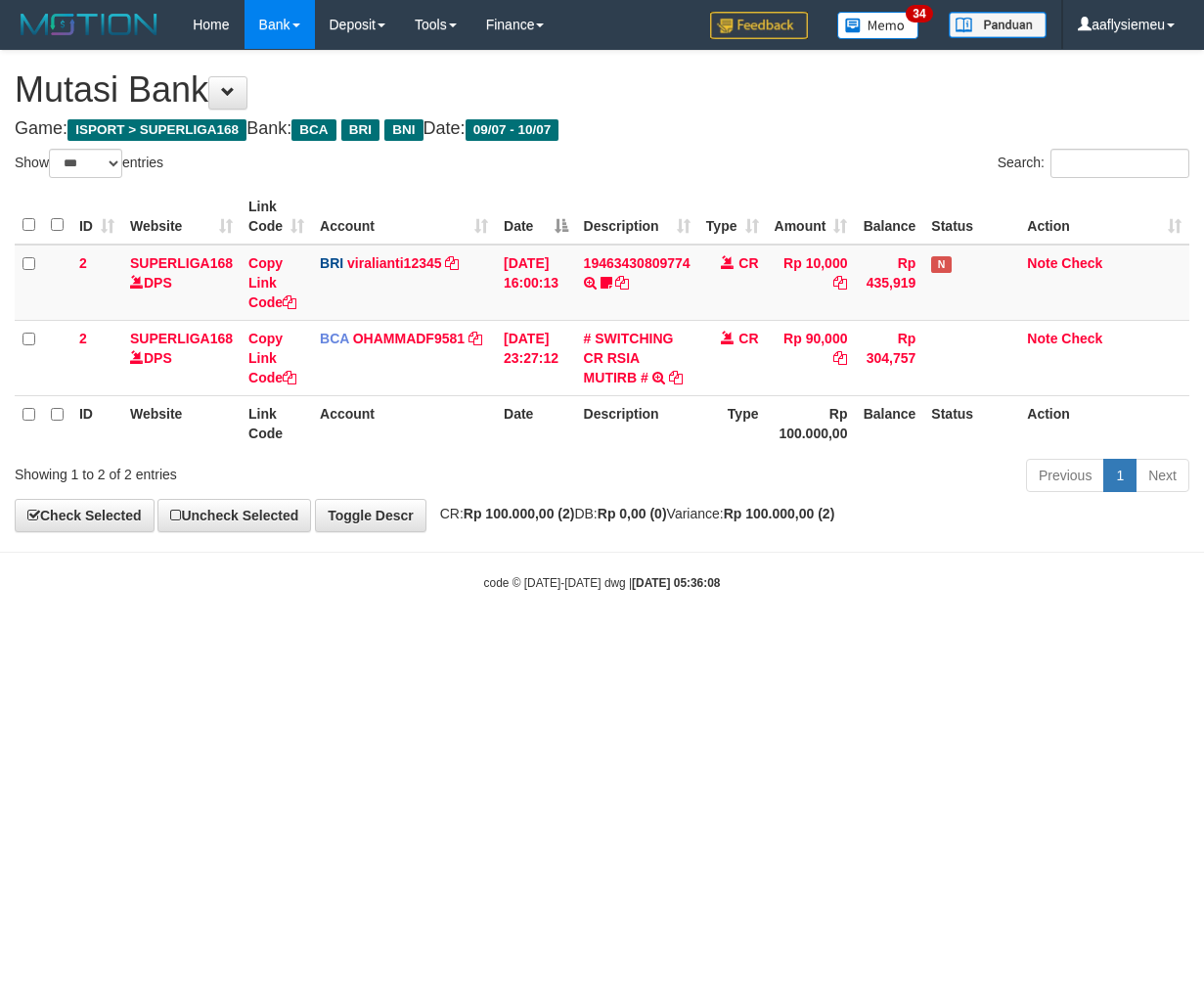scroll, scrollTop: 0, scrollLeft: 0, axis: both 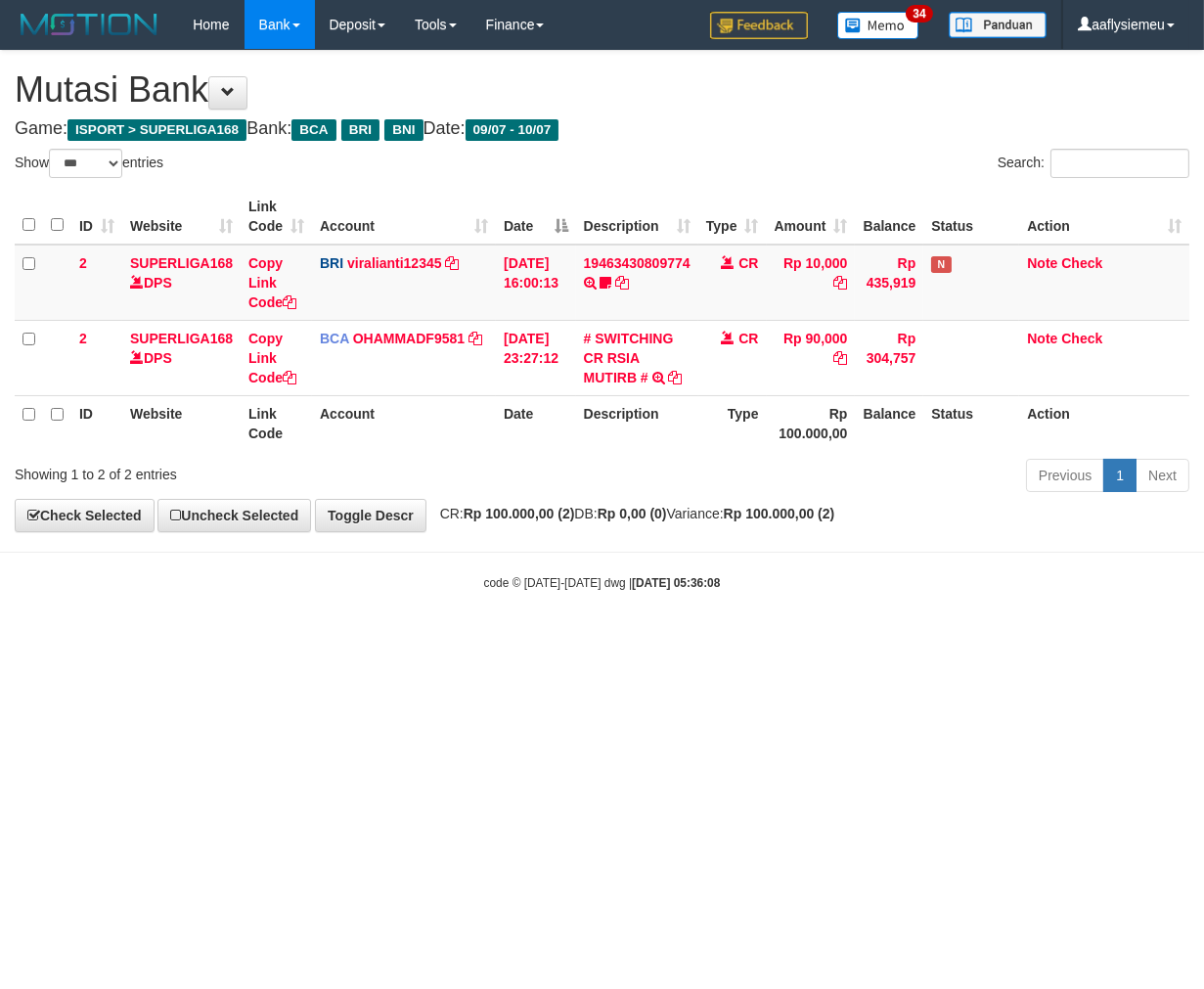 click on "code © 2012-2018 dwg |  2025/07/10 05:36:08" at bounding box center [602, 582] 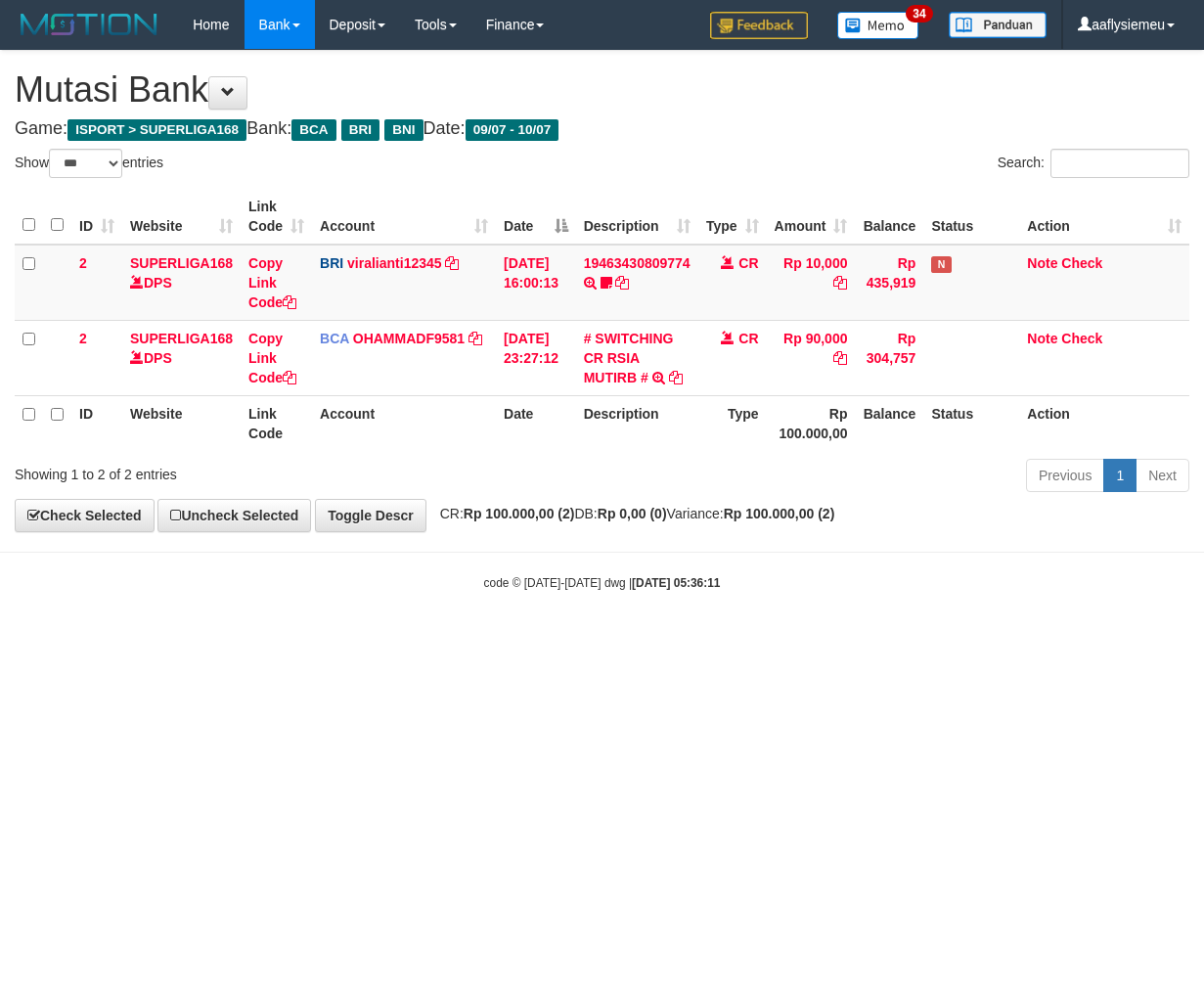 select on "***" 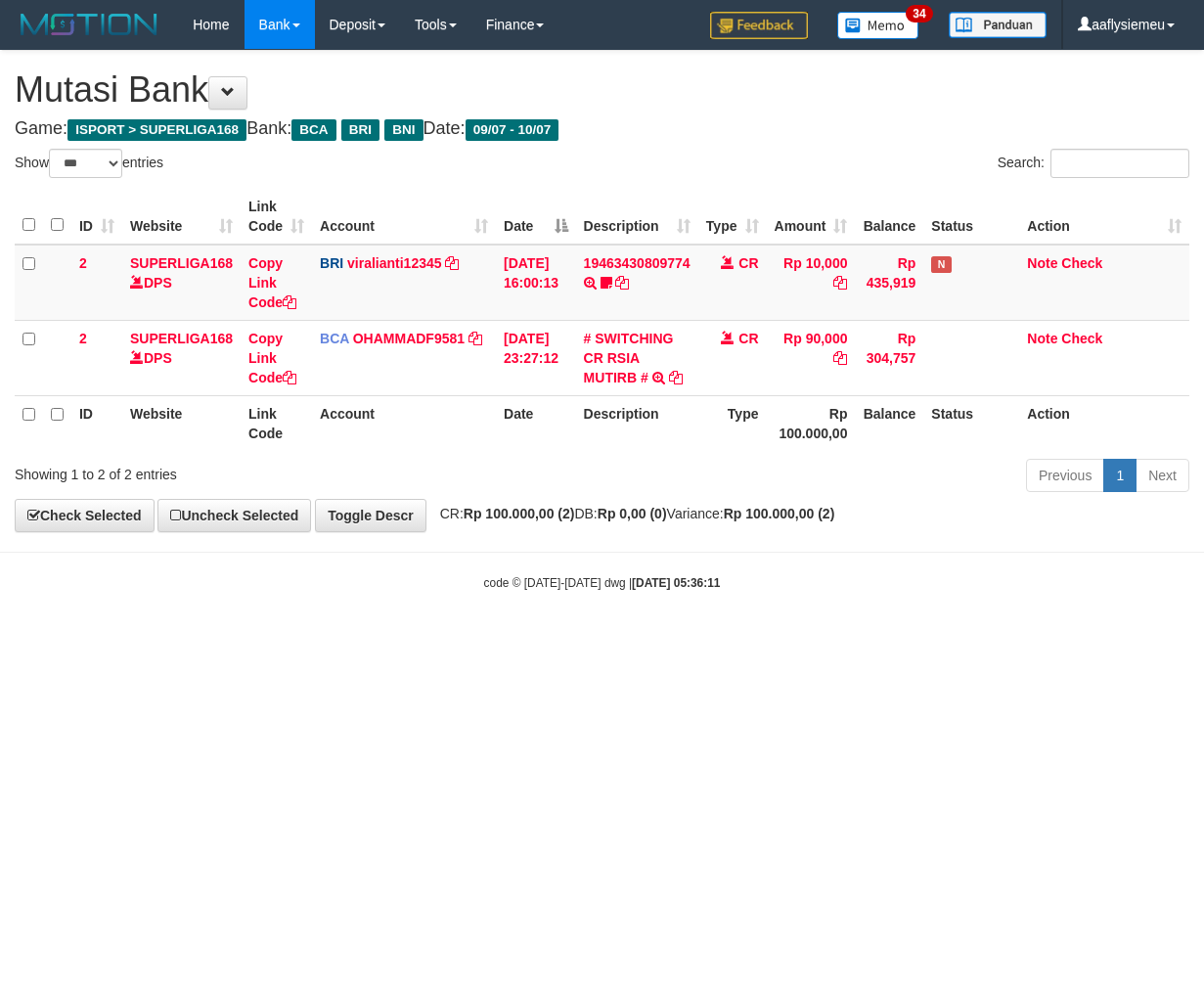 scroll, scrollTop: 0, scrollLeft: 0, axis: both 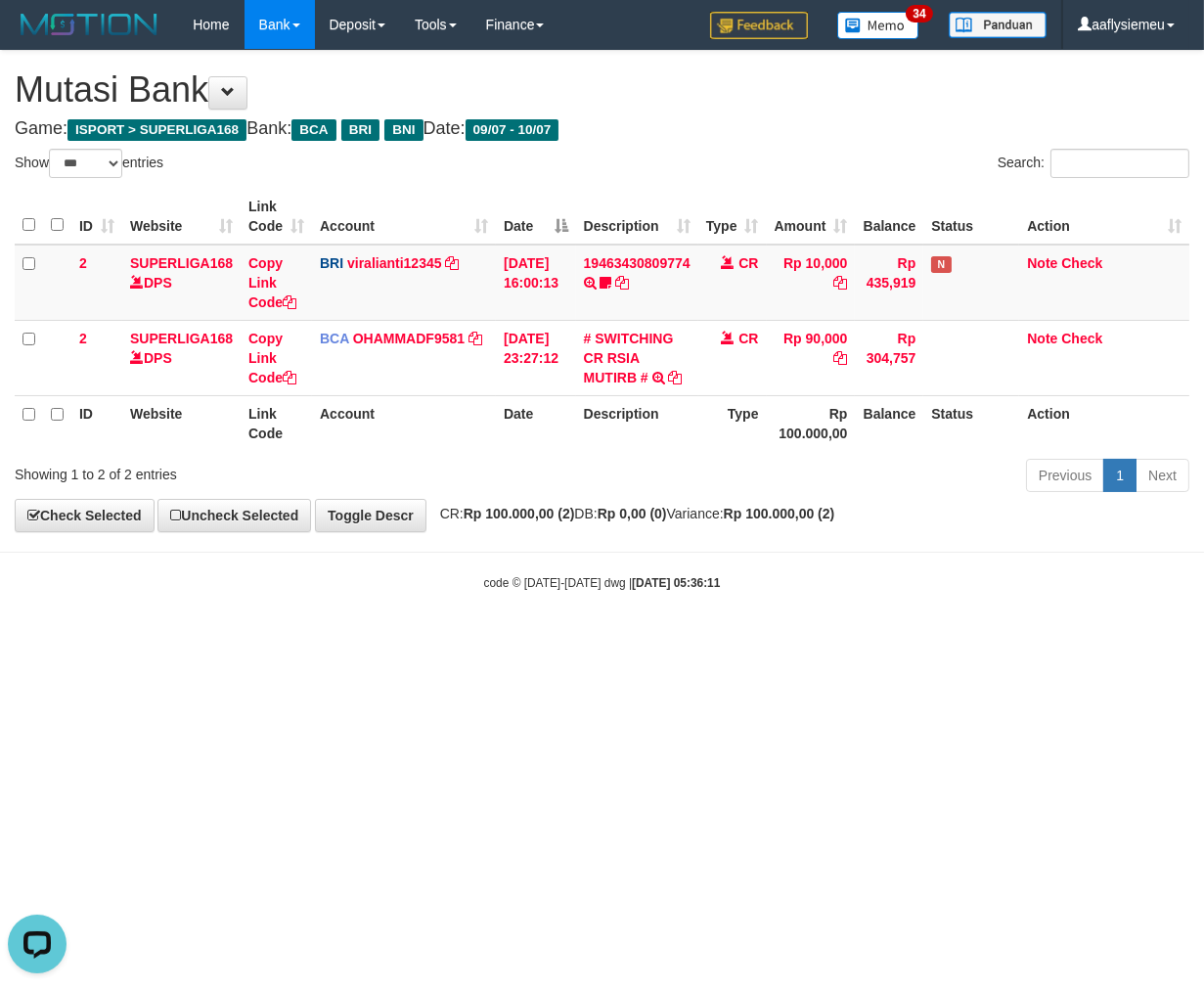 drag, startPoint x: 767, startPoint y: 104, endPoint x: 1196, endPoint y: 203, distance: 440.2749 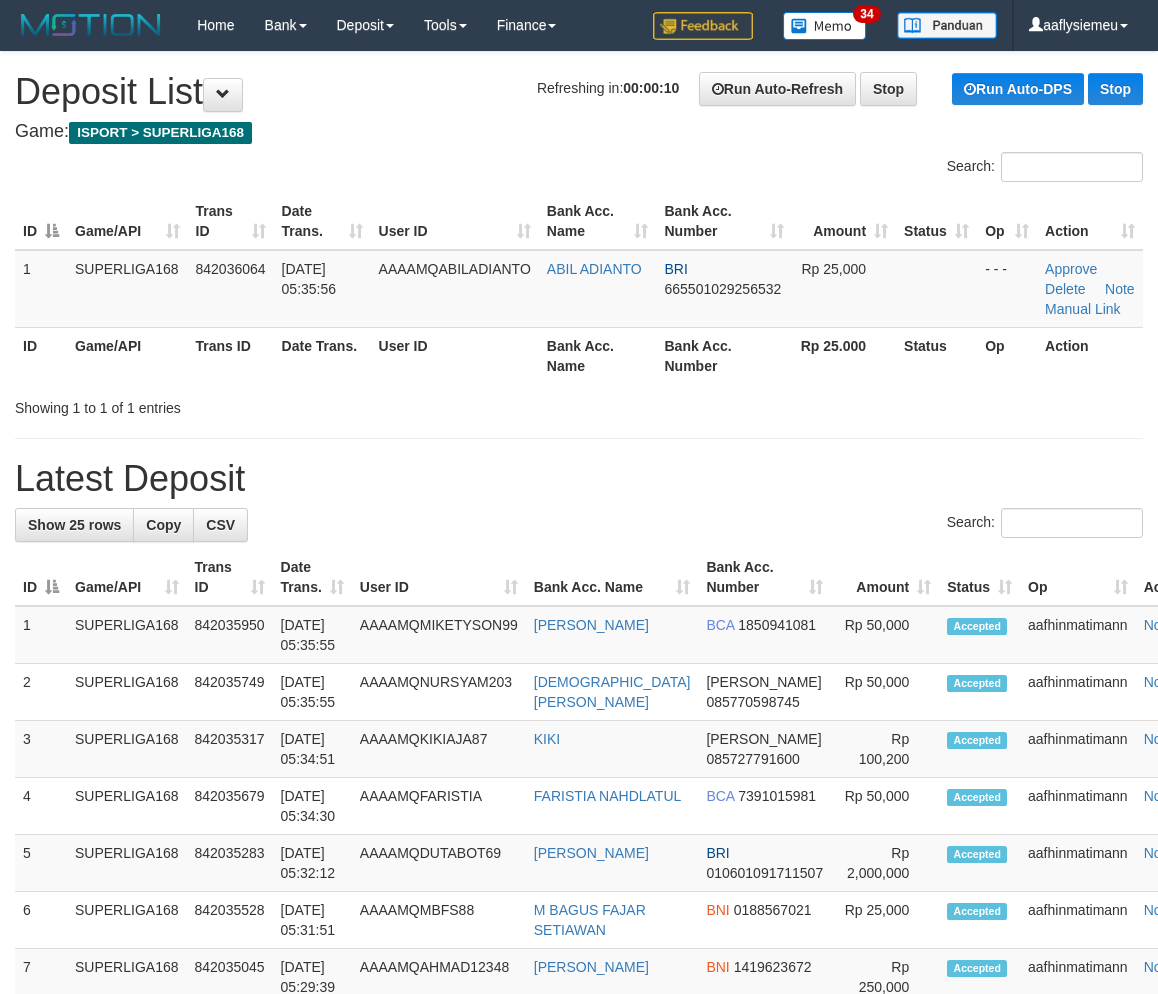 scroll, scrollTop: 0, scrollLeft: 0, axis: both 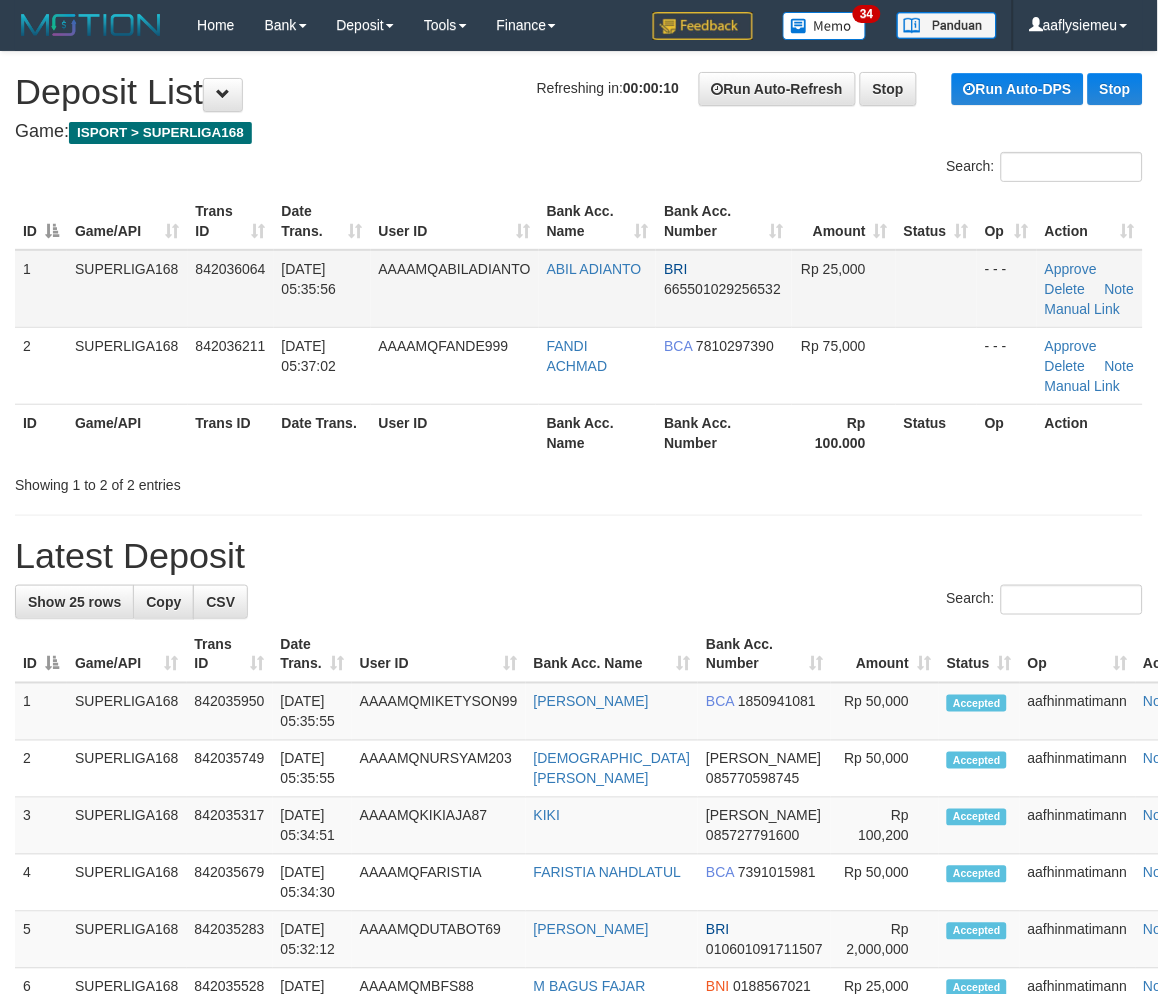 drag, startPoint x: 443, startPoint y: 298, endPoint x: 393, endPoint y: 331, distance: 59.908264 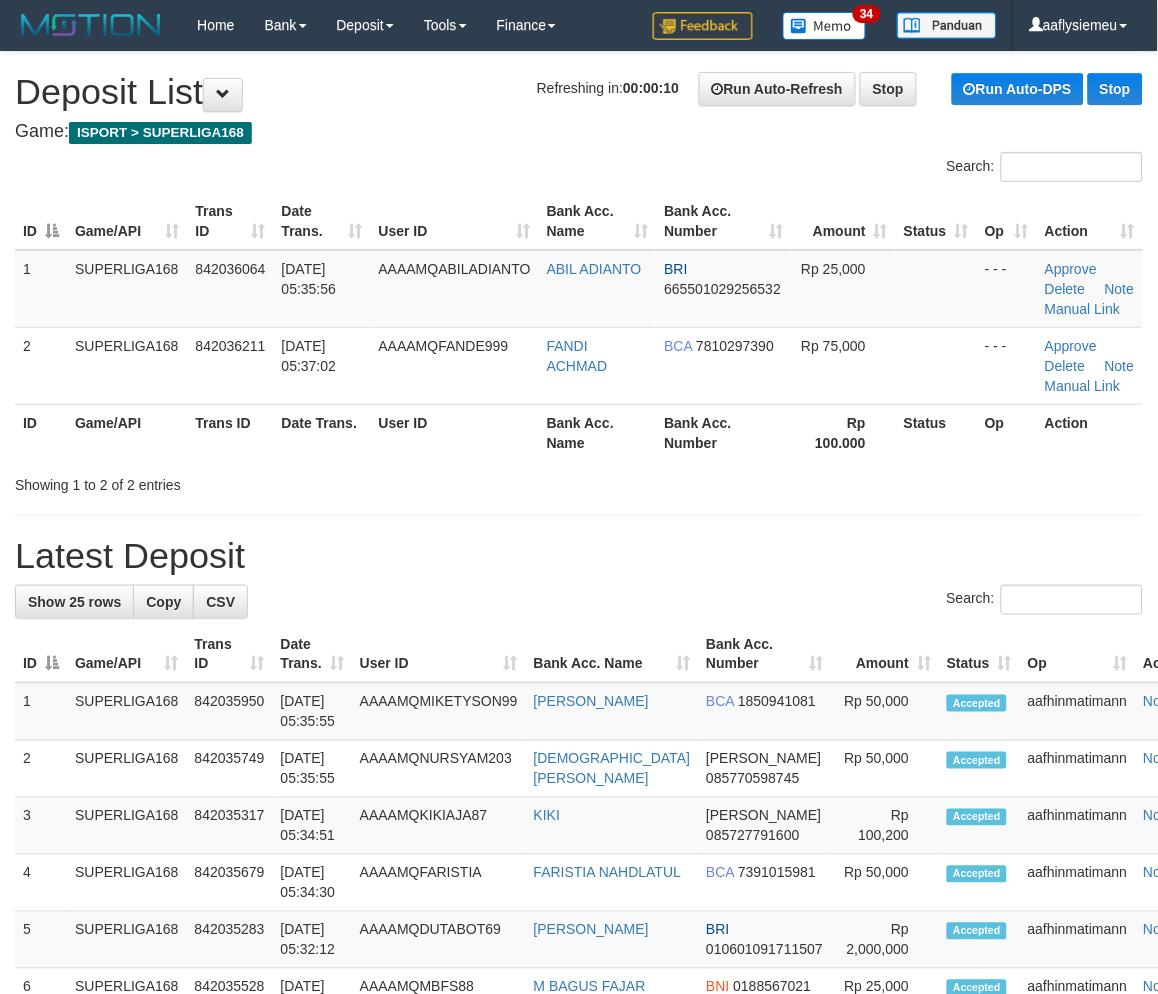 click on "SUPERLIGA168" at bounding box center (127, 365) 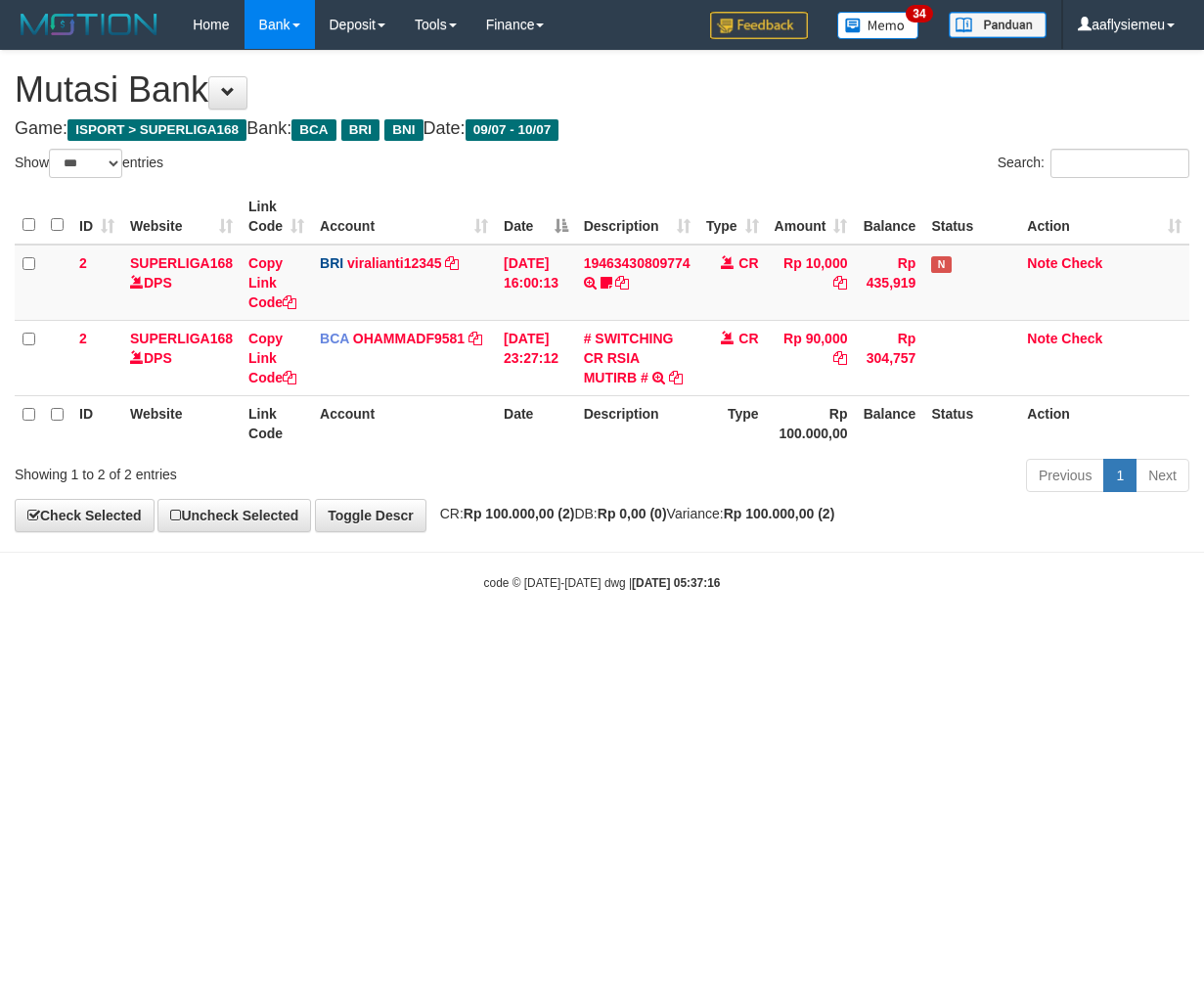 select on "***" 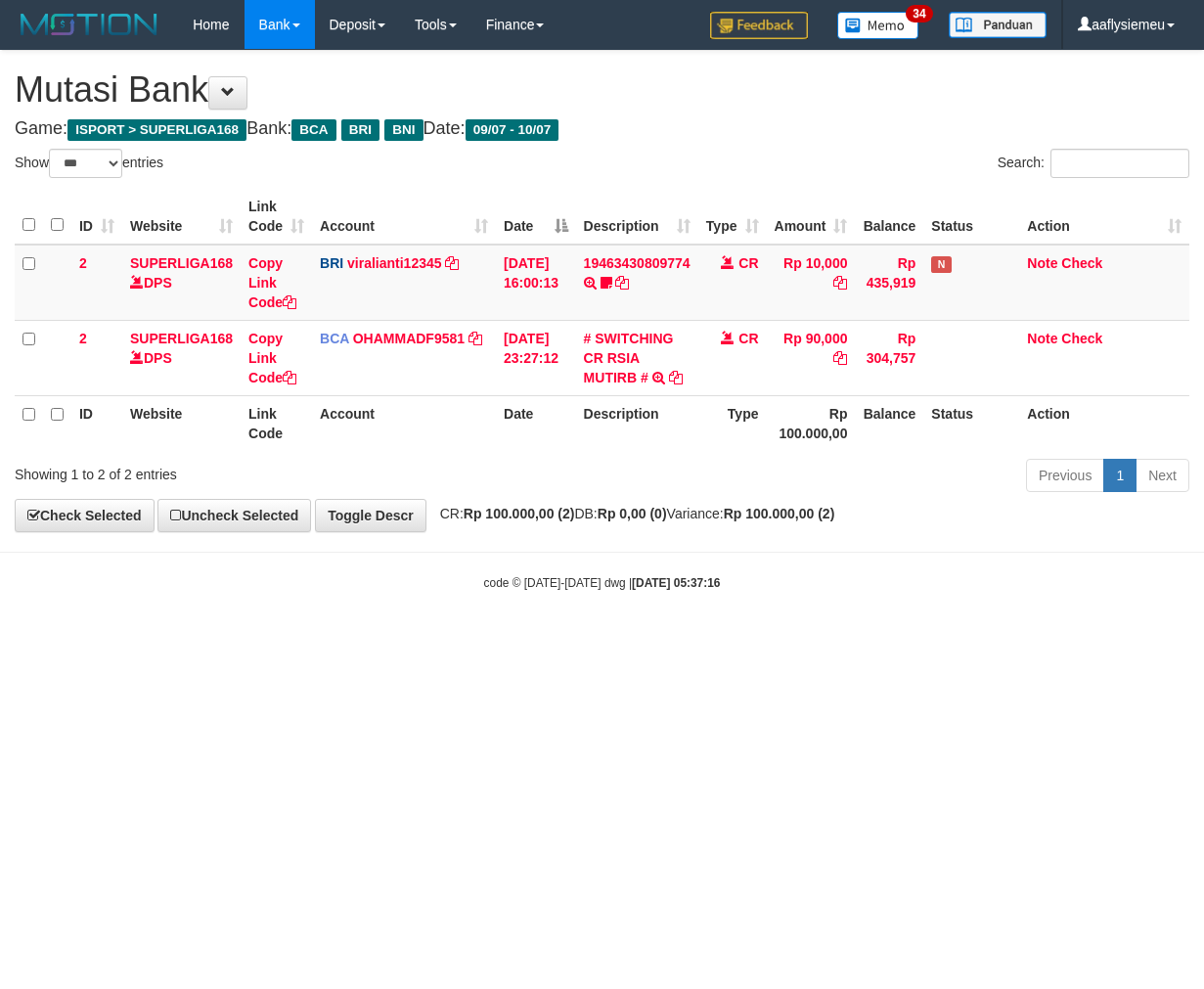 scroll, scrollTop: 0, scrollLeft: 0, axis: both 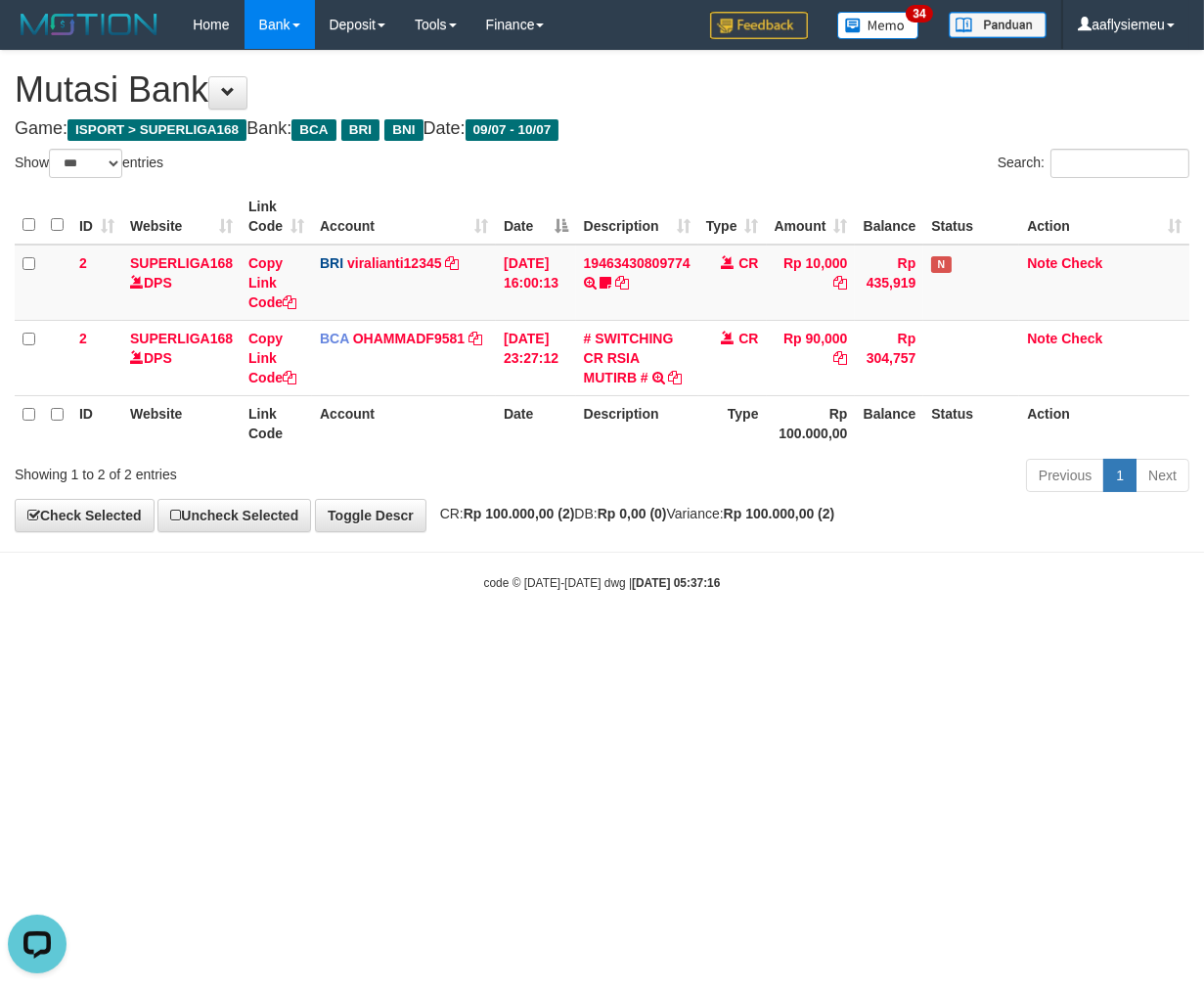 click on "**********" at bounding box center [602, 291] 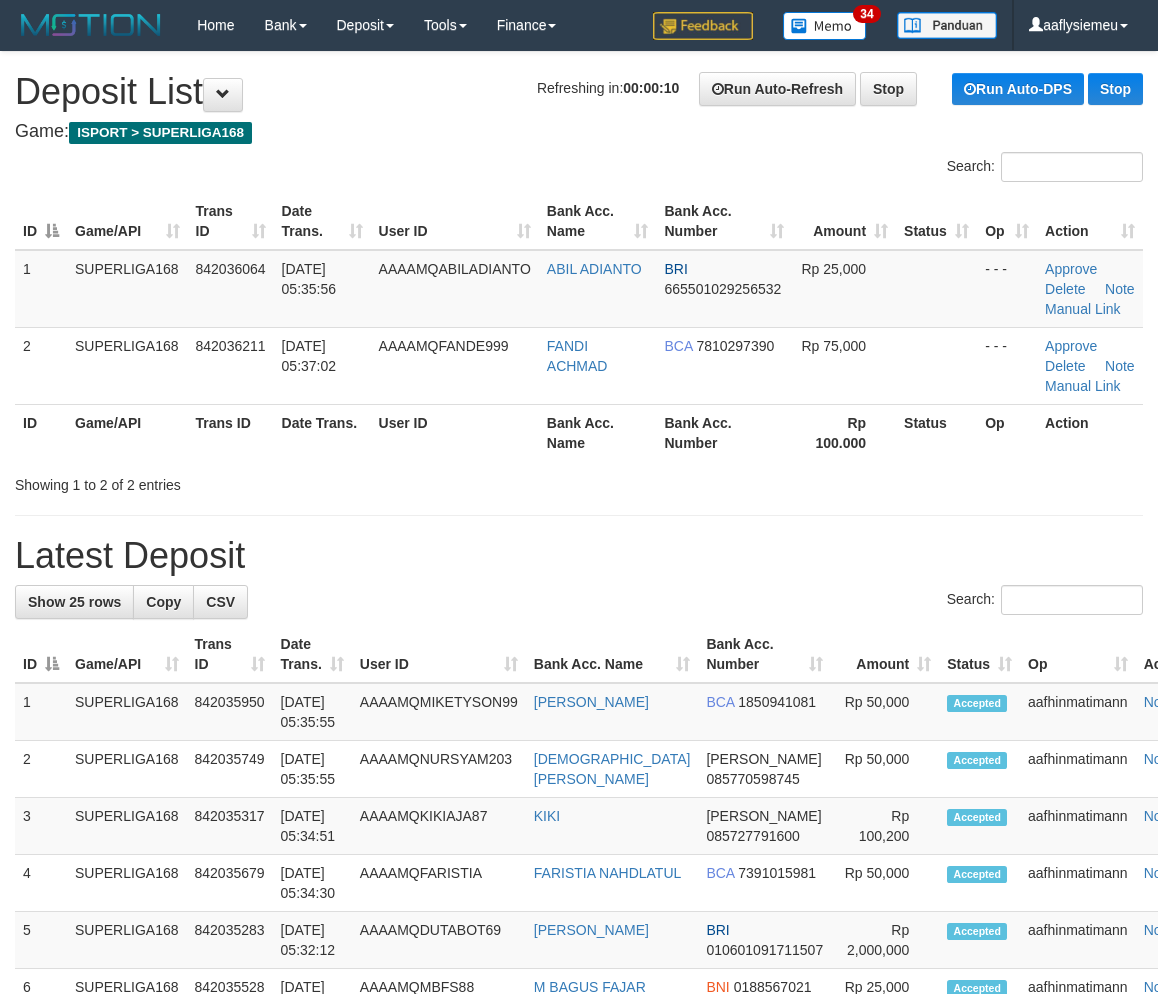 scroll, scrollTop: 0, scrollLeft: 0, axis: both 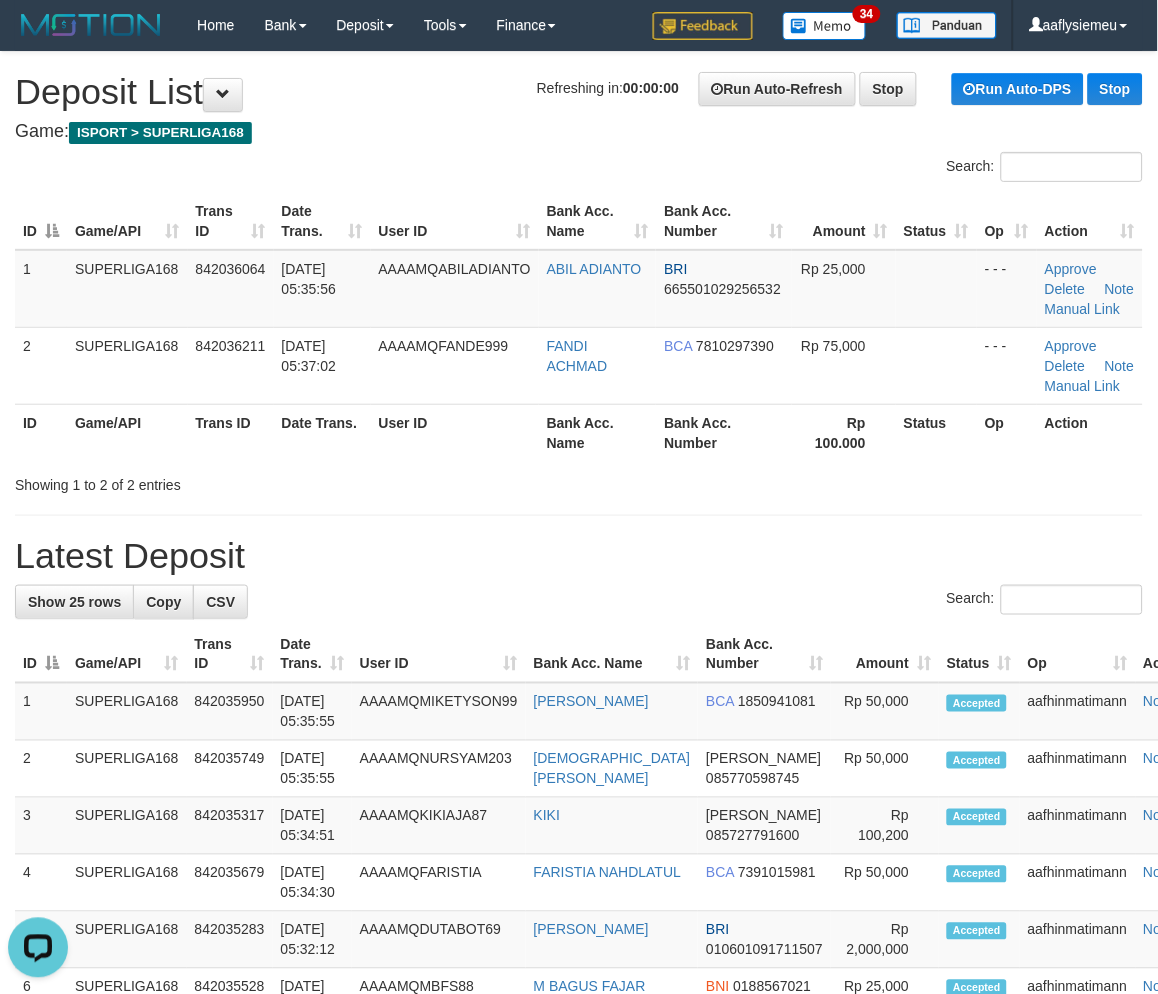 drag, startPoint x: 184, startPoint y: 395, endPoint x: 6, endPoint y: 466, distance: 191.63768 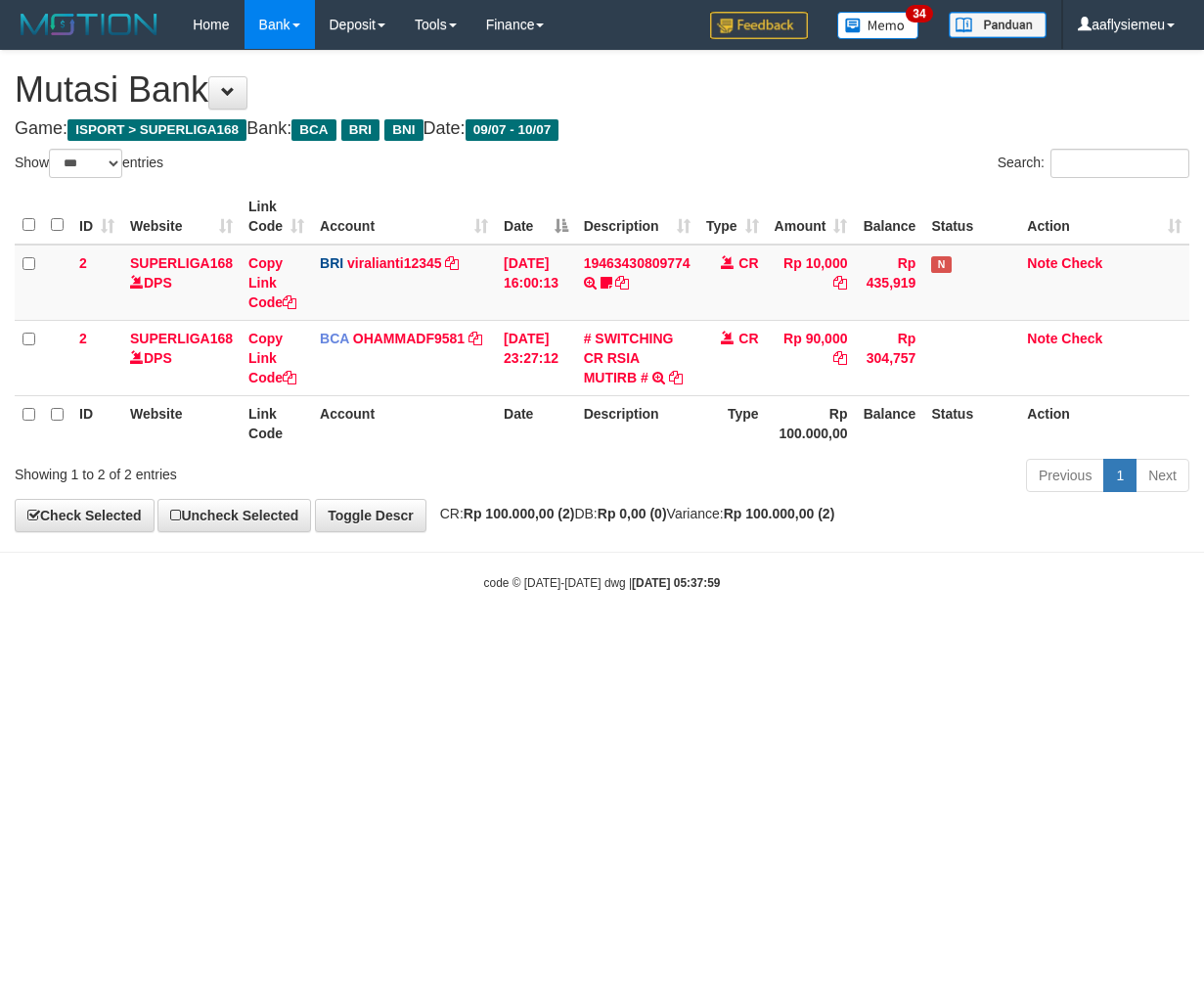 select on "***" 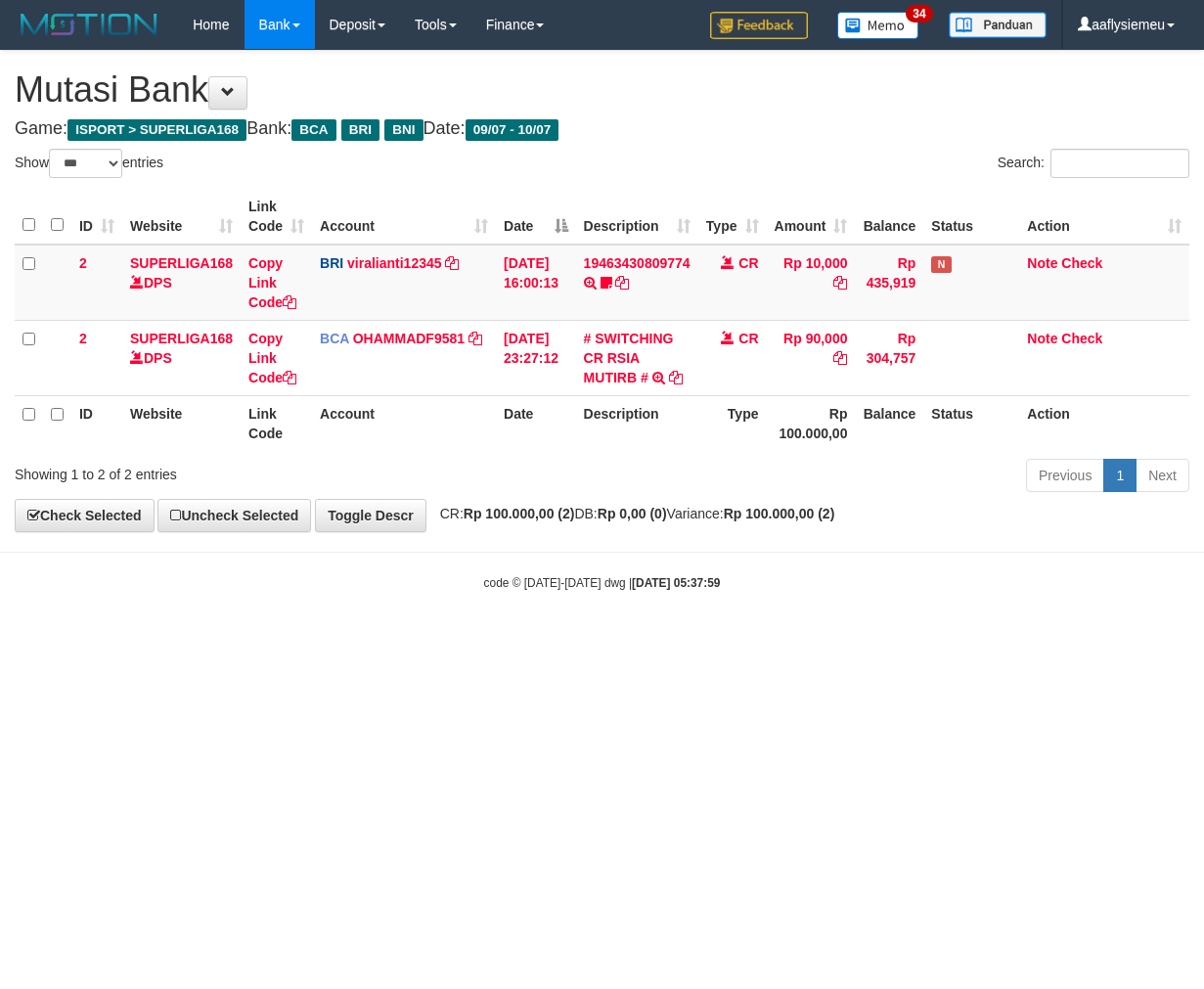 scroll, scrollTop: 0, scrollLeft: 0, axis: both 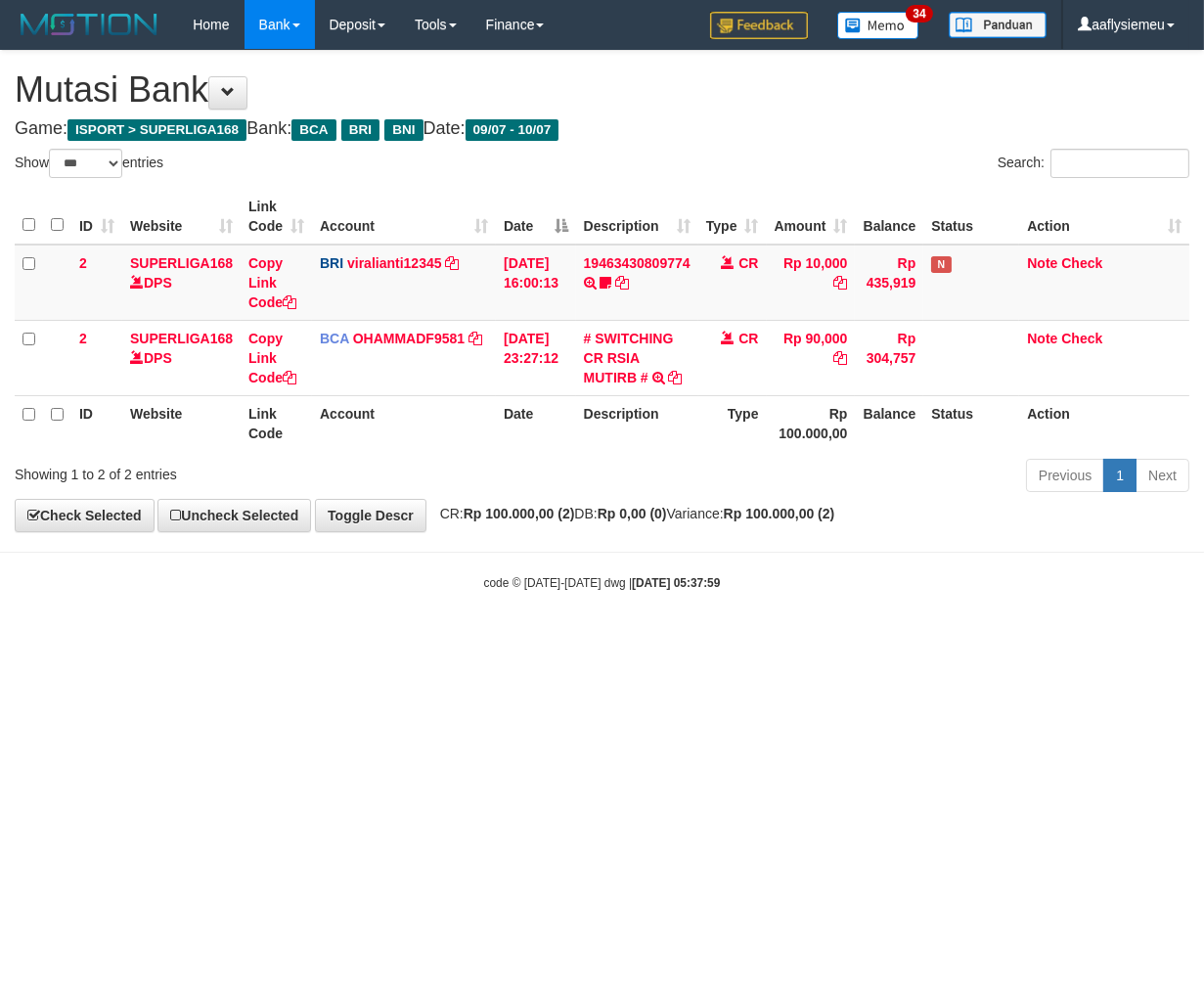click on "Toggle navigation
Home
Bank
Account List
Load
By Website
Group
[ISPORT]													SUPERLIGA168
By Load Group (DPS)" at bounding box center [602, 320] 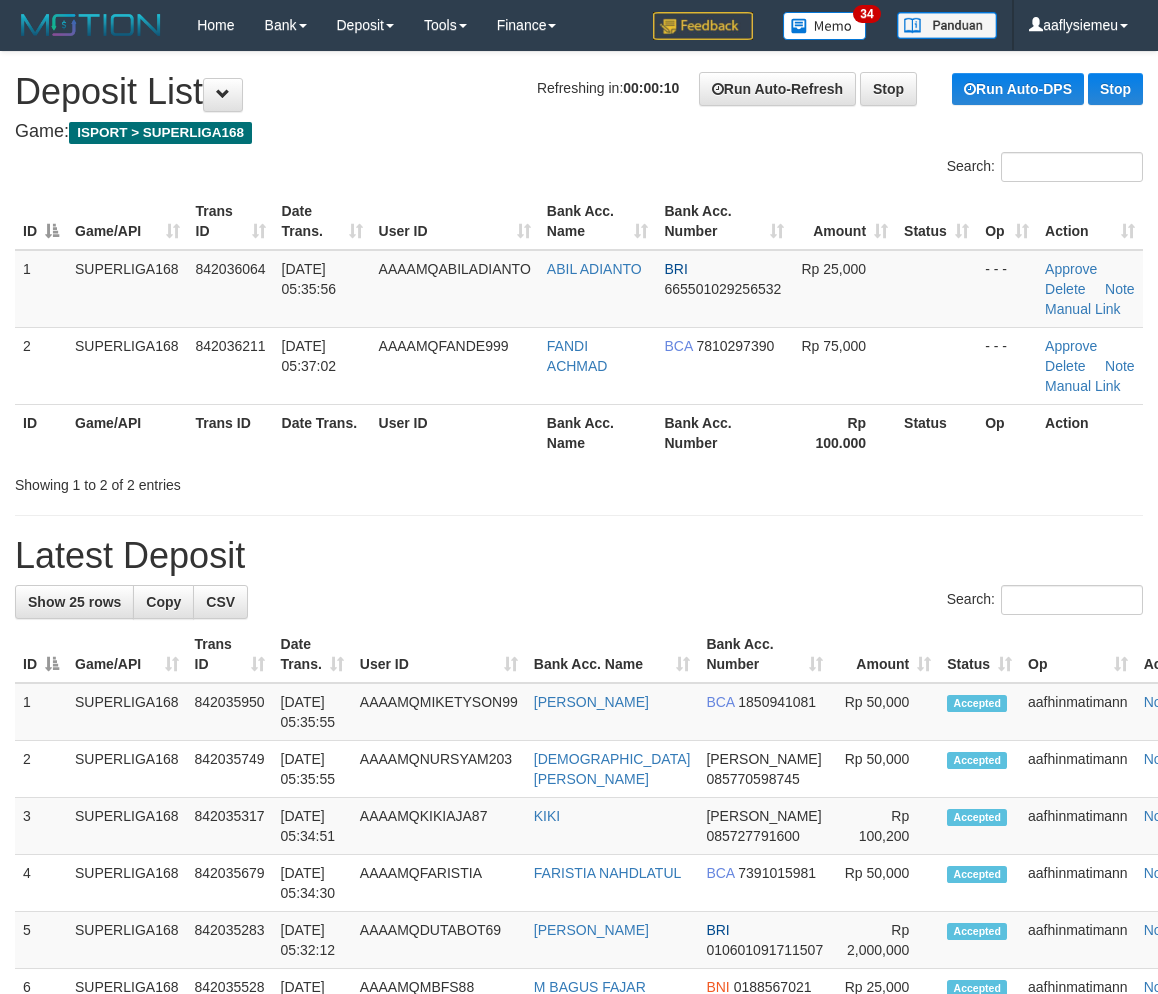 scroll, scrollTop: 0, scrollLeft: 0, axis: both 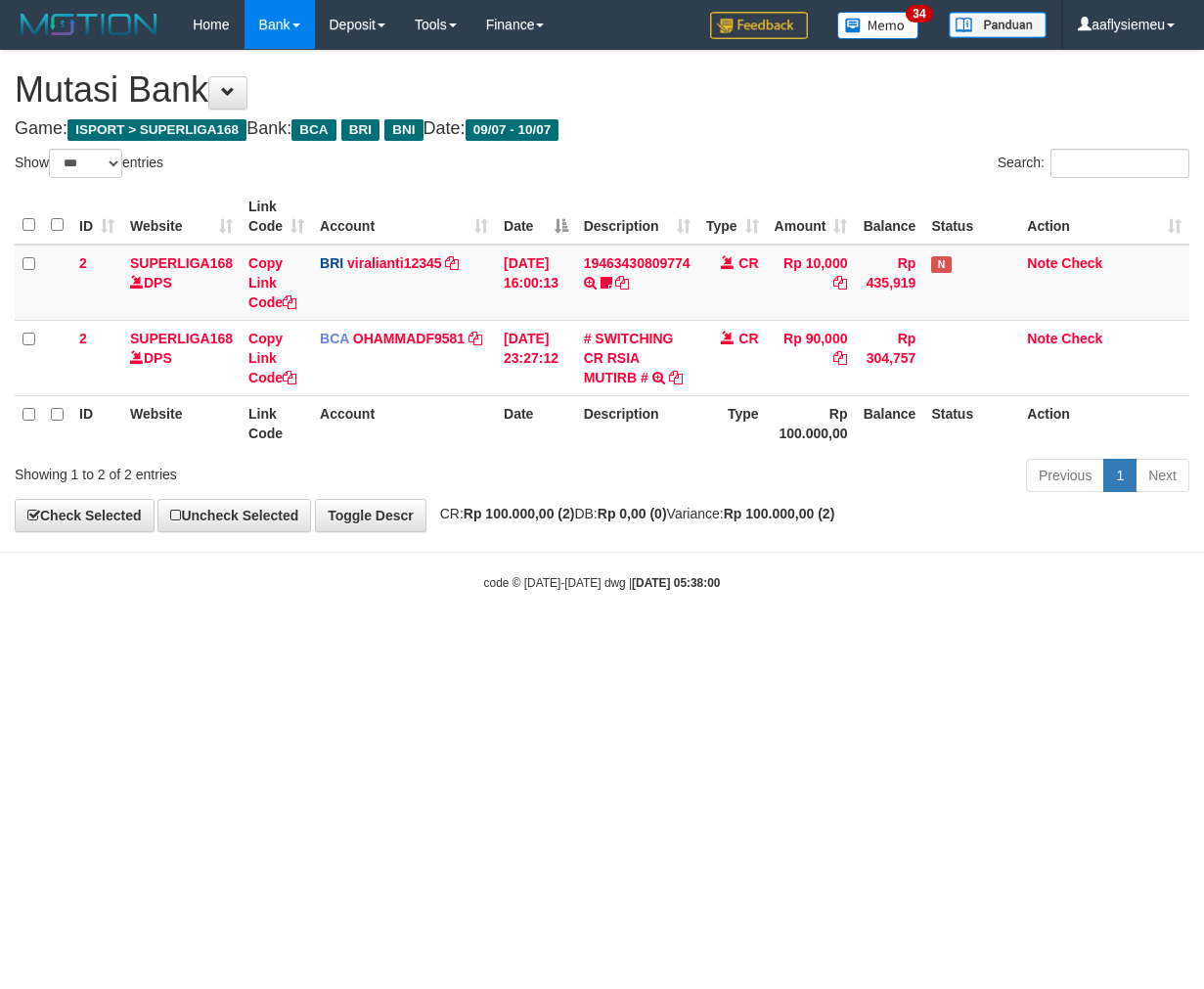 select on "***" 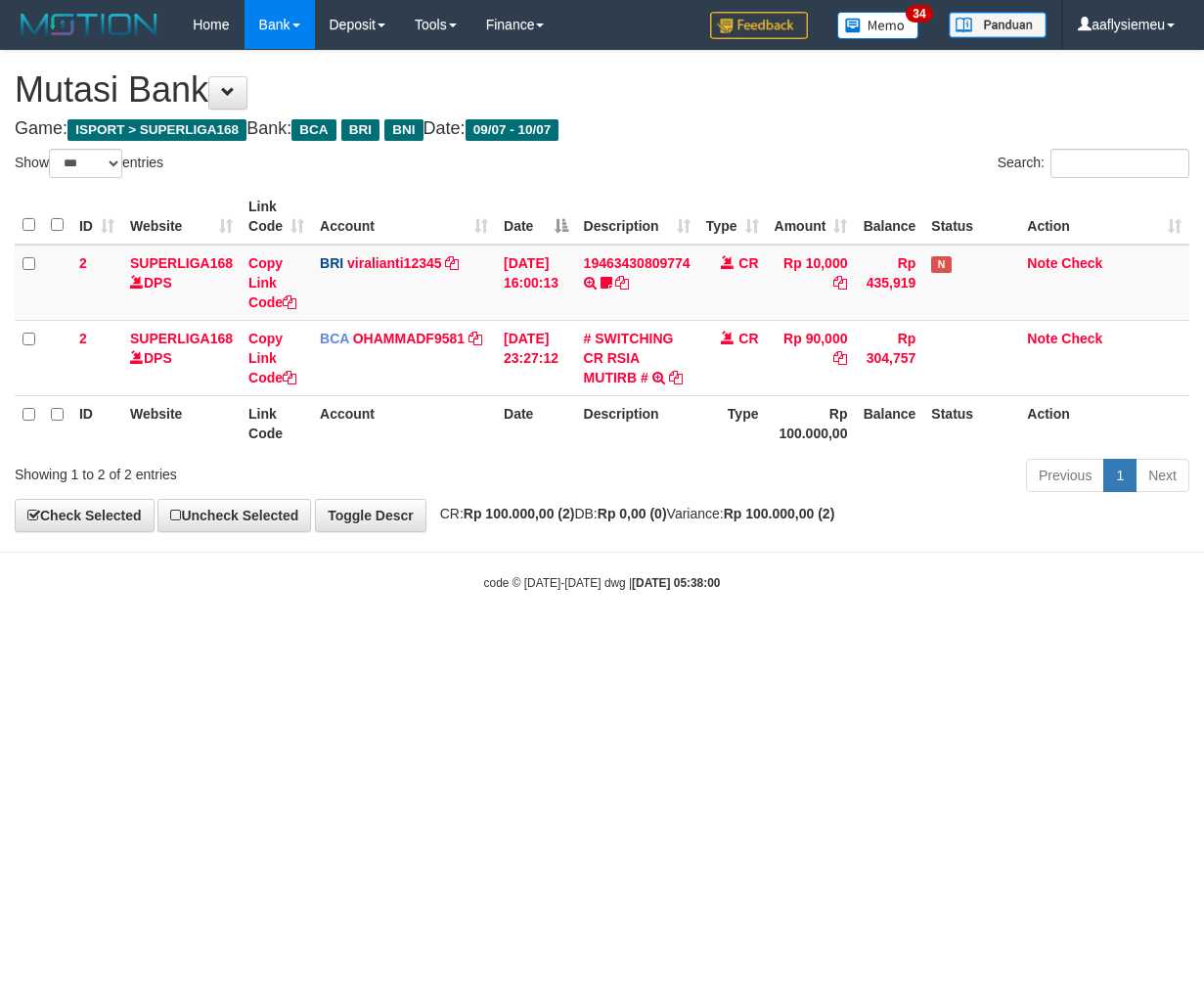 scroll, scrollTop: 0, scrollLeft: 0, axis: both 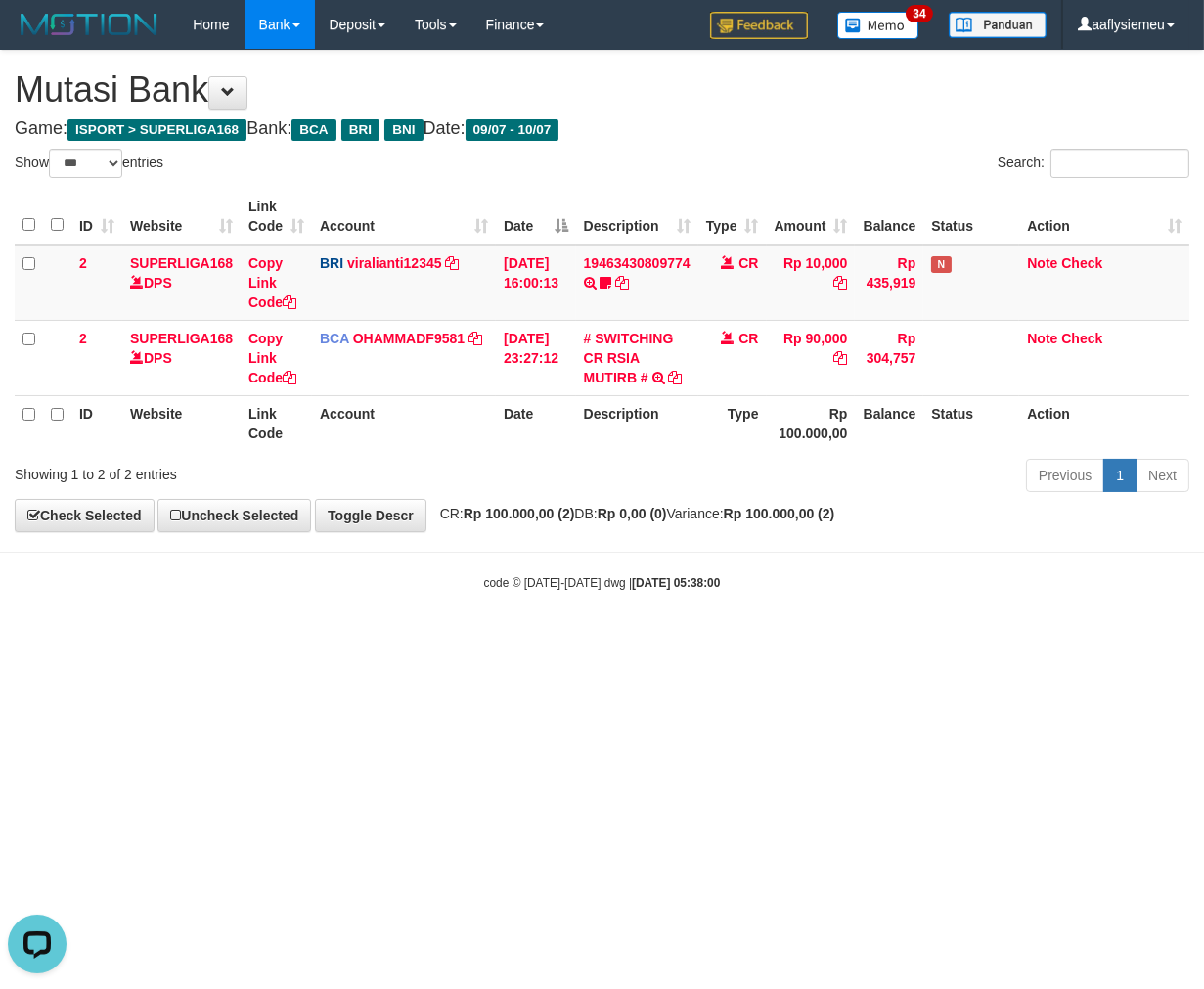 click on "**********" at bounding box center [602, 291] 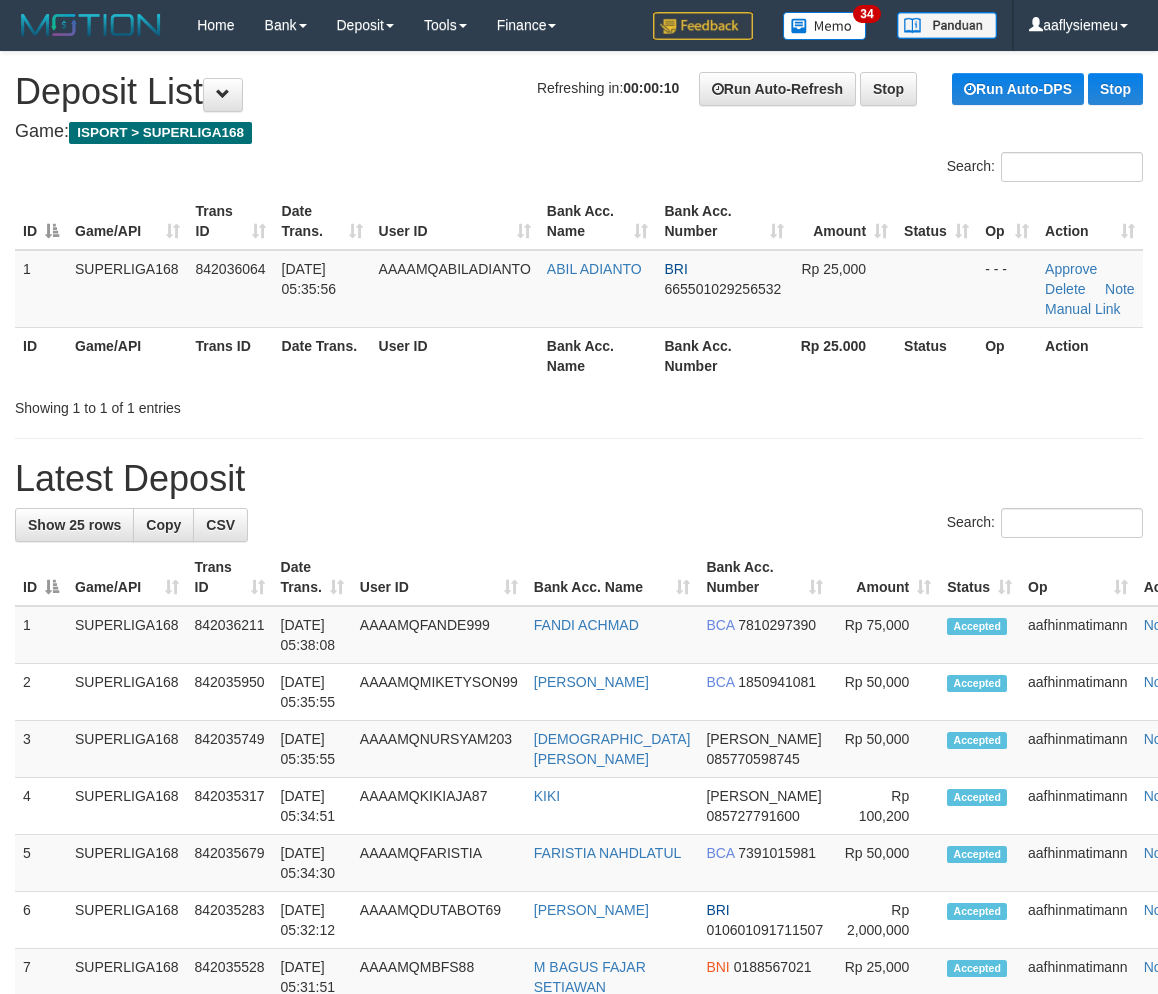 scroll, scrollTop: 0, scrollLeft: 0, axis: both 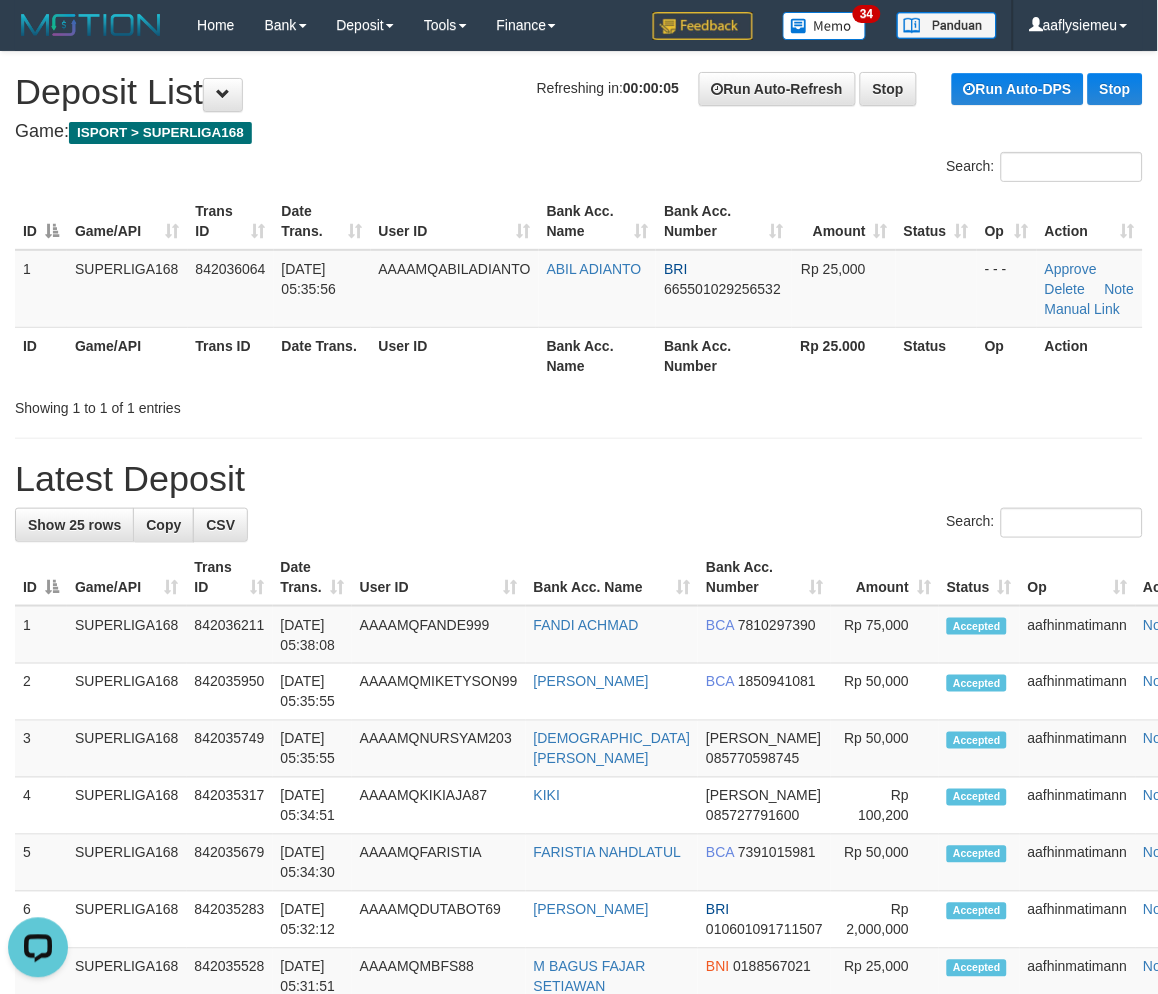 drag, startPoint x: 193, startPoint y: 417, endPoint x: 5, endPoint y: 491, distance: 202.0396 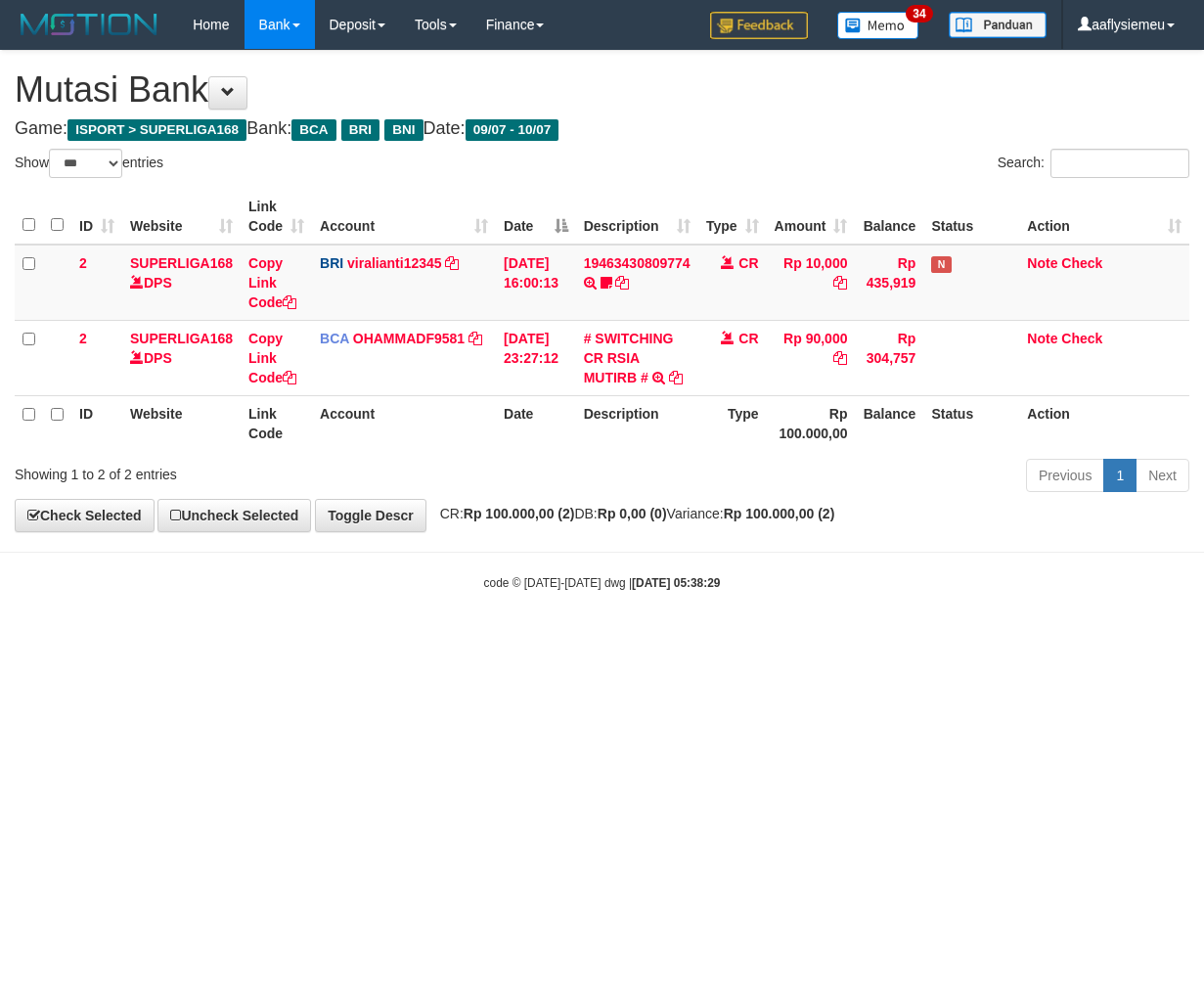 select on "***" 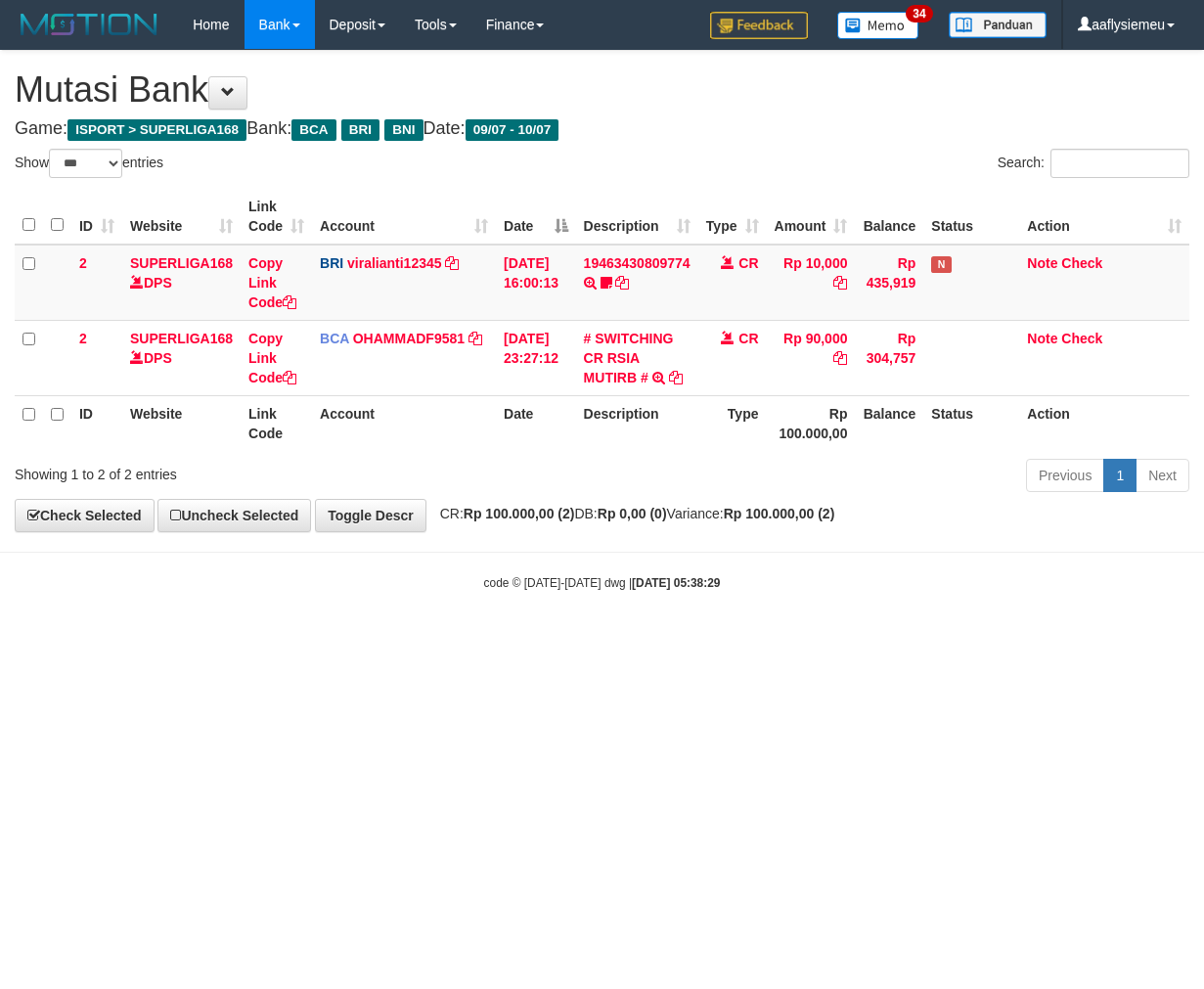scroll, scrollTop: 0, scrollLeft: 0, axis: both 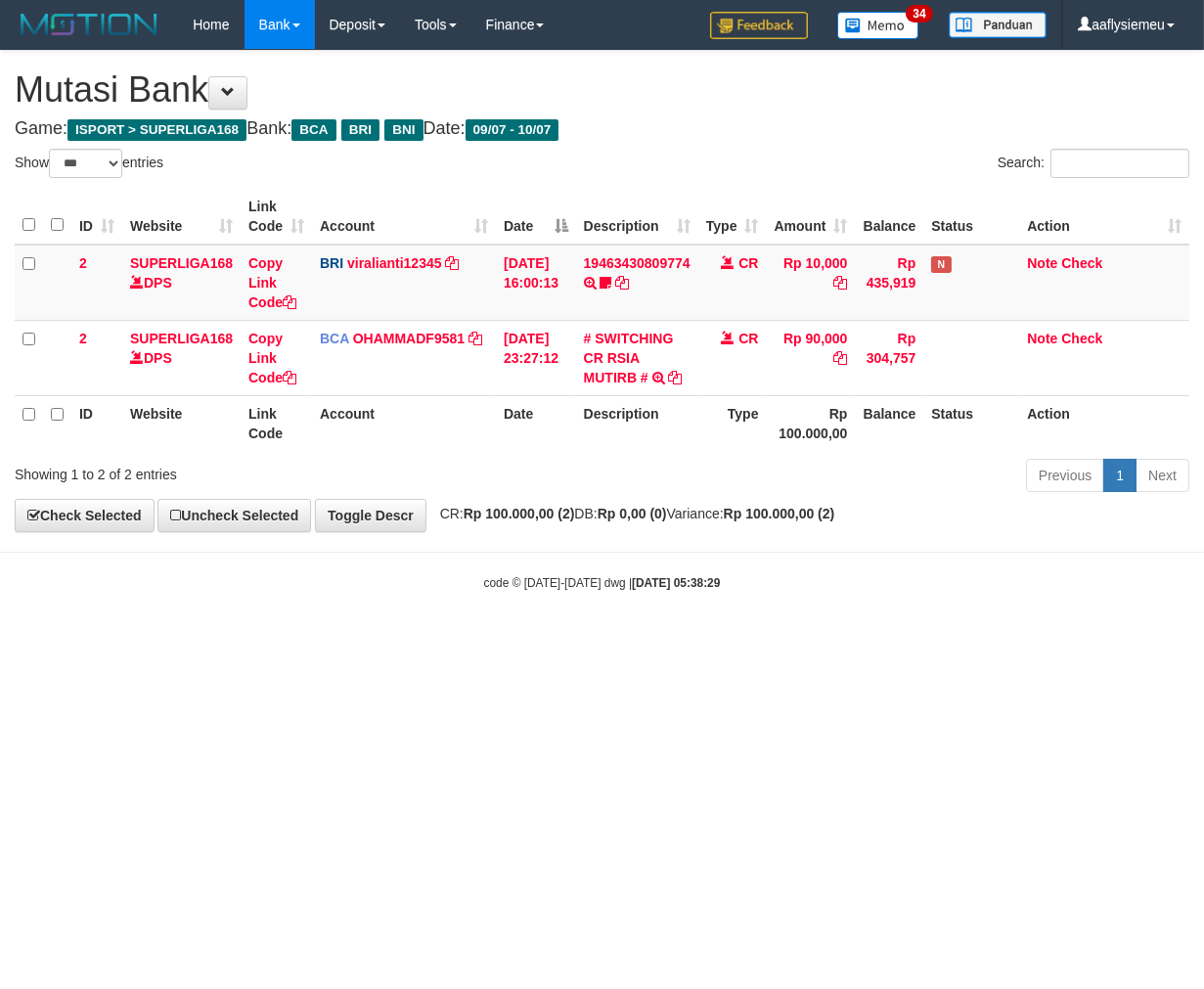 click on "Toggle navigation
Home
Bank
Account List
Load
By Website
Group
[ISPORT]													SUPERLIGA168
By Load Group (DPS)" at bounding box center (602, 320) 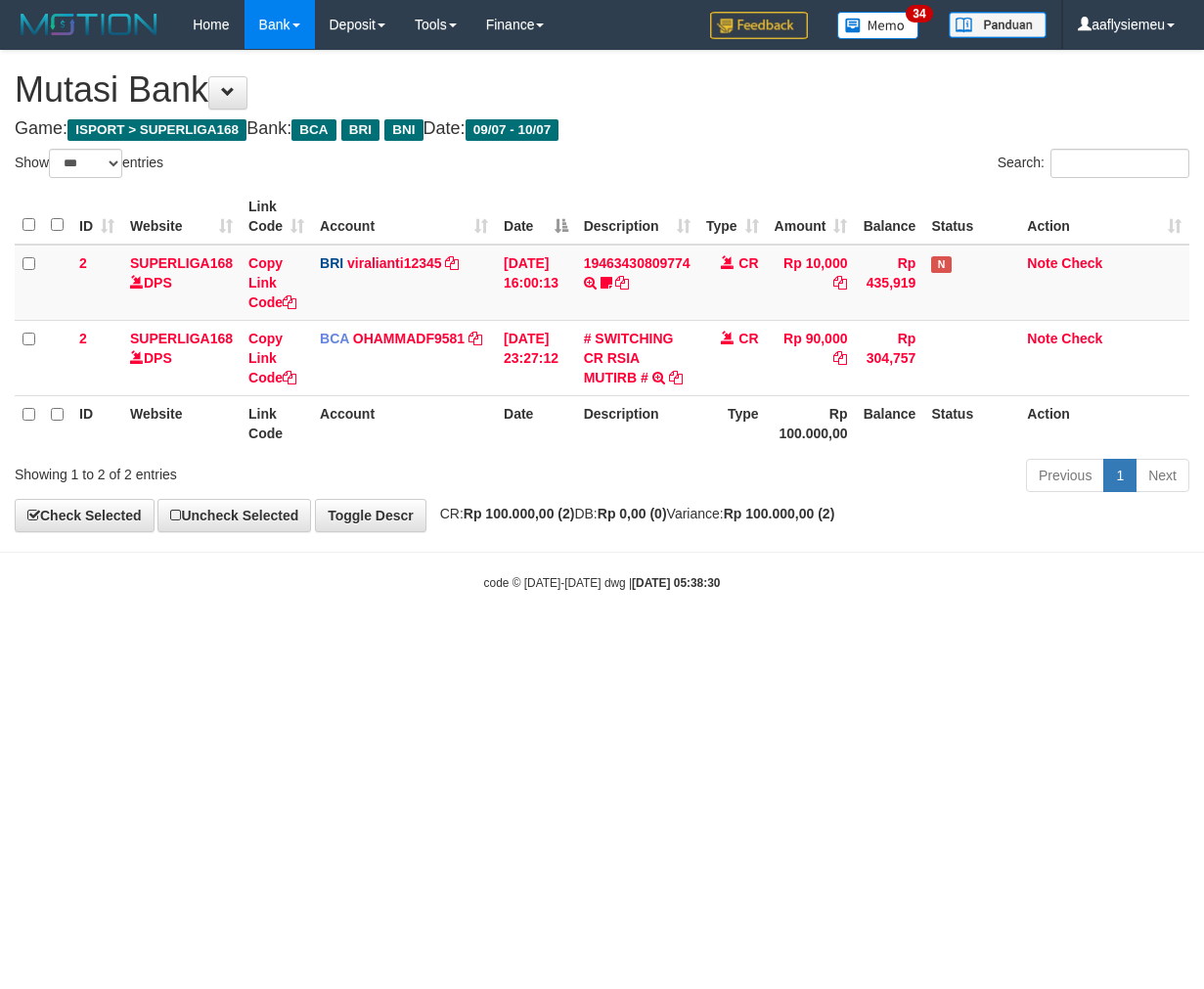 select on "***" 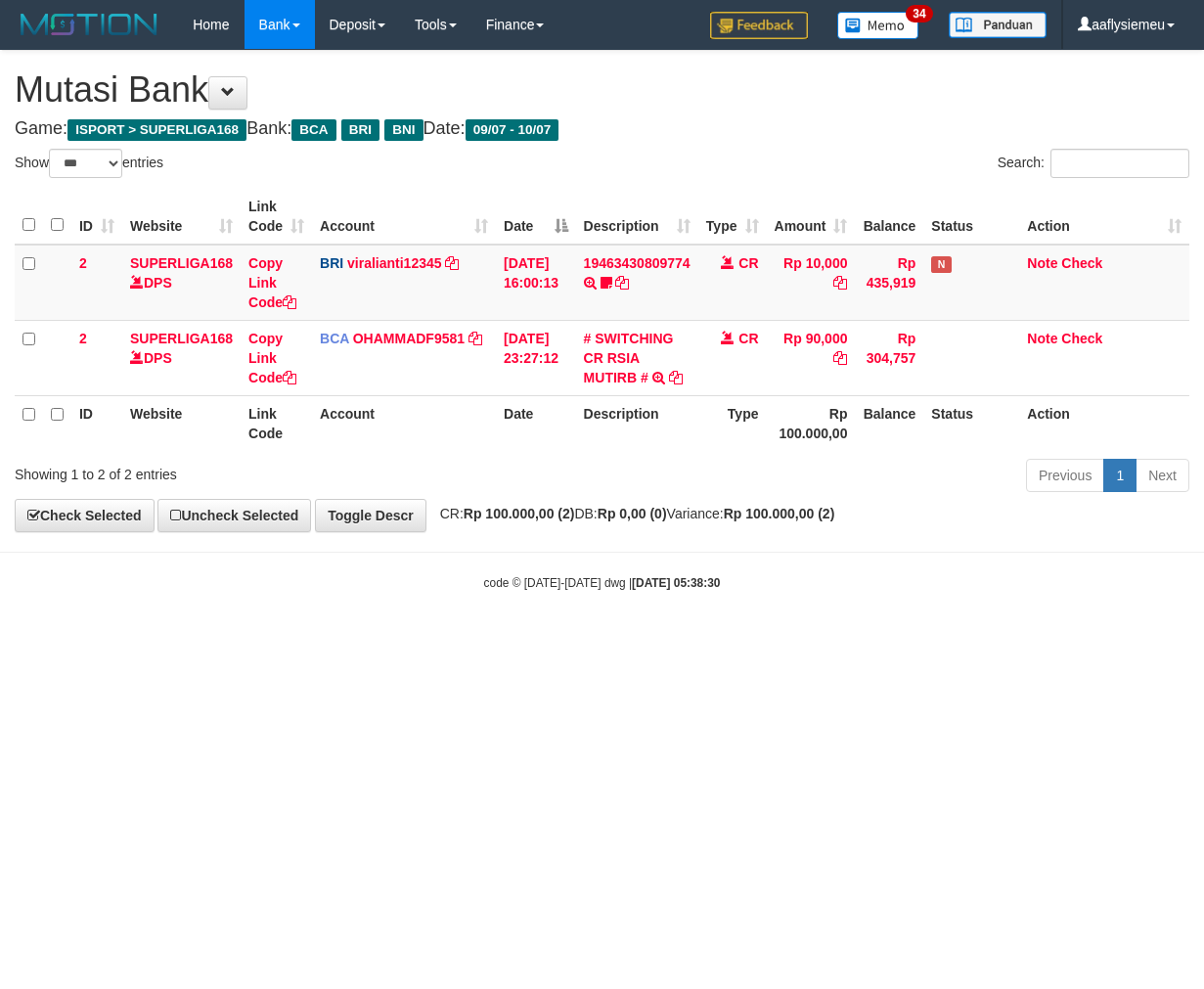 scroll, scrollTop: 0, scrollLeft: 0, axis: both 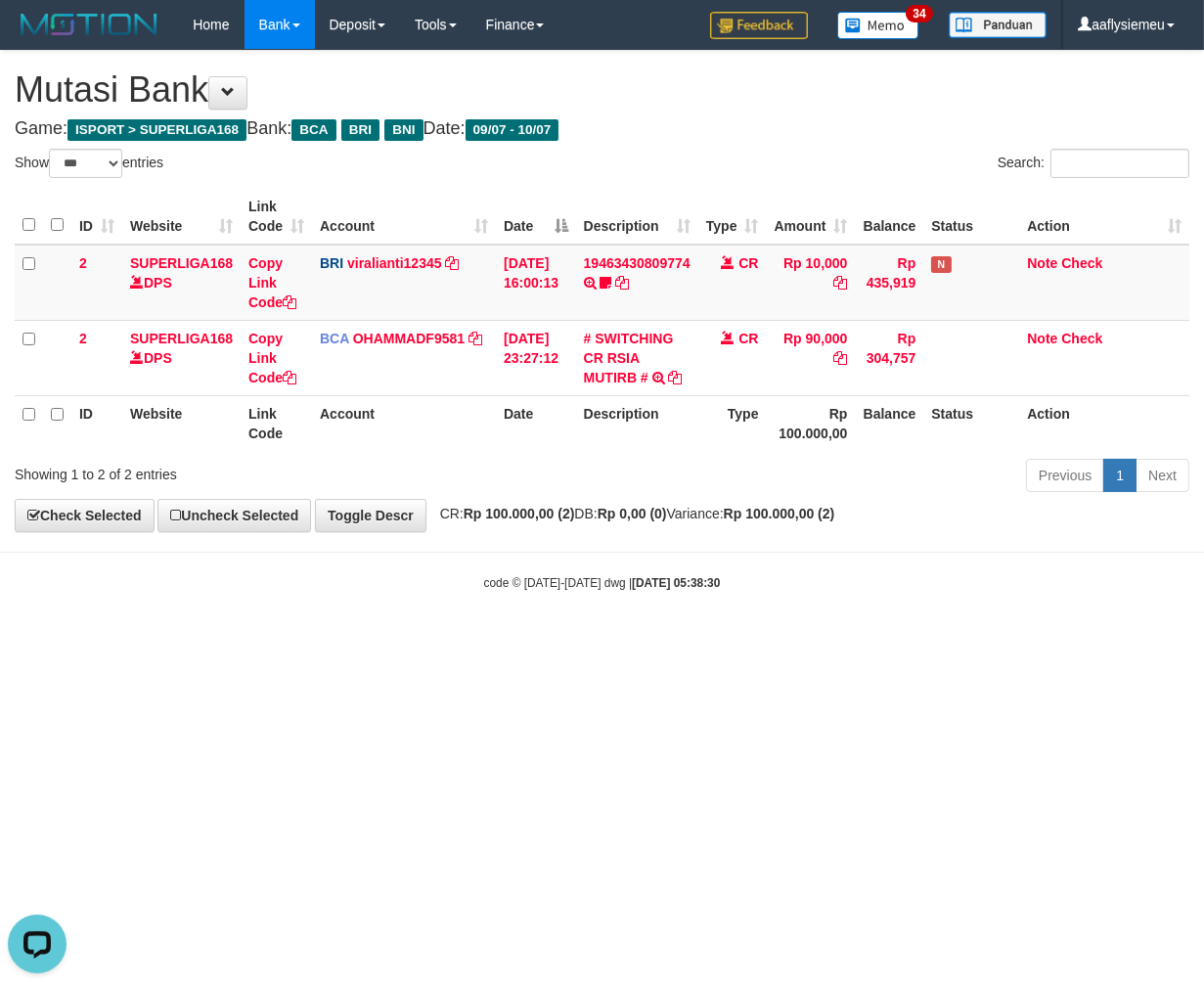 click on "Mutasi Bank" at bounding box center (602, 90) 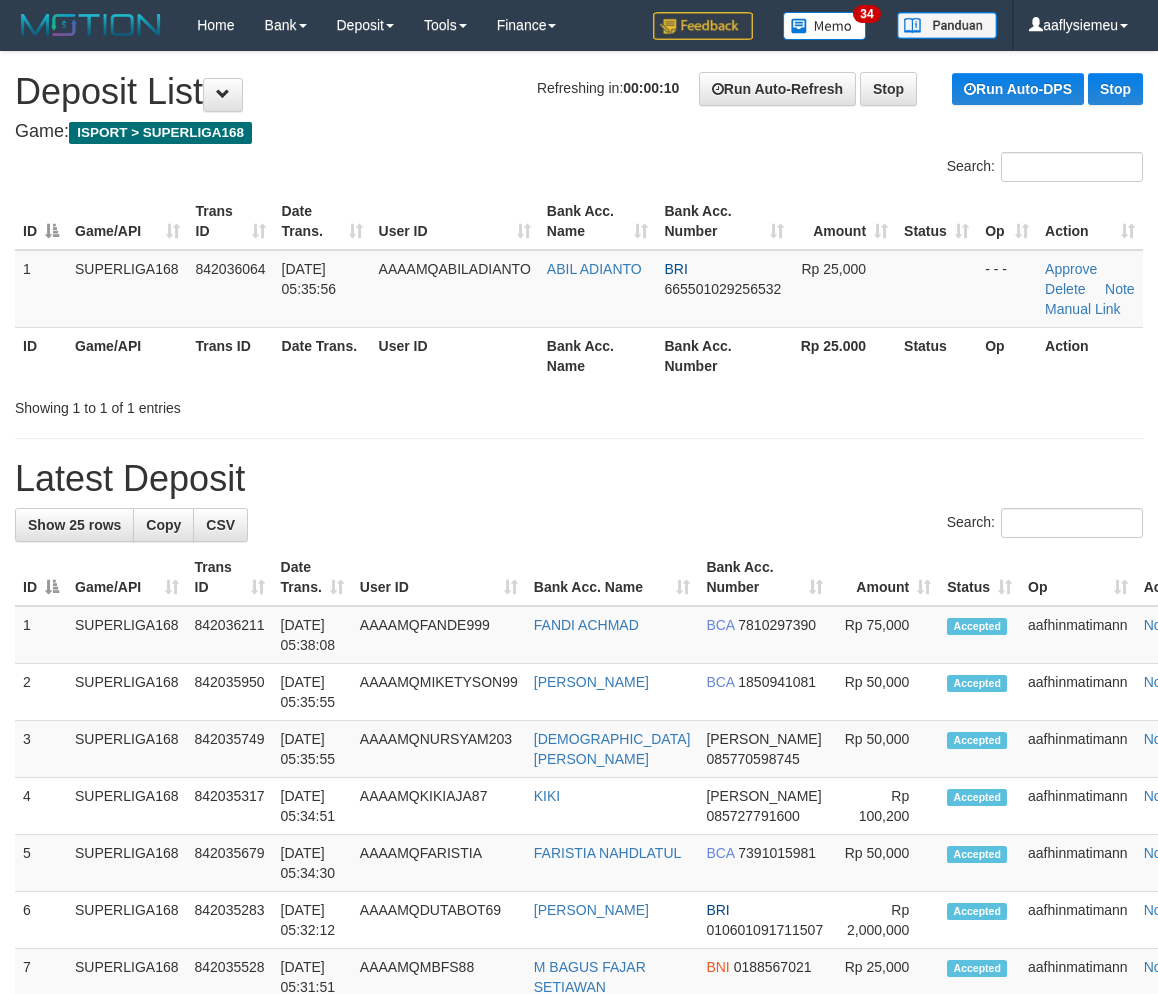 scroll, scrollTop: 0, scrollLeft: 0, axis: both 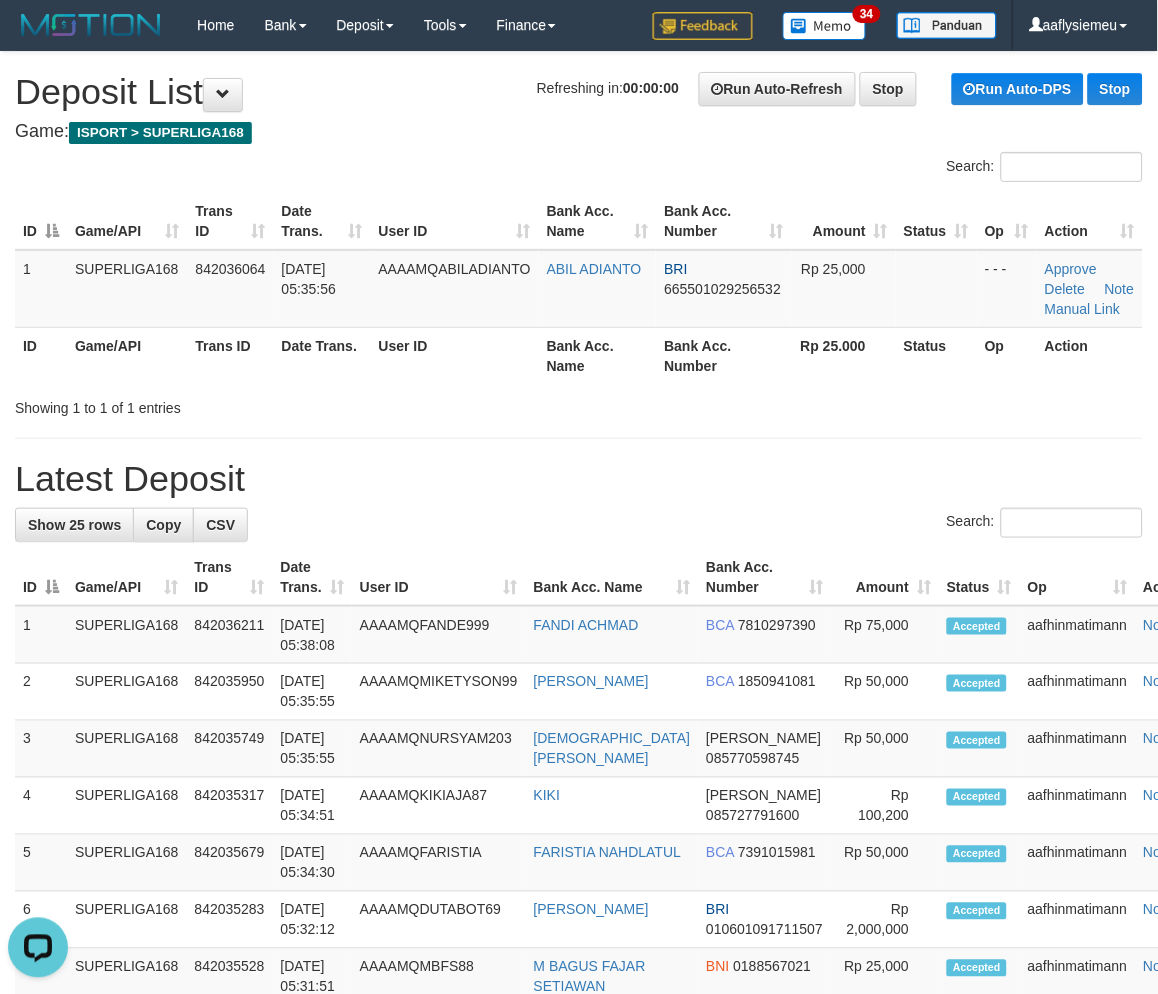 drag, startPoint x: 337, startPoint y: 445, endPoint x: 11, endPoint y: 541, distance: 339.84113 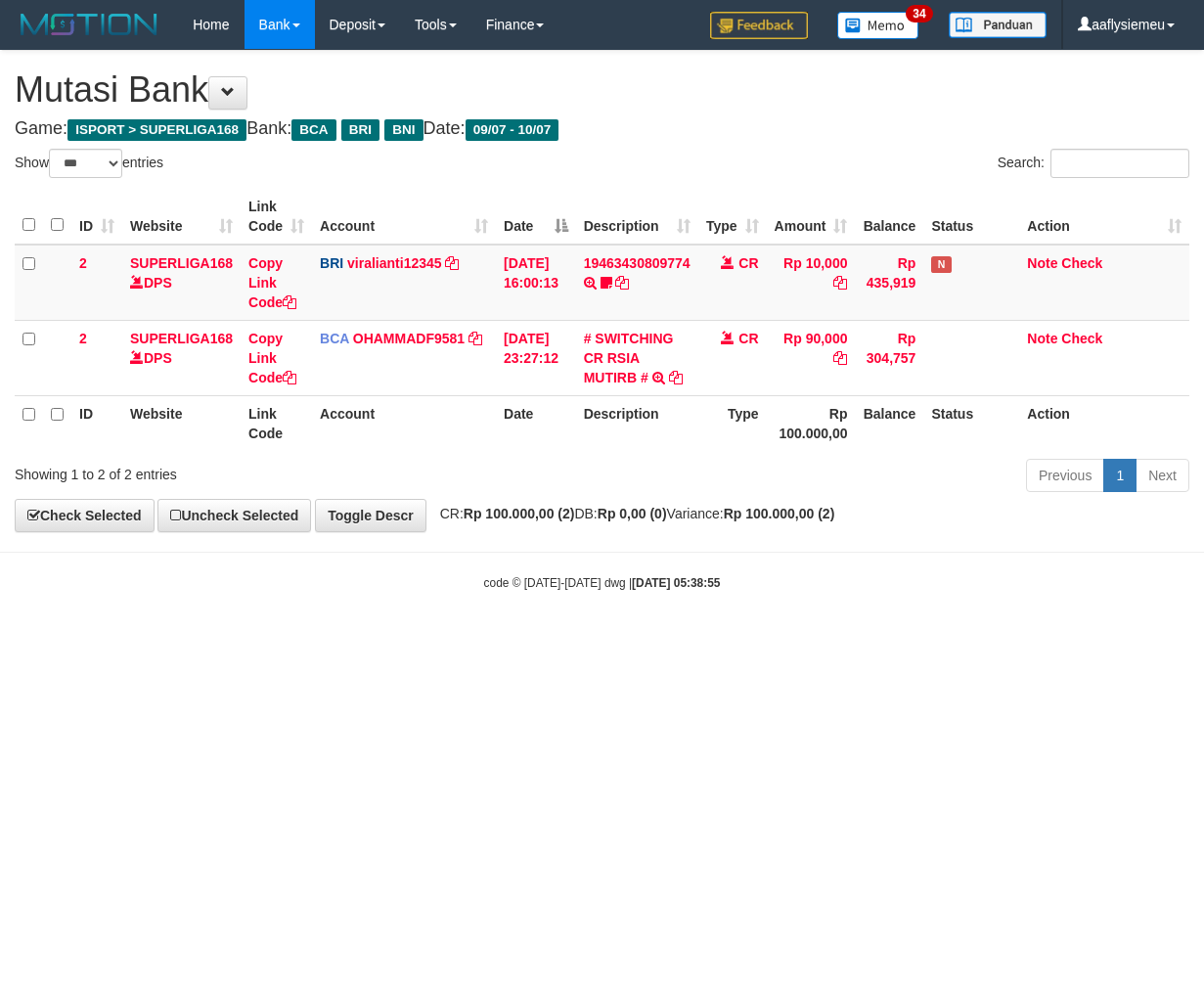 select on "***" 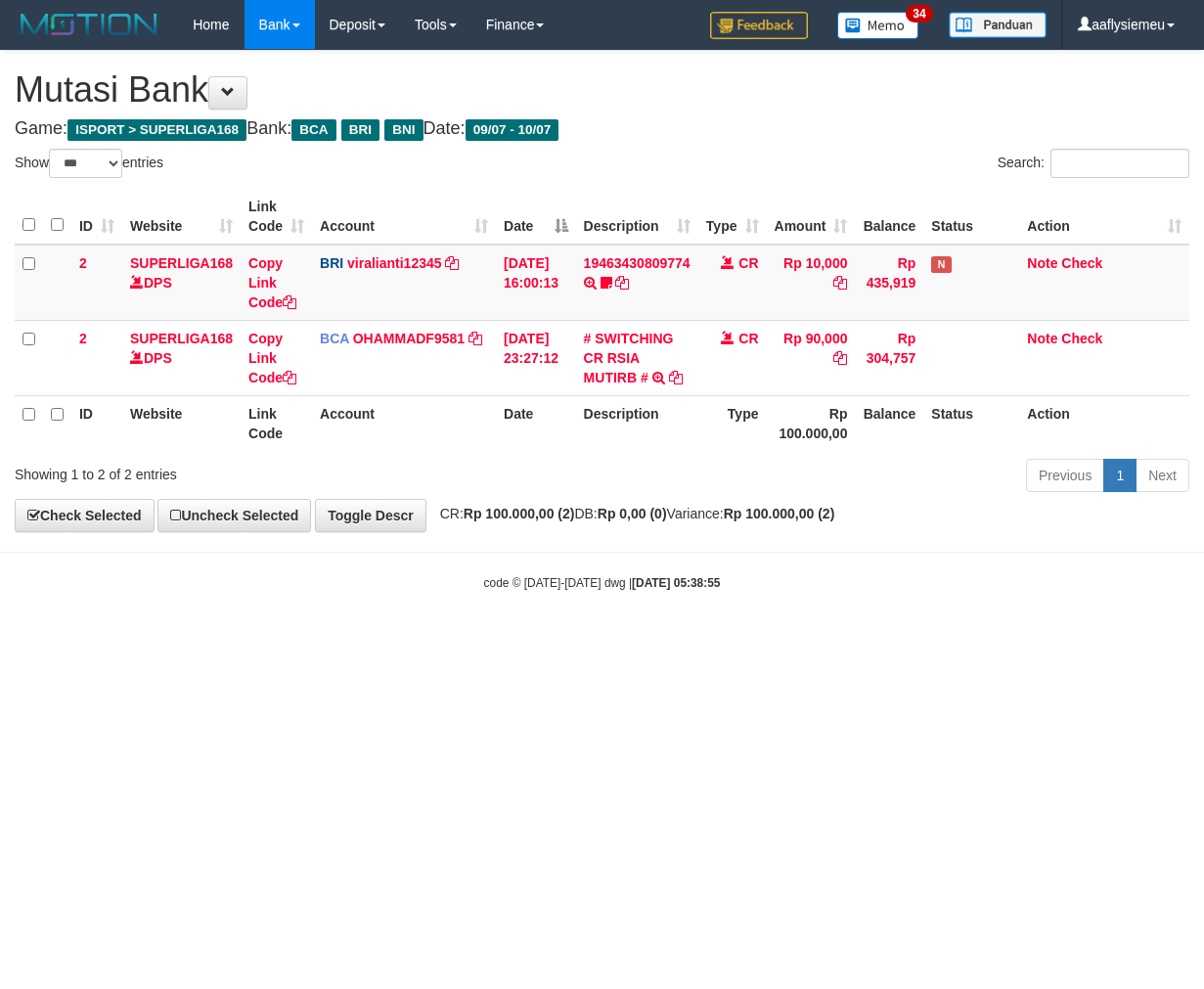 scroll, scrollTop: 0, scrollLeft: 0, axis: both 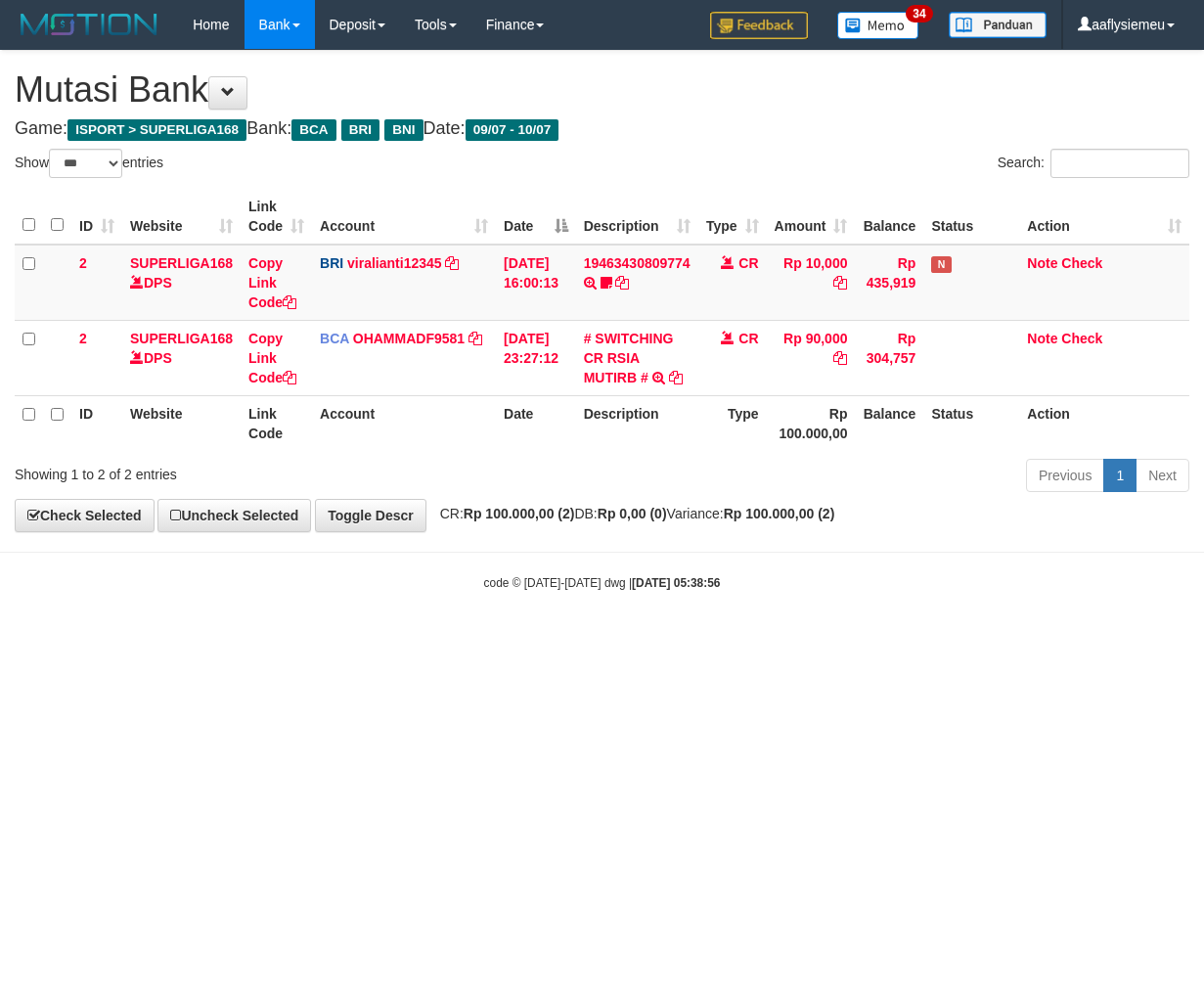select on "***" 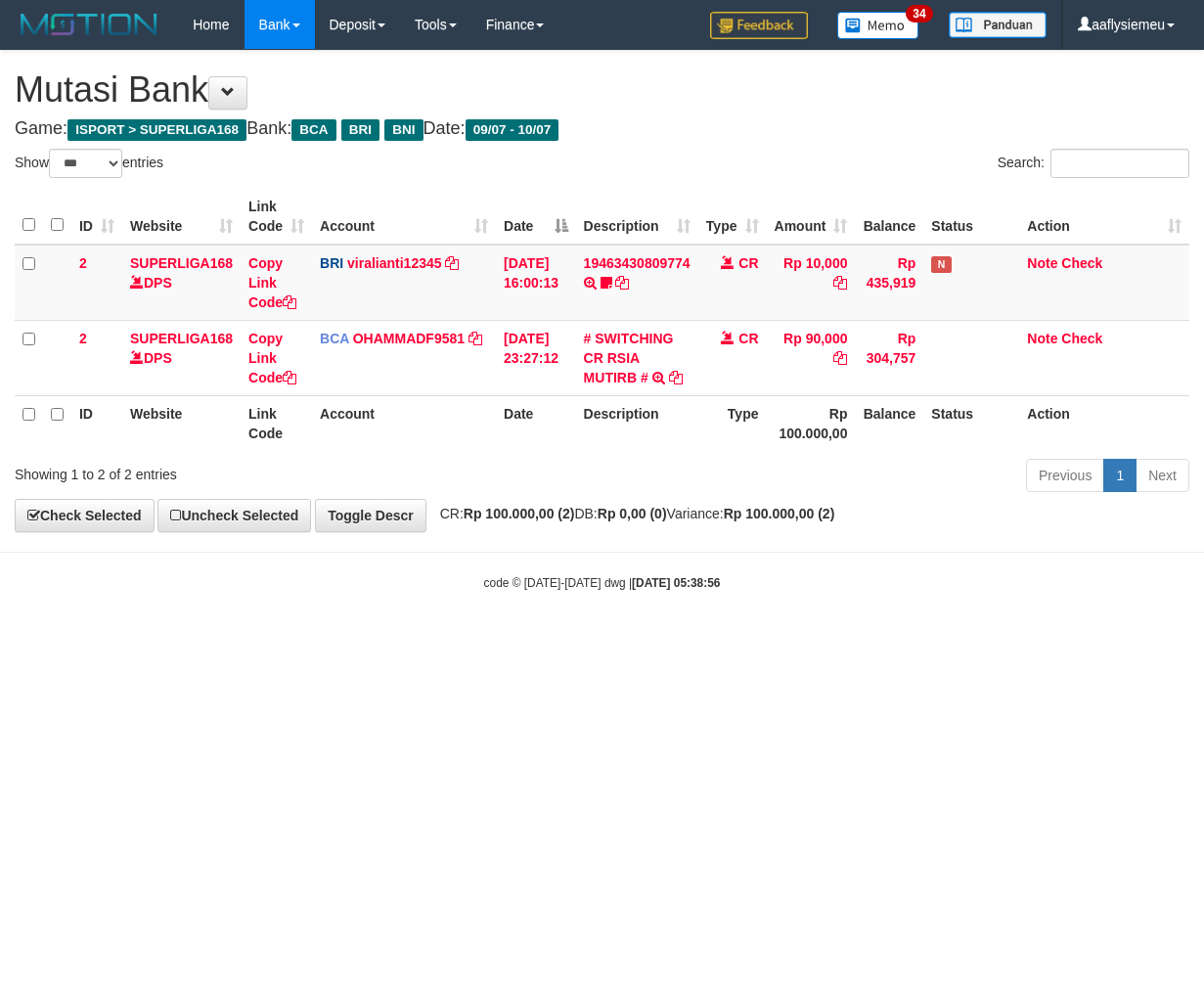scroll, scrollTop: 0, scrollLeft: 0, axis: both 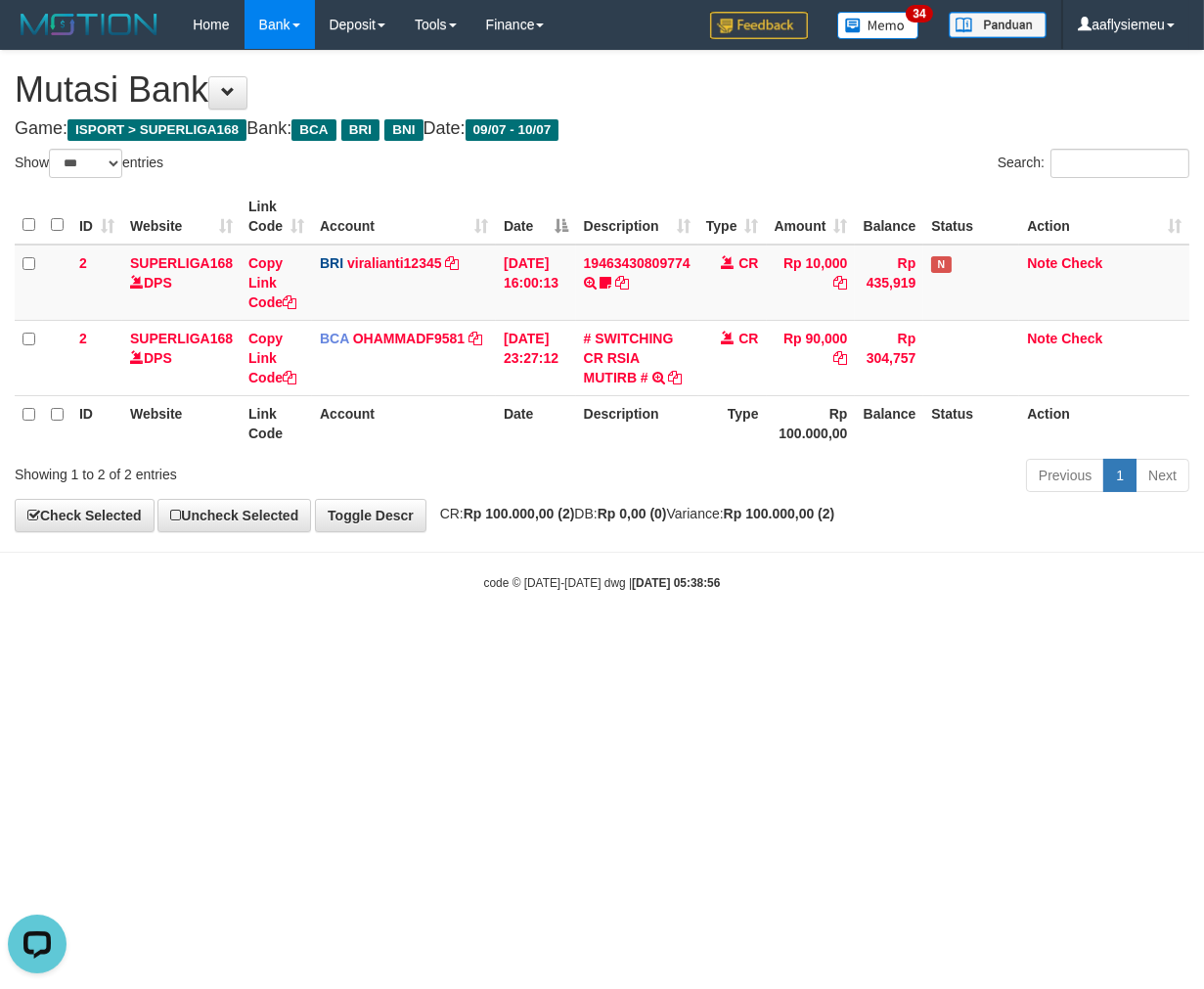 drag, startPoint x: 657, startPoint y: 90, endPoint x: 679, endPoint y: 148, distance: 62.03225 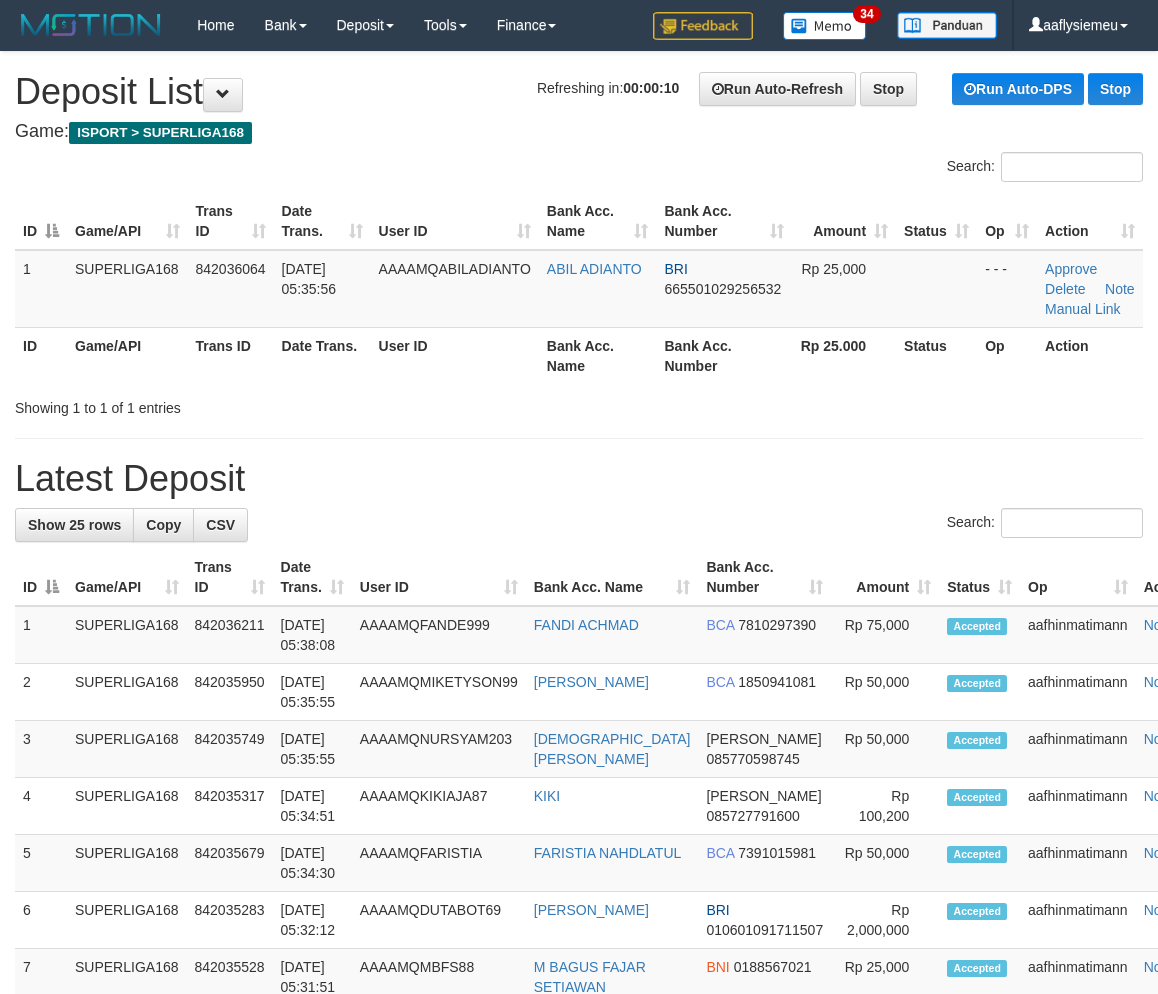 scroll, scrollTop: 0, scrollLeft: 0, axis: both 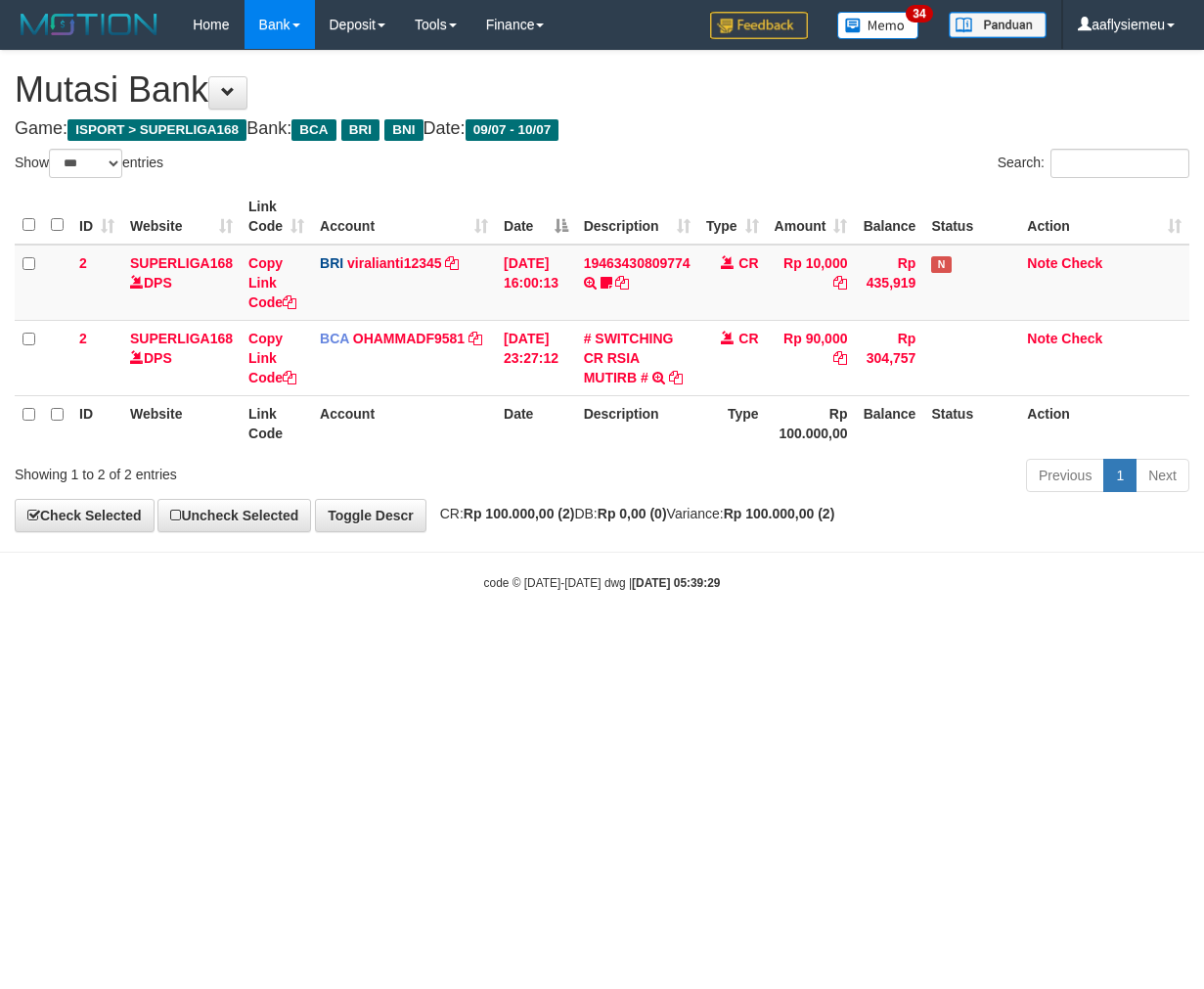 select on "***" 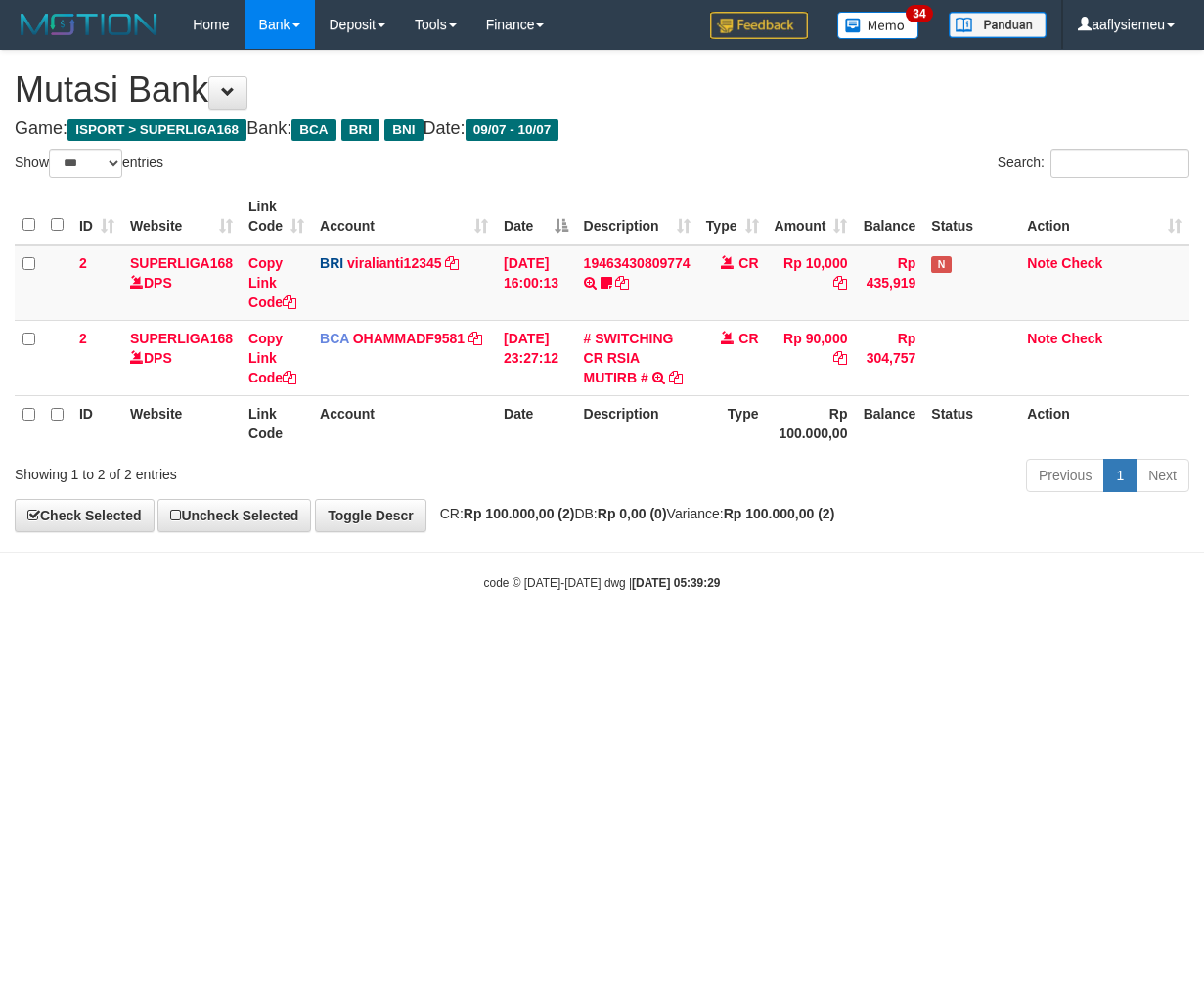 scroll, scrollTop: 0, scrollLeft: 0, axis: both 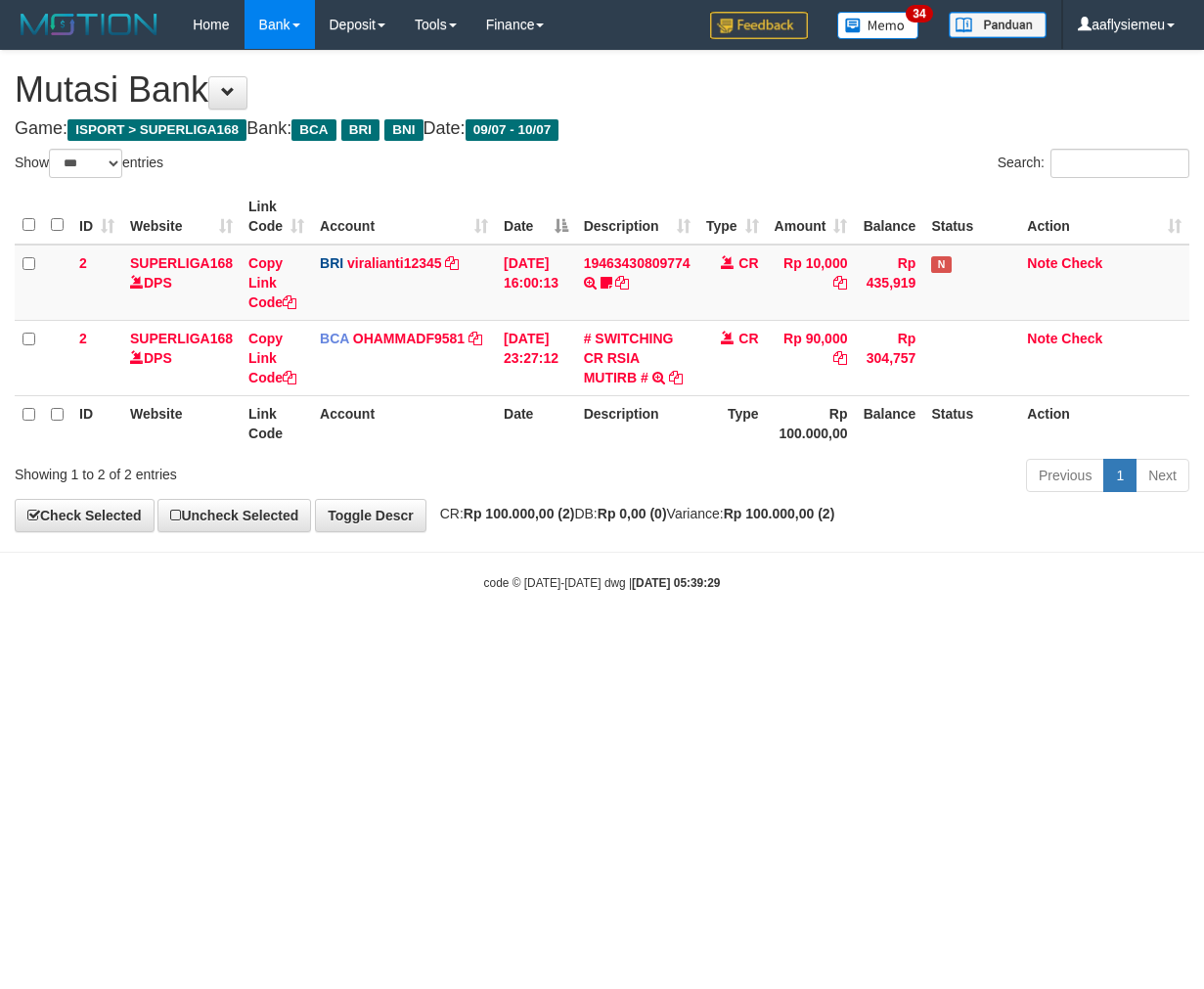 select on "***" 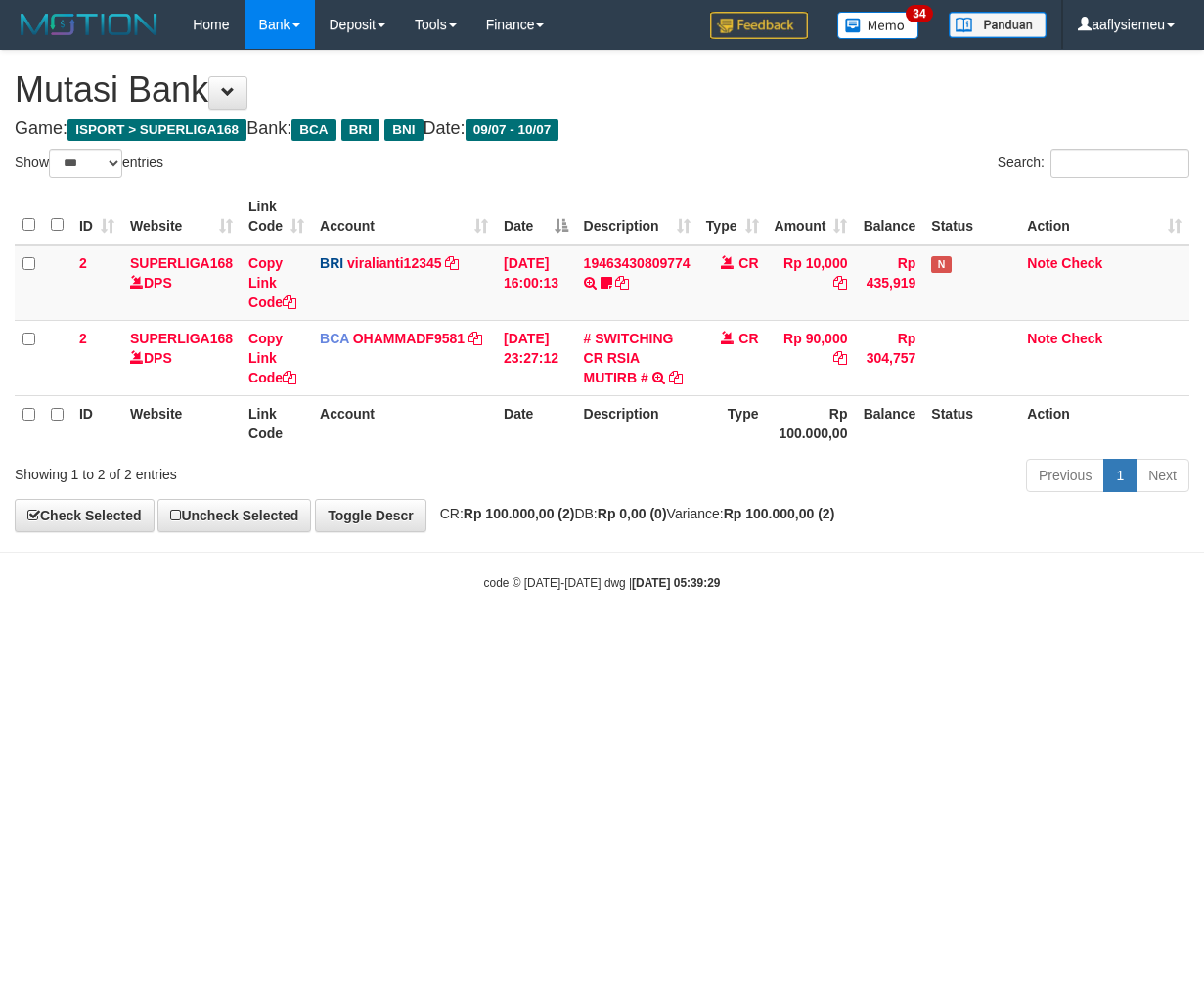 scroll, scrollTop: 0, scrollLeft: 0, axis: both 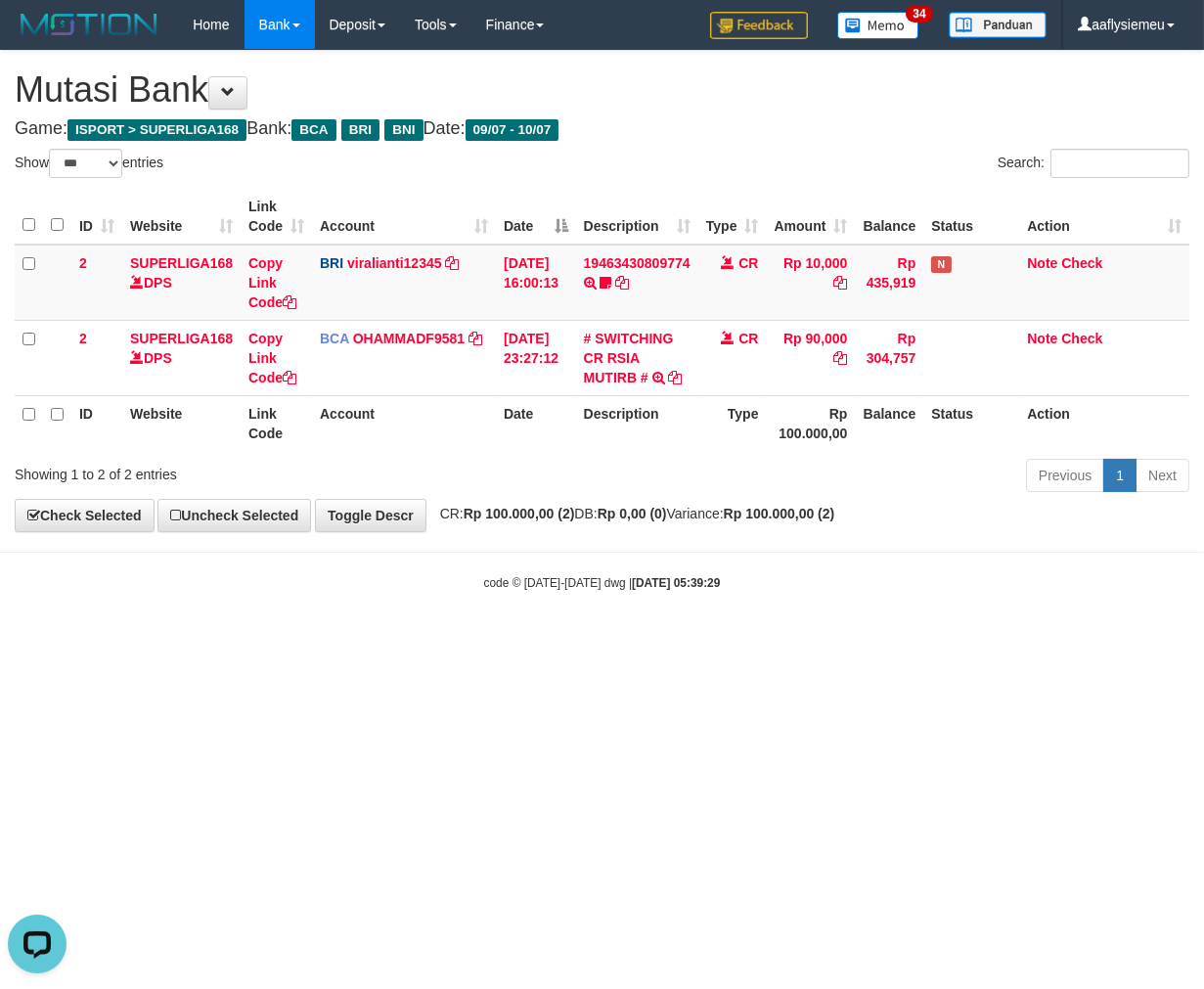 click on "Mutasi Bank" at bounding box center [602, 90] 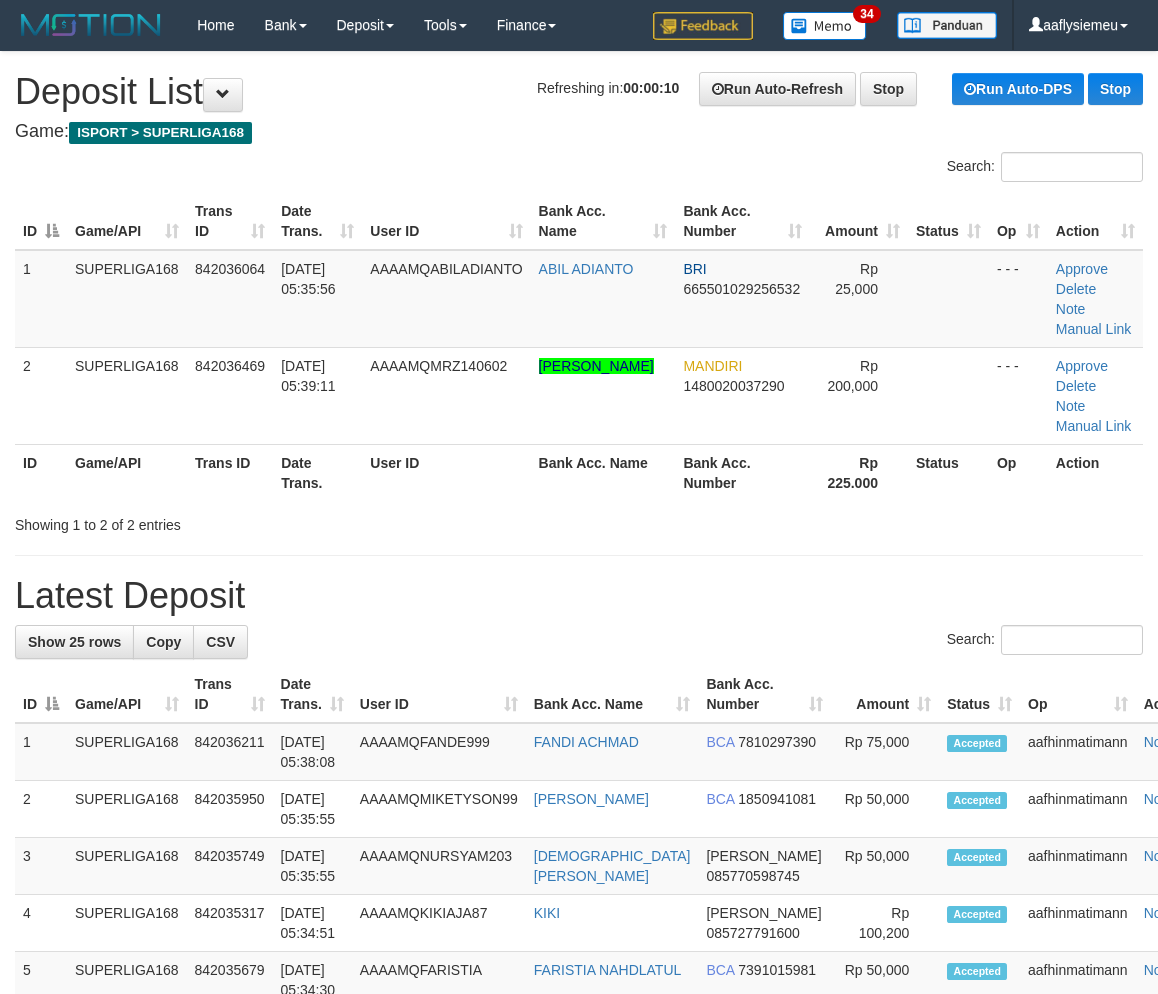 scroll, scrollTop: 0, scrollLeft: 0, axis: both 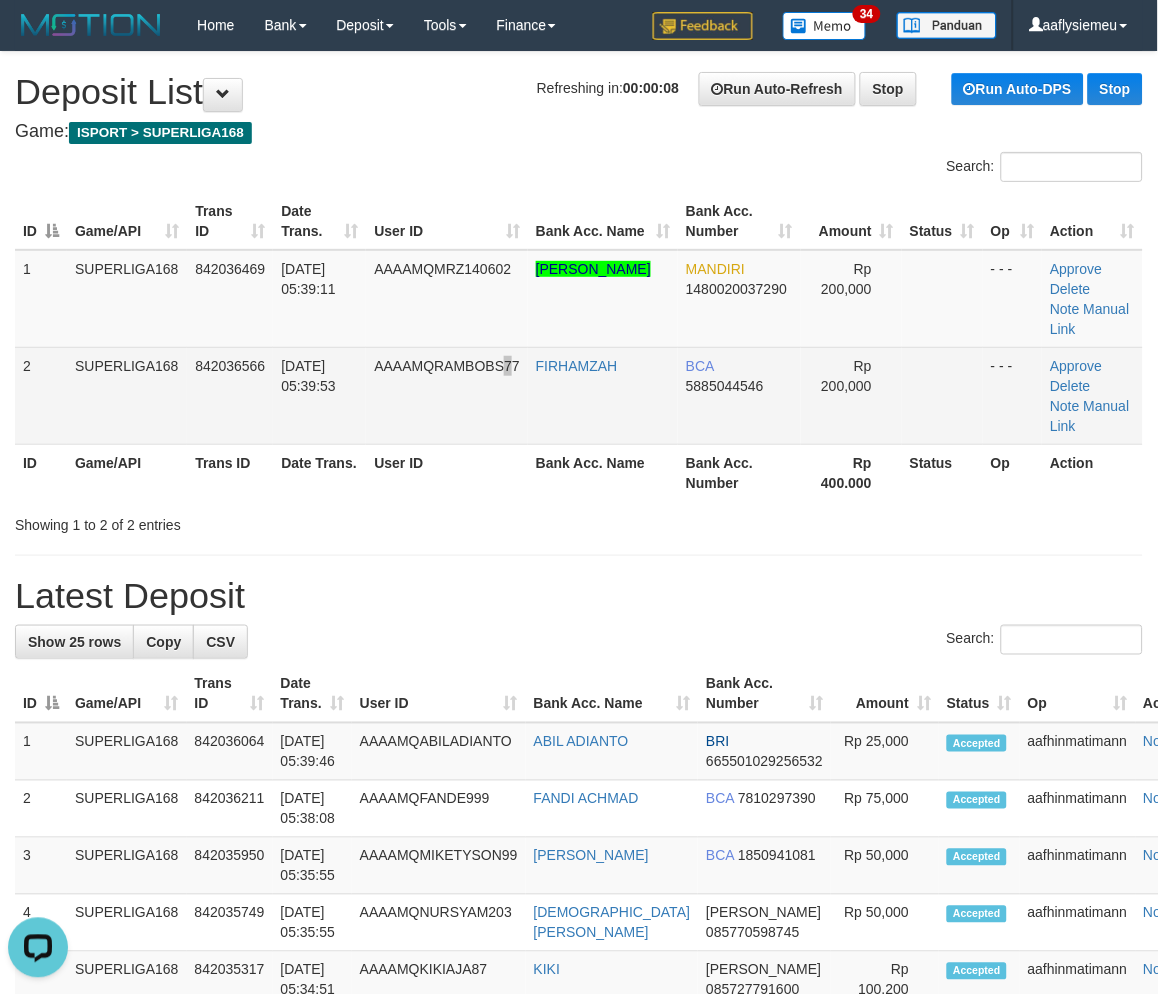 click on "AAAAMQRAMBOBS77" at bounding box center (447, 366) 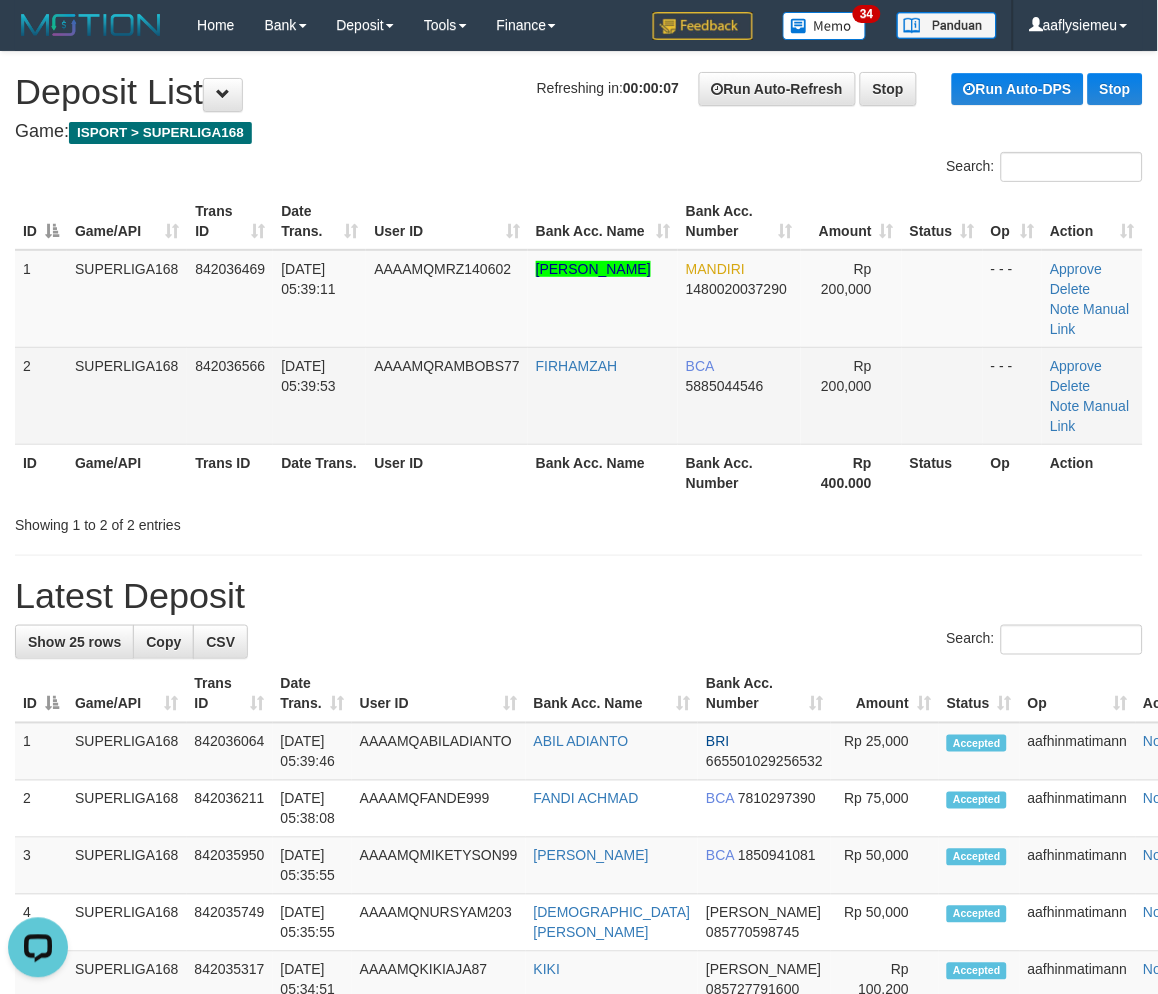 click on "SUPERLIGA168" at bounding box center [127, 395] 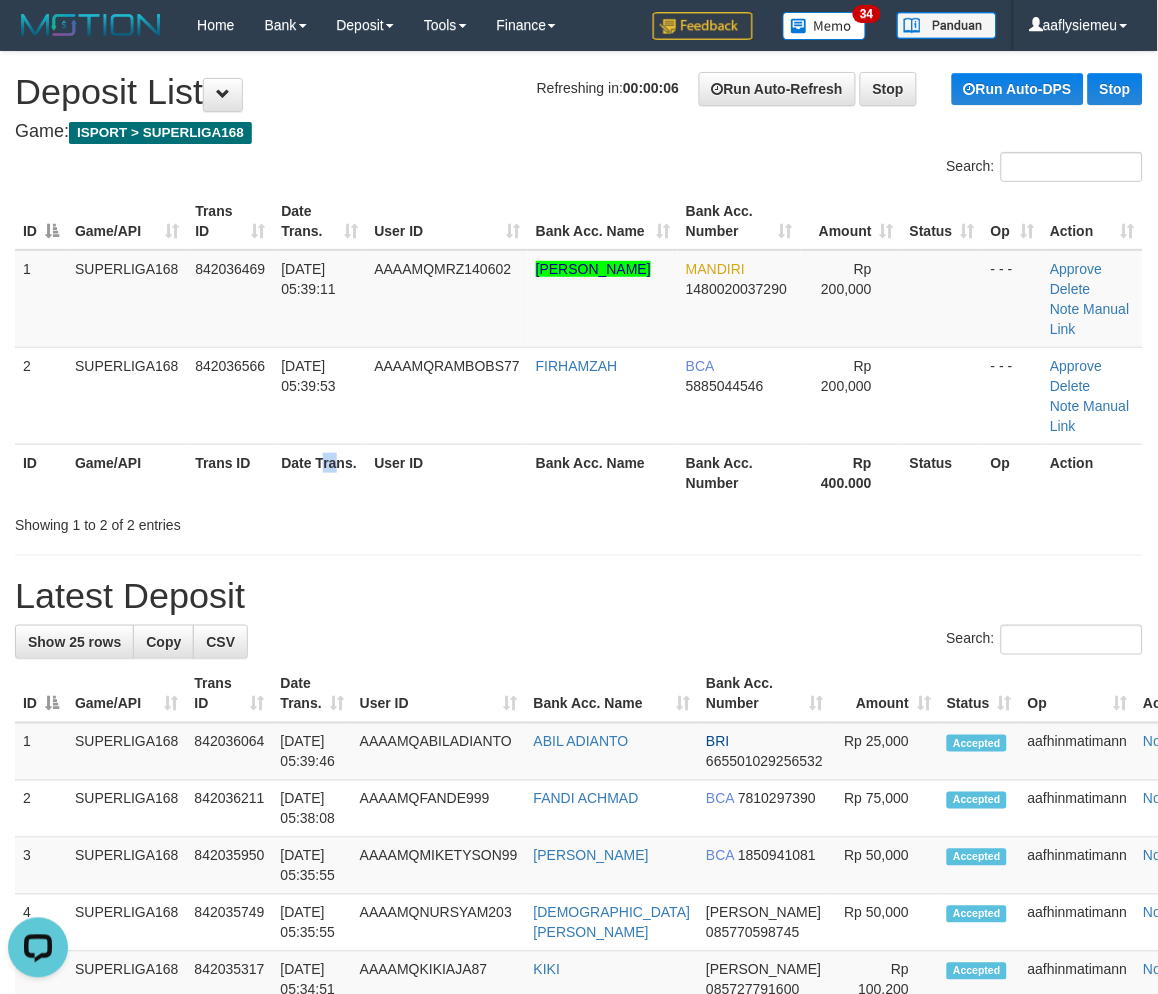 click on "Date Trans." at bounding box center (319, 472) 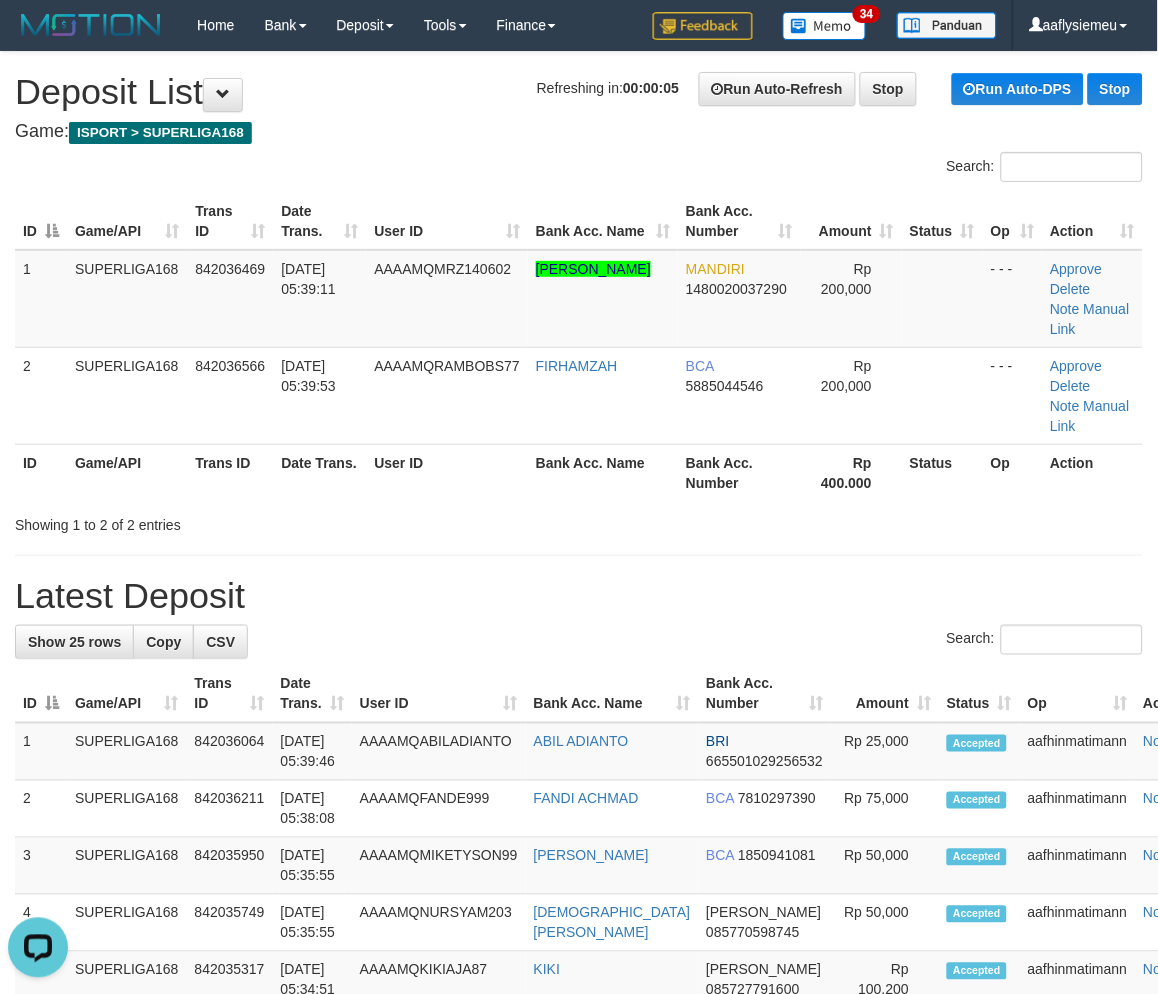 click on "Showing 1 to 2 of 2 entries" at bounding box center (241, 521) 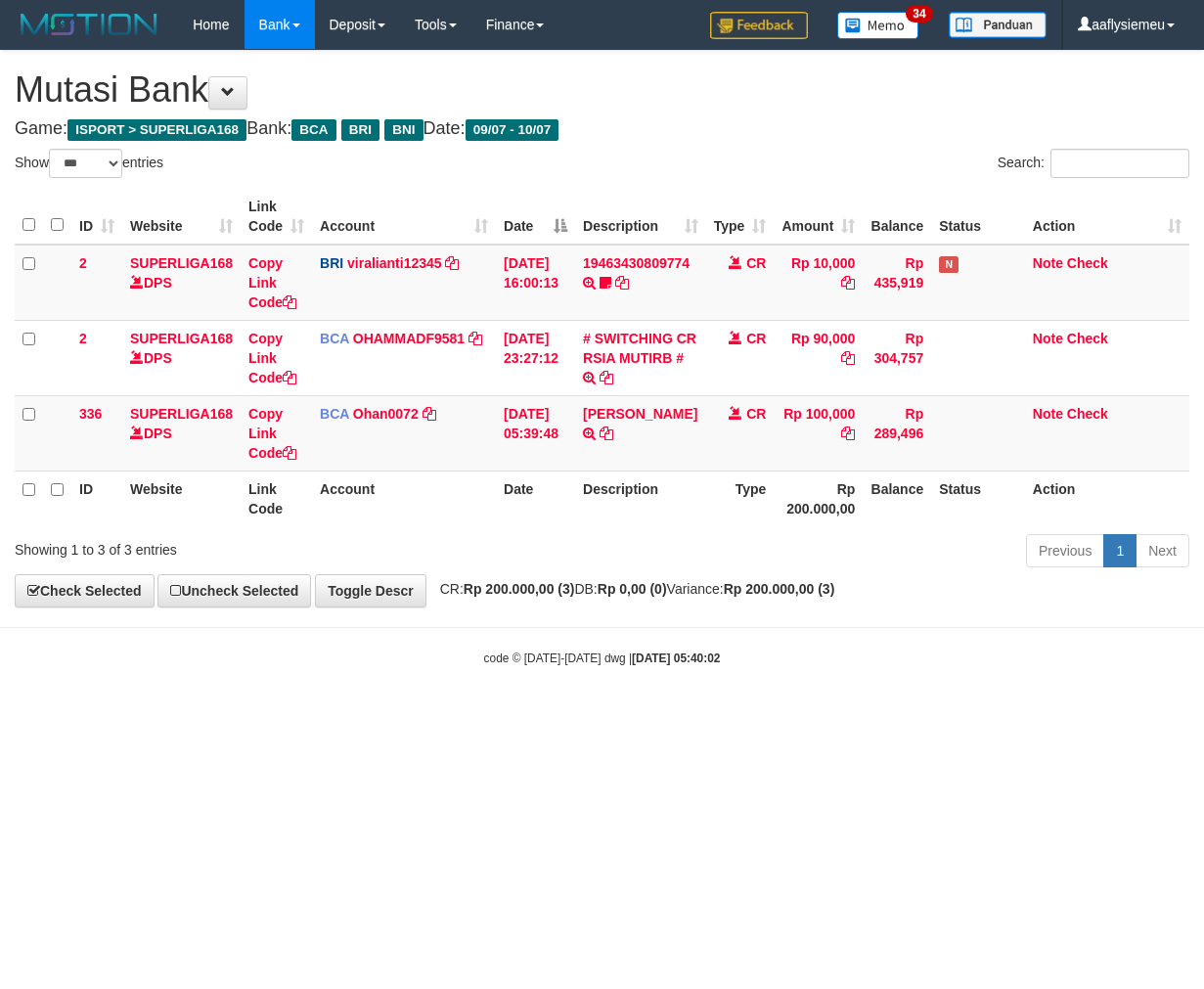 select on "***" 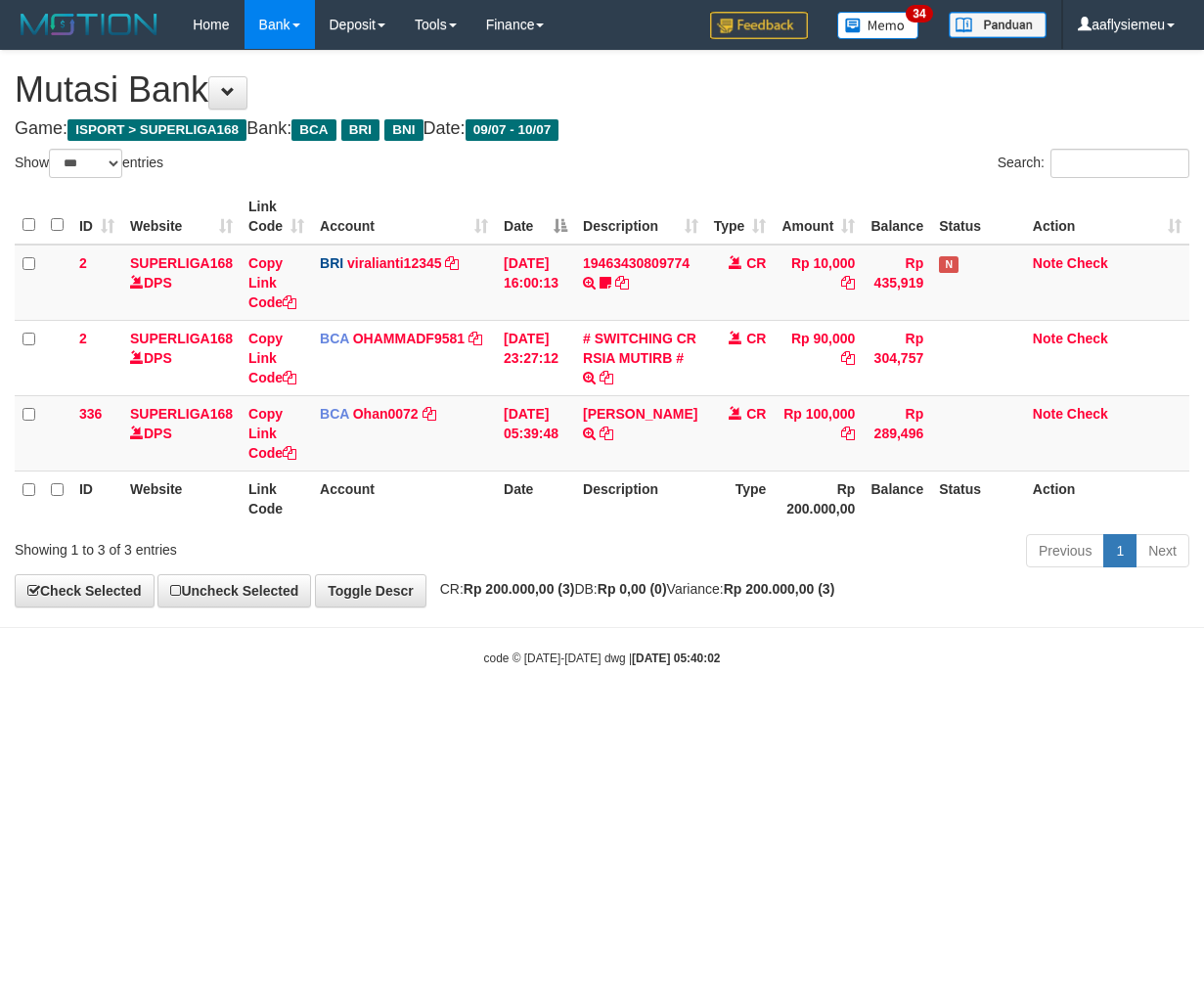 scroll, scrollTop: 0, scrollLeft: 0, axis: both 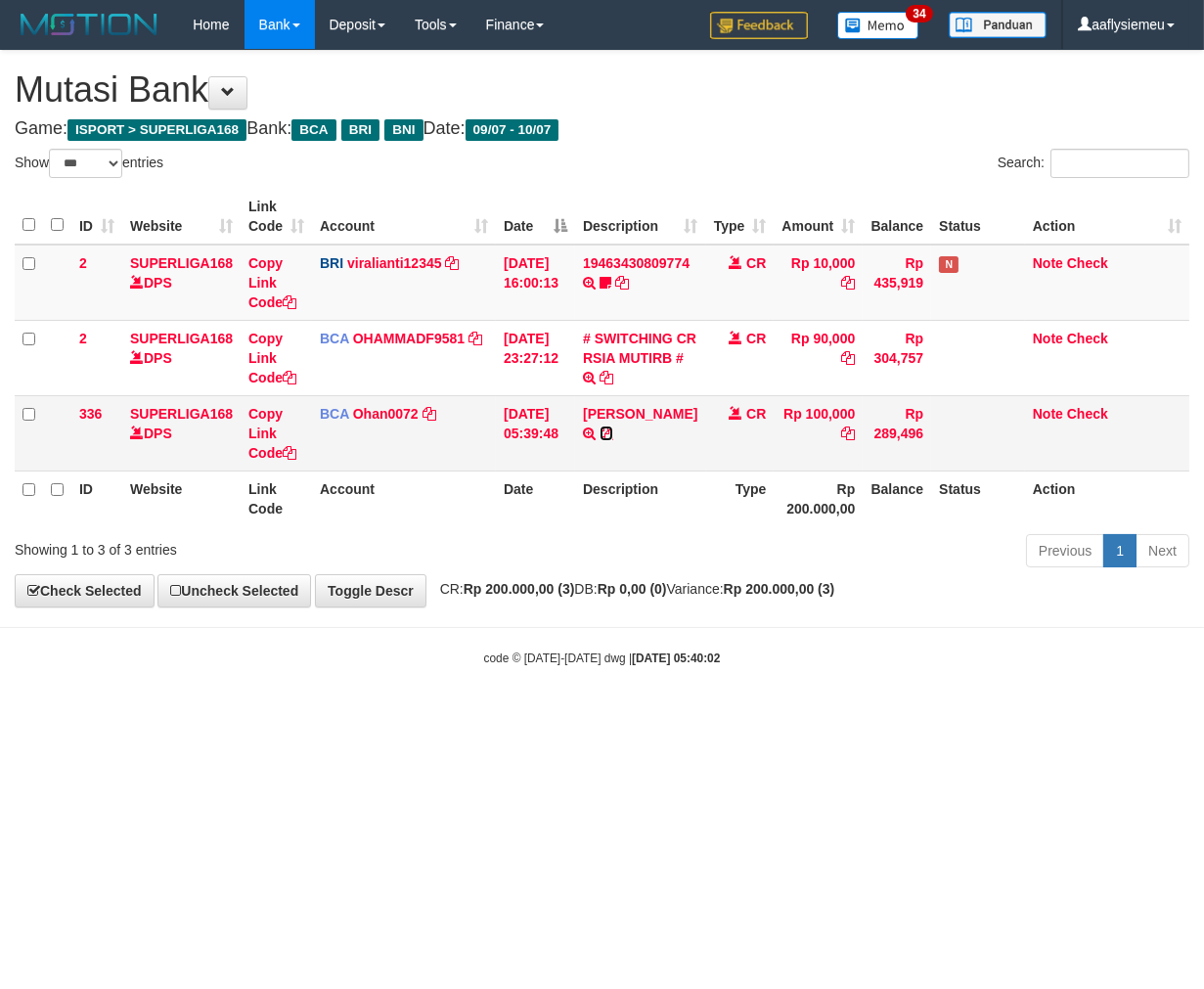 click at bounding box center [606, 433] 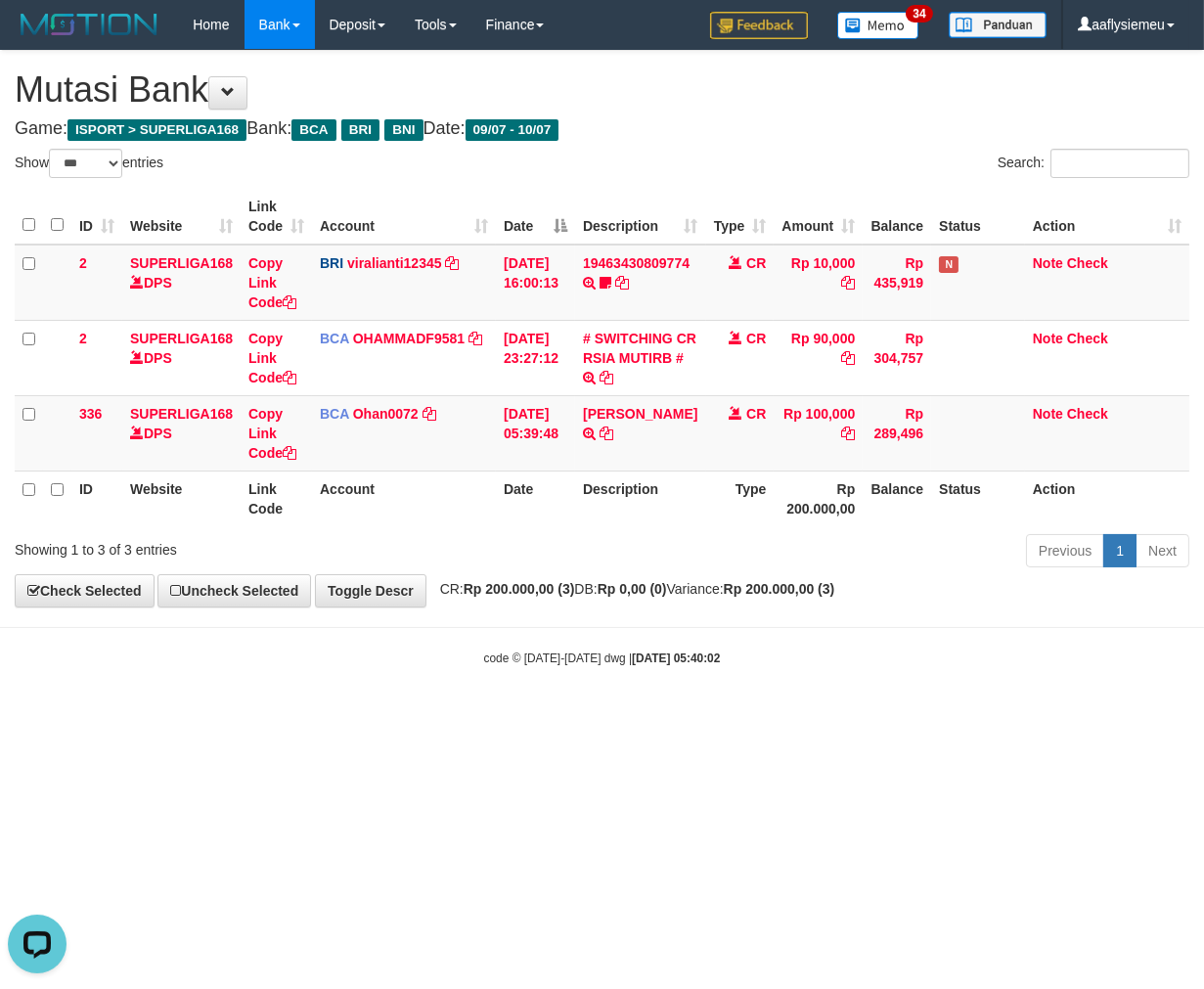 scroll, scrollTop: 0, scrollLeft: 0, axis: both 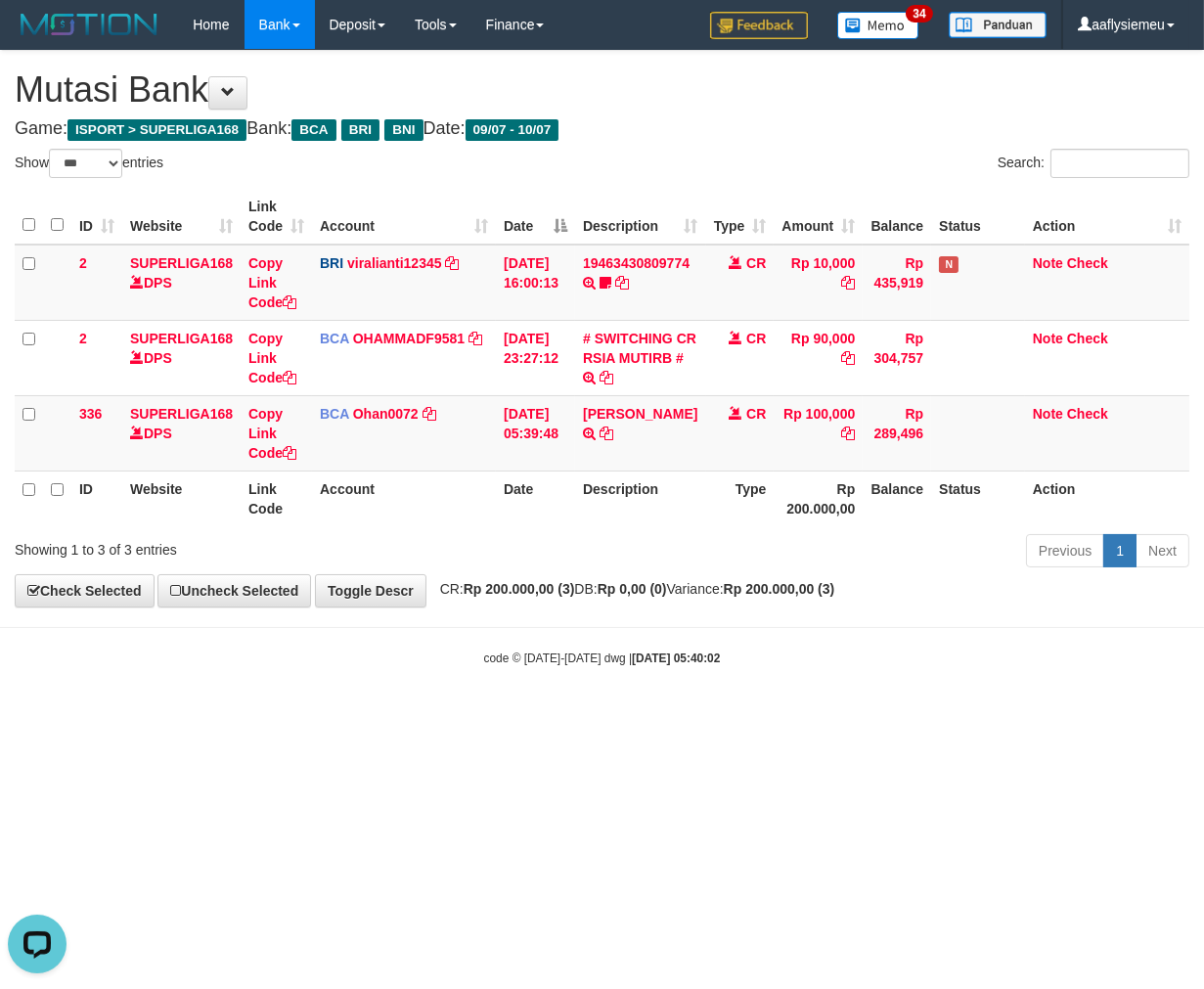 click on "Toggle navigation
Home
Bank
Account List
Load
By Website
Group
[ISPORT]													SUPERLIGA168
By Load Group (DPS)
34" at bounding box center [602, 358] 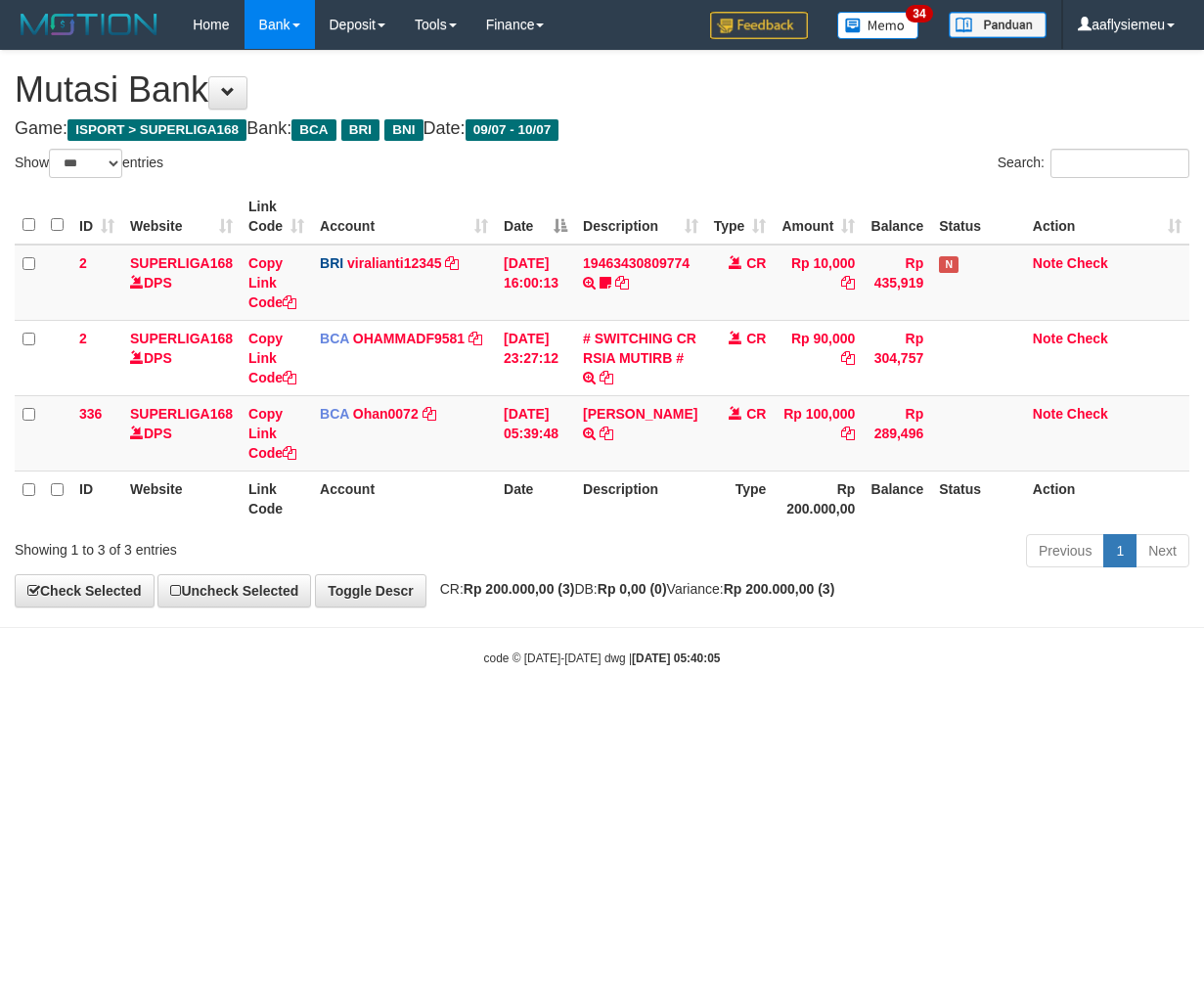 select on "***" 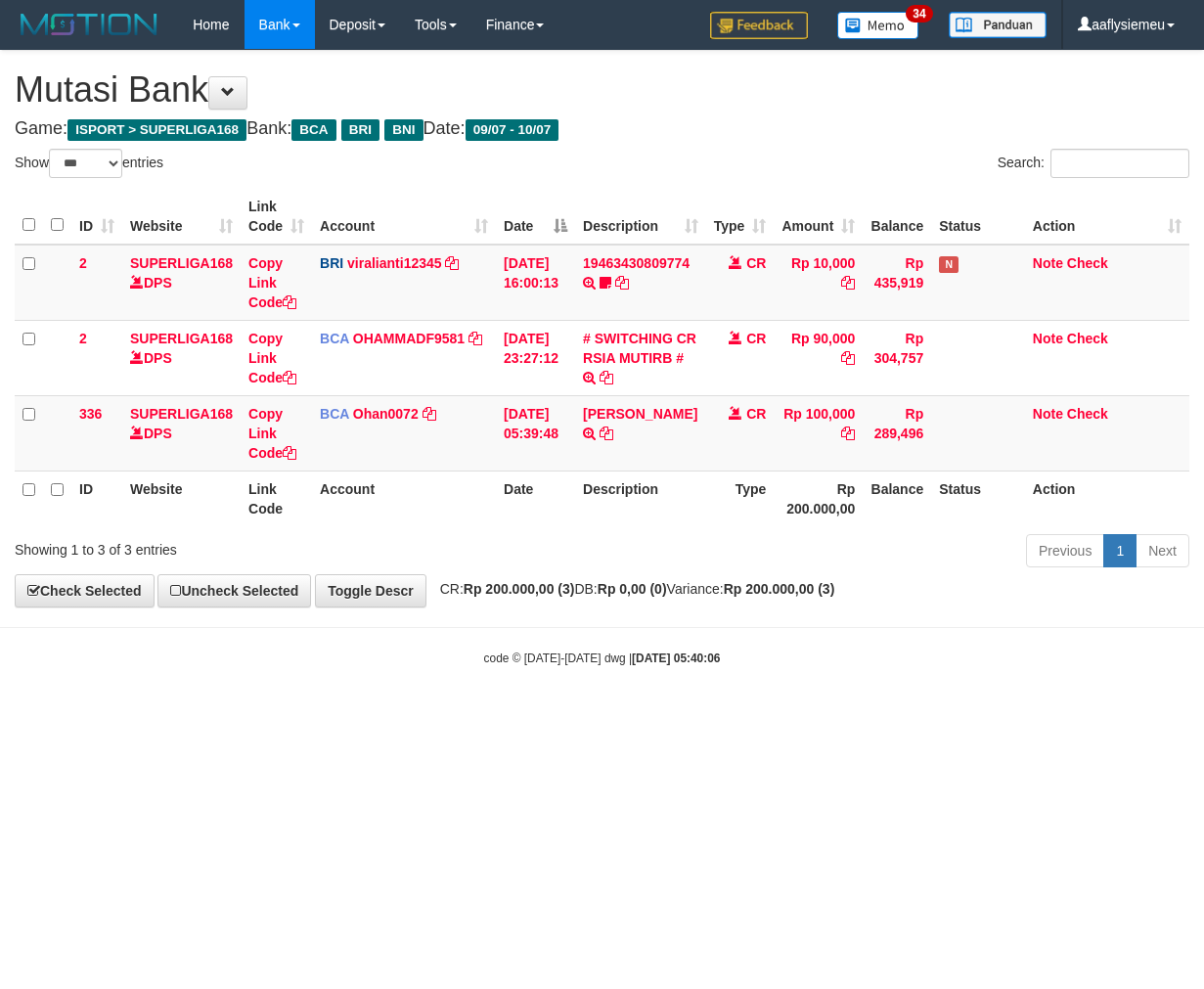 select on "***" 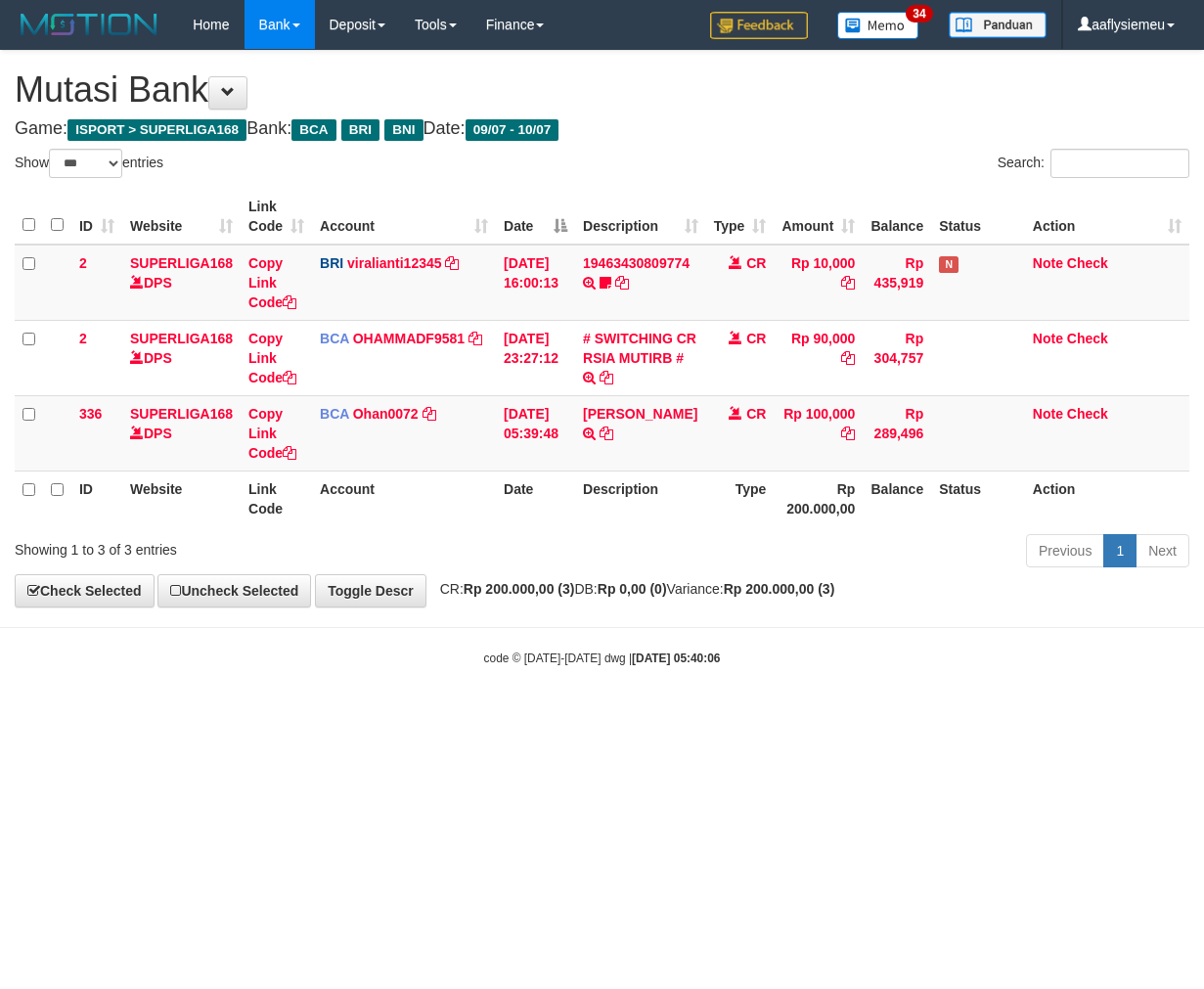 scroll, scrollTop: 0, scrollLeft: 0, axis: both 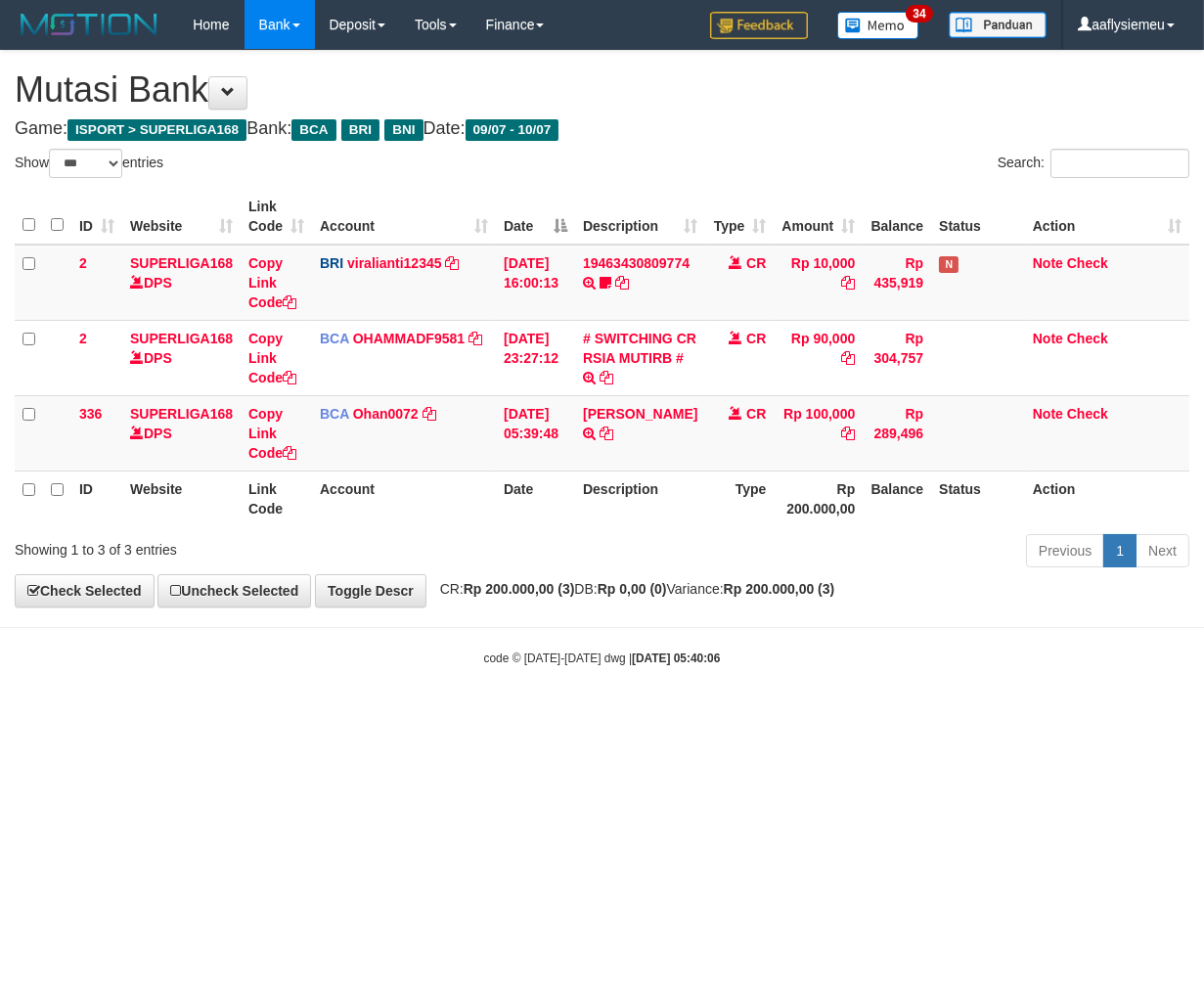 click on "Toggle navigation
Home
Bank
Account List
Load
By Website
Group
[ISPORT]													SUPERLIGA168
By Load Group (DPS)
34" at bounding box center (602, 358) 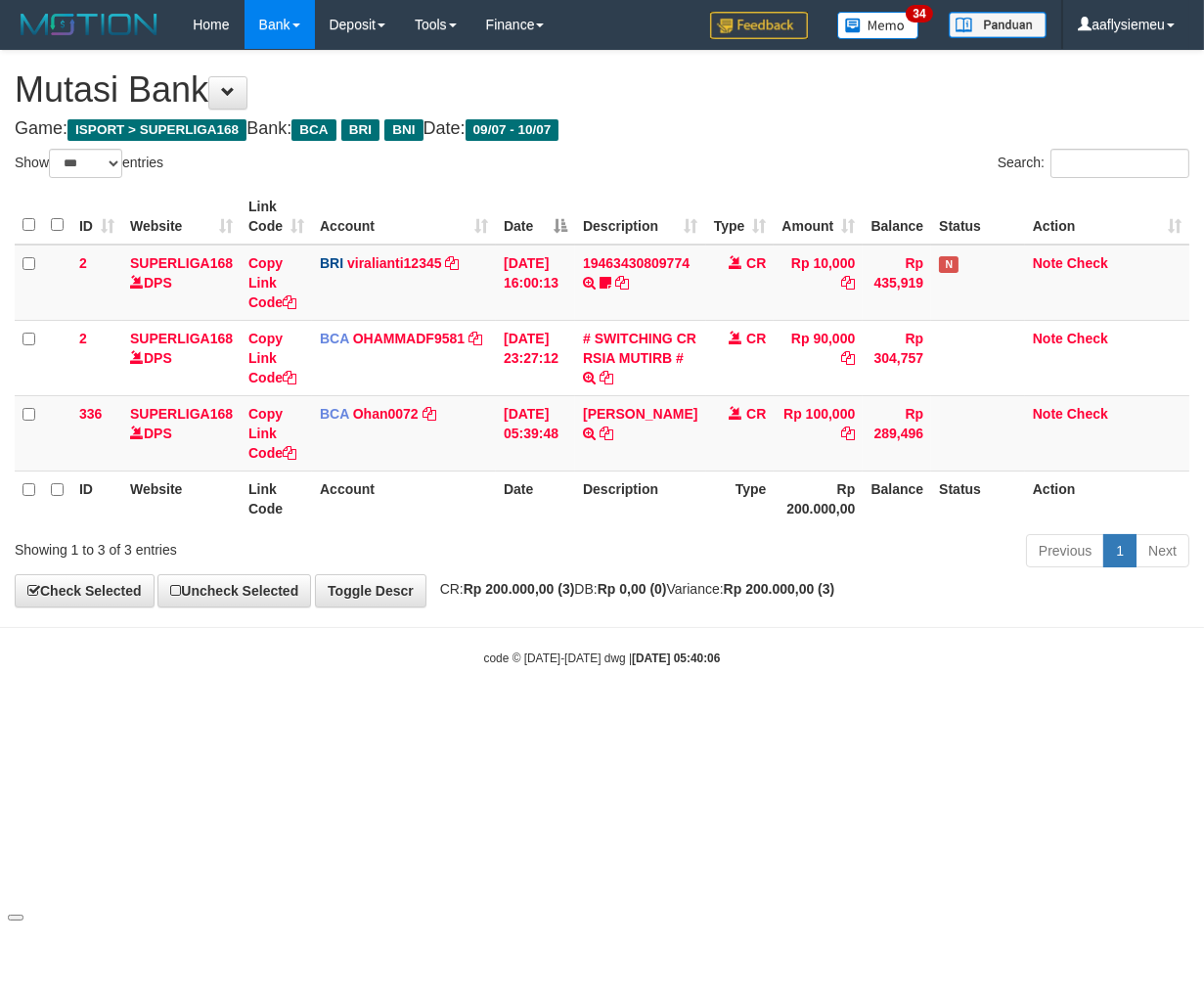 drag, startPoint x: 700, startPoint y: 690, endPoint x: 774, endPoint y: 681, distance: 74.54529 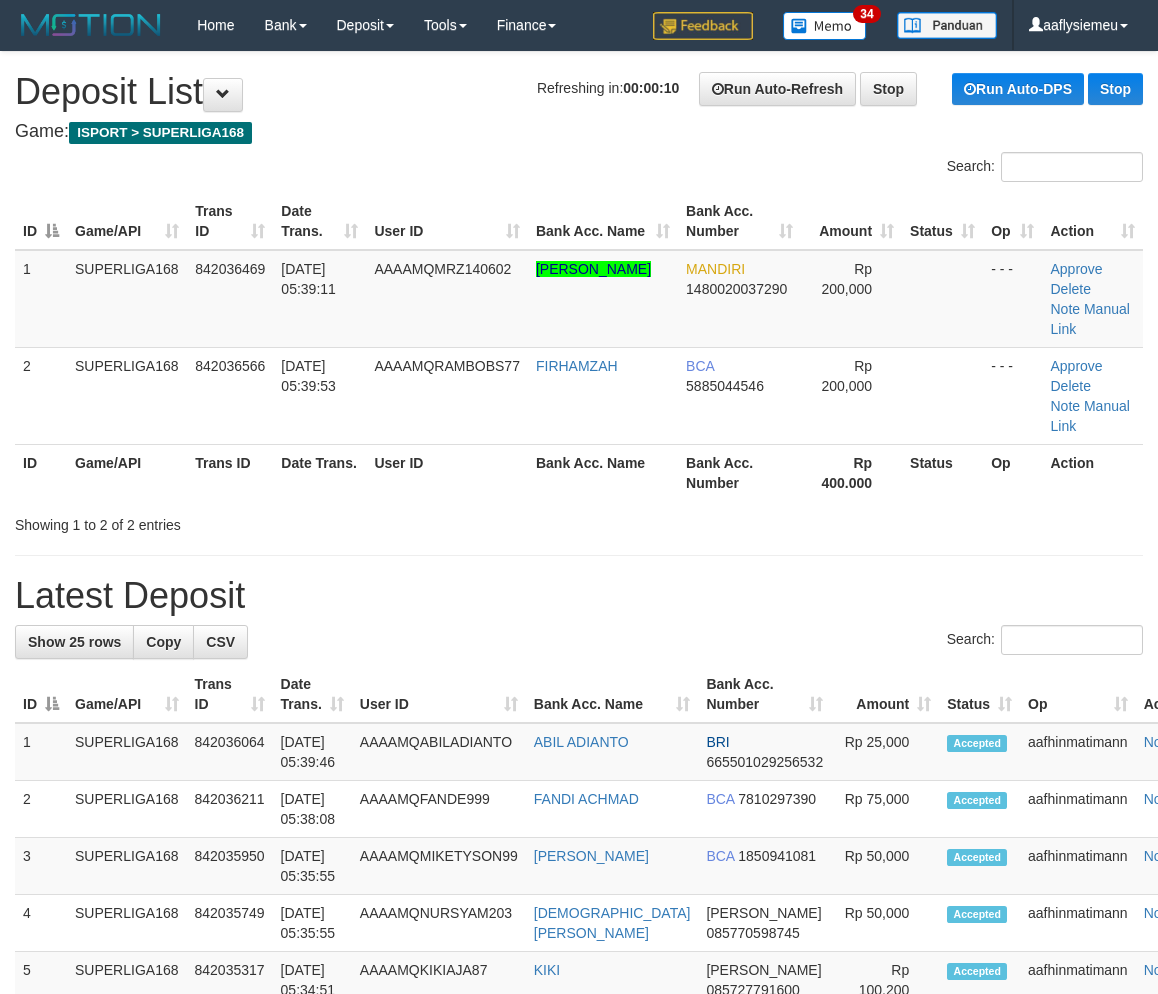 scroll, scrollTop: 0, scrollLeft: 0, axis: both 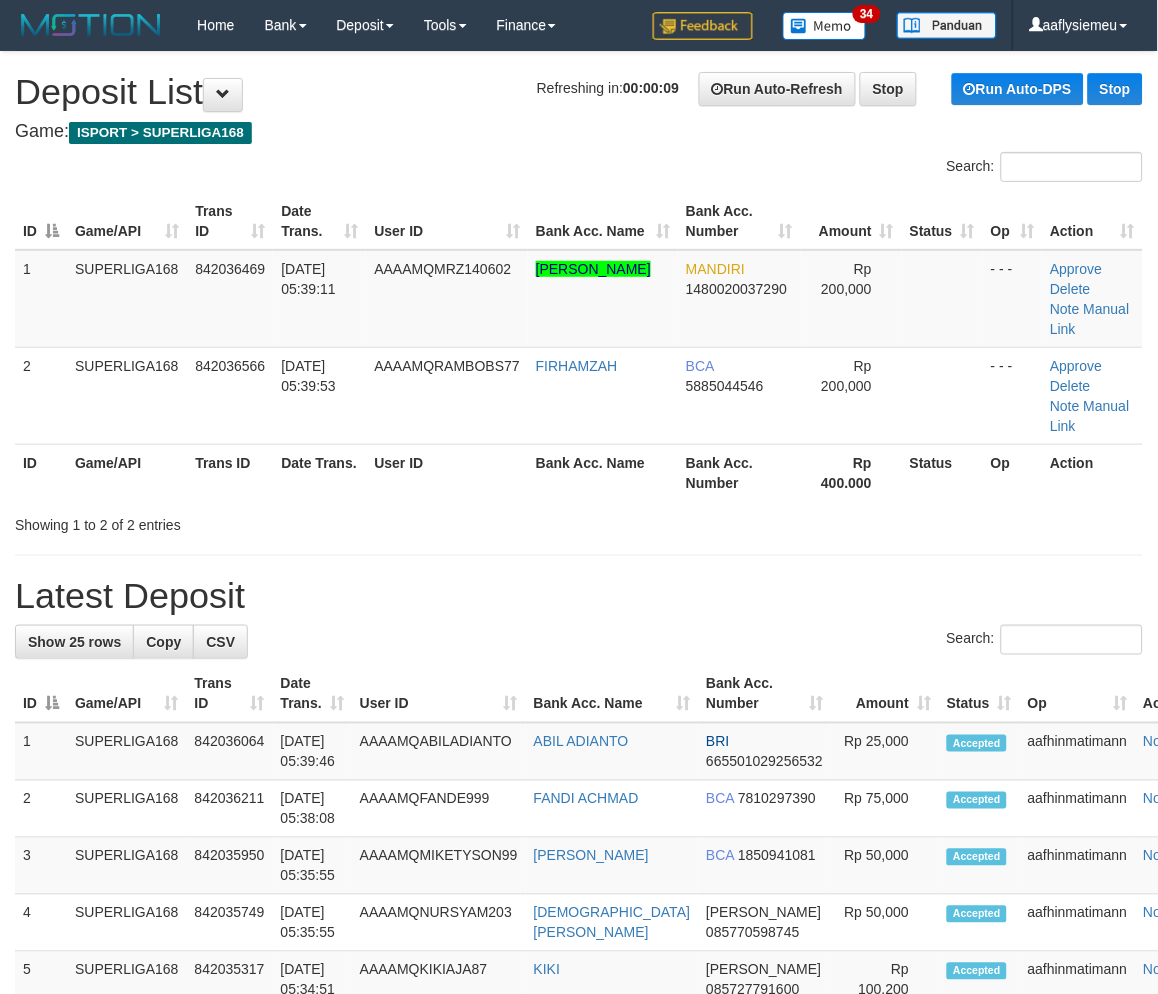 click on "**********" at bounding box center (579, 1167) 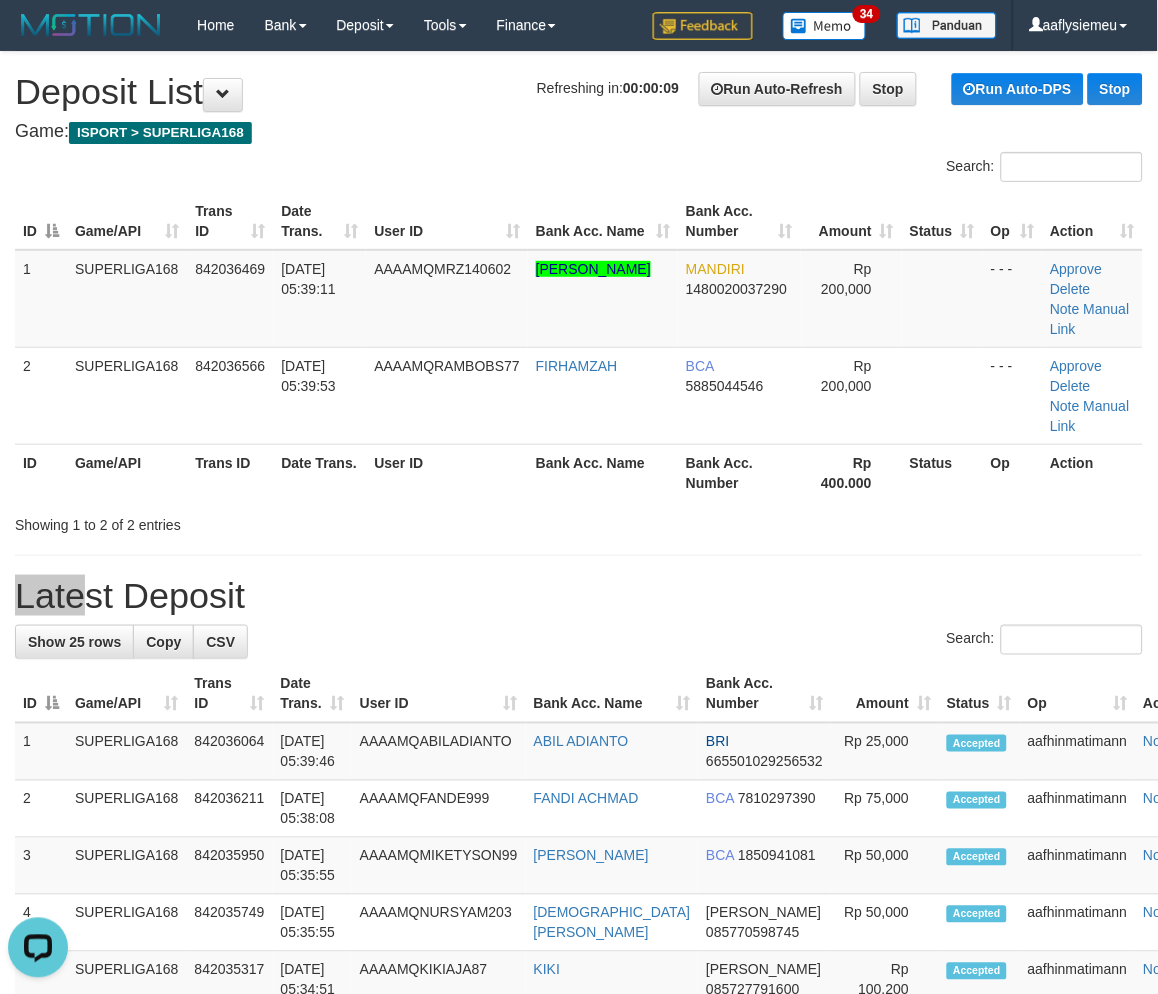 scroll, scrollTop: 0, scrollLeft: 0, axis: both 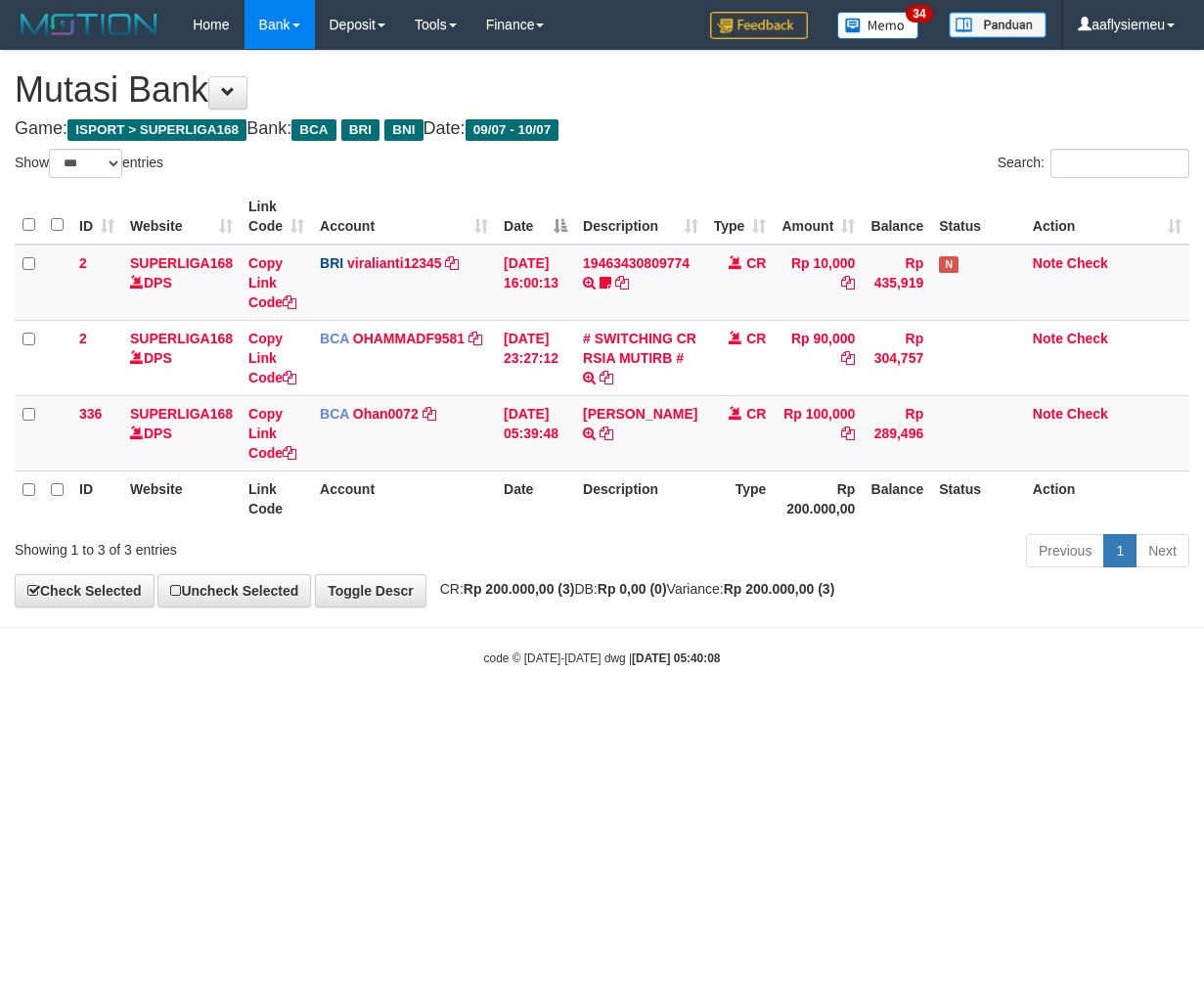 select on "***" 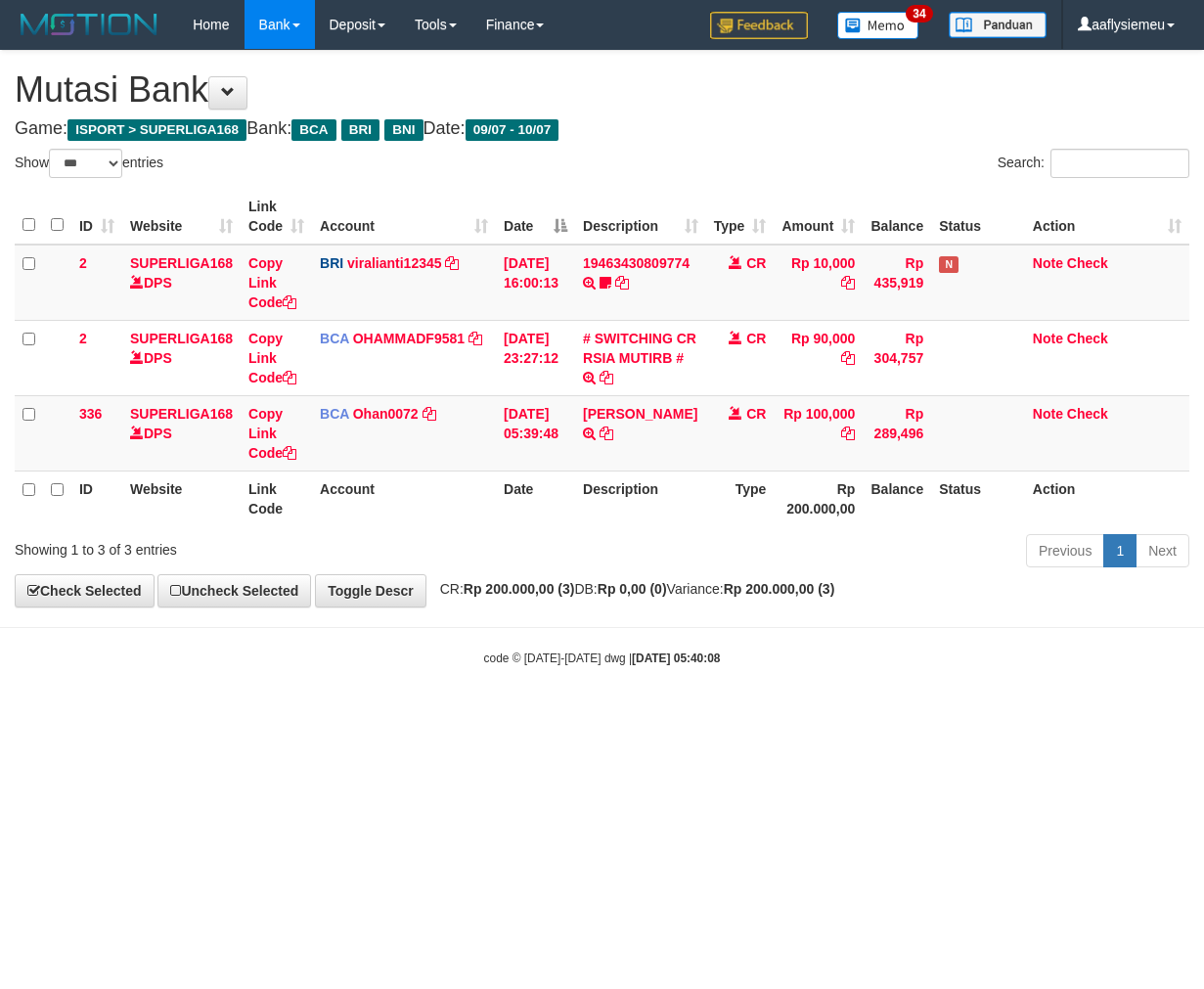 scroll, scrollTop: 0, scrollLeft: 0, axis: both 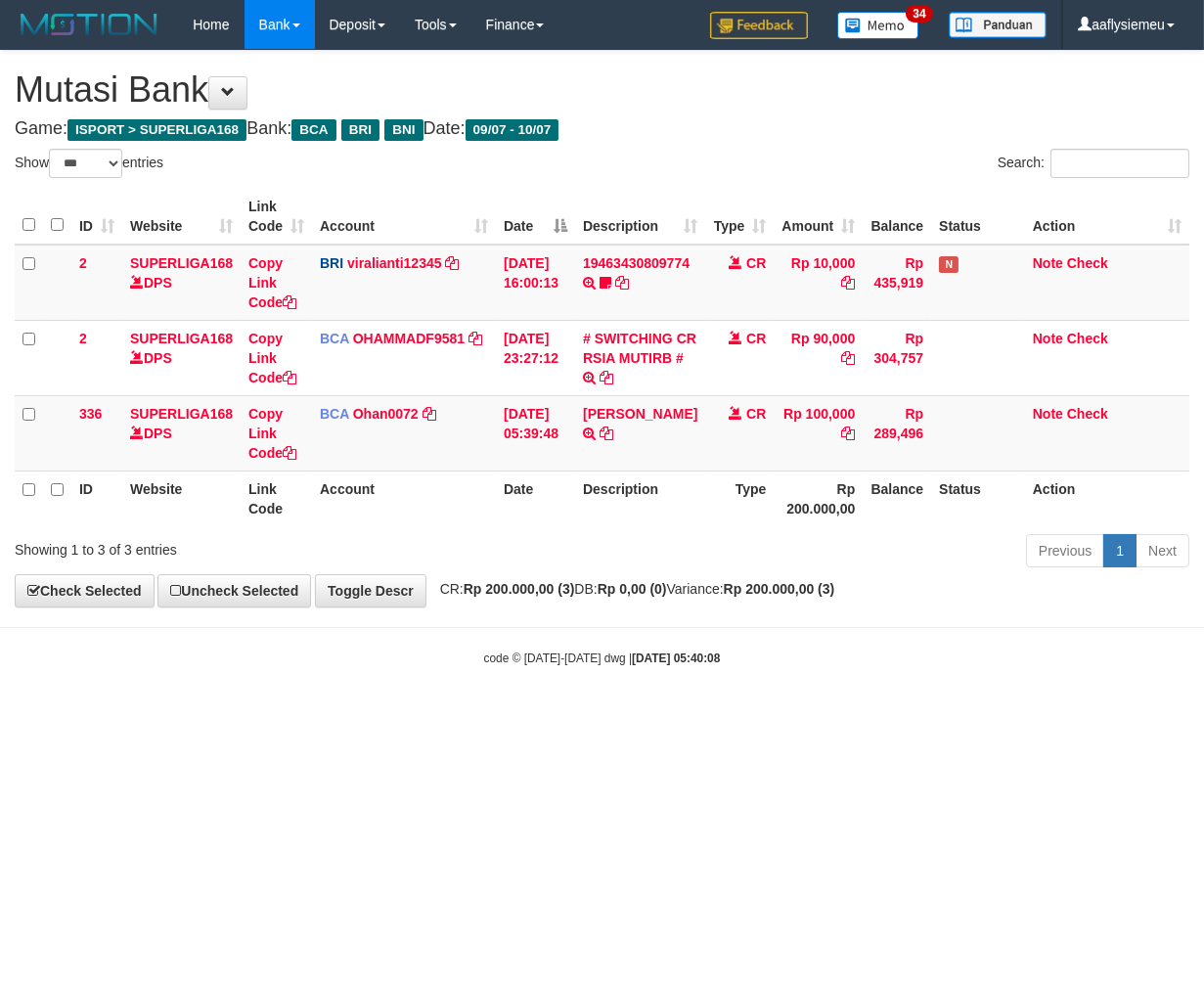 click on "code © 2012-2018 dwg |  2025/07/10 05:40:08" at bounding box center [602, 657] 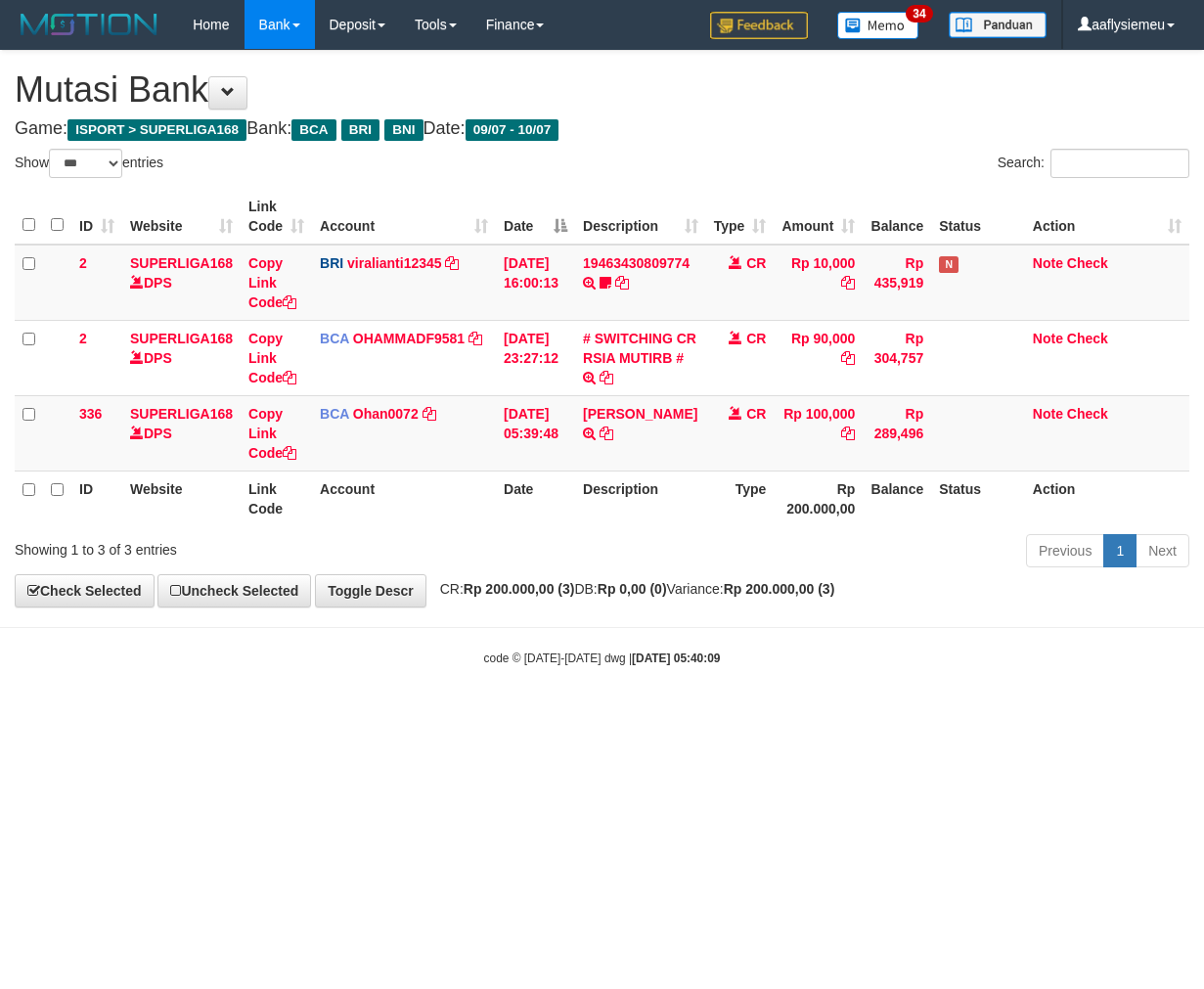 select on "***" 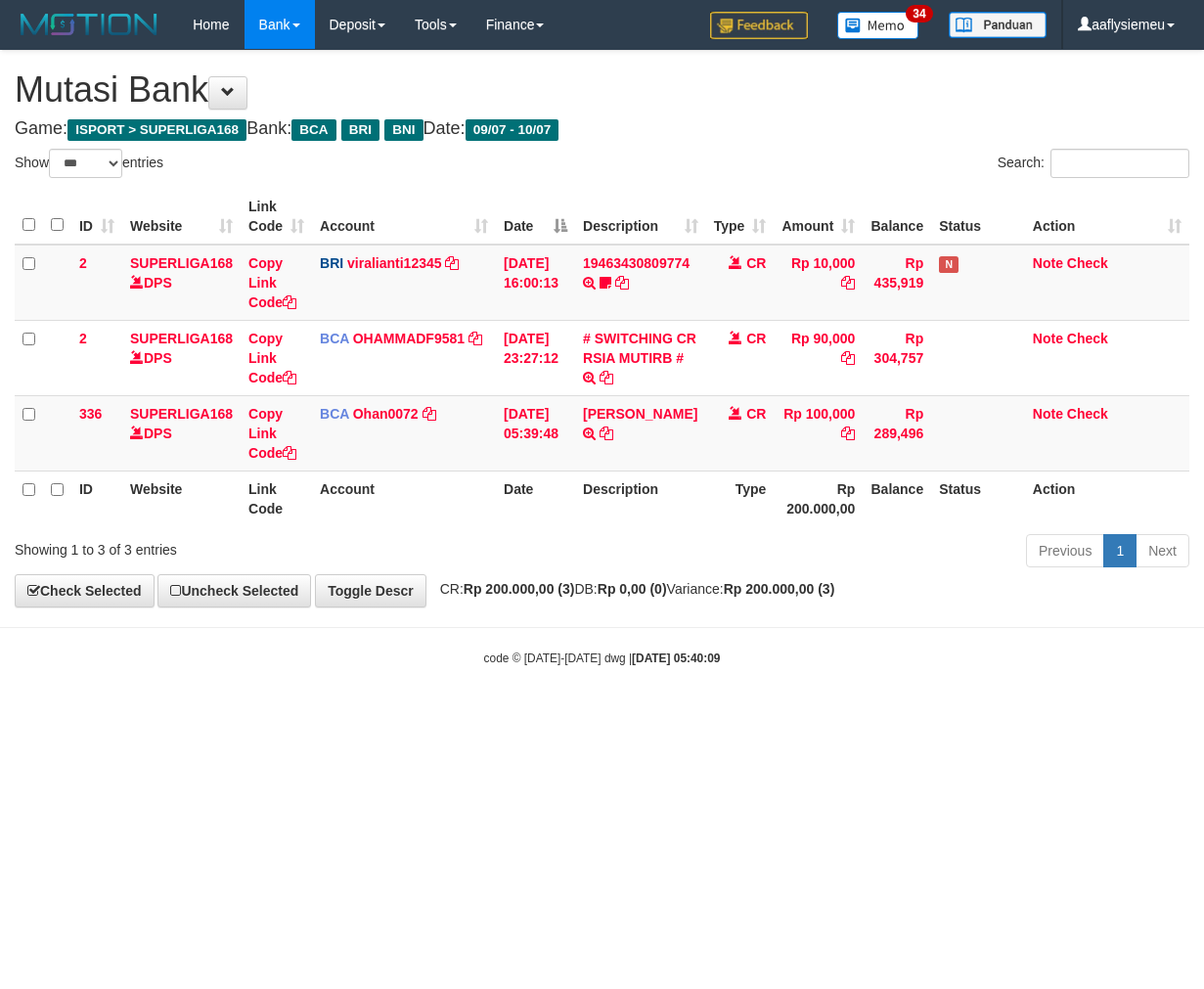 scroll, scrollTop: 0, scrollLeft: 0, axis: both 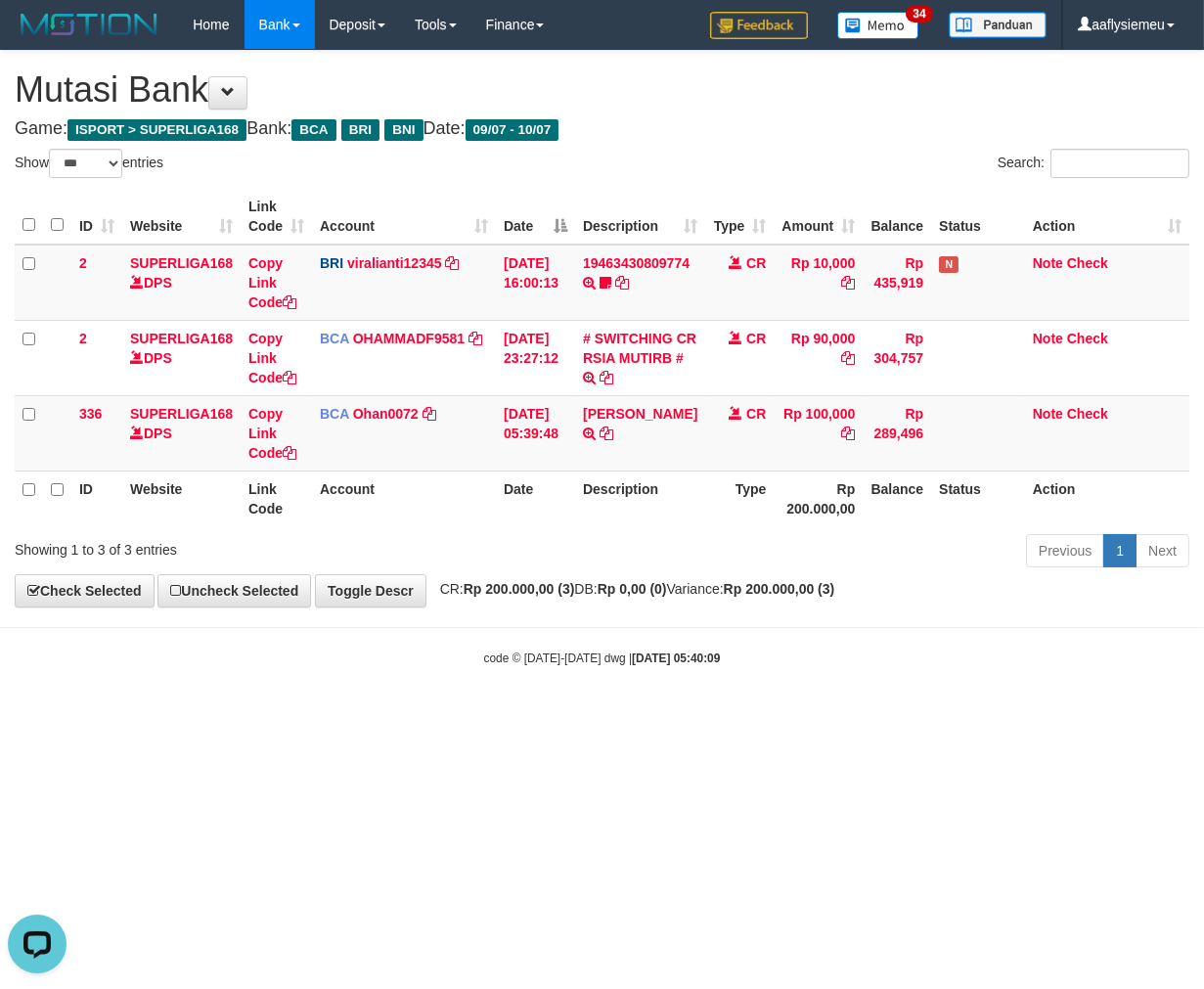 click on "Game:   ISPORT > SUPERLIGA168    		Bank:   BCA   BRI   BNI    		Date:  09/07 - 10/07" at bounding box center [602, 129] 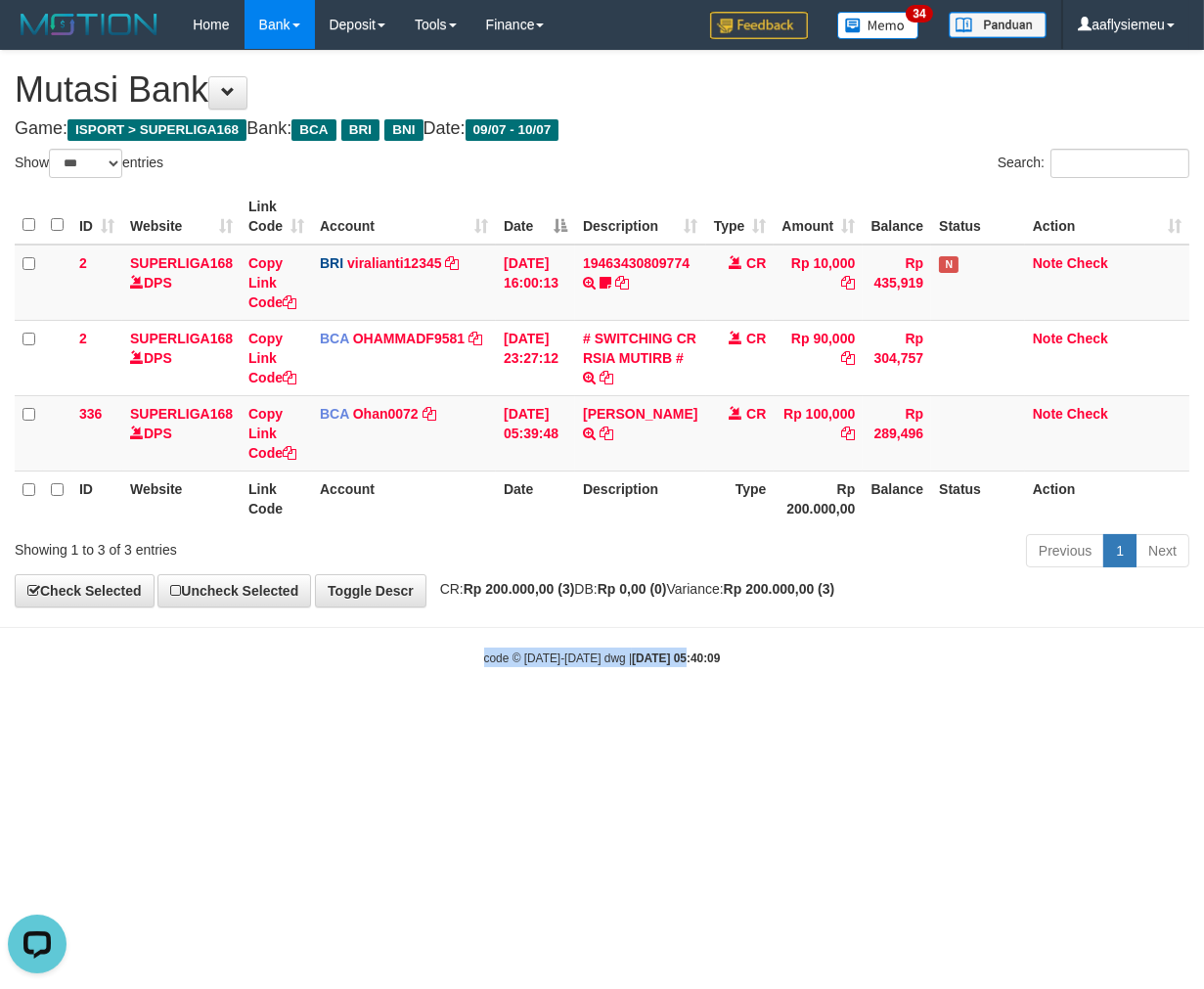 drag, startPoint x: 685, startPoint y: 628, endPoint x: 661, endPoint y: 630, distance: 24.083189 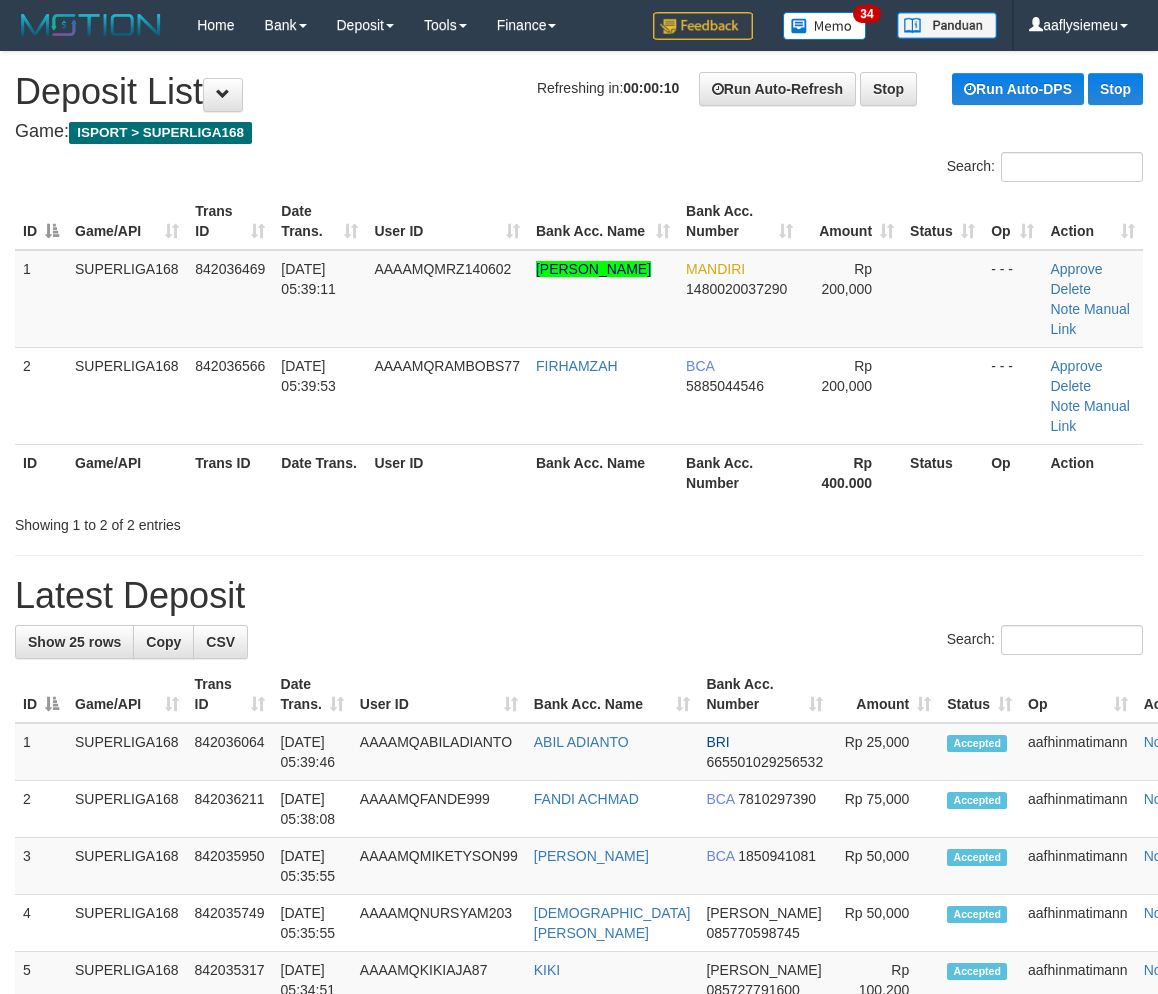 scroll, scrollTop: 0, scrollLeft: 0, axis: both 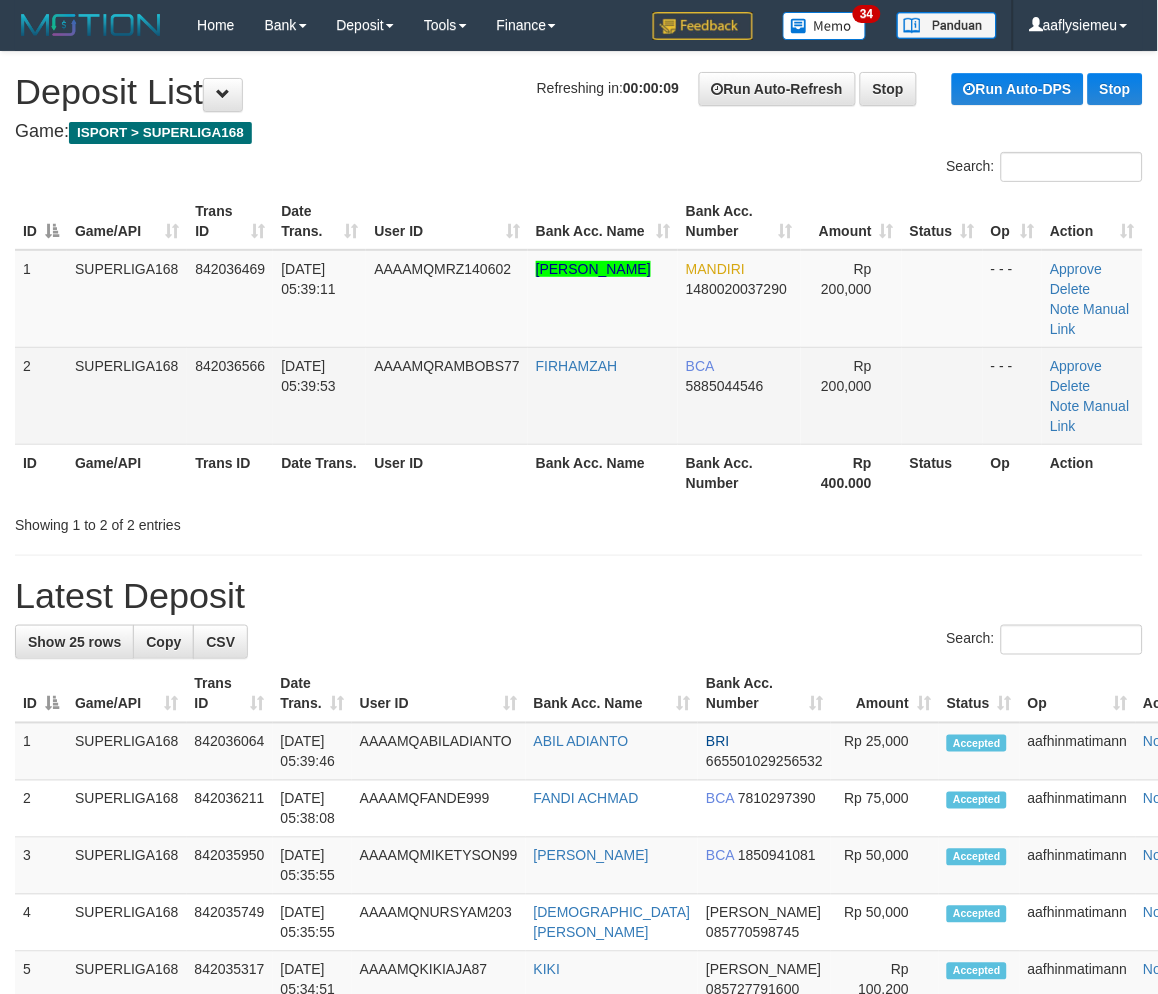 drag, startPoint x: 277, startPoint y: 343, endPoint x: 41, endPoint y: 430, distance: 251.52534 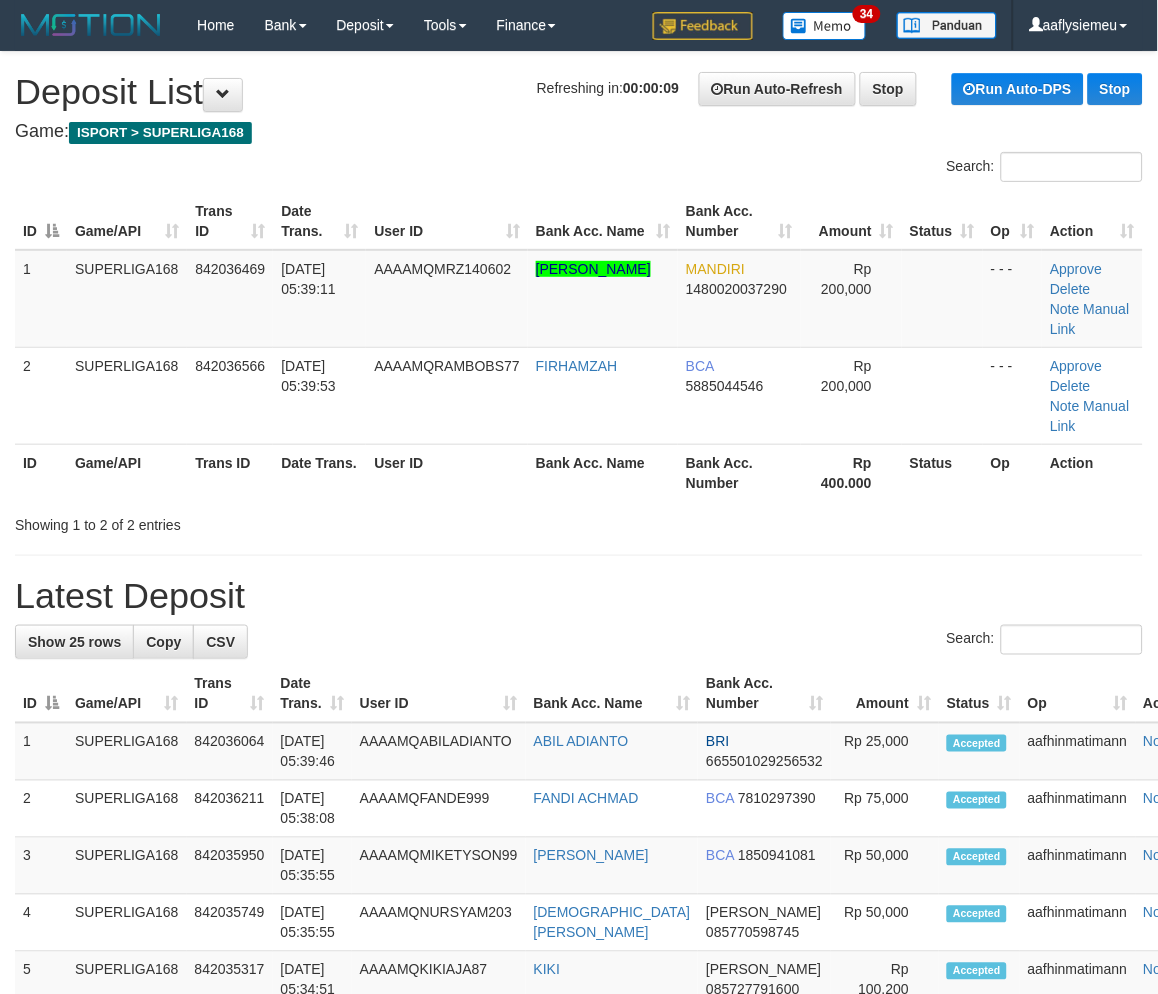 click on "10/07/2025 05:39:53" at bounding box center [319, 395] 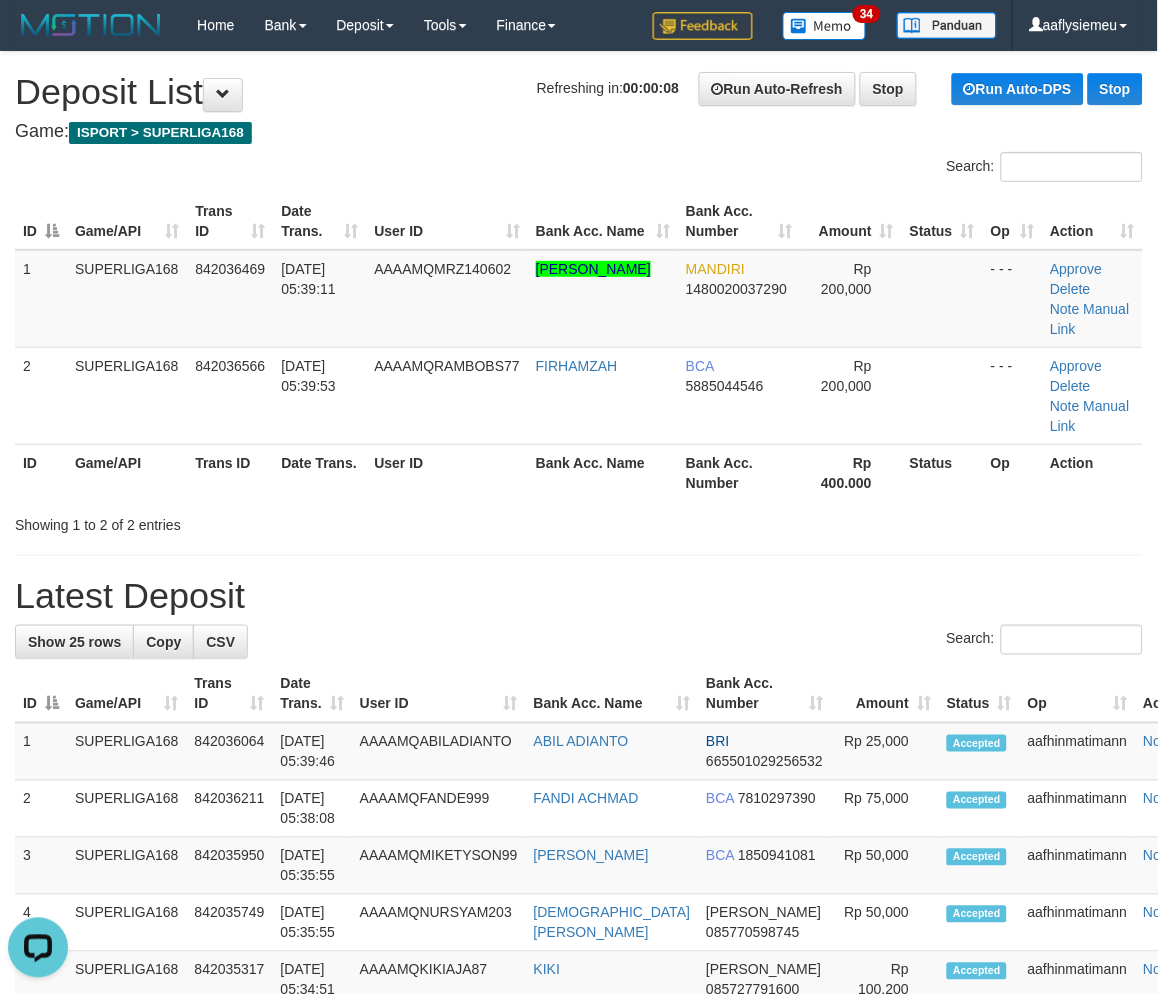 scroll, scrollTop: 0, scrollLeft: 0, axis: both 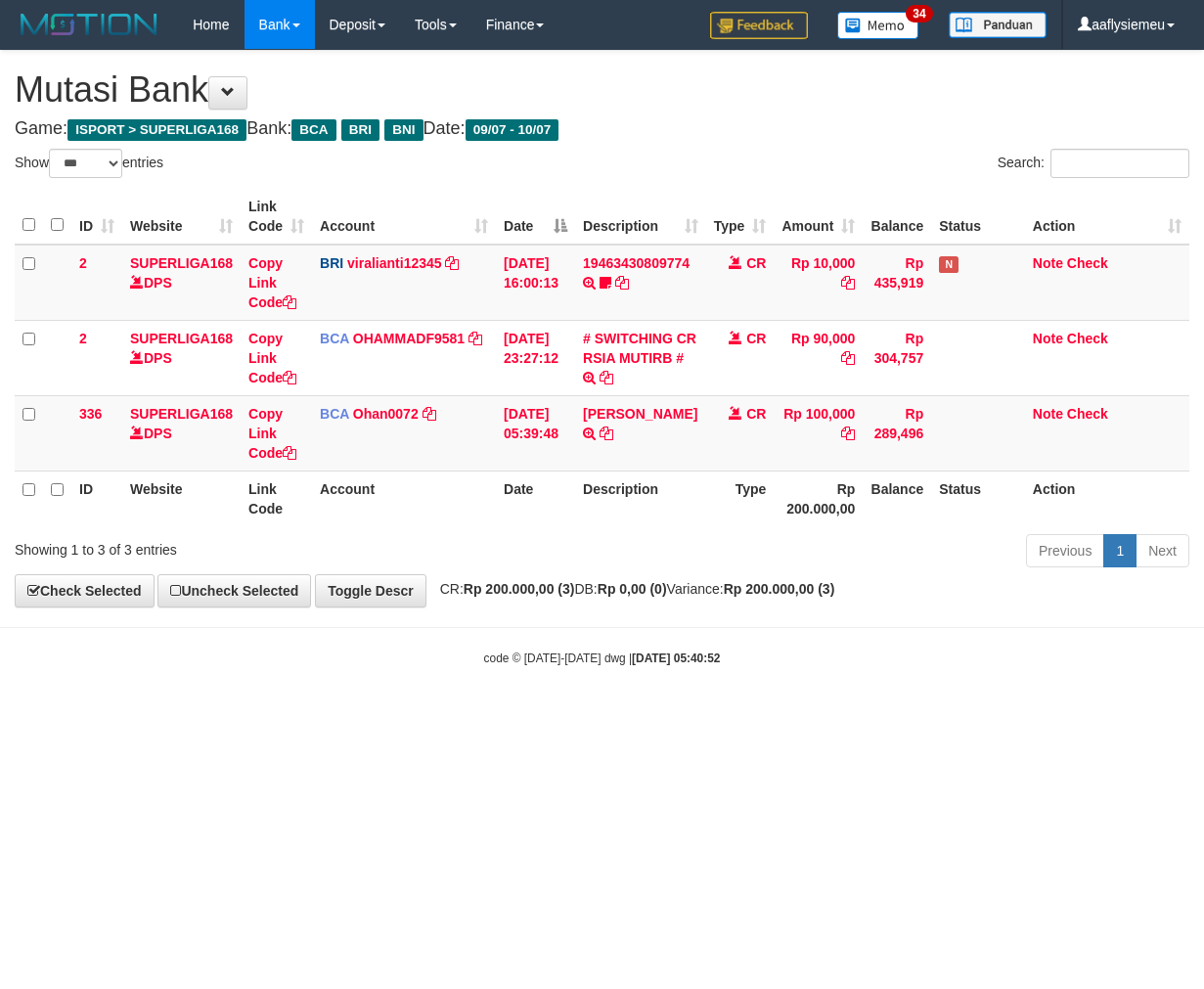 select on "***" 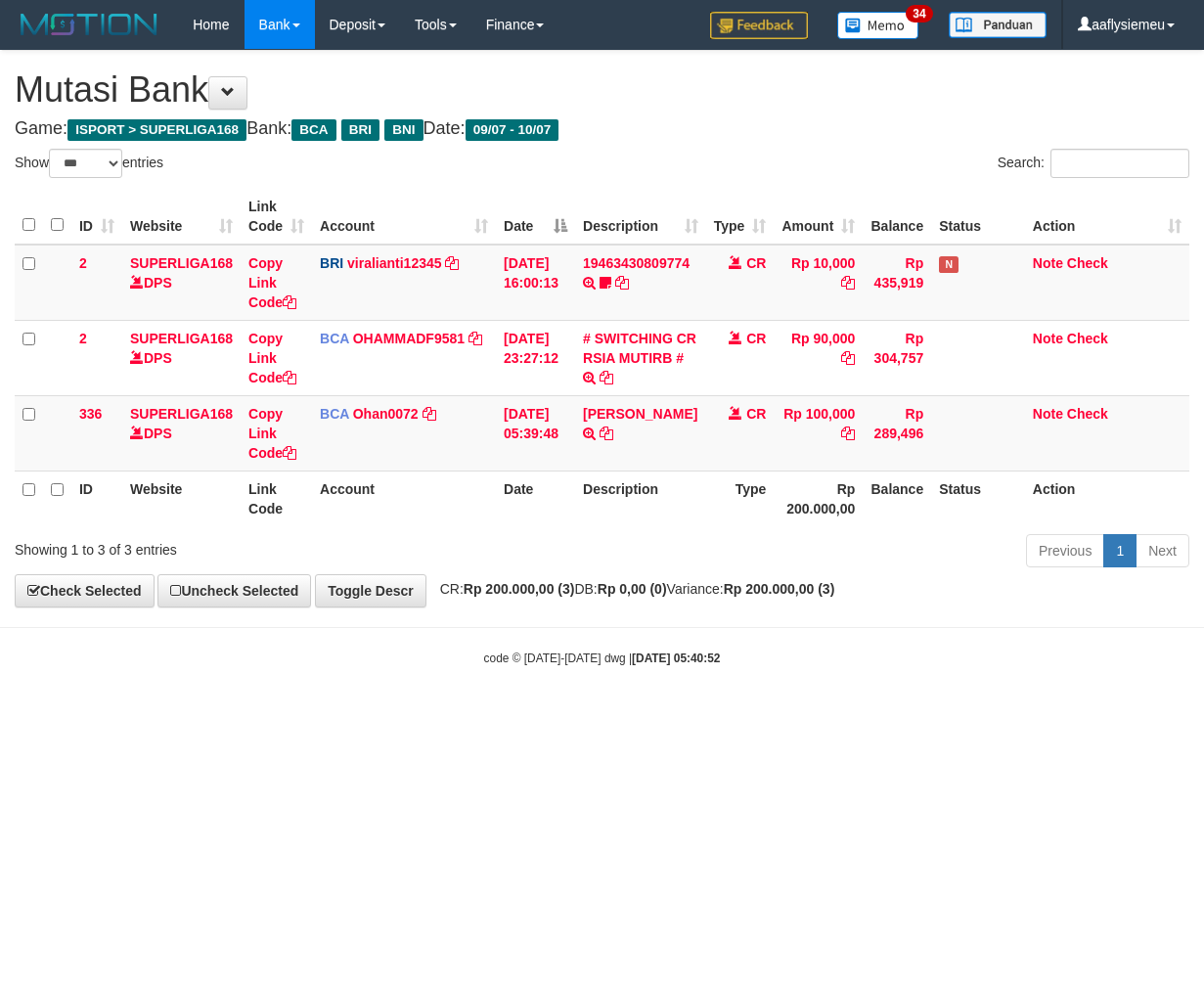 scroll, scrollTop: 0, scrollLeft: 0, axis: both 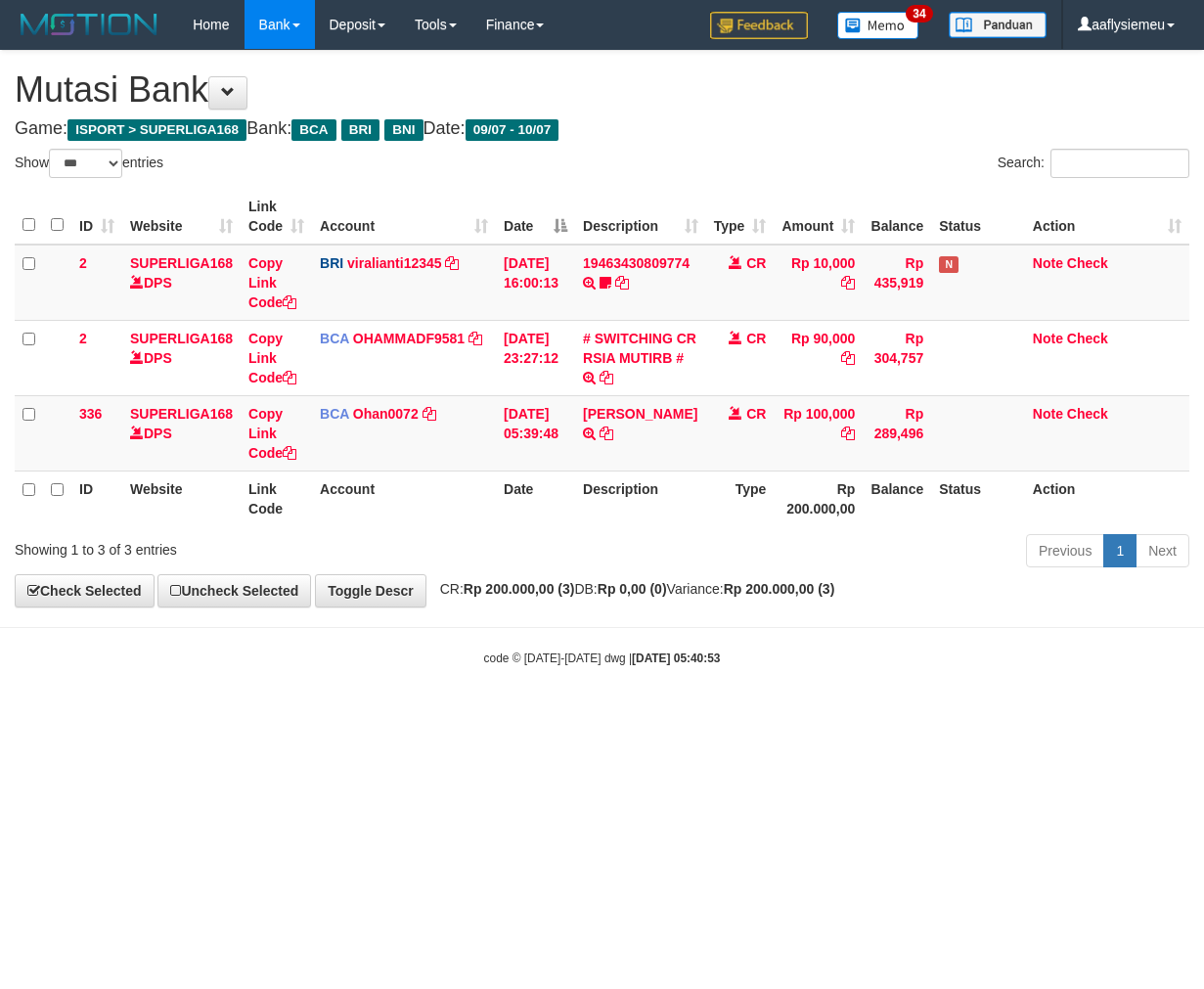 select on "***" 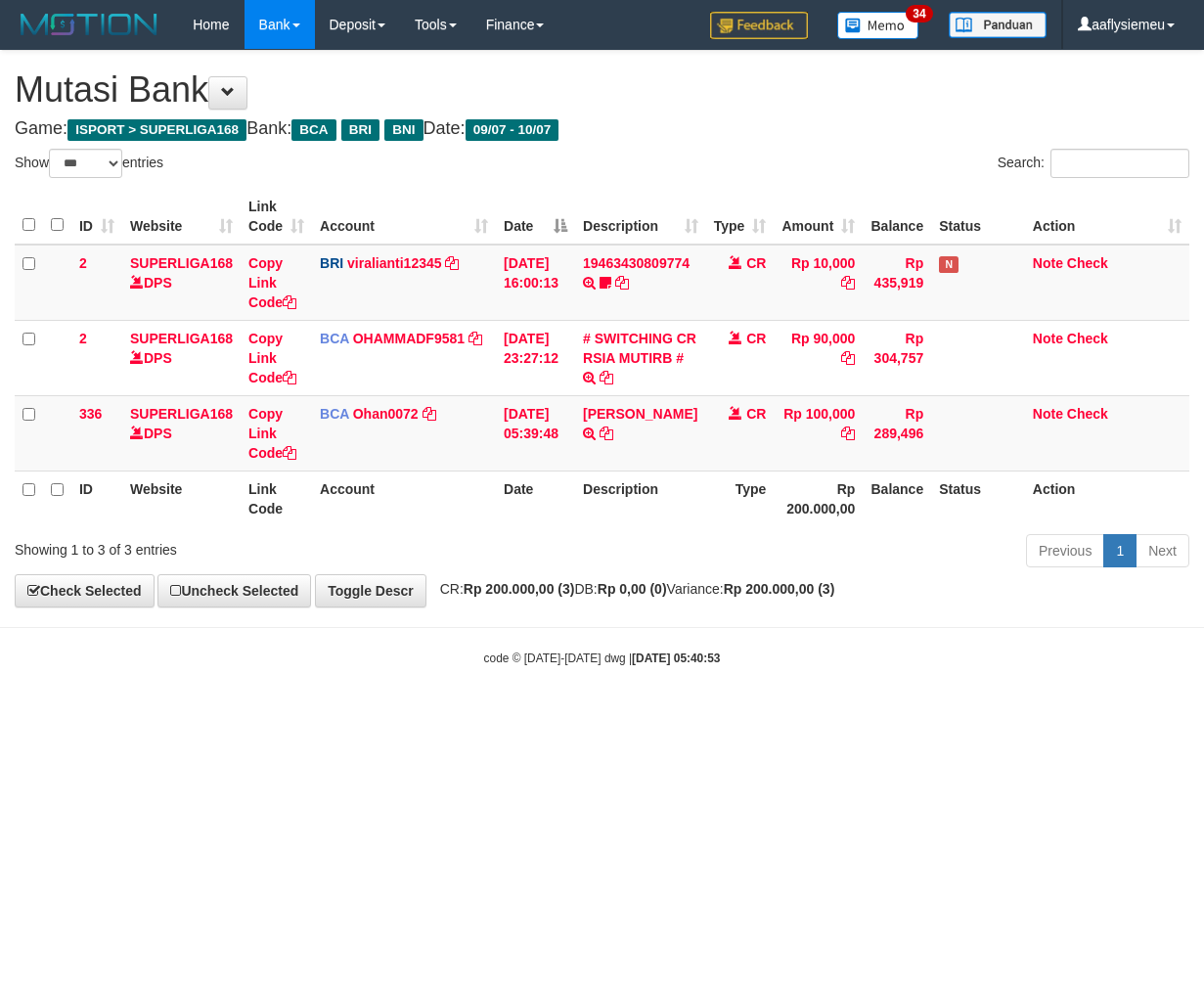 scroll, scrollTop: 0, scrollLeft: 0, axis: both 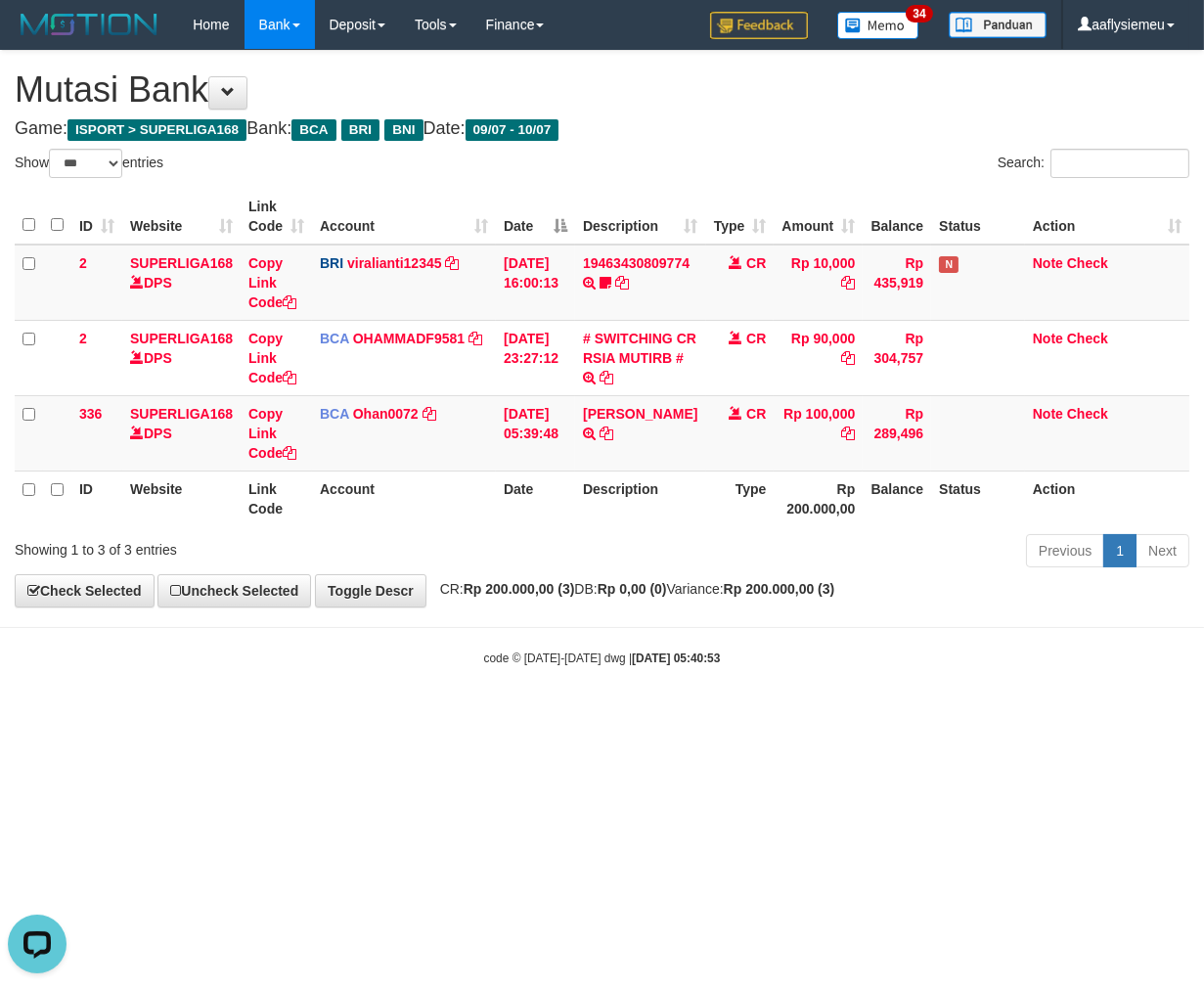 click on "CR:  Rp 200.000,00 (3)      DB:  Rp 0,00 (0)      Variance:  Rp 200.000,00 (3)" at bounding box center (633, 589) 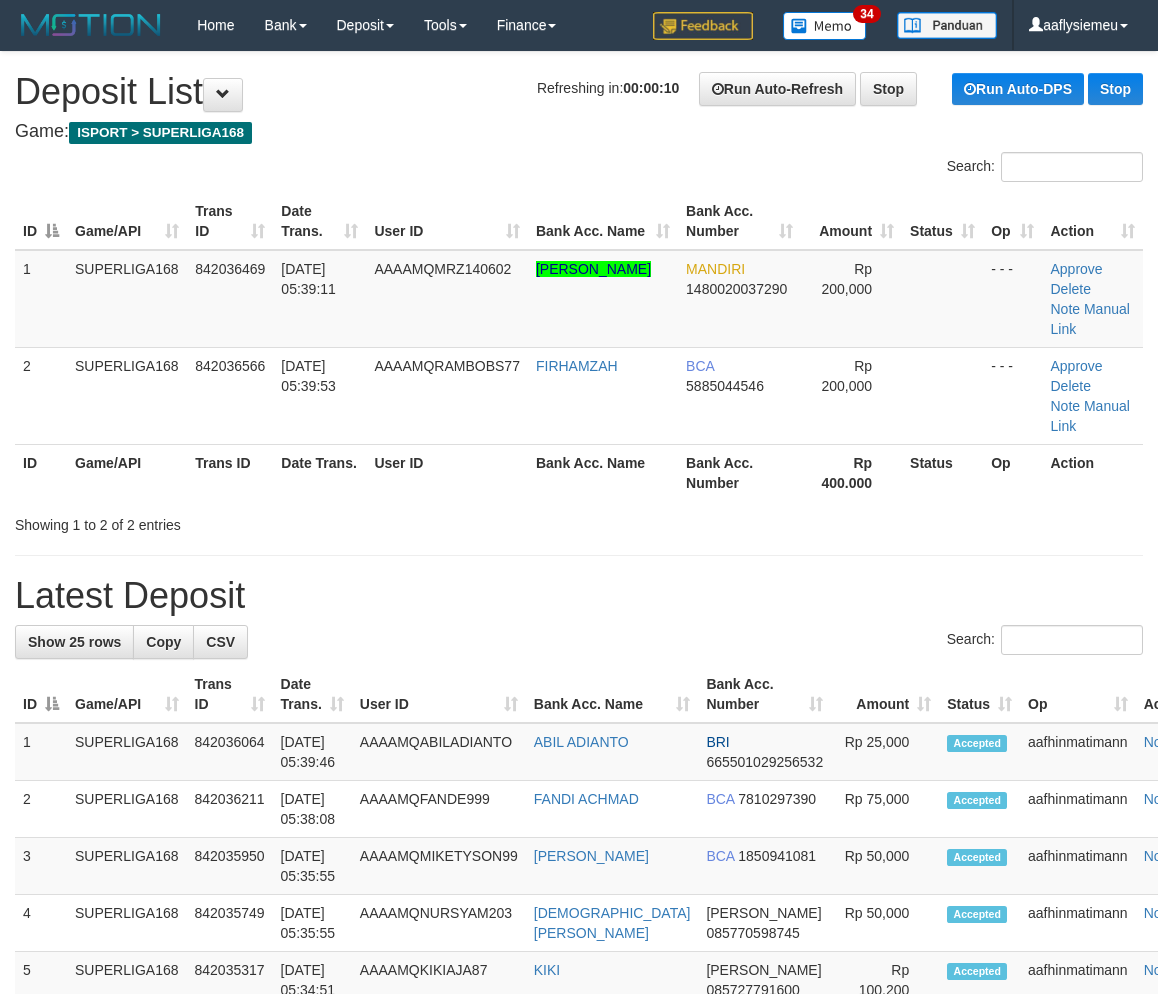 scroll, scrollTop: 0, scrollLeft: 0, axis: both 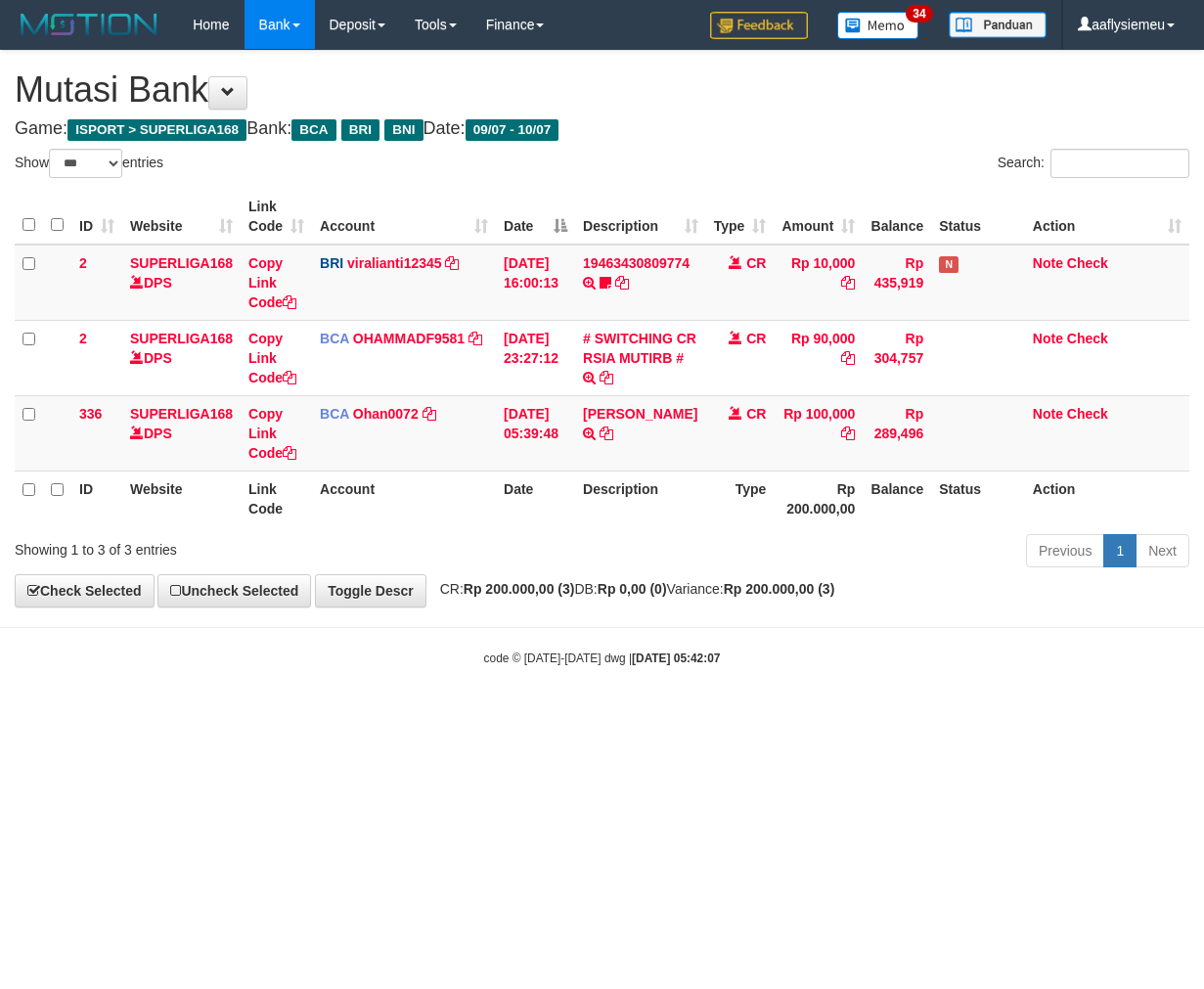 select on "***" 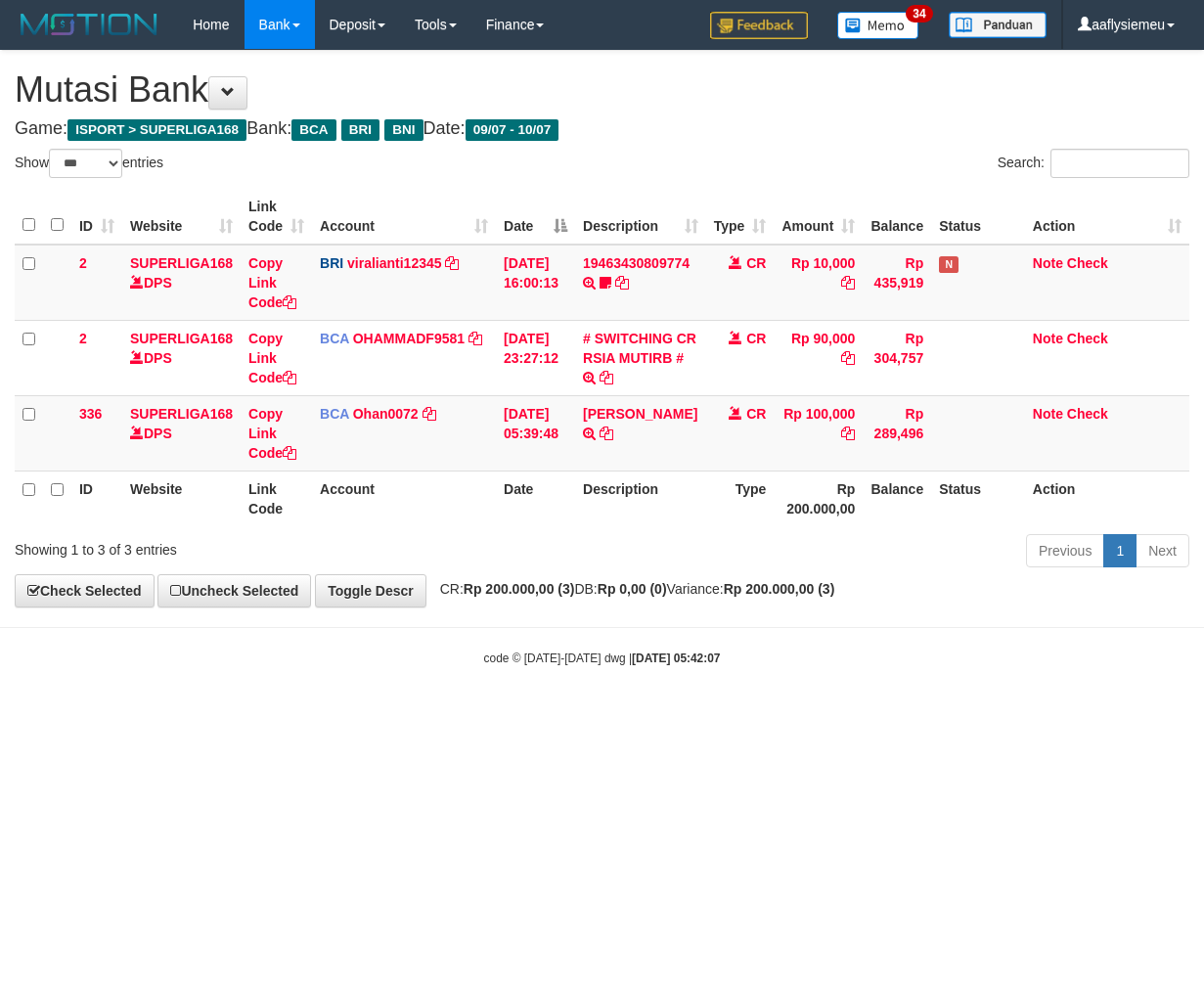 scroll, scrollTop: 0, scrollLeft: 0, axis: both 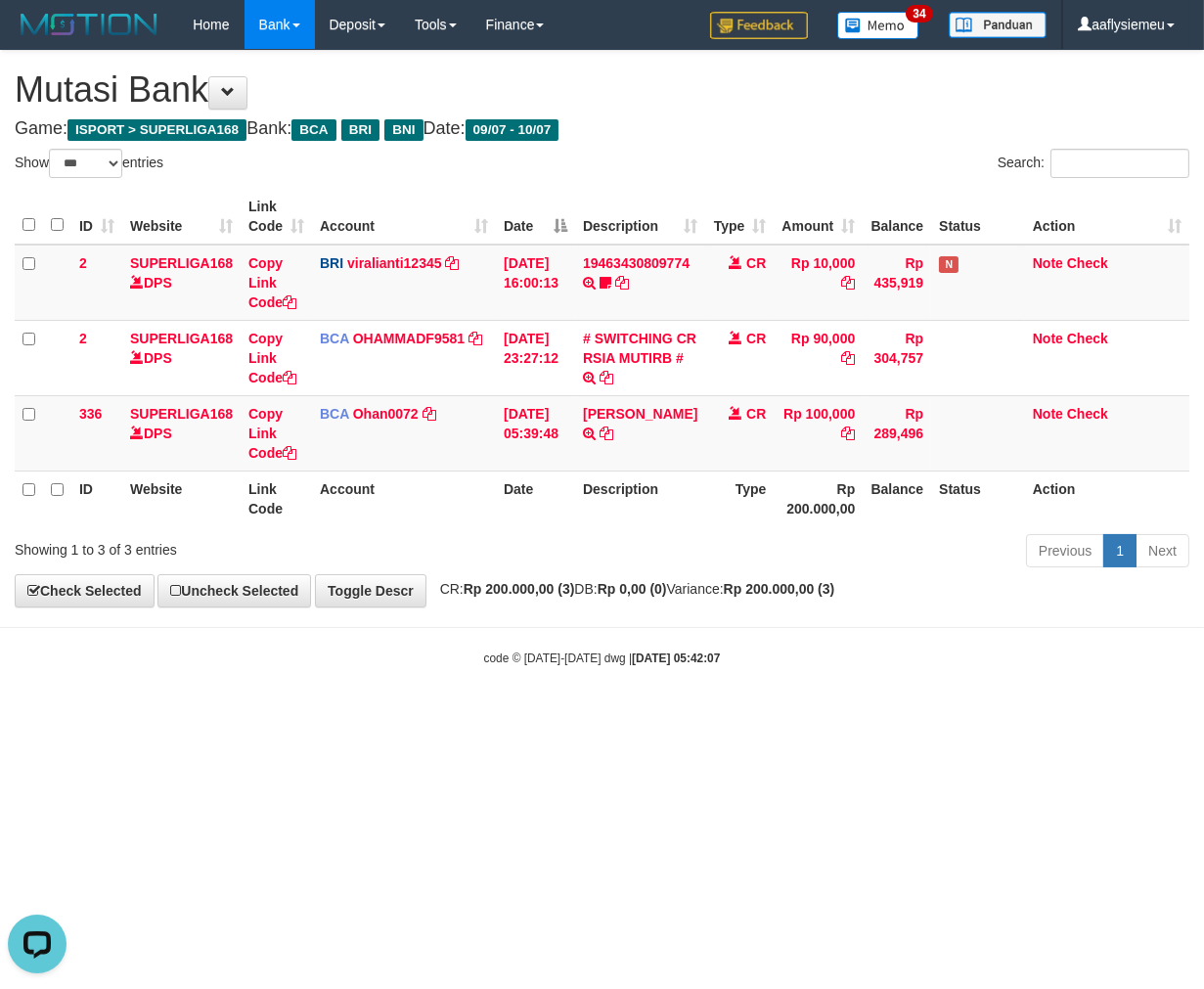 drag, startPoint x: 701, startPoint y: 577, endPoint x: 1201, endPoint y: 489, distance: 507.6849 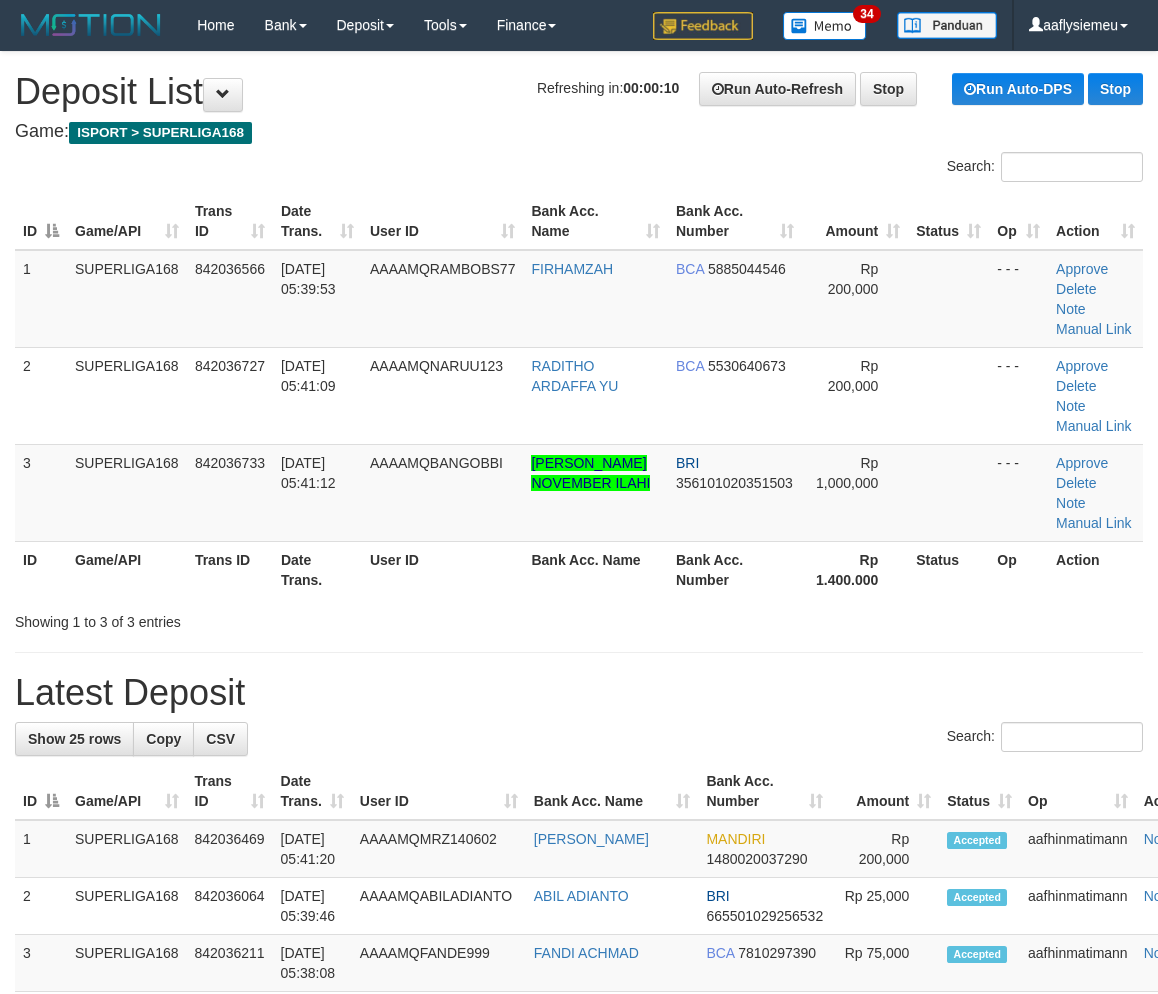 scroll, scrollTop: 0, scrollLeft: 0, axis: both 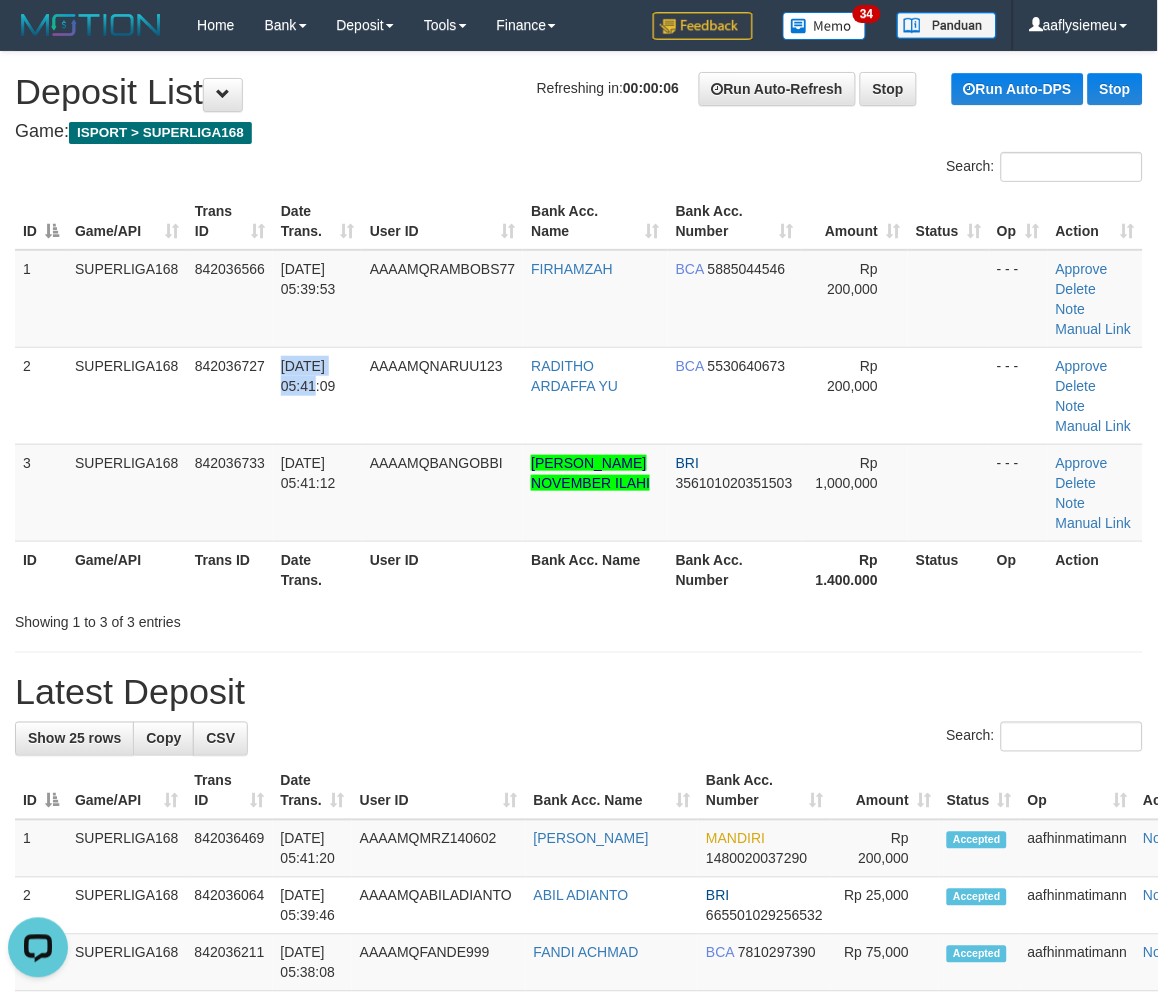 drag, startPoint x: 286, startPoint y: 404, endPoint x: 5, endPoint y: 472, distance: 289.11072 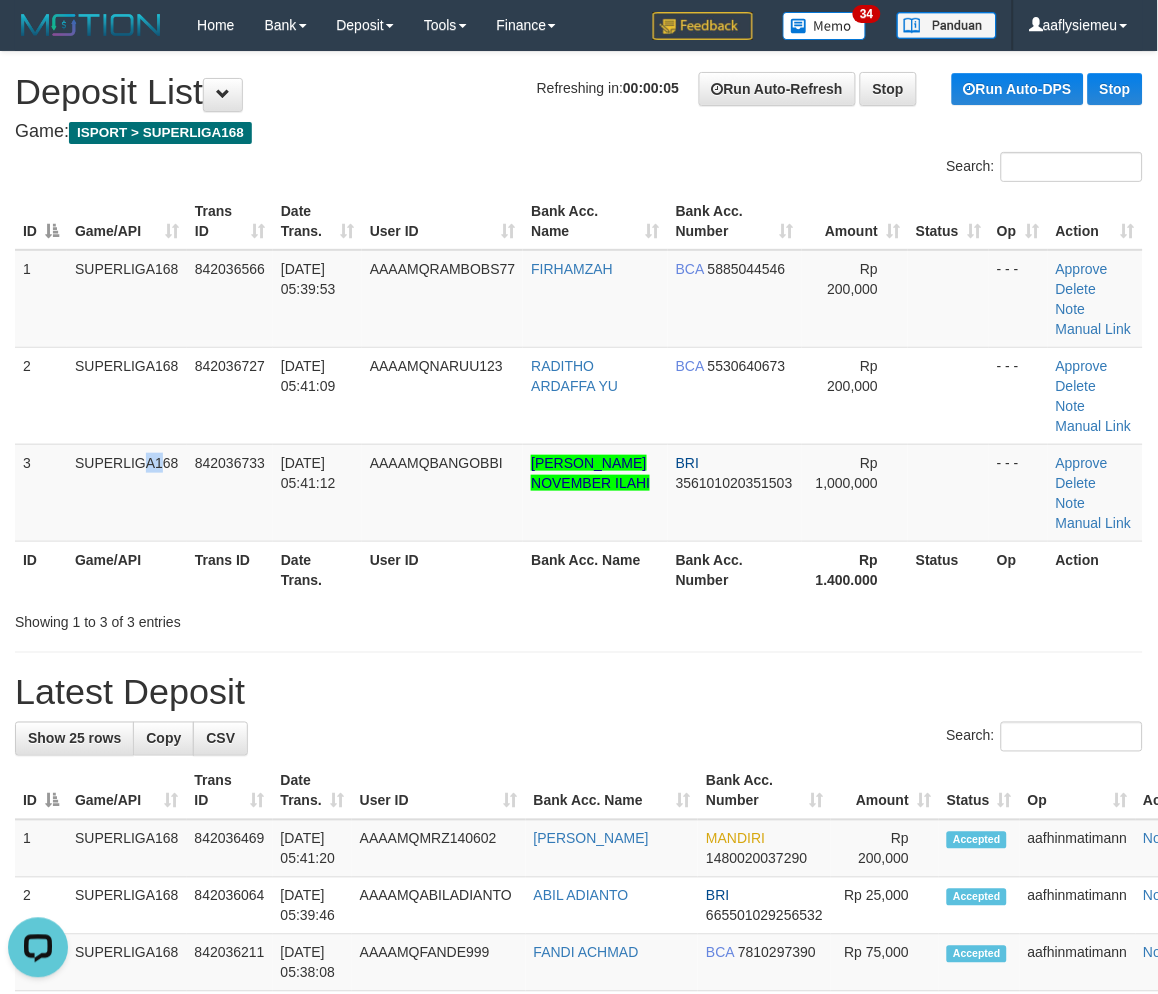 click on "3
SUPERLIGA168
842036733
[DATE] 05:41:12
AAAAMQBANGOBBI
[PERSON_NAME] NOVEMBER ILAHI
BRI
356101020351503
Rp 1,000,000
- - -
Approve
[GEOGRAPHIC_DATA]
Note
Manual Link" at bounding box center [579, 492] 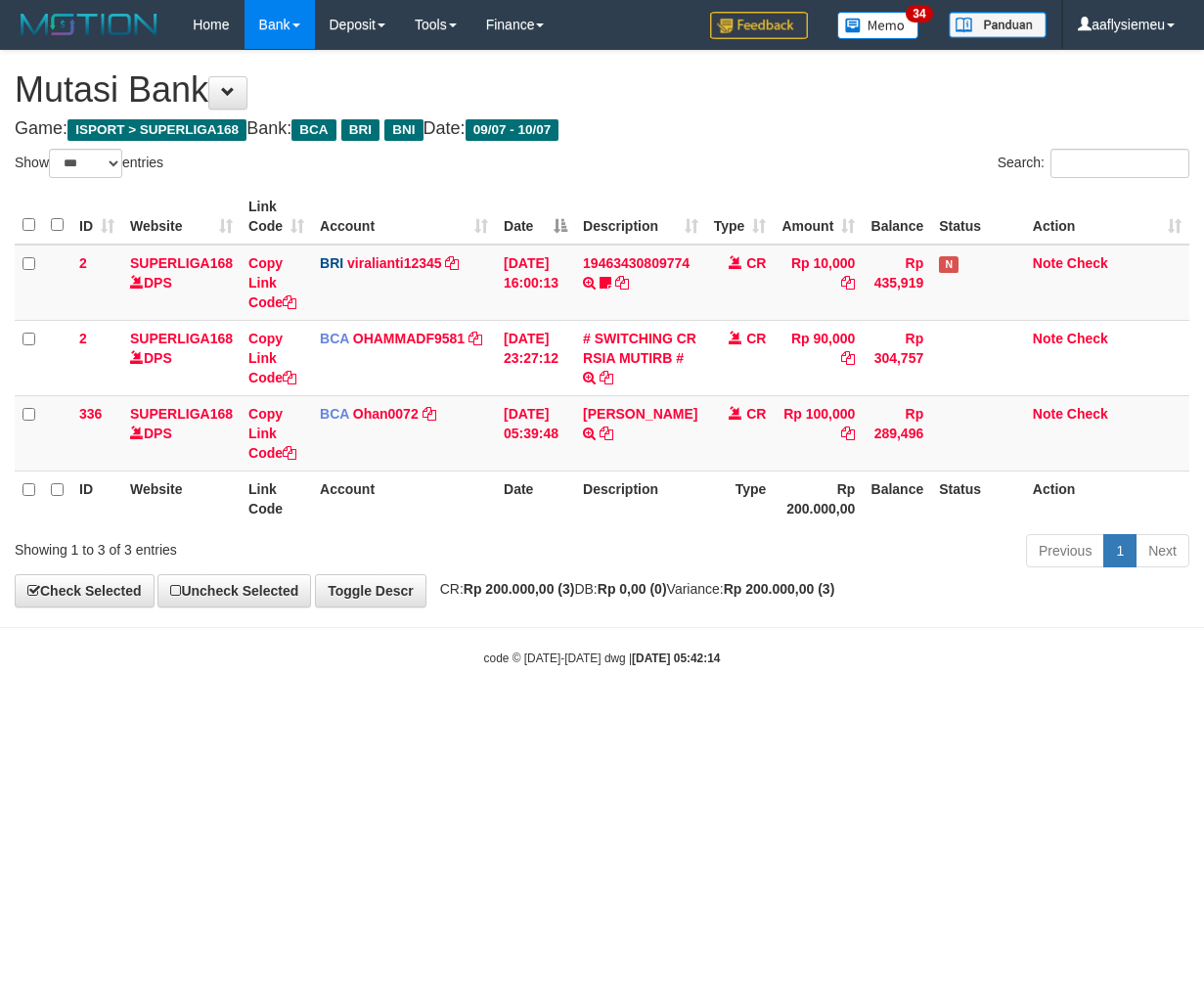 select on "***" 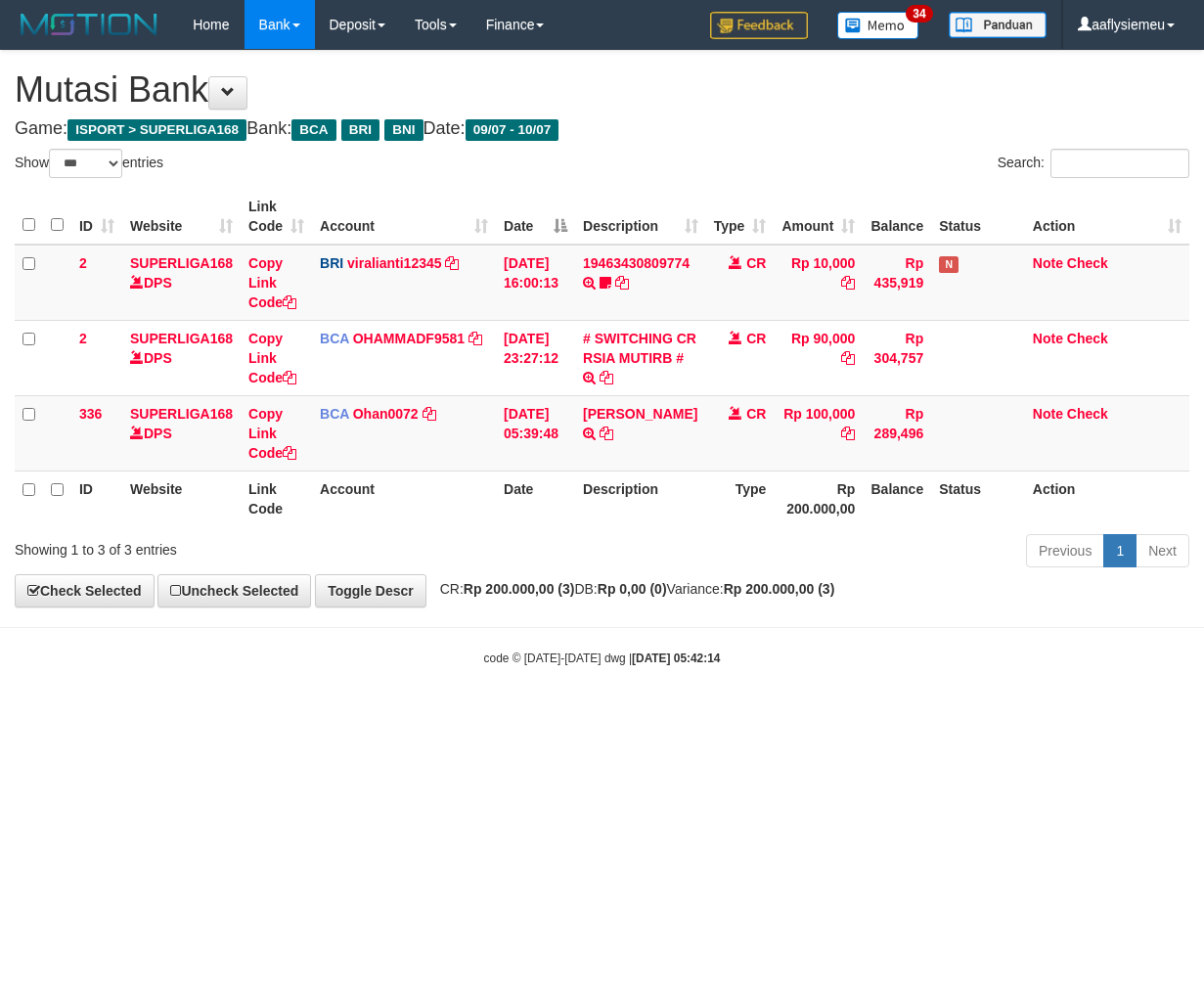 scroll, scrollTop: 0, scrollLeft: 0, axis: both 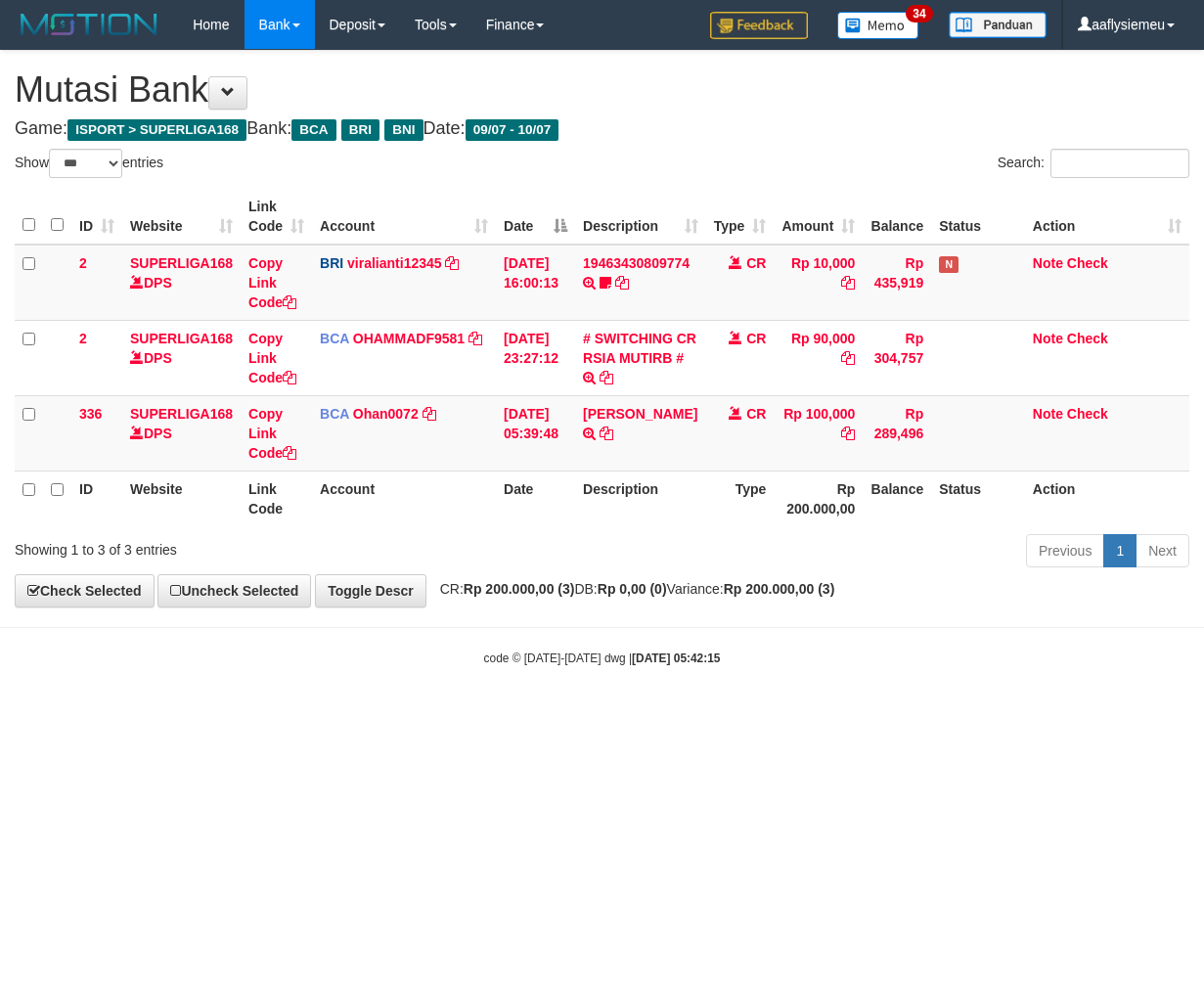 select on "***" 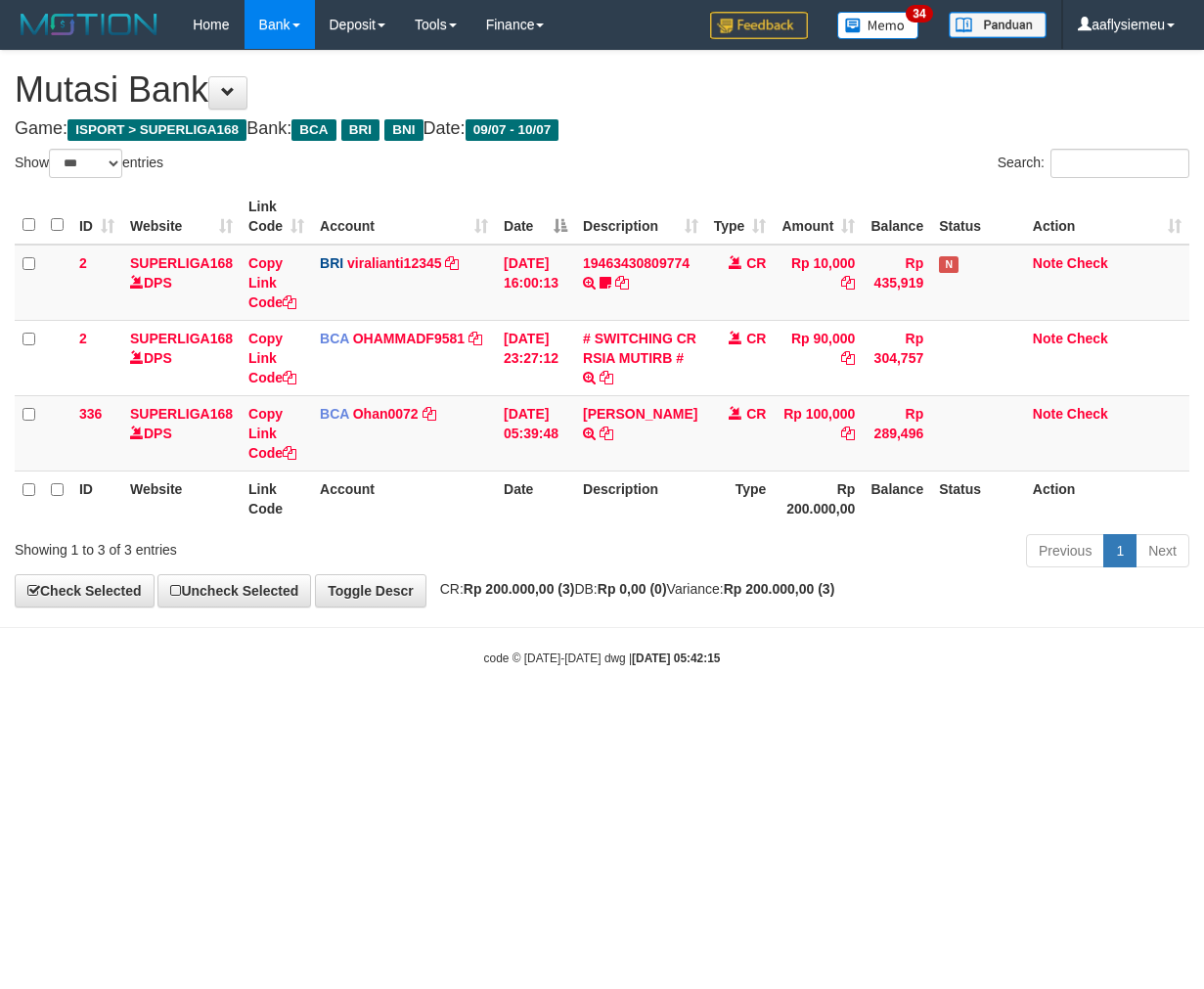 scroll, scrollTop: 0, scrollLeft: 0, axis: both 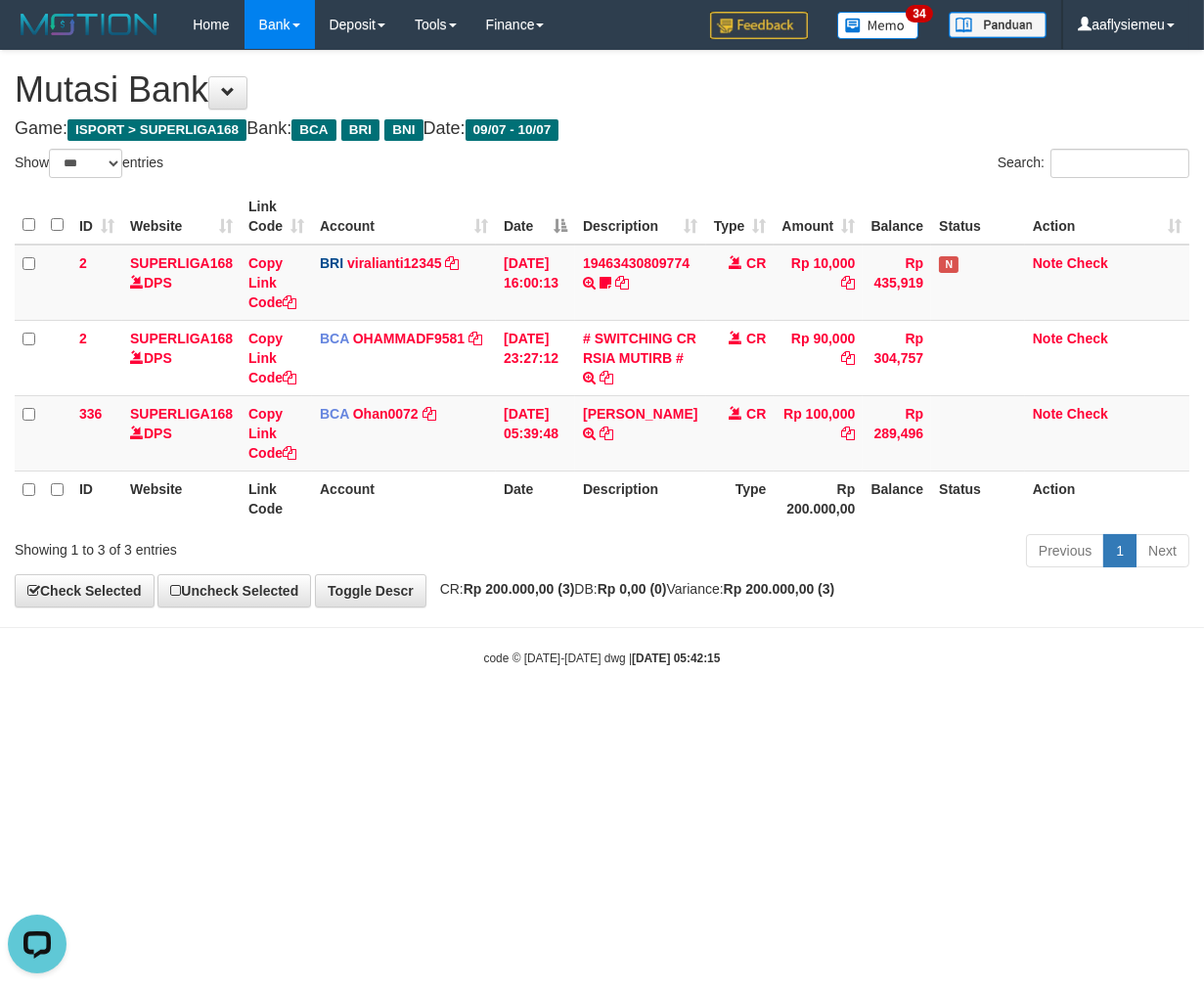 click on "Mutasi Bank" at bounding box center (602, 90) 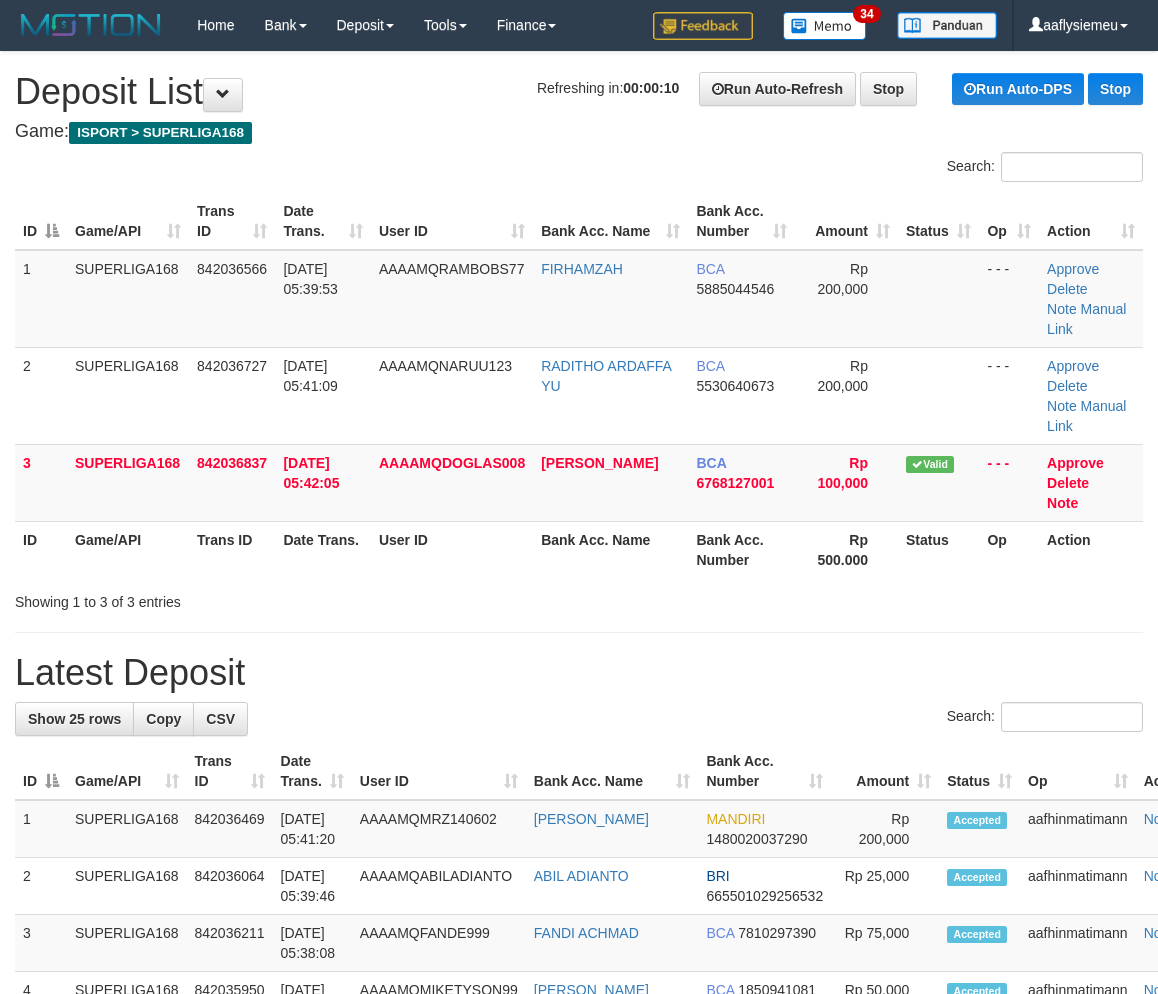 scroll, scrollTop: 0, scrollLeft: 0, axis: both 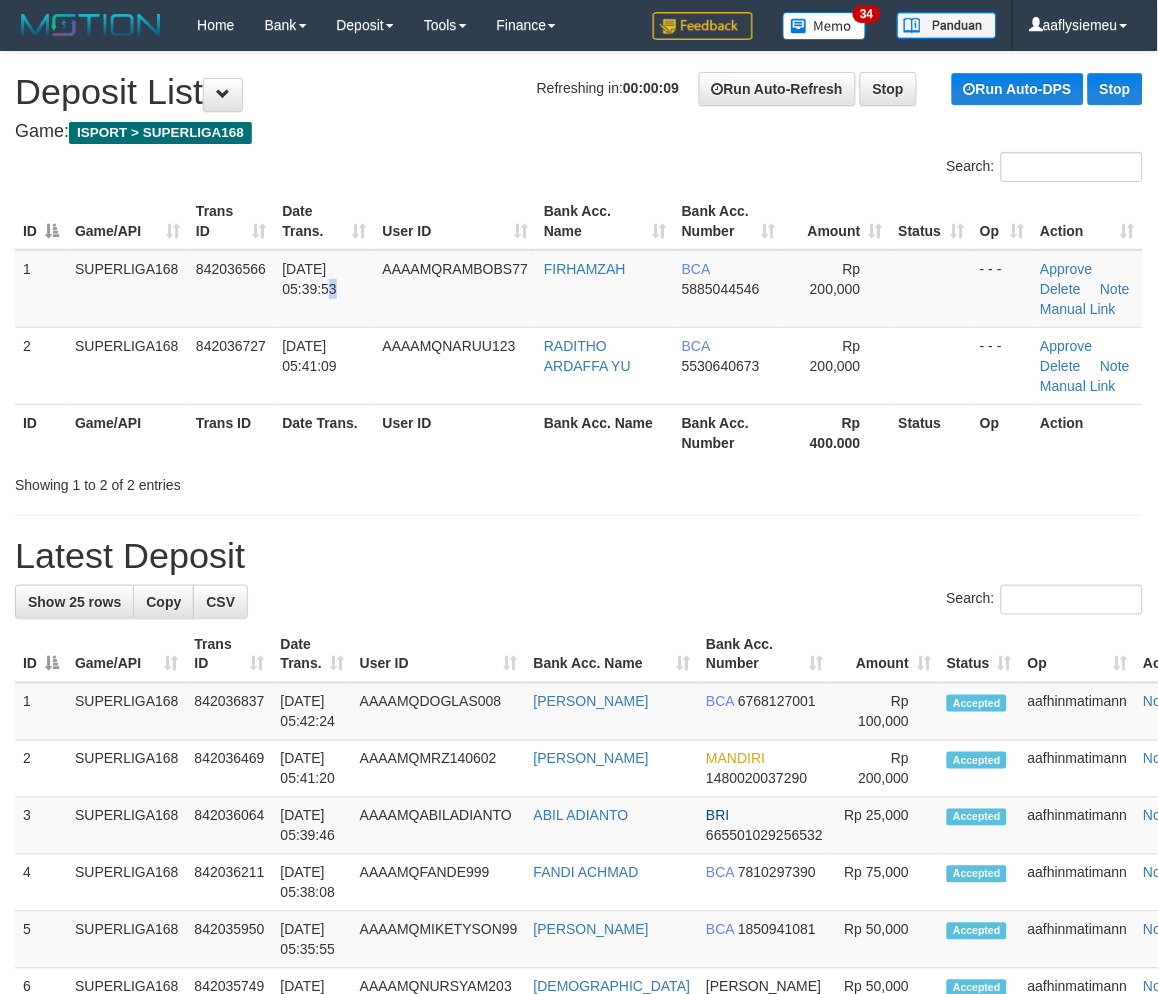 drag, startPoint x: 304, startPoint y: 293, endPoint x: 5, endPoint y: 373, distance: 309.51736 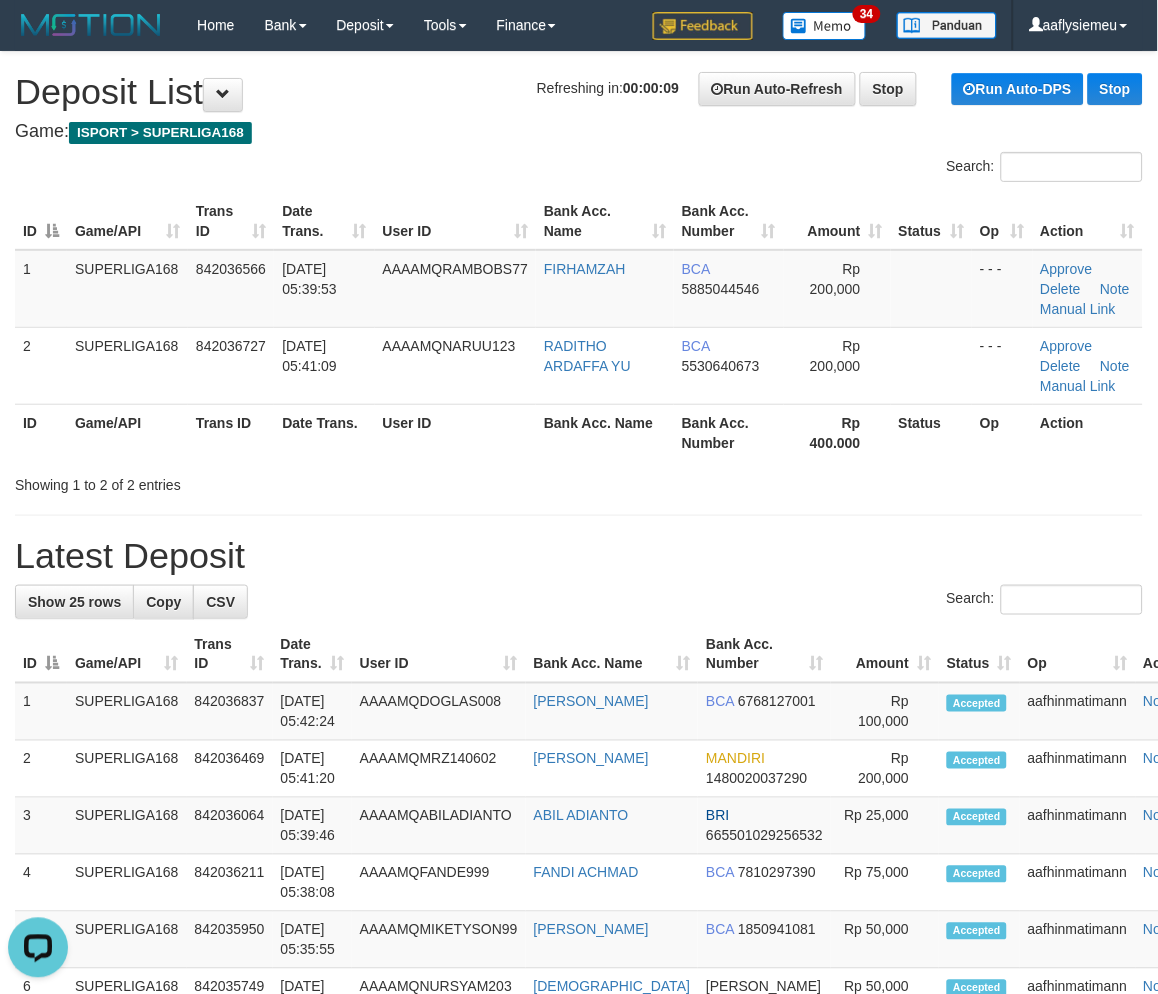 scroll, scrollTop: 0, scrollLeft: 0, axis: both 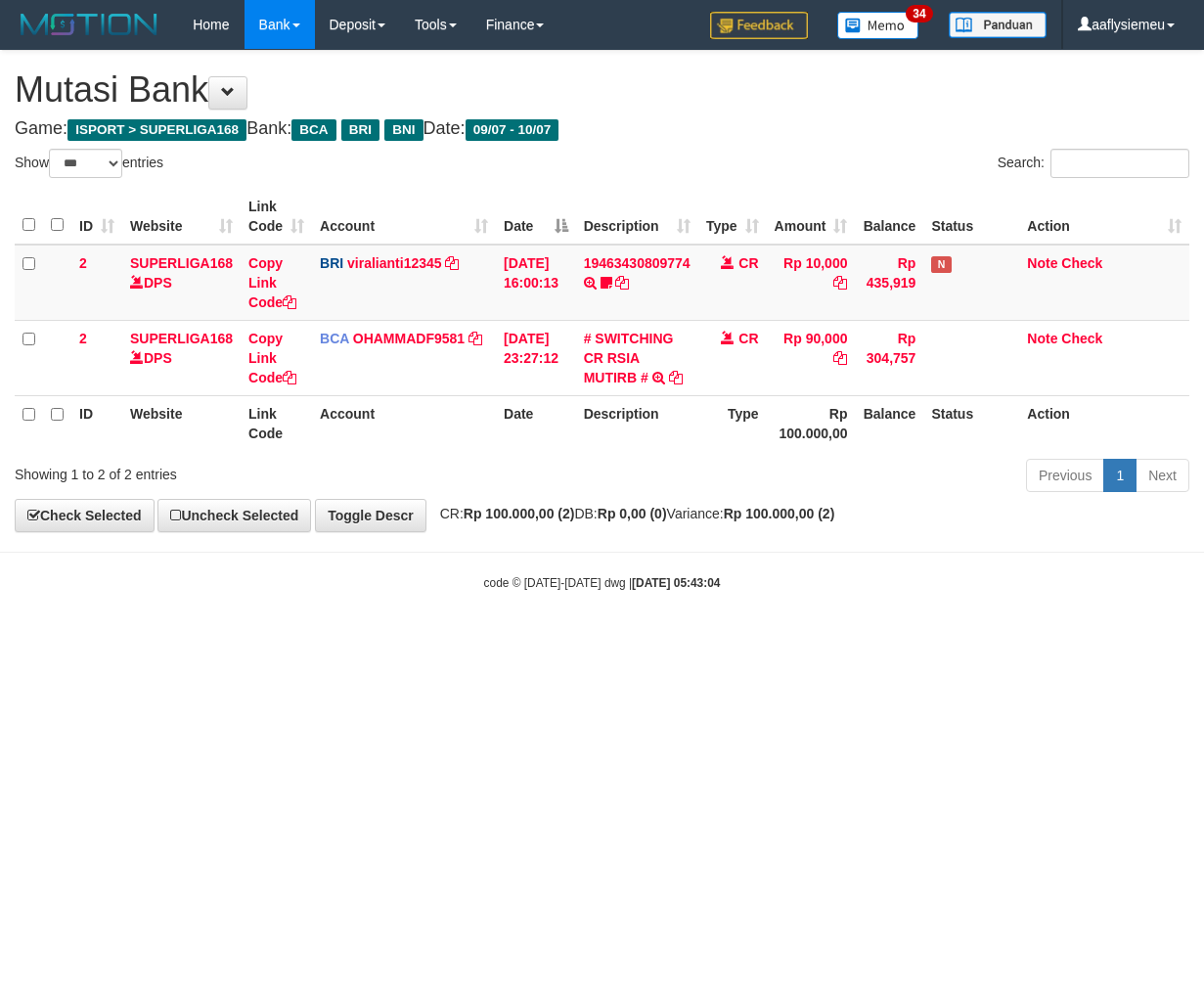 select on "***" 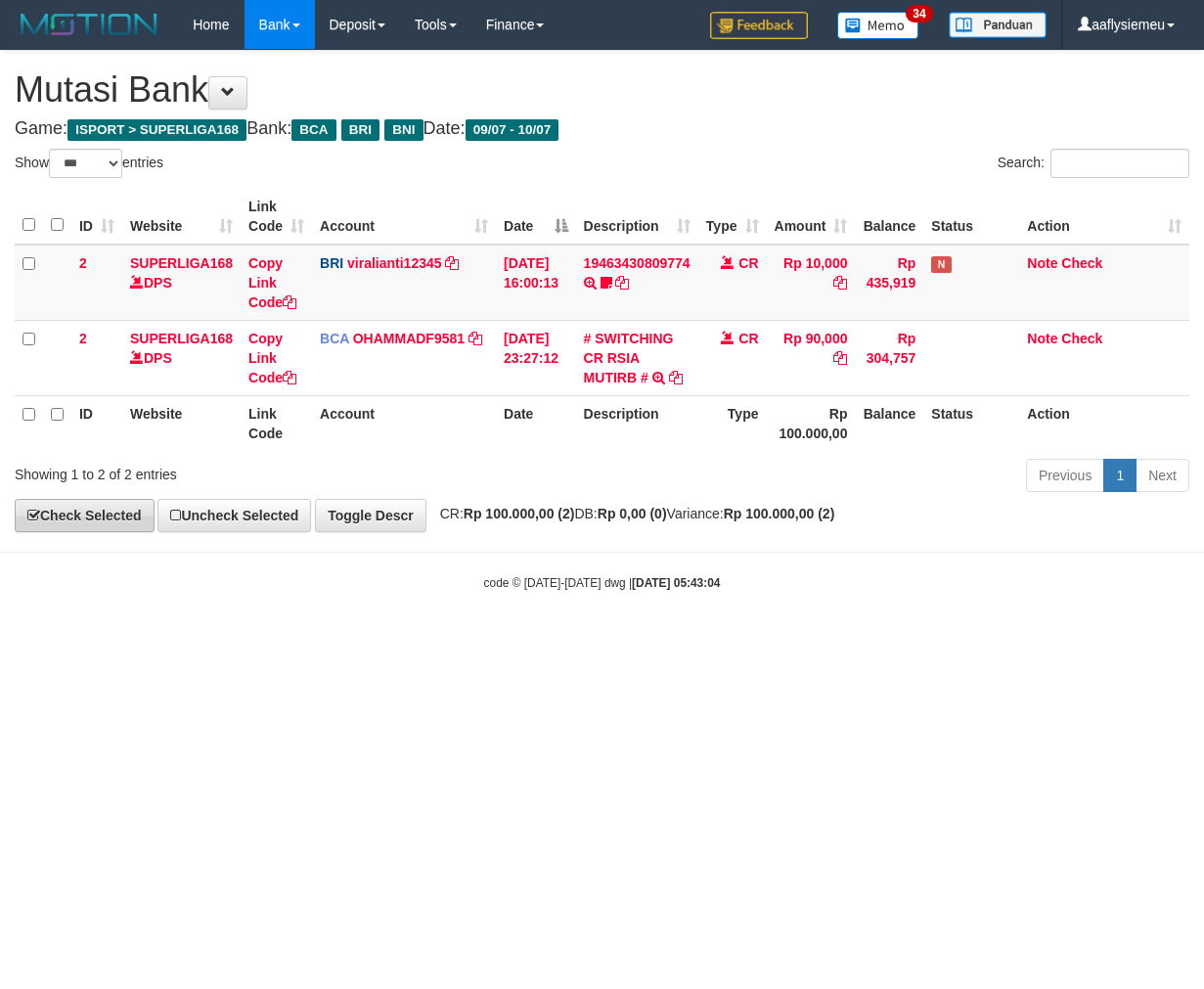 scroll, scrollTop: 0, scrollLeft: 0, axis: both 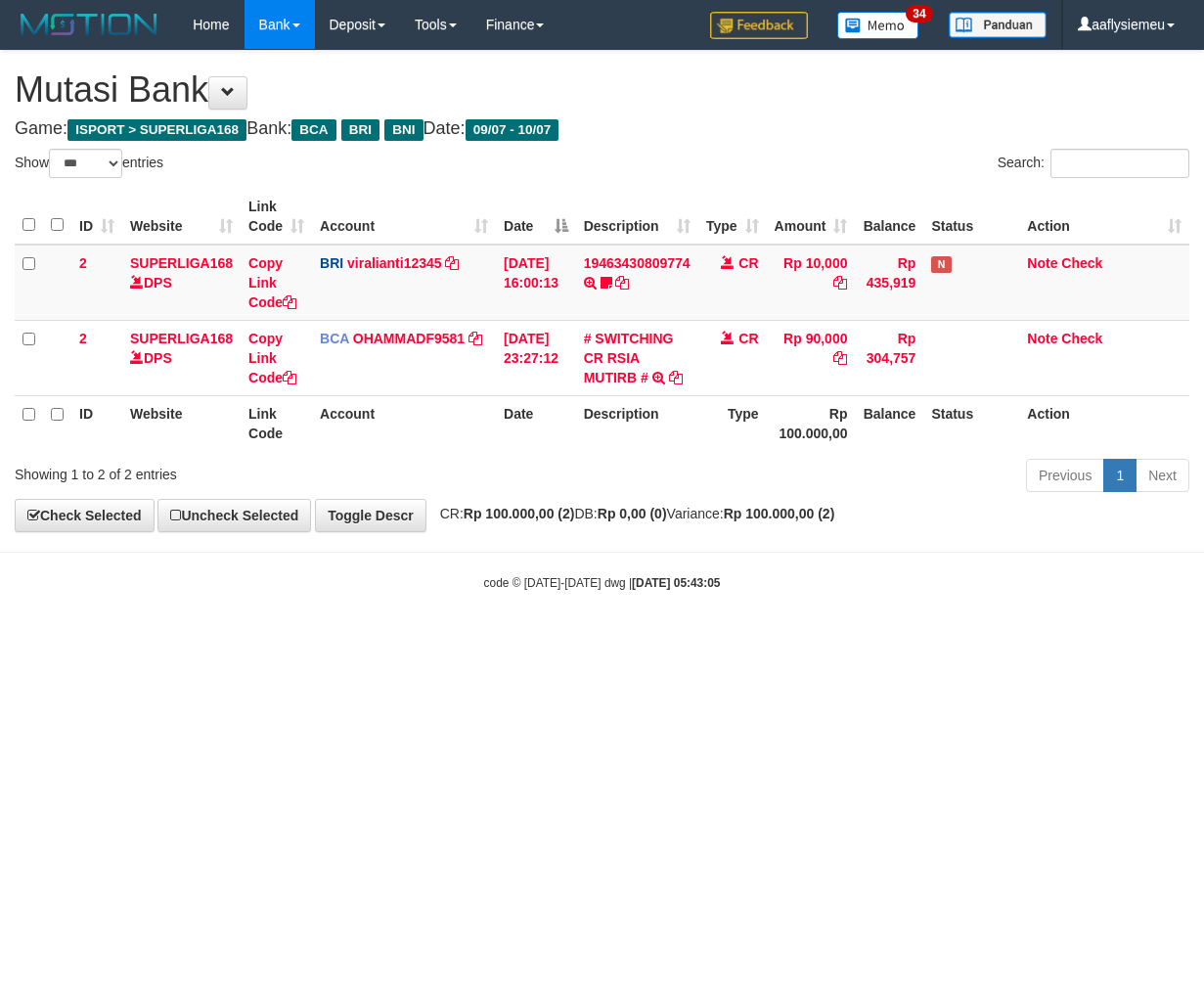 select on "***" 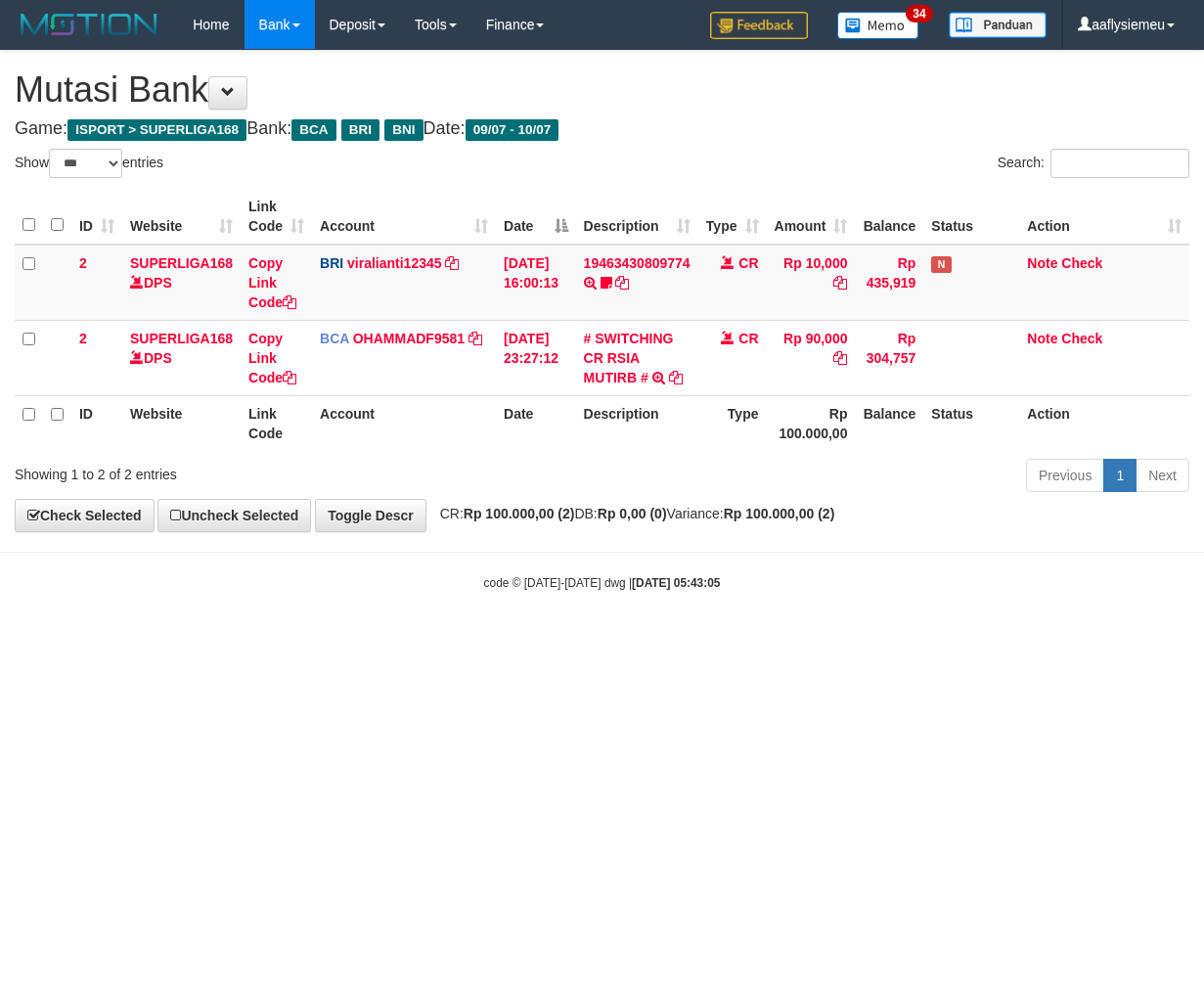 scroll, scrollTop: 0, scrollLeft: 0, axis: both 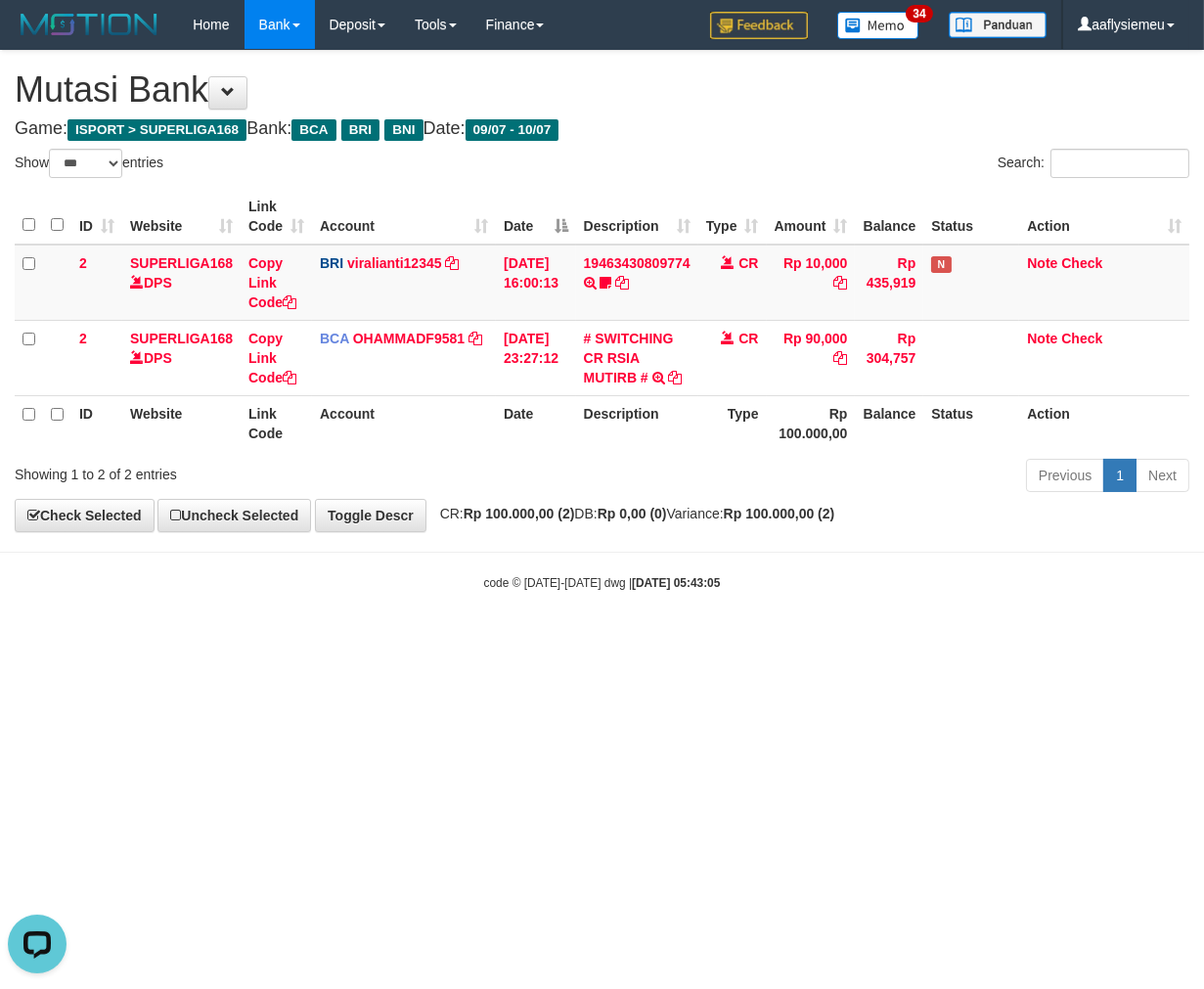 click on "**********" at bounding box center (602, 291) 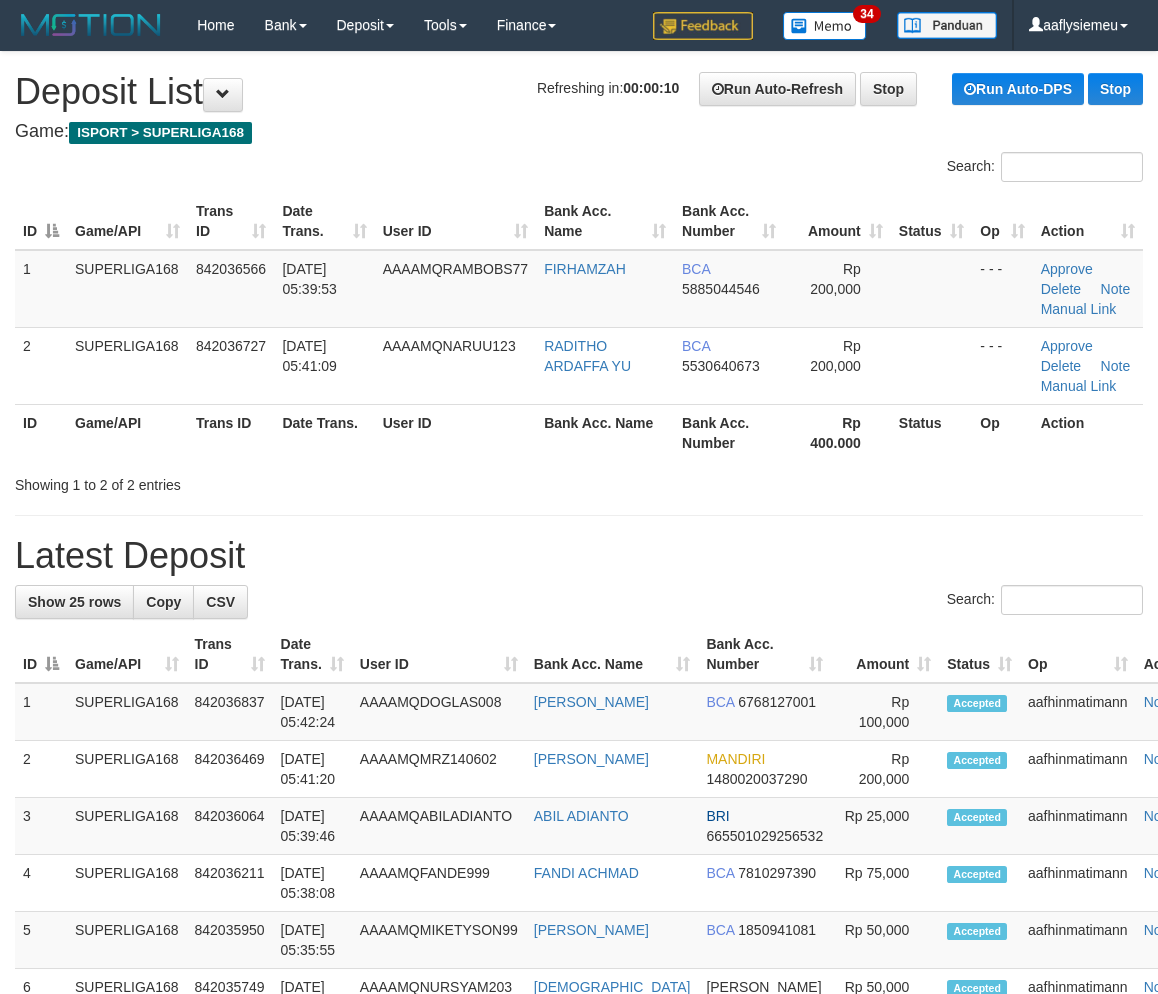 scroll, scrollTop: 0, scrollLeft: 0, axis: both 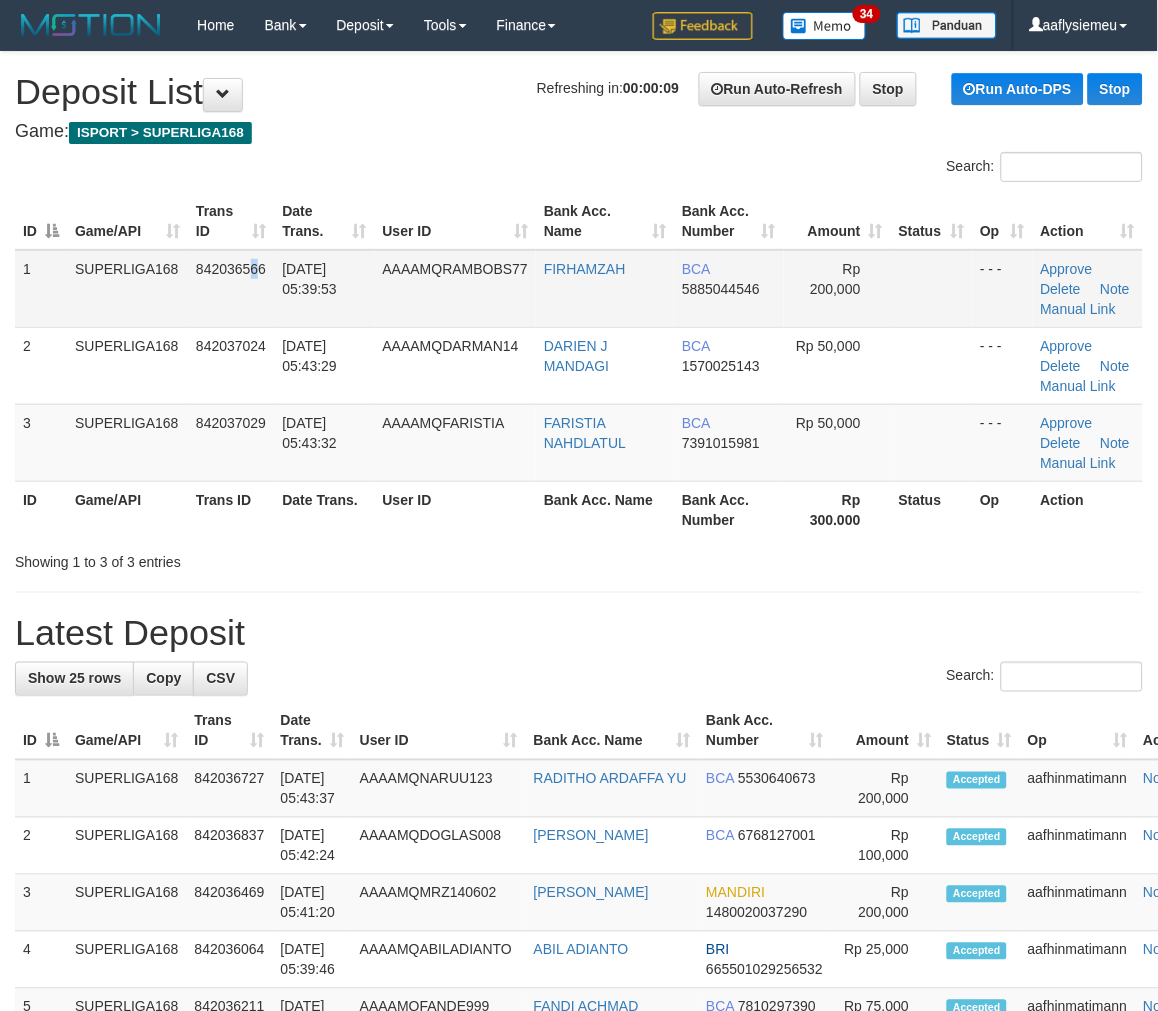 drag, startPoint x: 261, startPoint y: 297, endPoint x: 252, endPoint y: 305, distance: 12.0415945 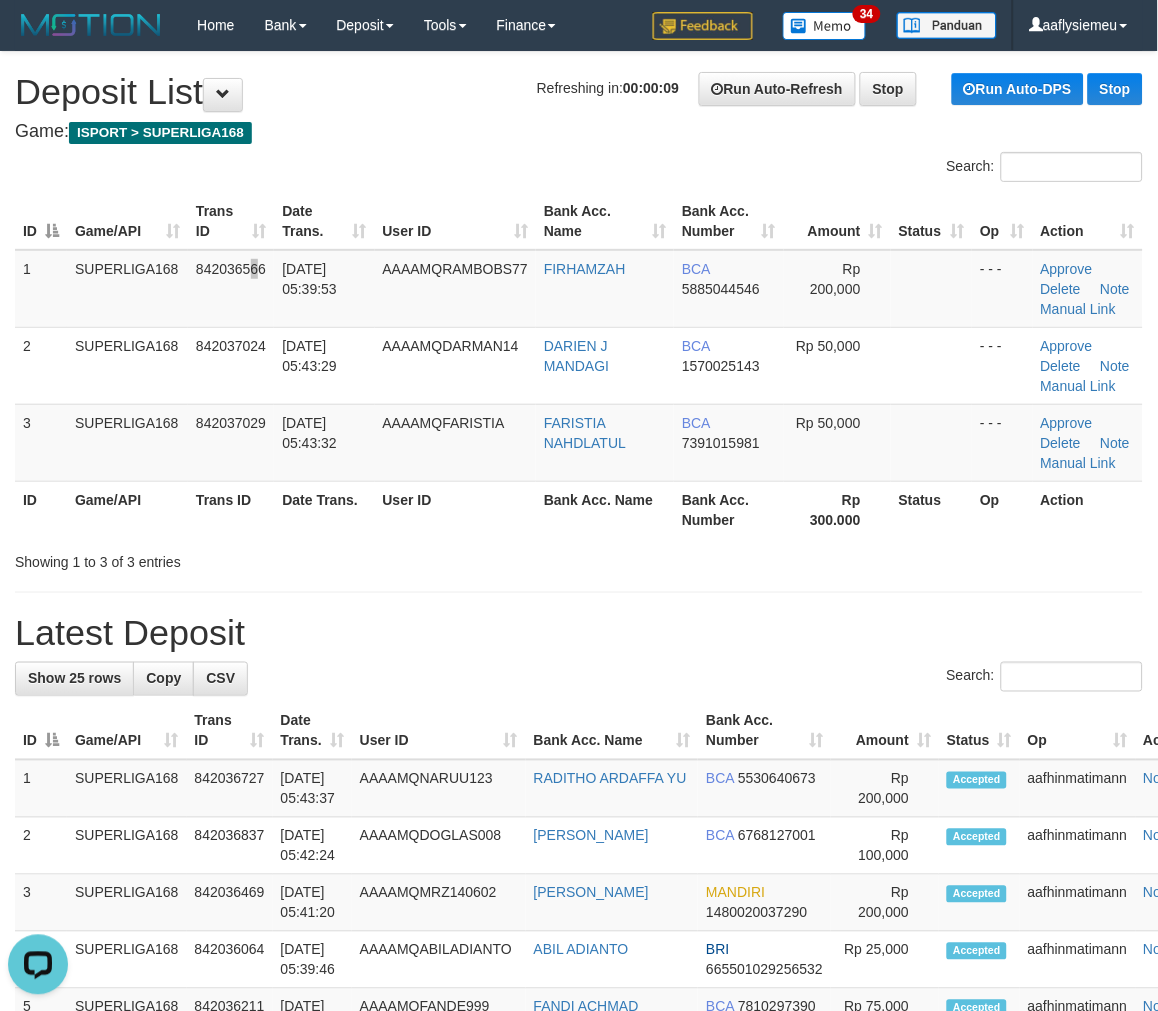 scroll, scrollTop: 0, scrollLeft: 0, axis: both 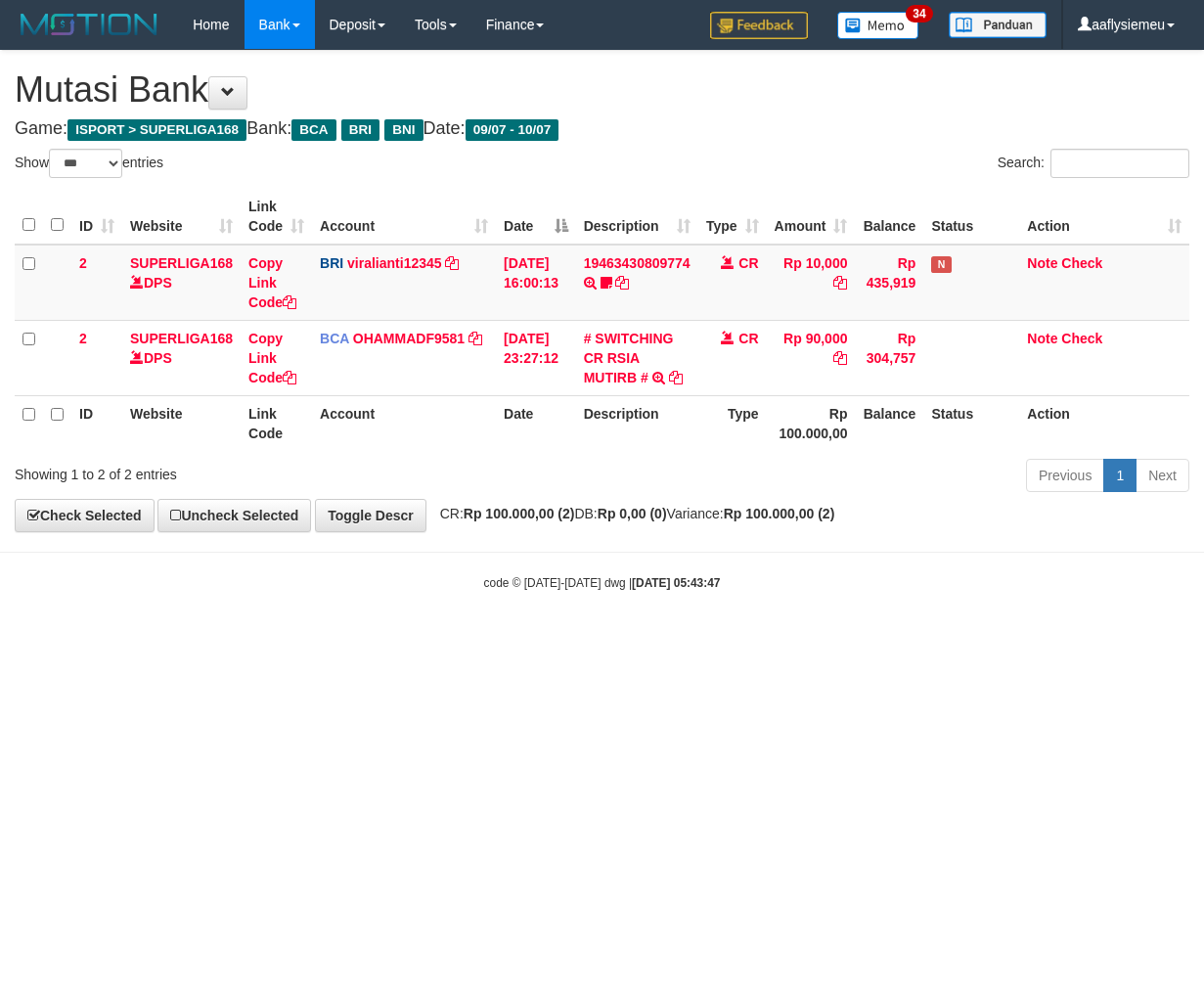 select on "***" 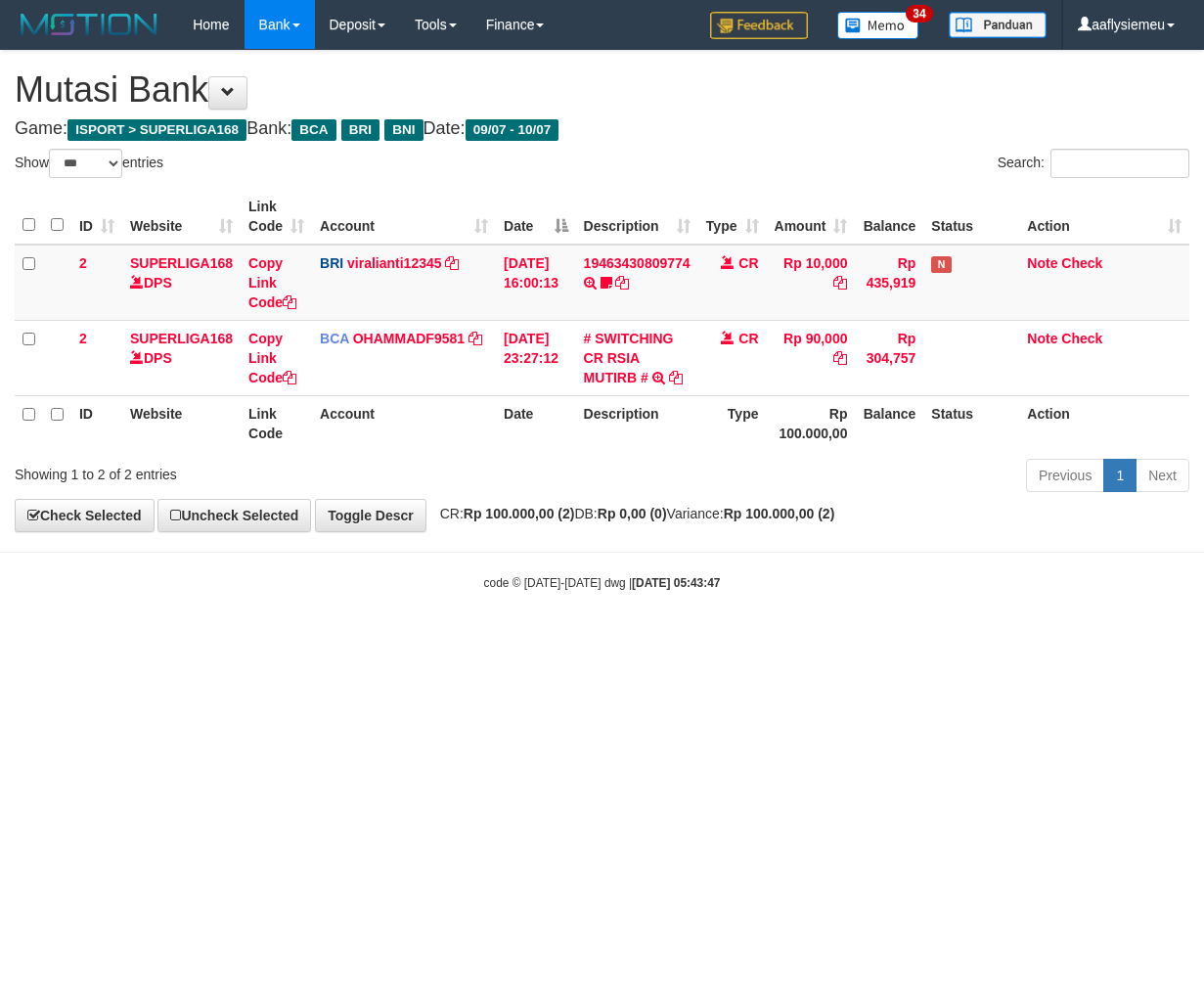scroll, scrollTop: 0, scrollLeft: 0, axis: both 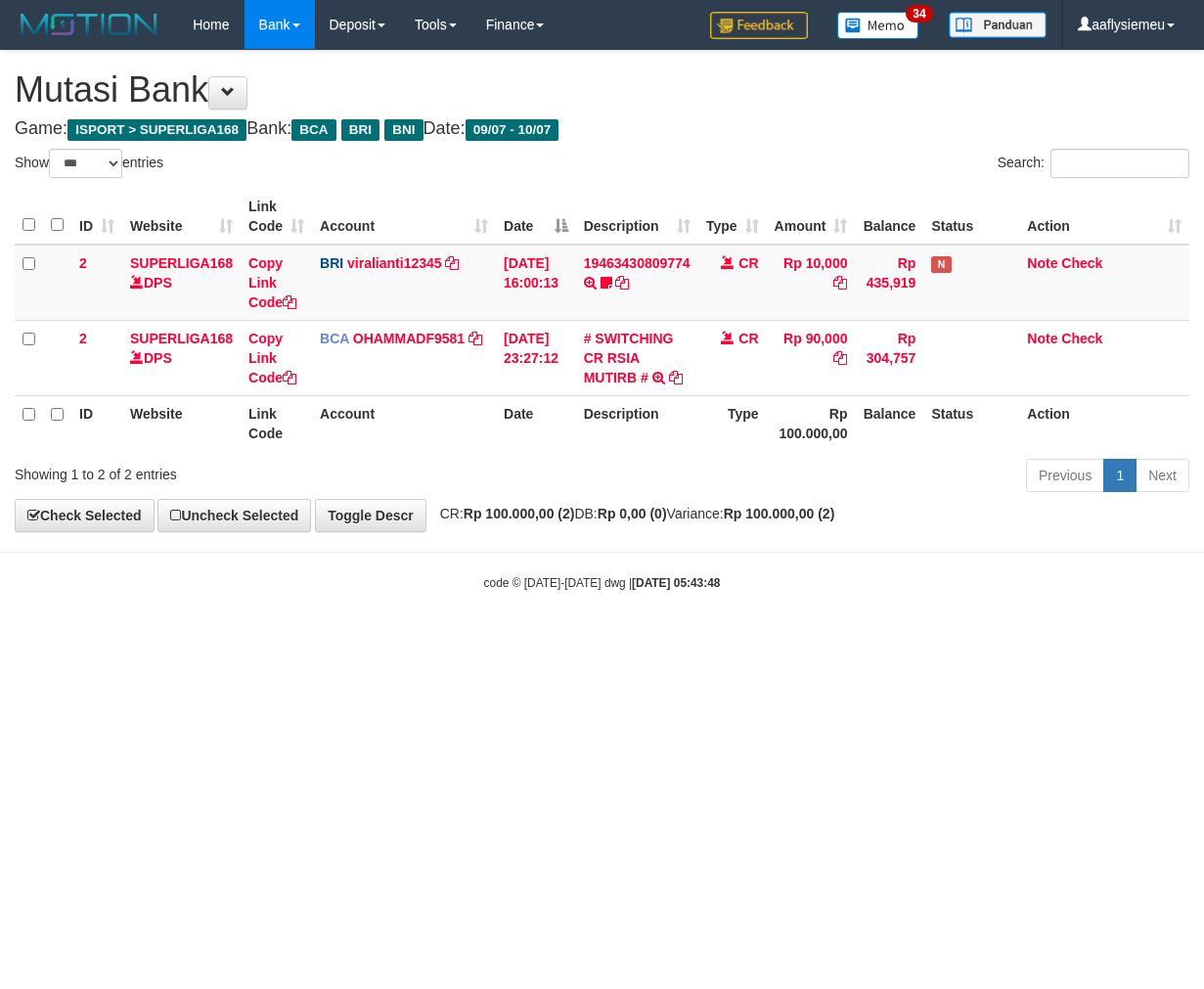 select on "***" 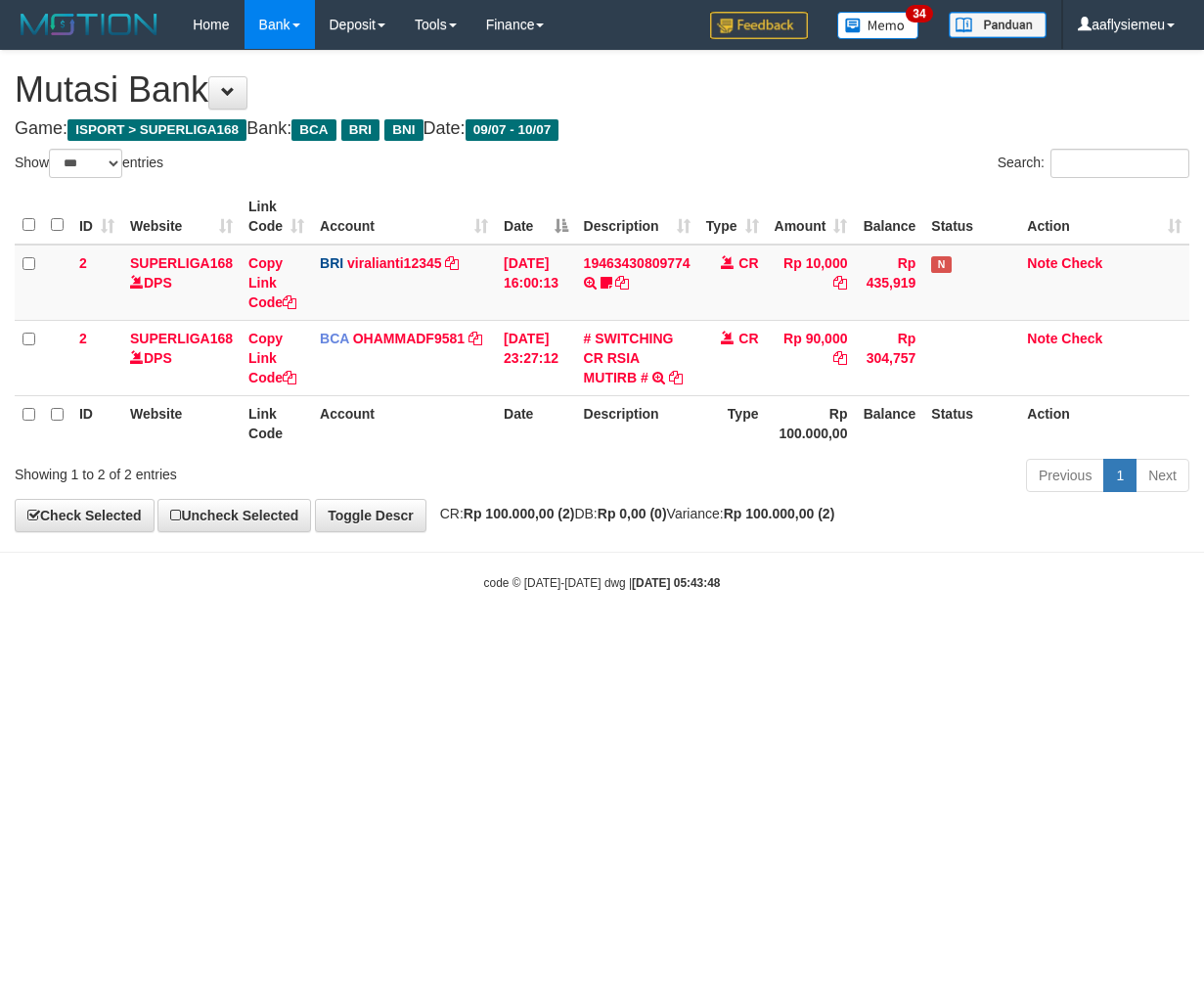 scroll, scrollTop: 0, scrollLeft: 0, axis: both 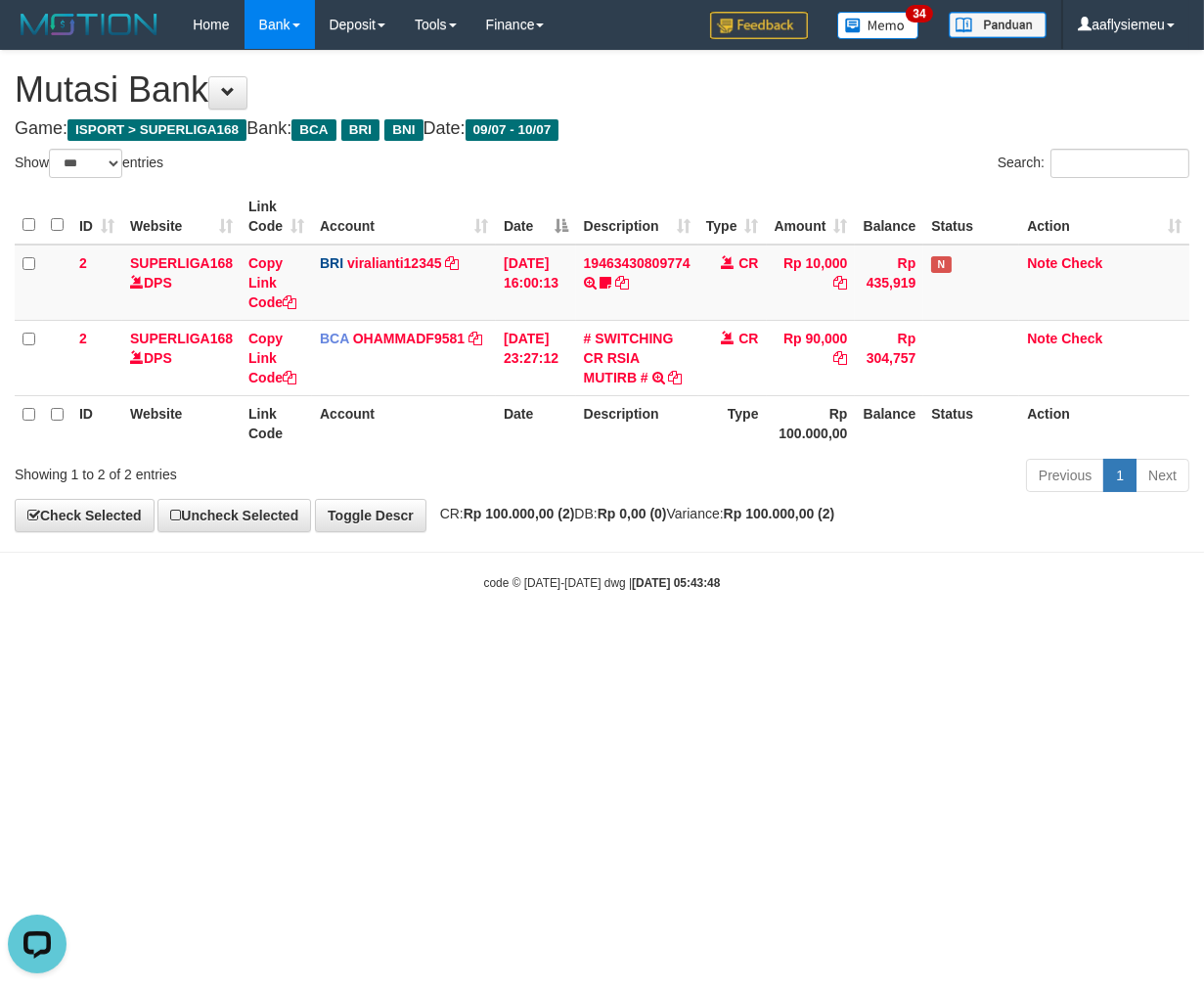 click on "Game:   ISPORT > SUPERLIGA168    		Bank:   BCA   BRI   BNI    		Date:  09/07 - 10/07" at bounding box center (602, 129) 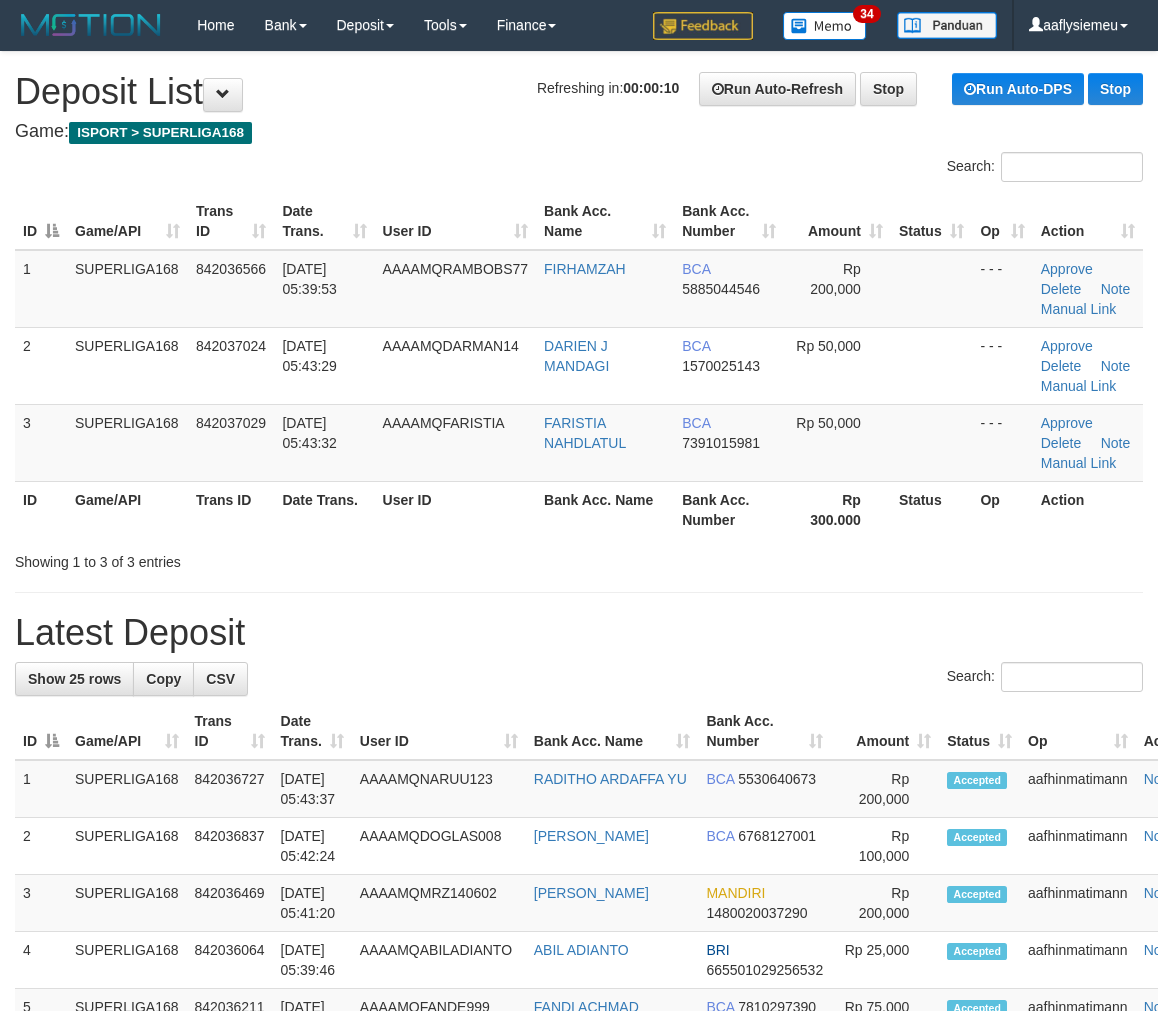 scroll, scrollTop: 0, scrollLeft: 0, axis: both 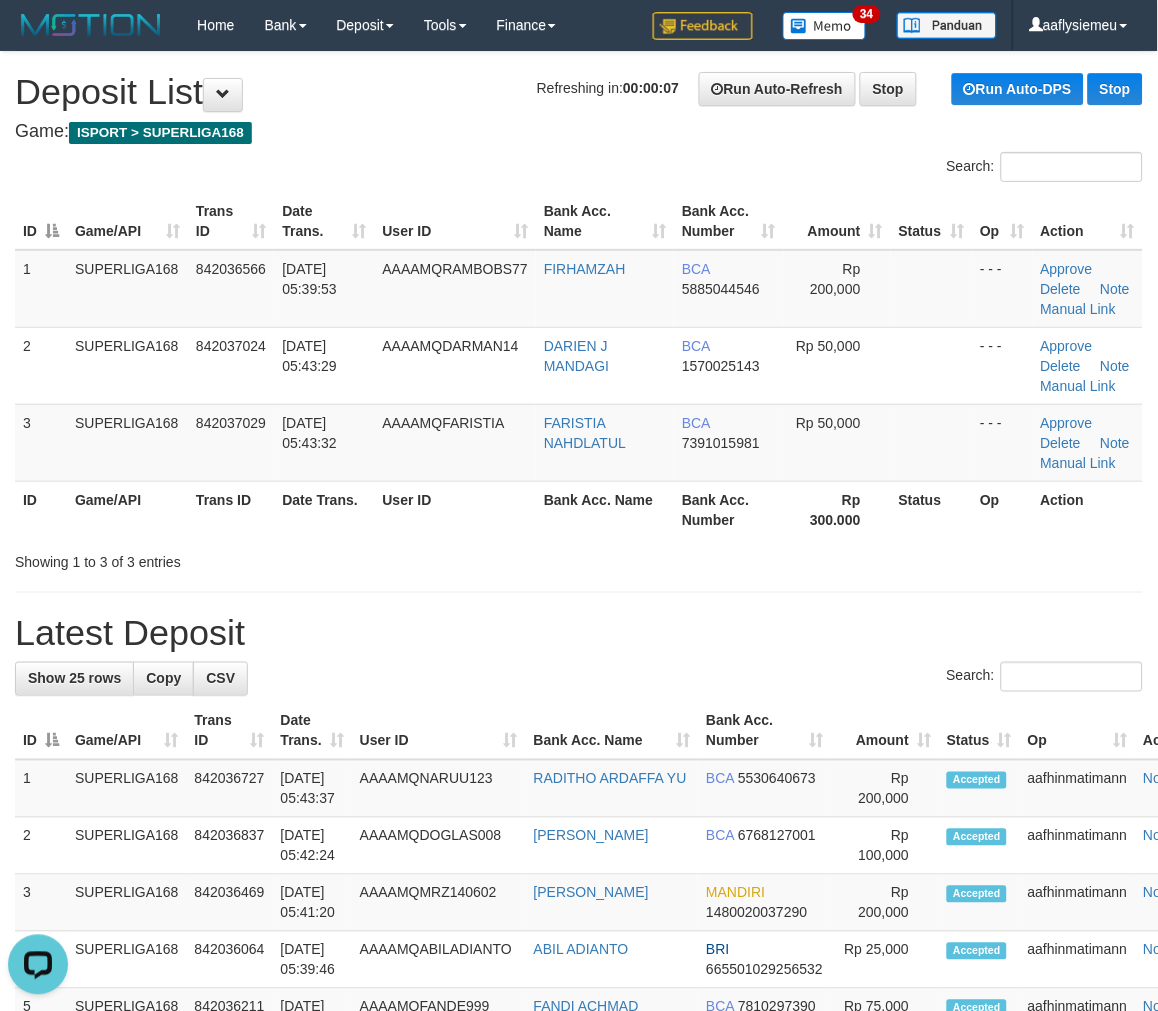 click on "Trans ID" at bounding box center (231, 509) 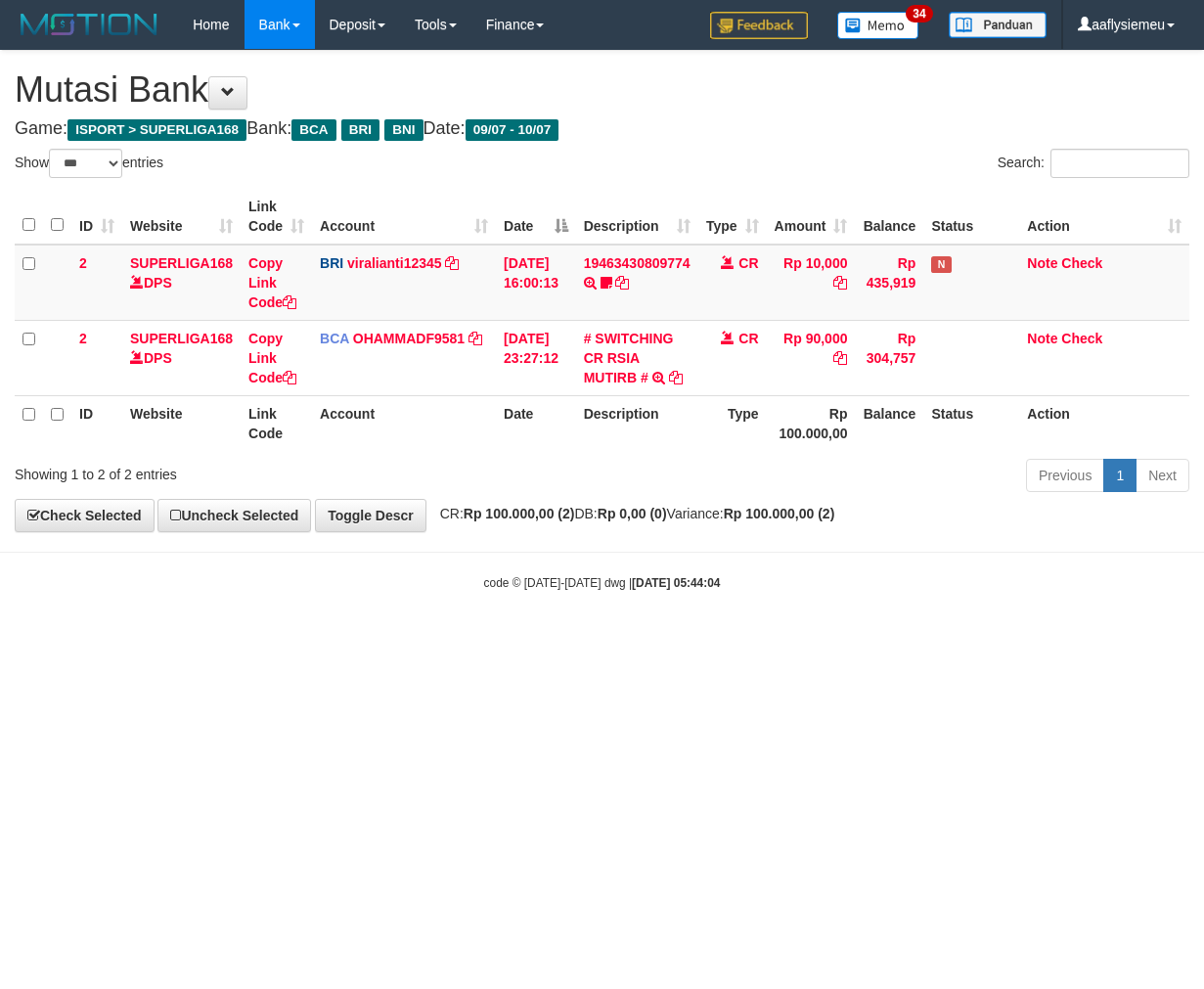 select on "***" 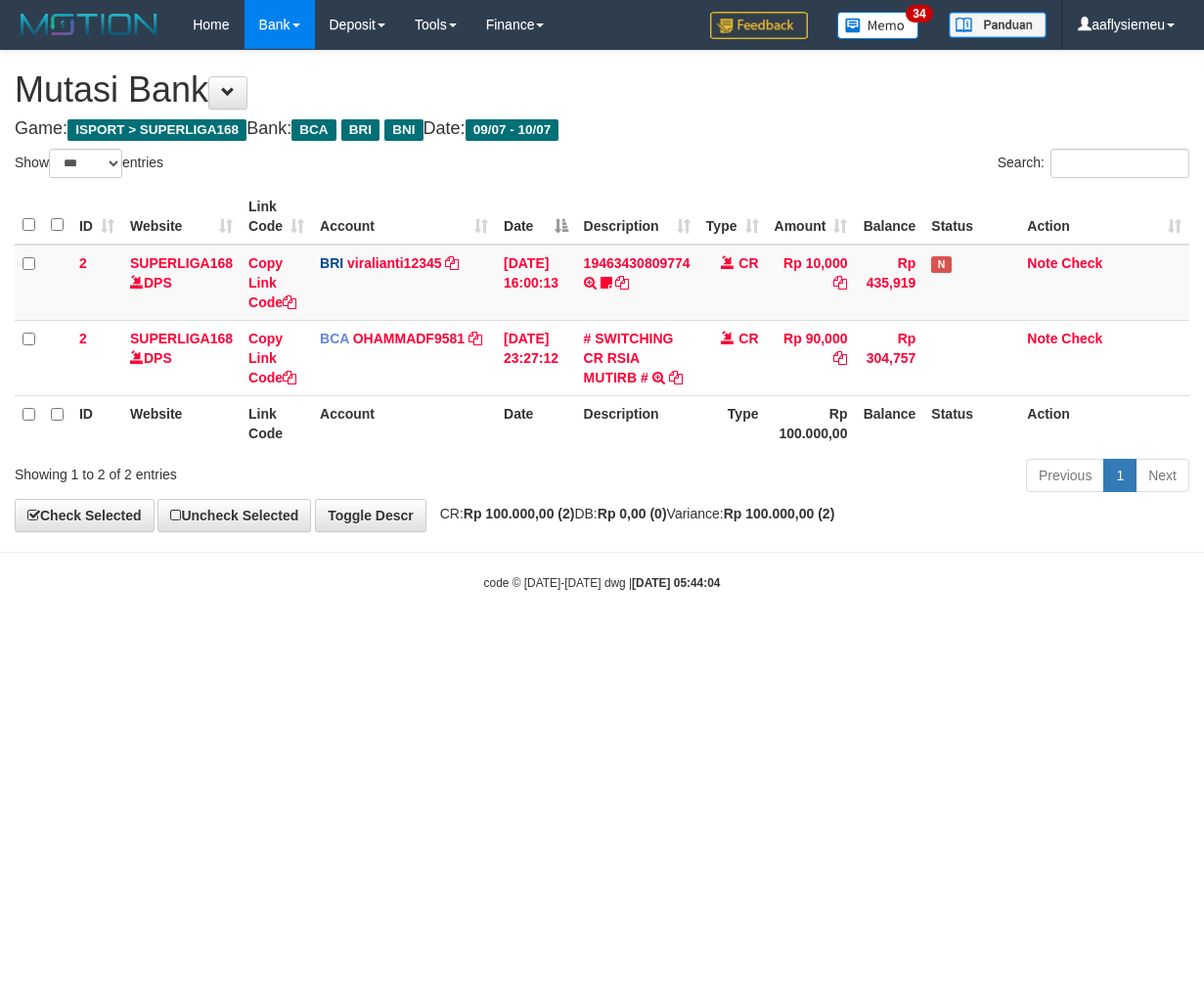 scroll, scrollTop: 0, scrollLeft: 0, axis: both 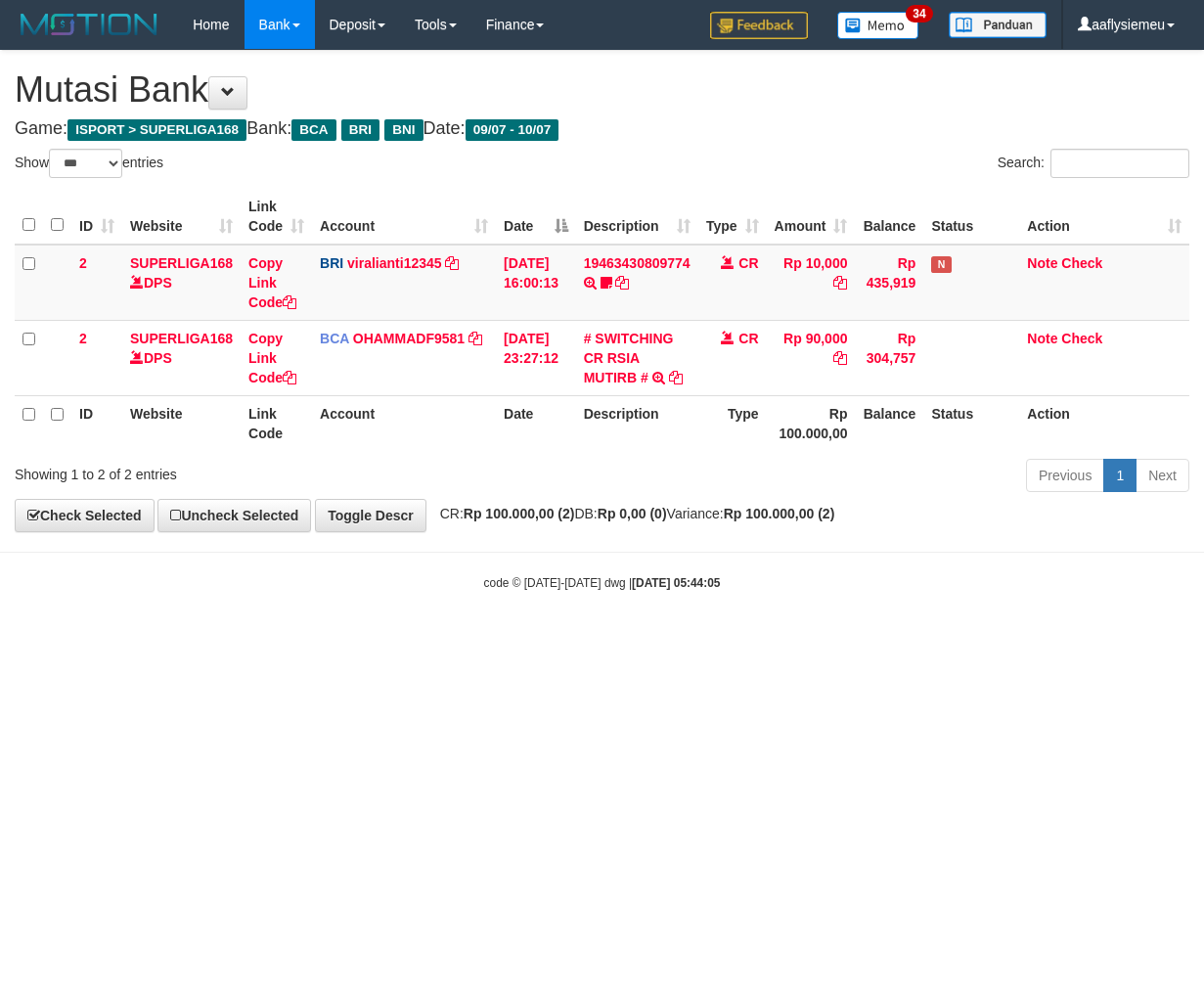 select on "***" 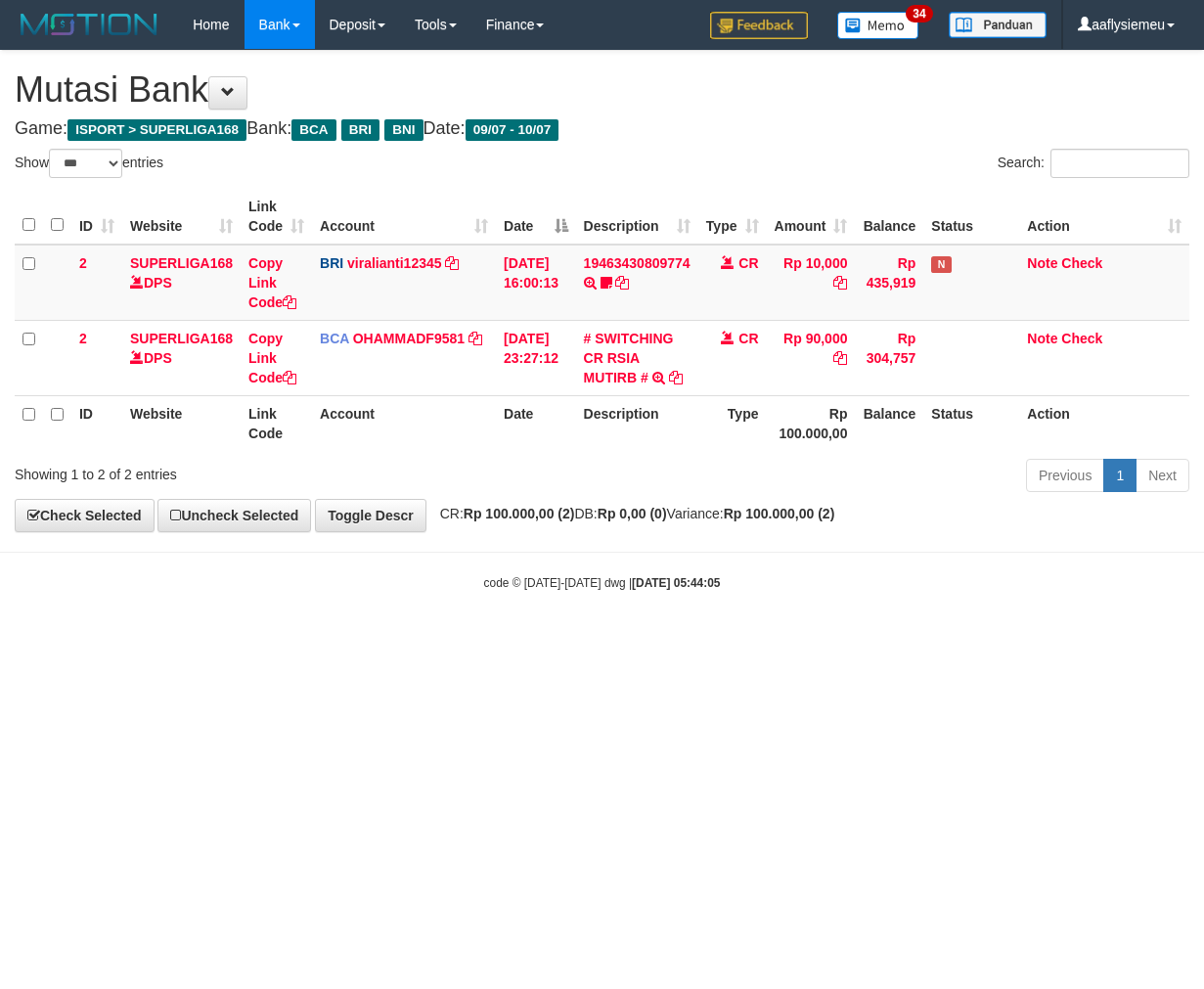 scroll, scrollTop: 0, scrollLeft: 0, axis: both 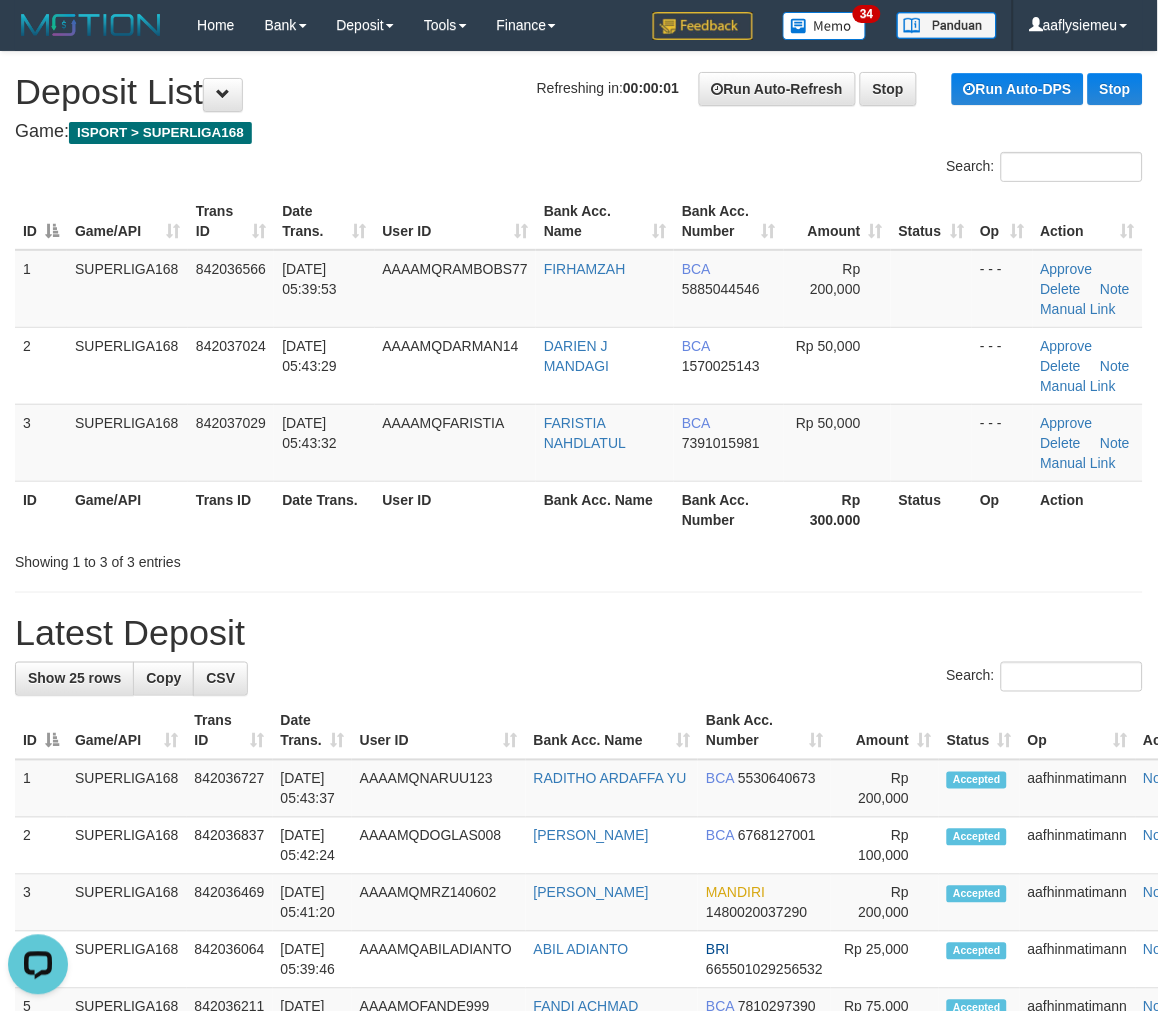 drag, startPoint x: 358, startPoint y: 470, endPoint x: 13, endPoint y: 565, distance: 357.84076 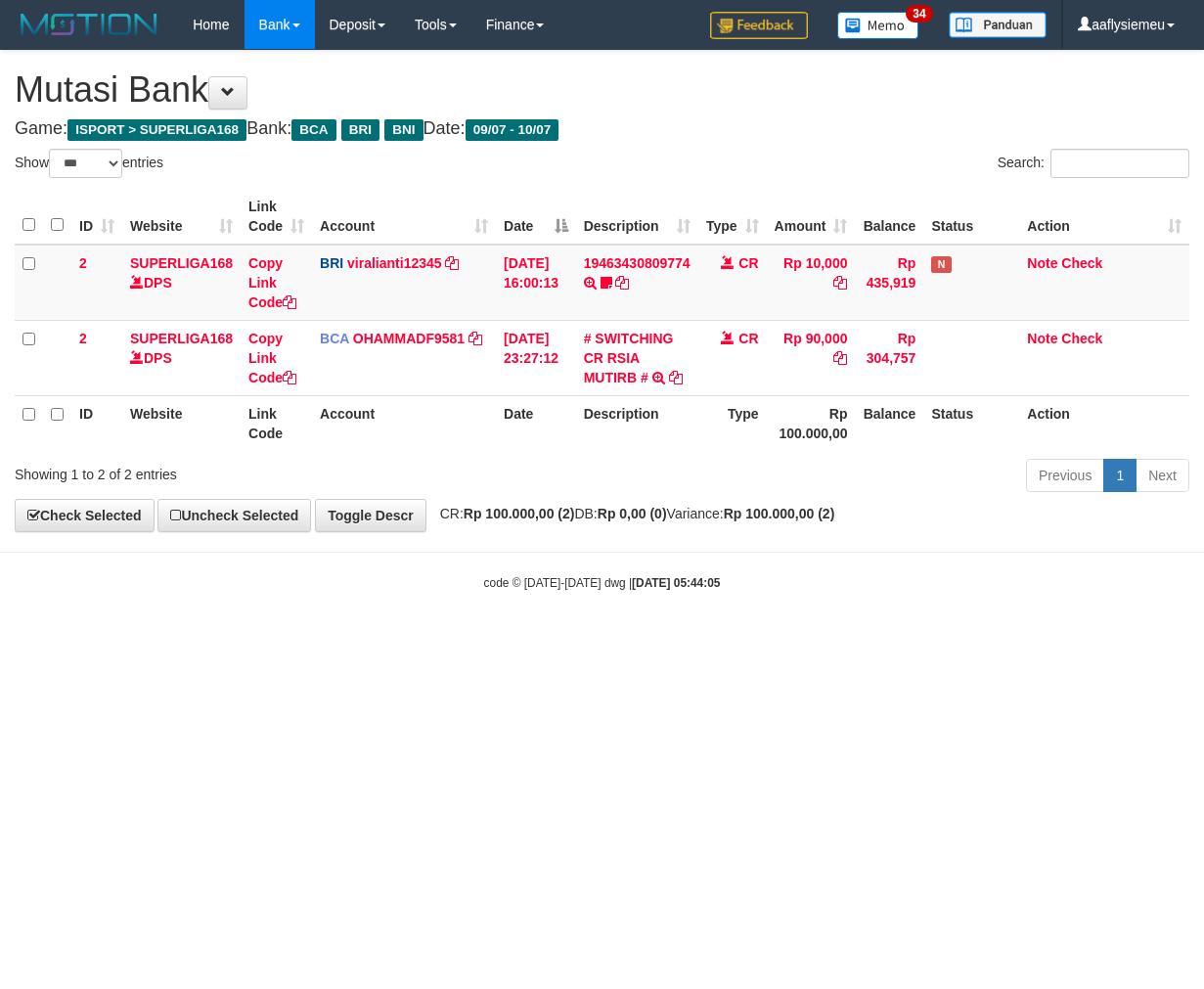 select on "***" 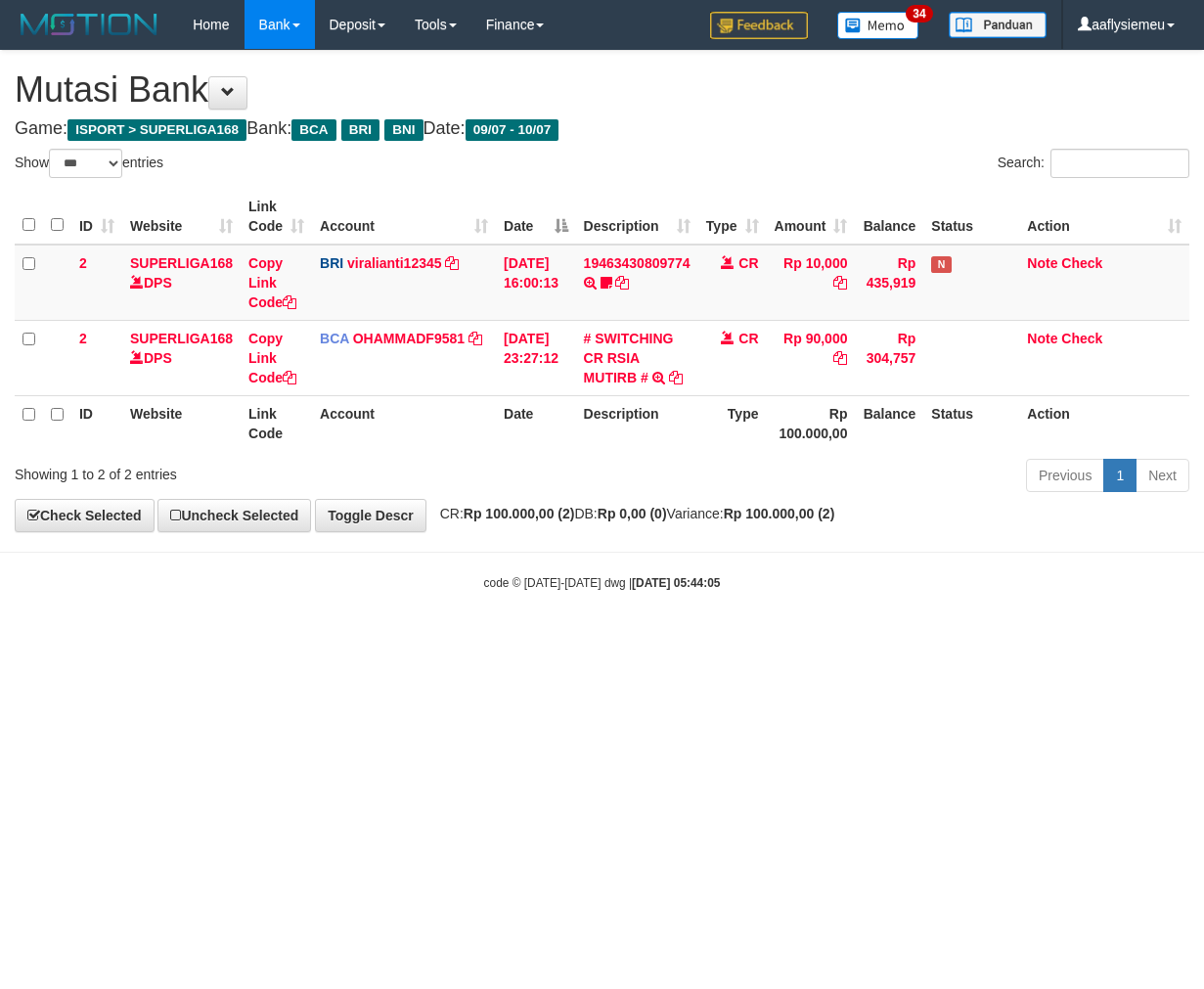 scroll, scrollTop: 0, scrollLeft: 0, axis: both 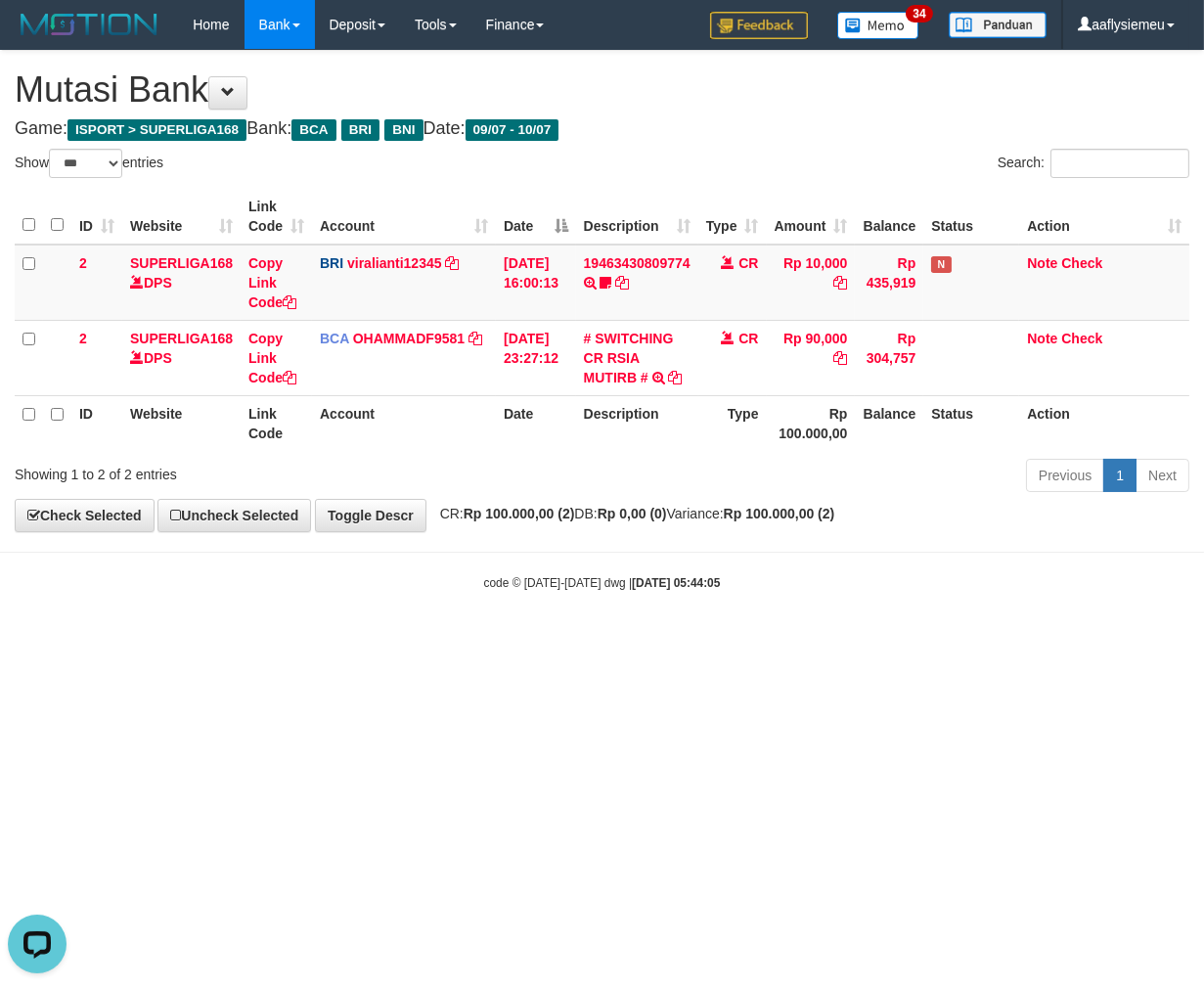 drag, startPoint x: 692, startPoint y: 665, endPoint x: 837, endPoint y: 653, distance: 145.4957 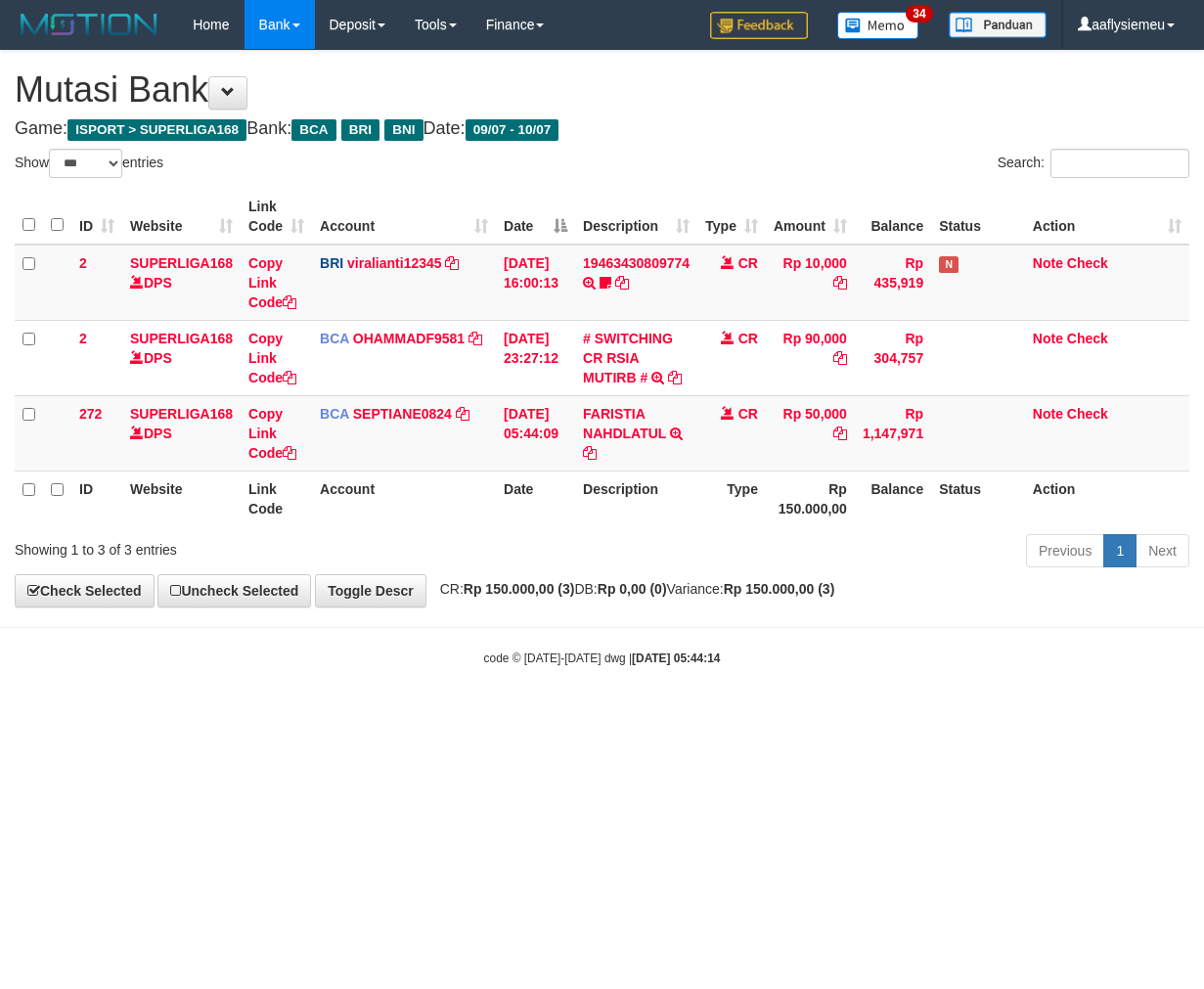 select on "***" 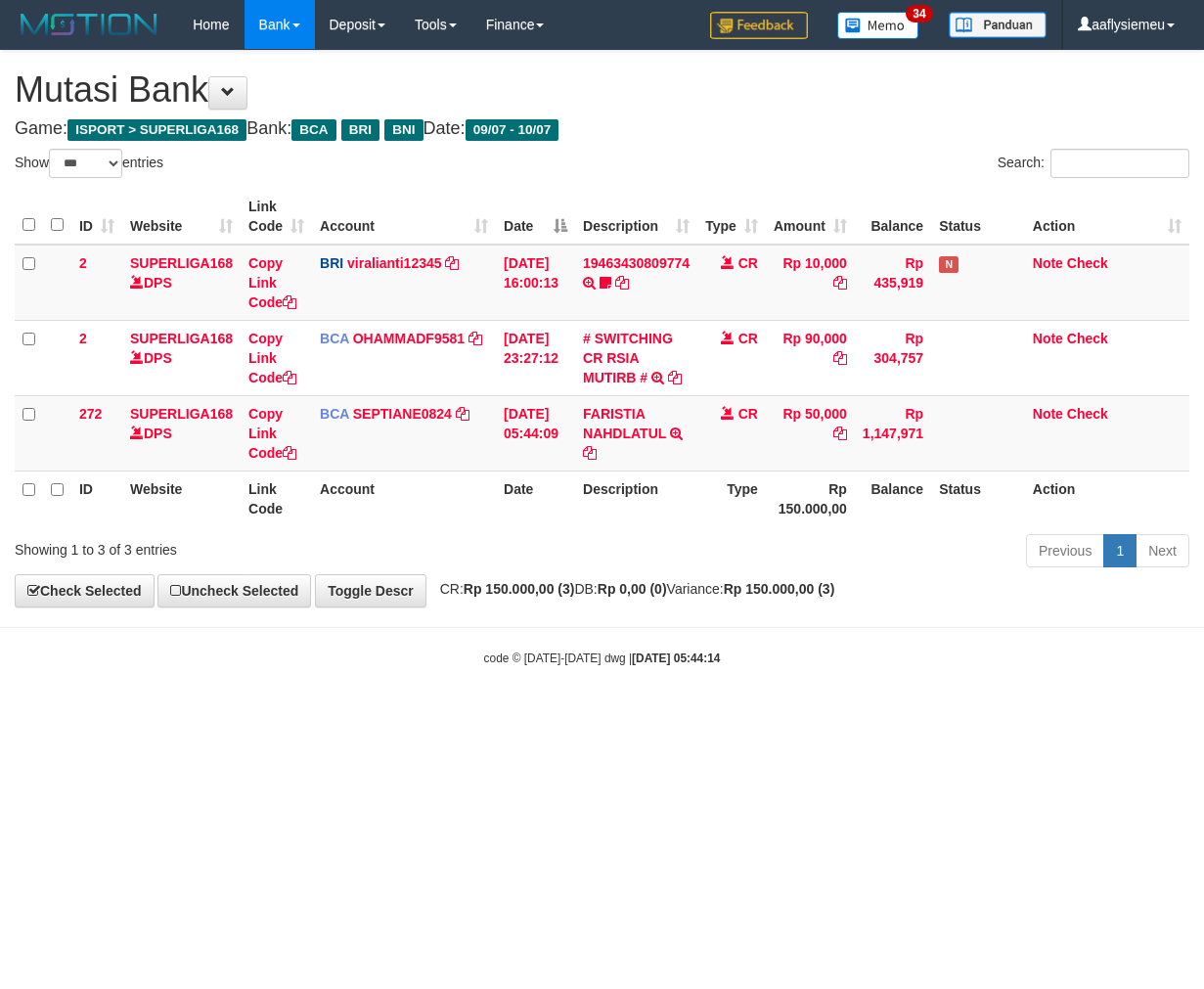 scroll, scrollTop: 0, scrollLeft: 0, axis: both 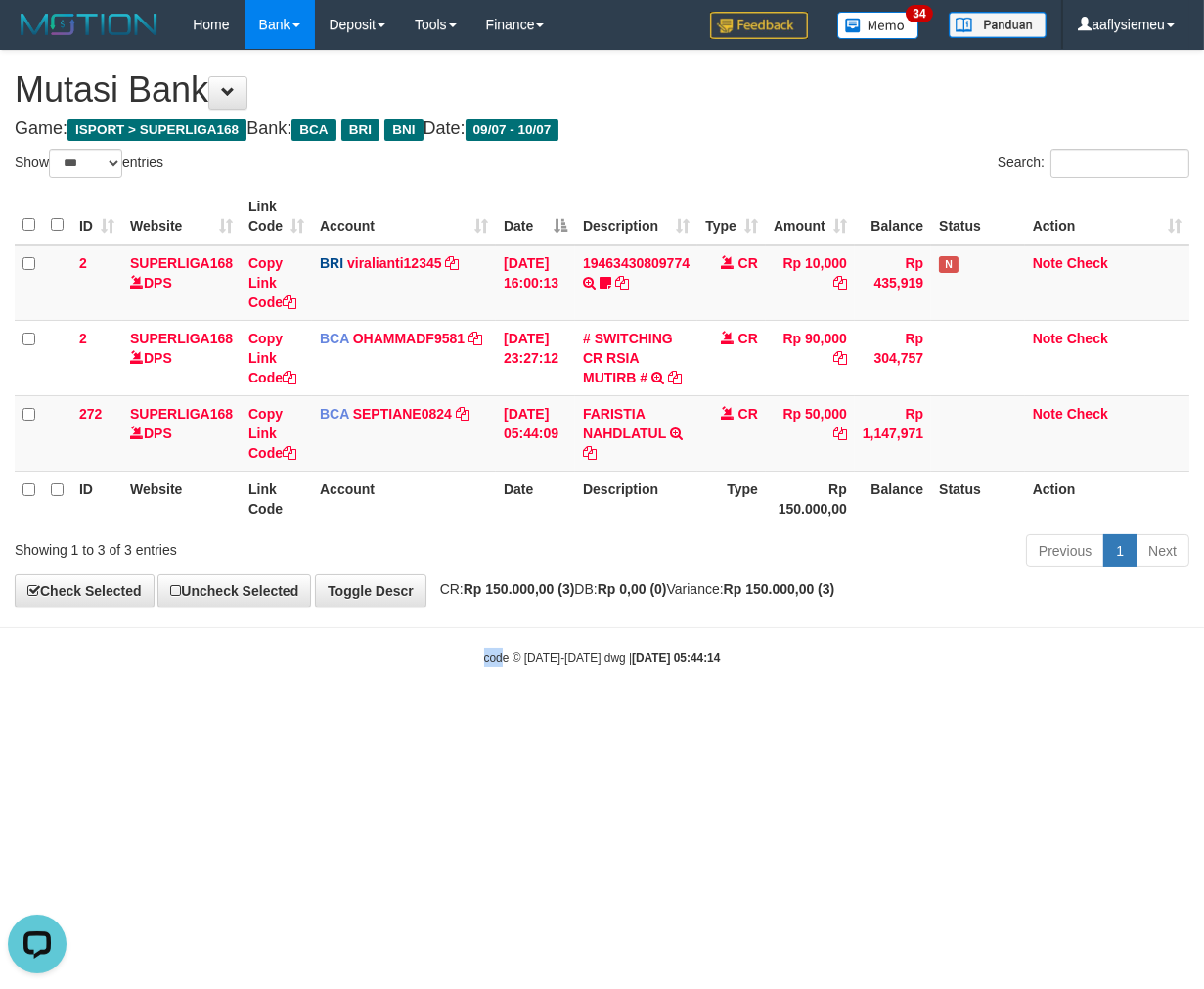 drag, startPoint x: 539, startPoint y: 632, endPoint x: 732, endPoint y: 591, distance: 197.3069 